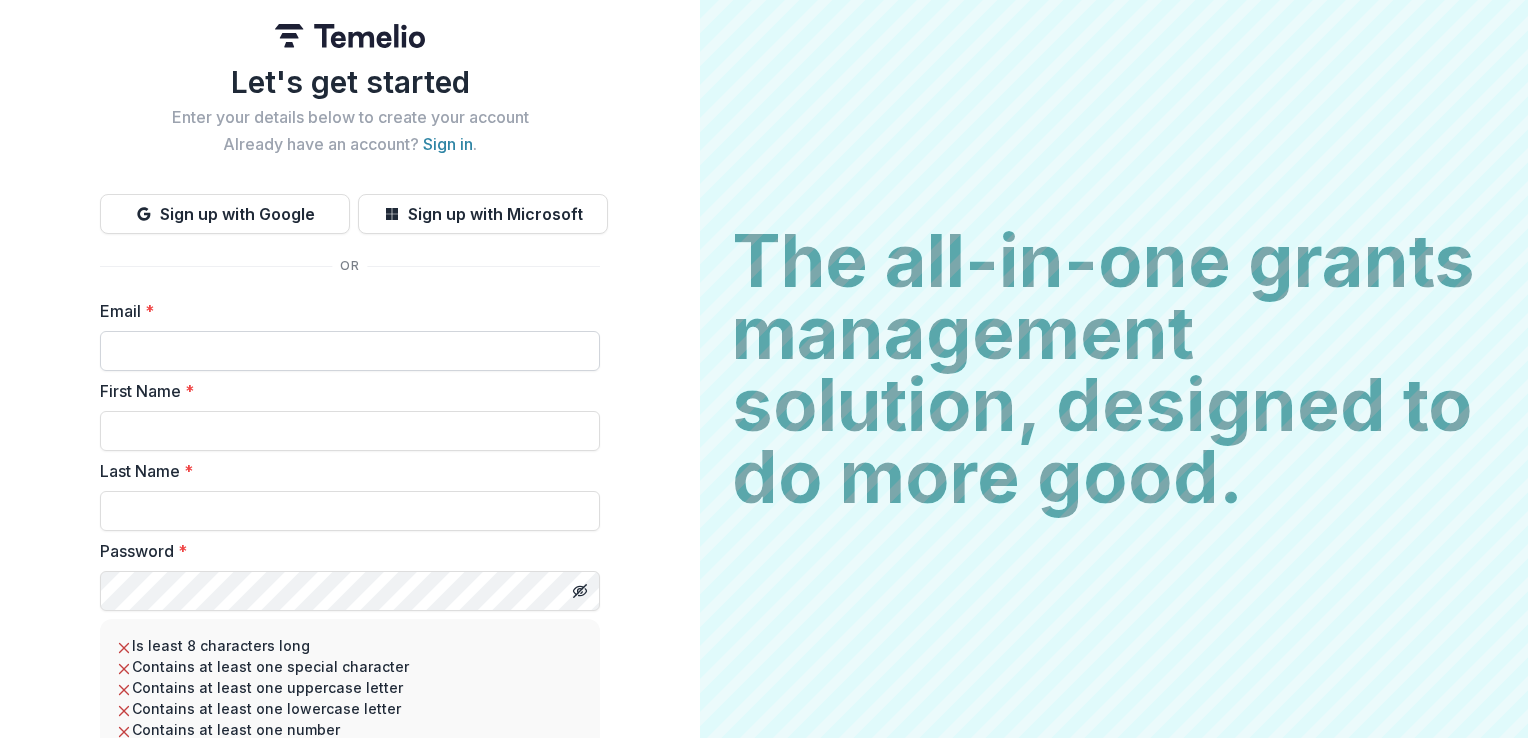 scroll, scrollTop: 0, scrollLeft: 0, axis: both 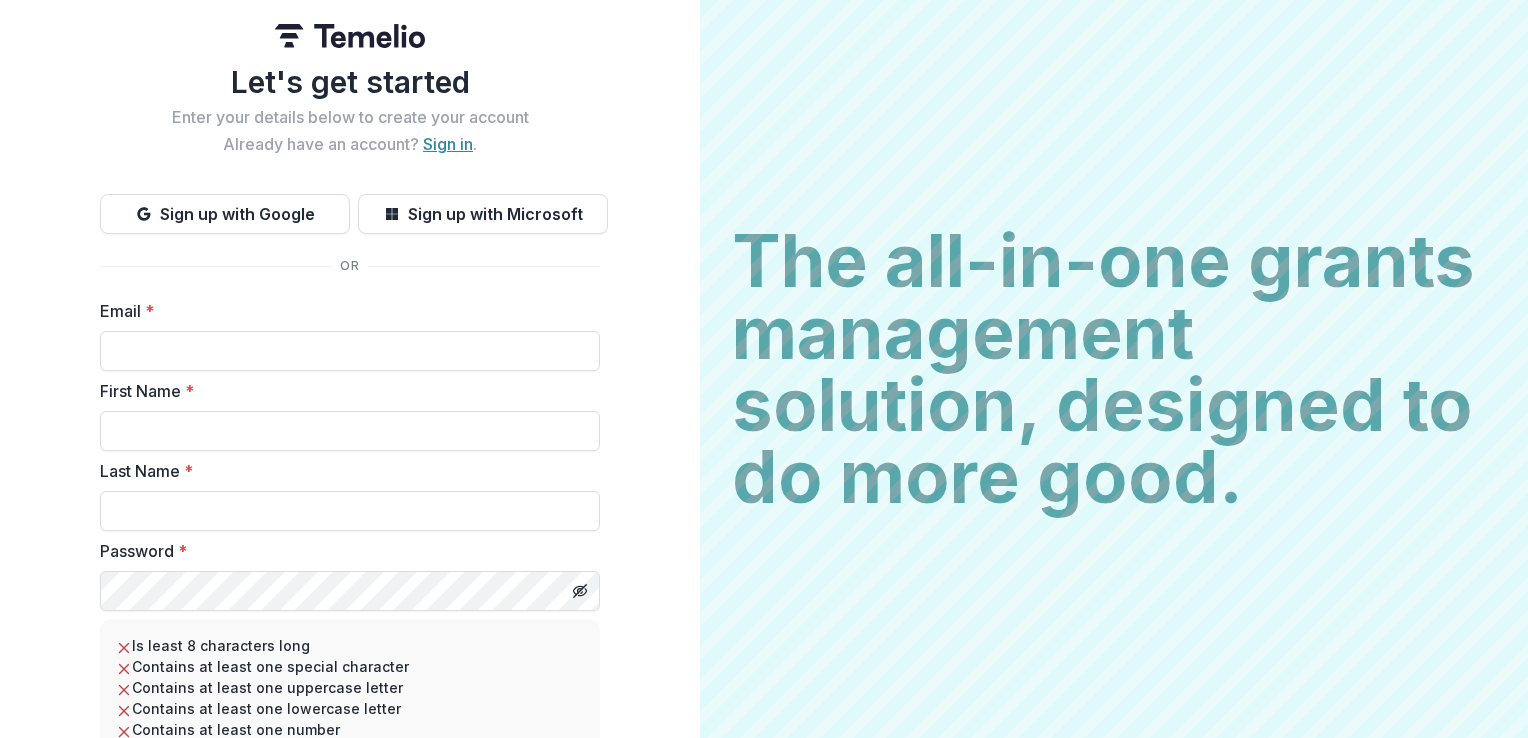 click on "Sign in" at bounding box center [448, 144] 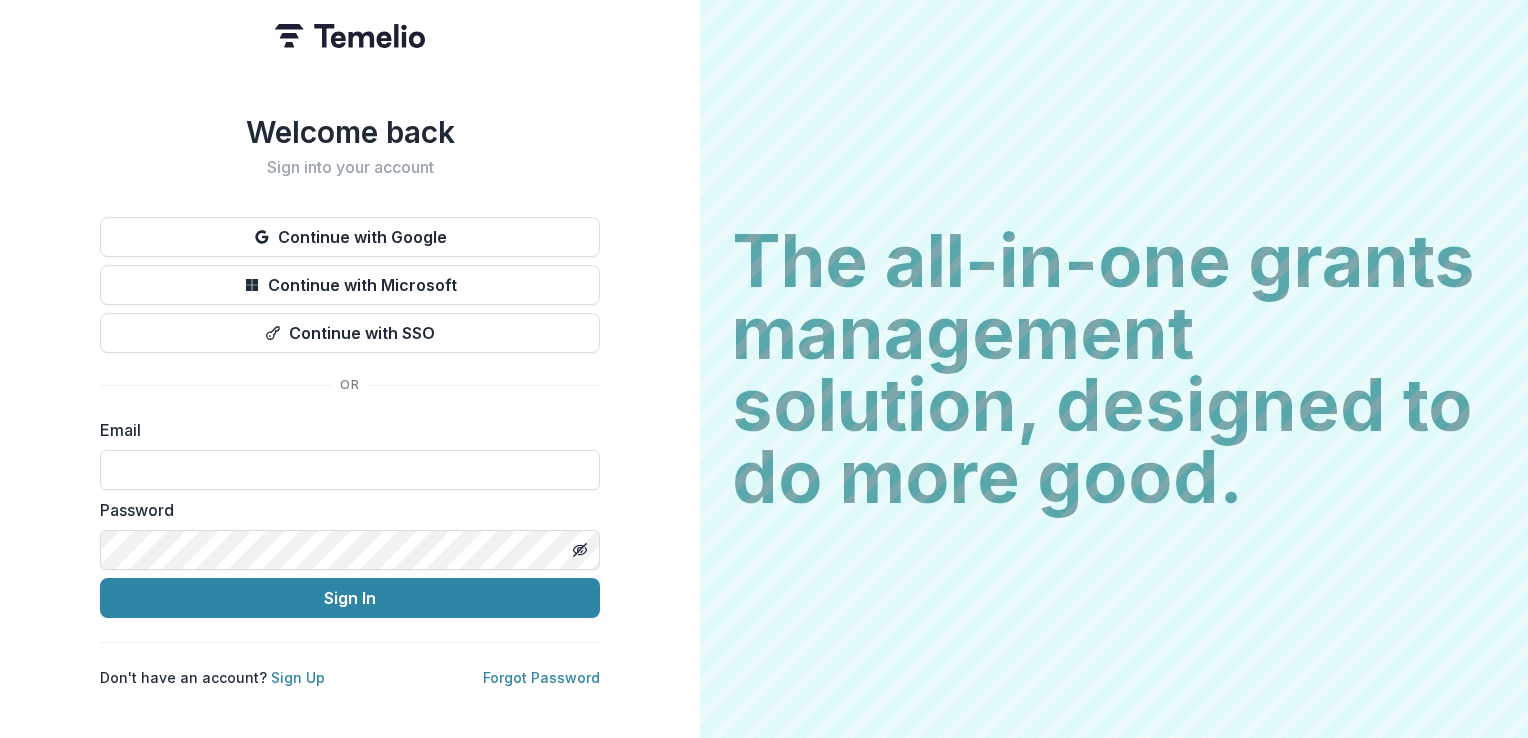 type on "**********" 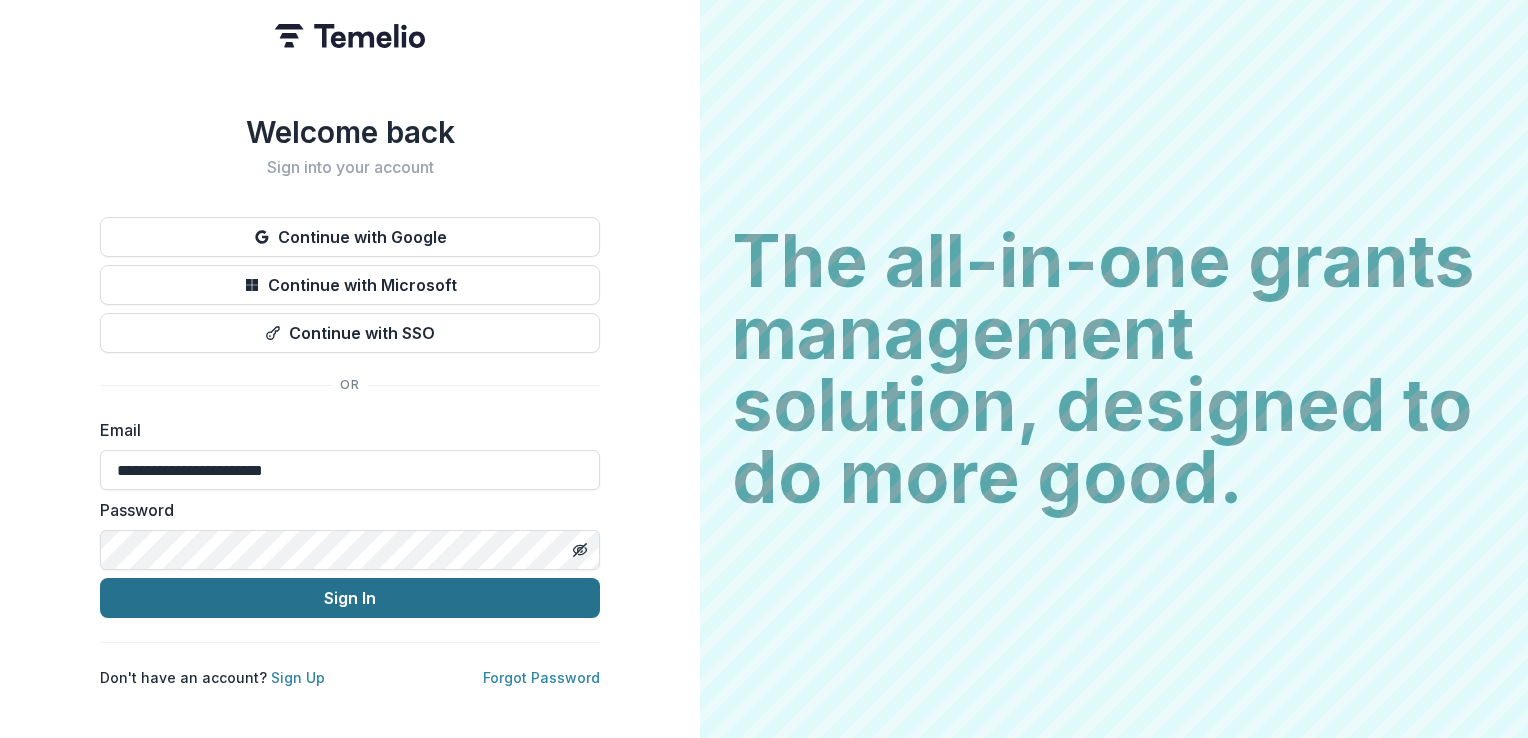 click on "Sign In" at bounding box center [350, 598] 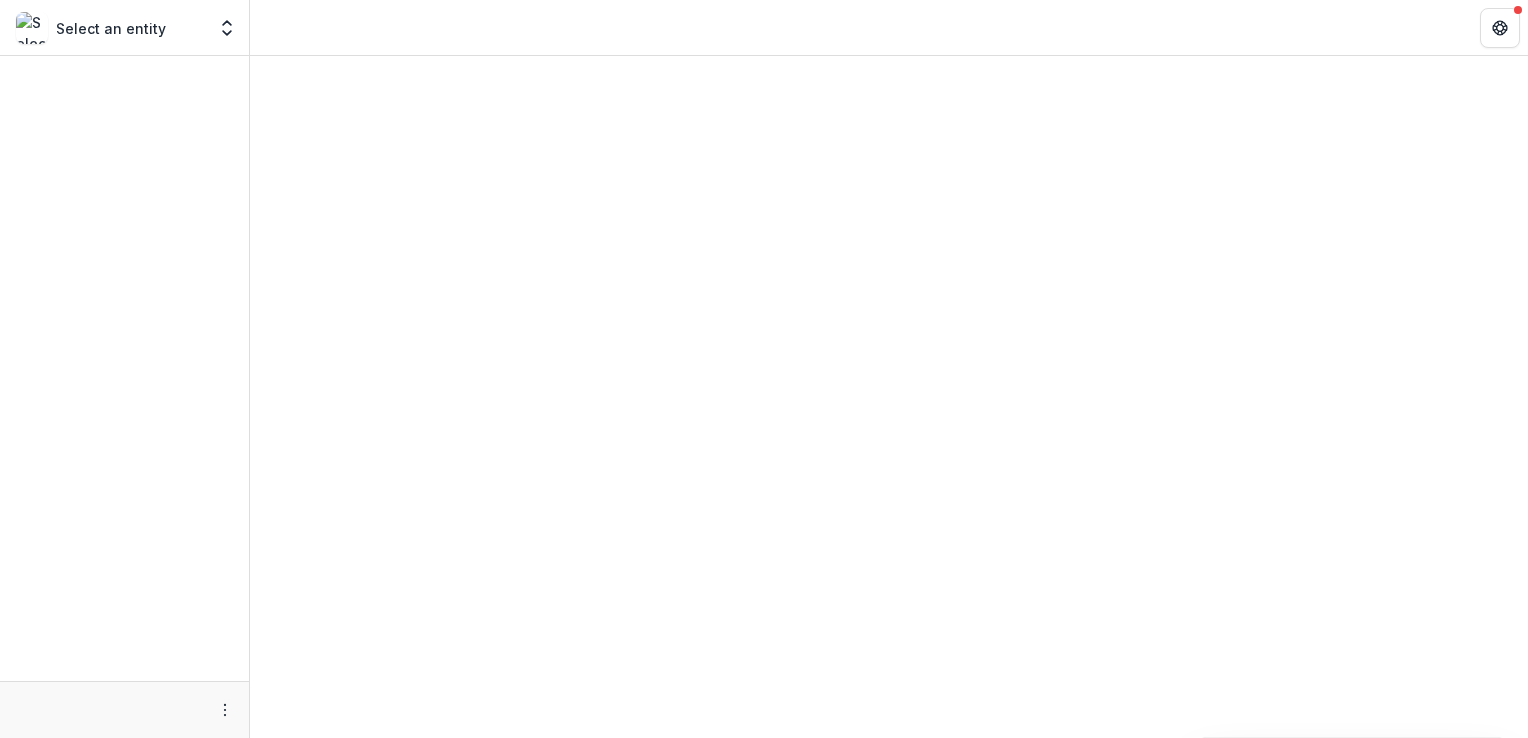 scroll, scrollTop: 0, scrollLeft: 0, axis: both 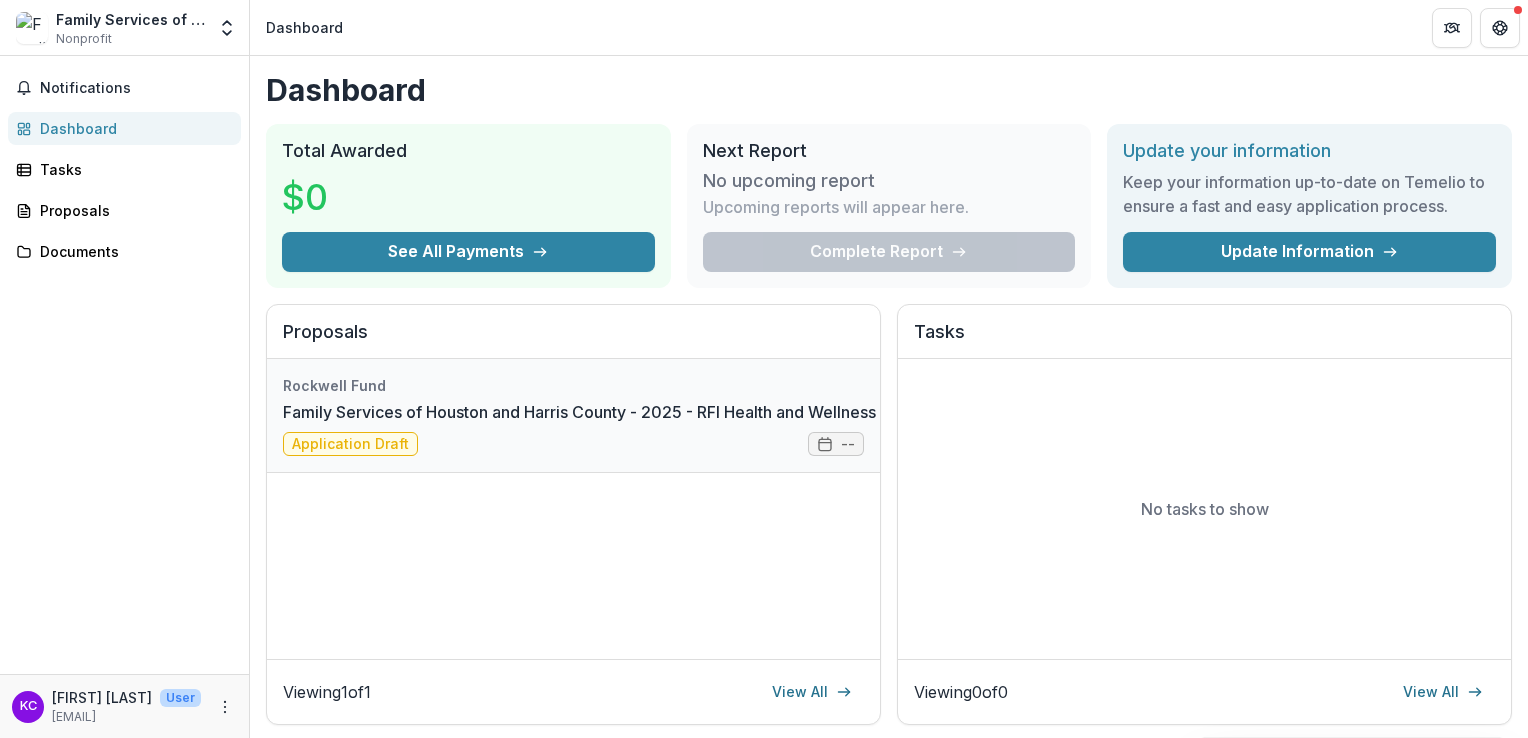 click on "Family Services of Houston and Harris County - 2025 - RFI Health and Wellness Pre-Application" at bounding box center (640, 412) 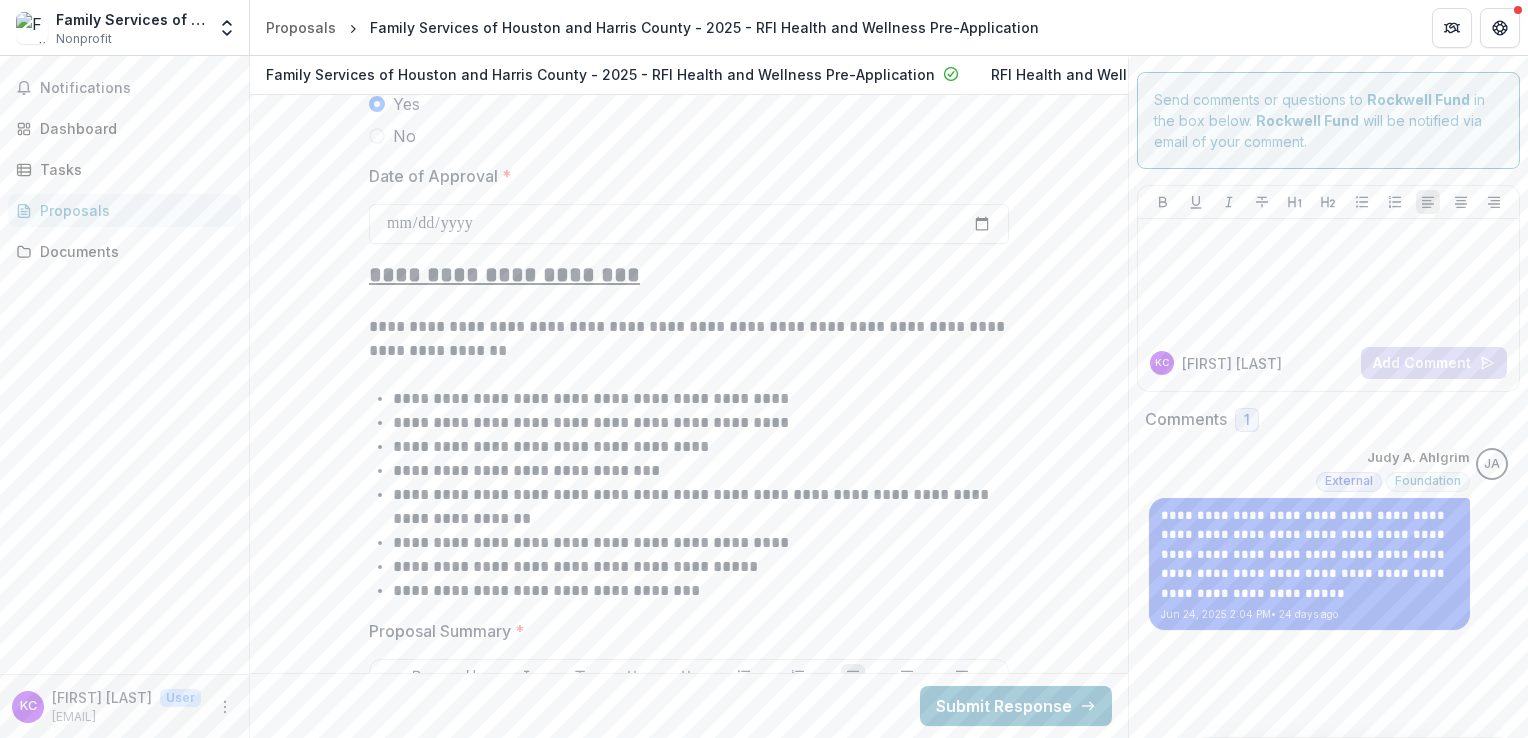 scroll, scrollTop: 4200, scrollLeft: 0, axis: vertical 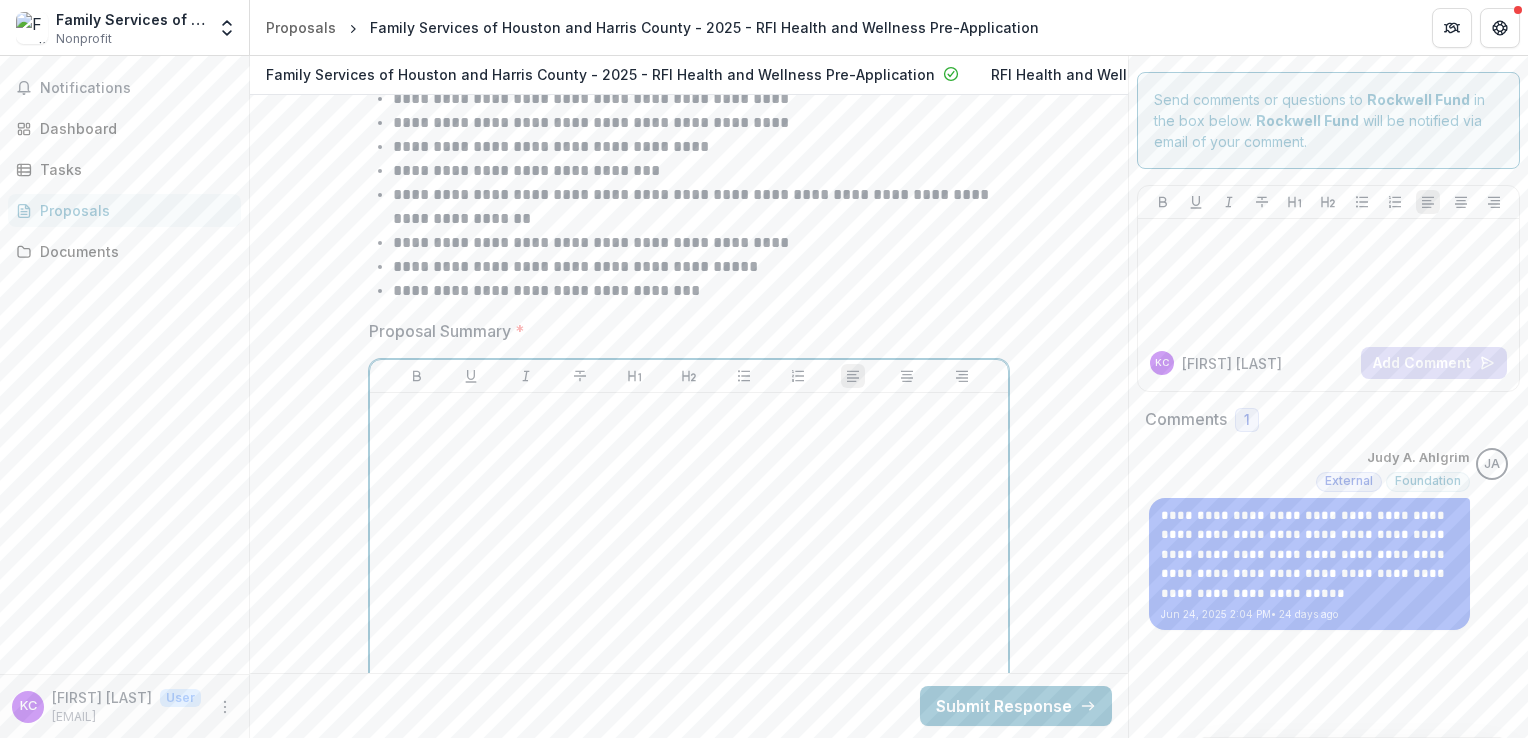 click at bounding box center (689, 412) 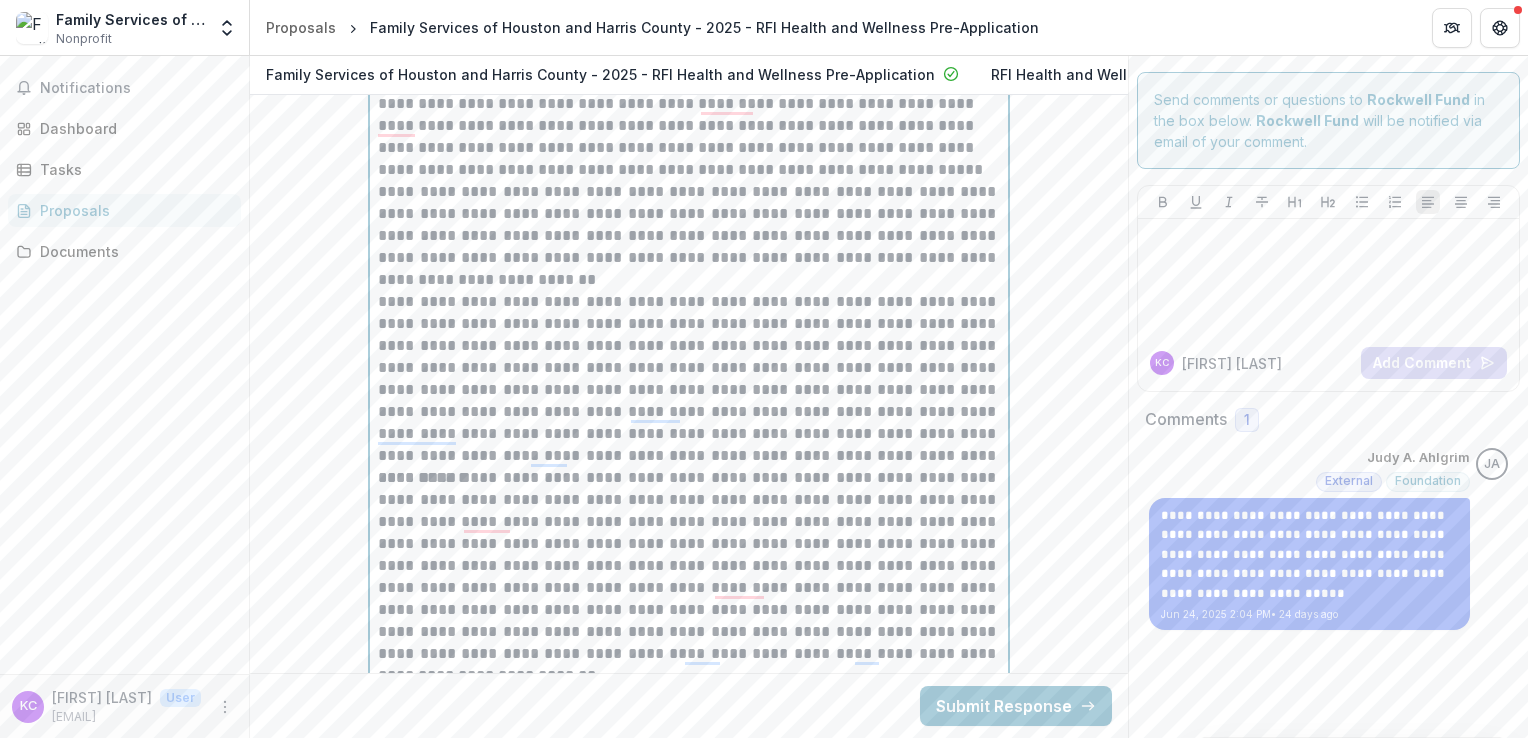 scroll, scrollTop: 4303, scrollLeft: 0, axis: vertical 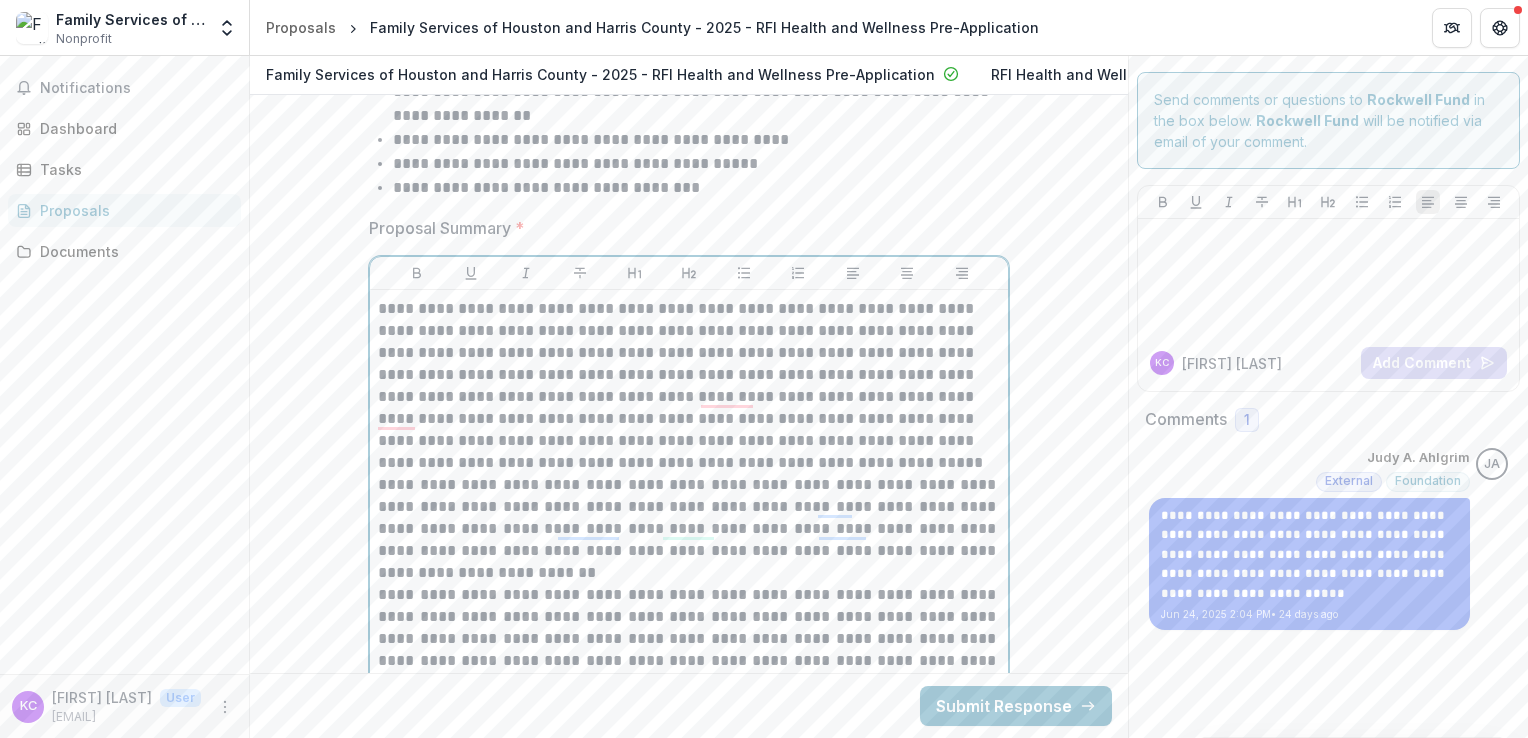 click on "**********" at bounding box center (689, 386) 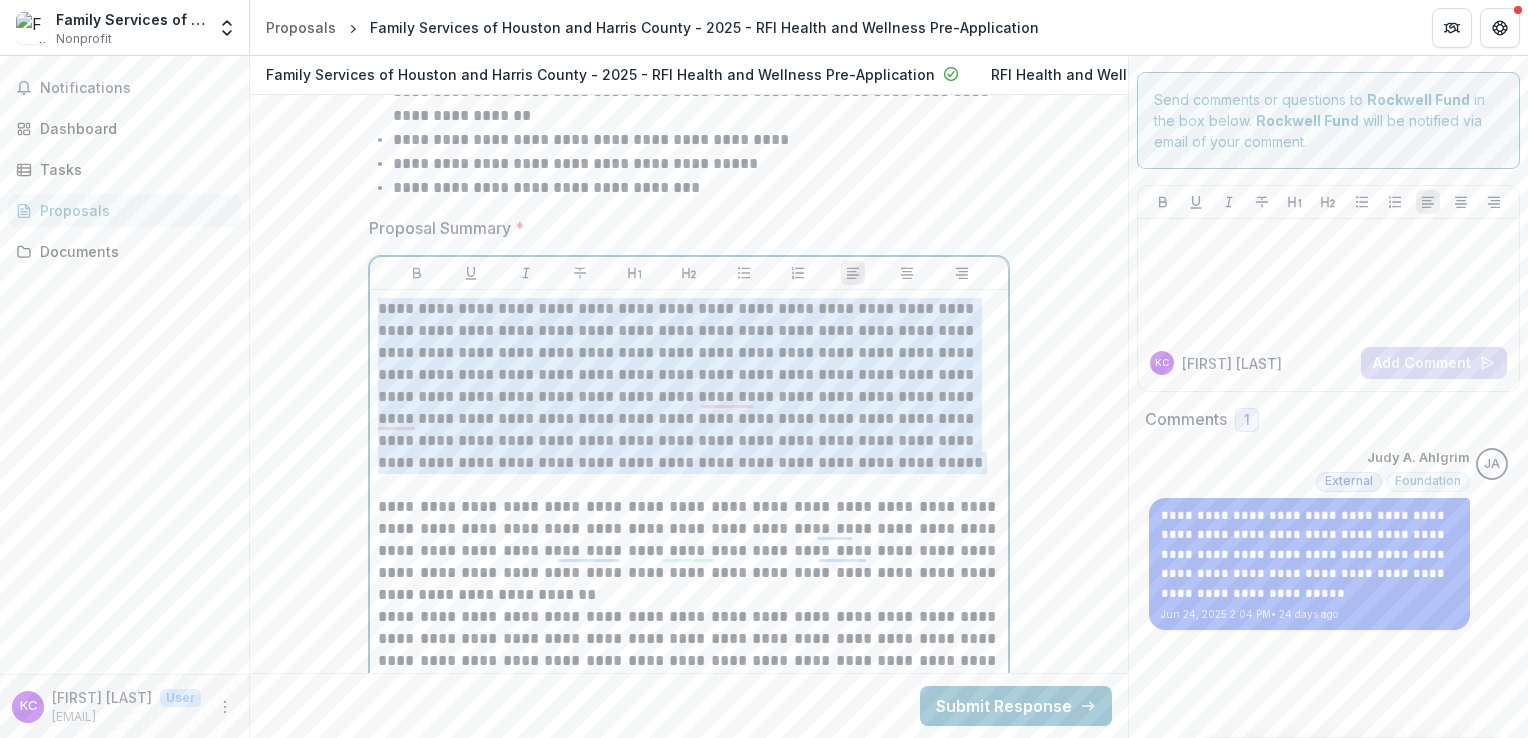drag, startPoint x: 924, startPoint y: 486, endPoint x: 197, endPoint y: 306, distance: 748.9519 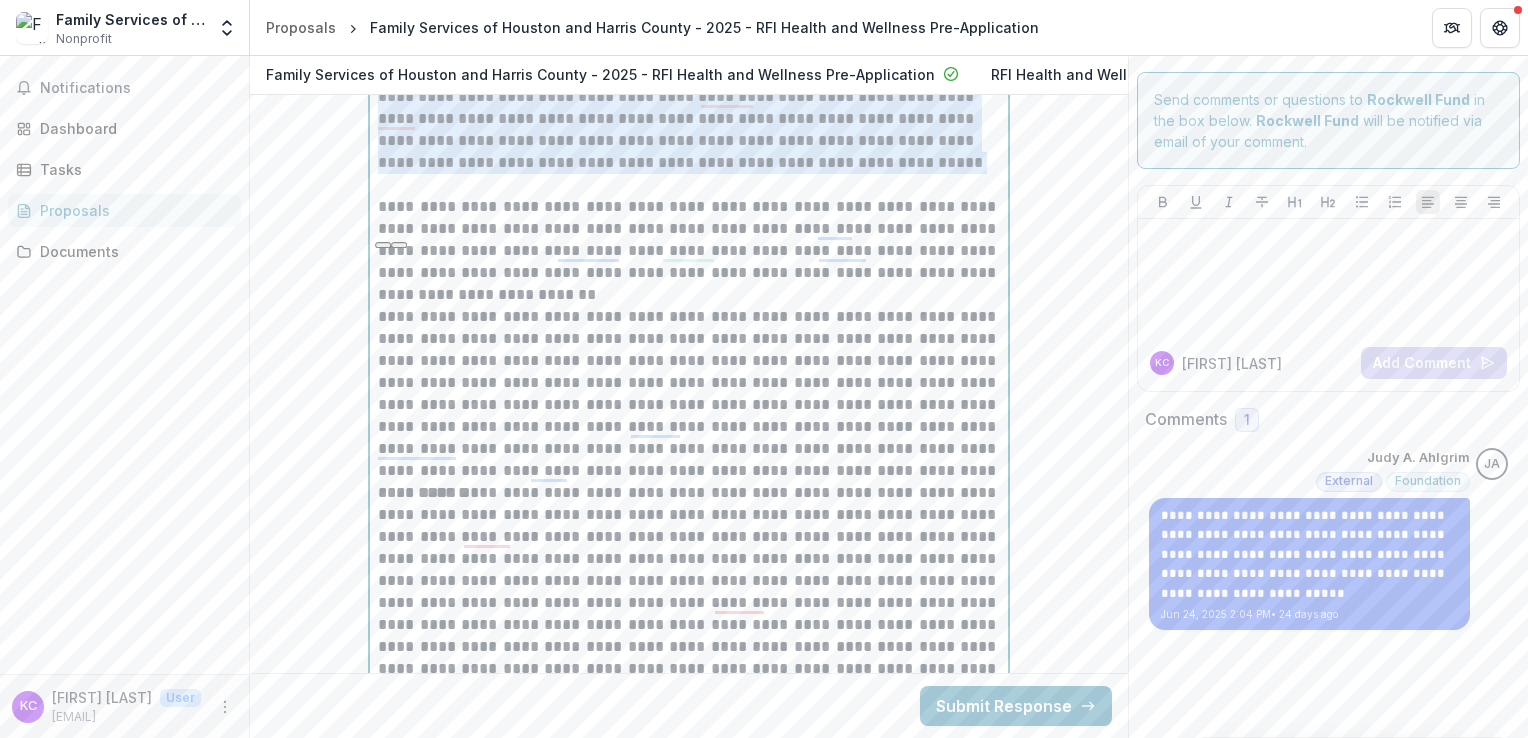 scroll, scrollTop: 4403, scrollLeft: 0, axis: vertical 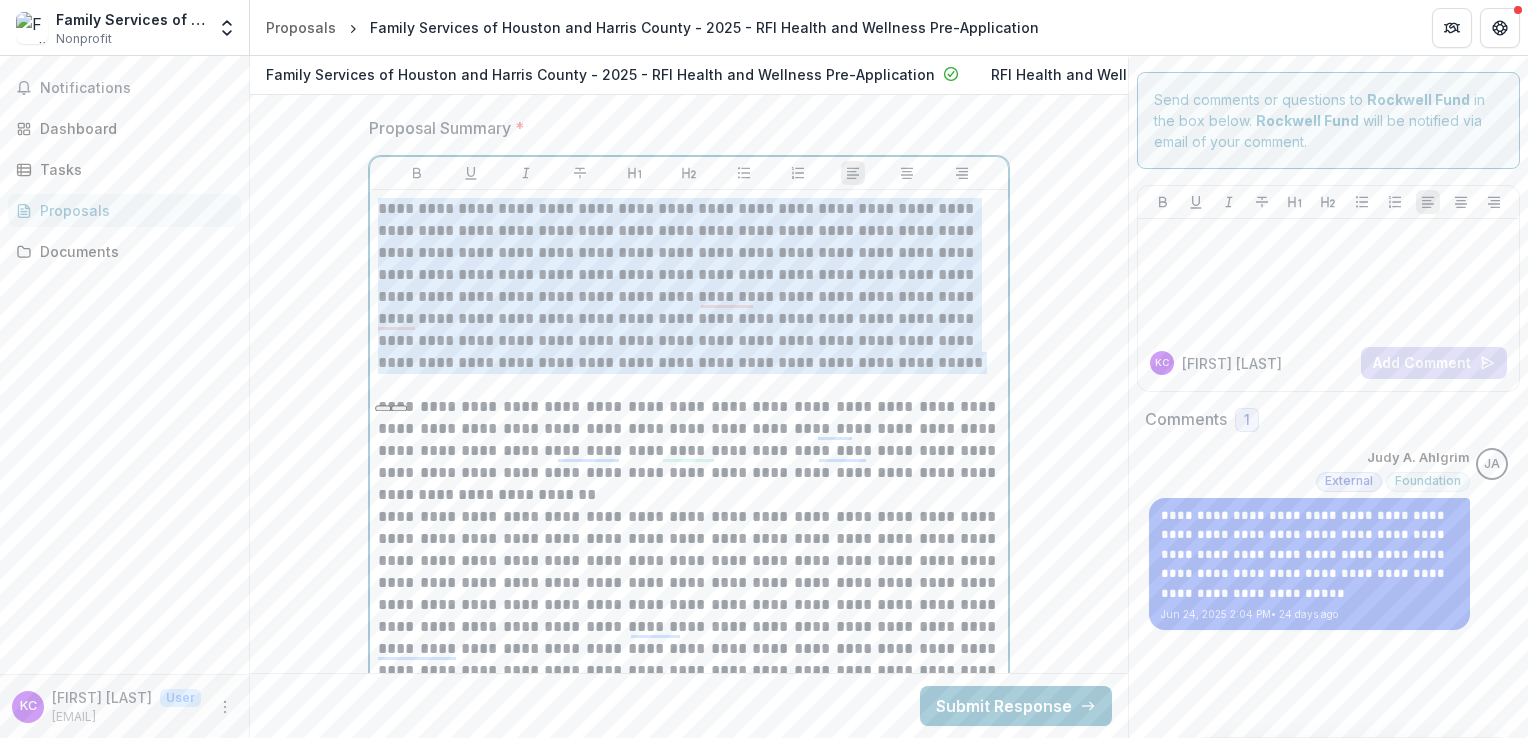 click on "**********" at bounding box center [689, 286] 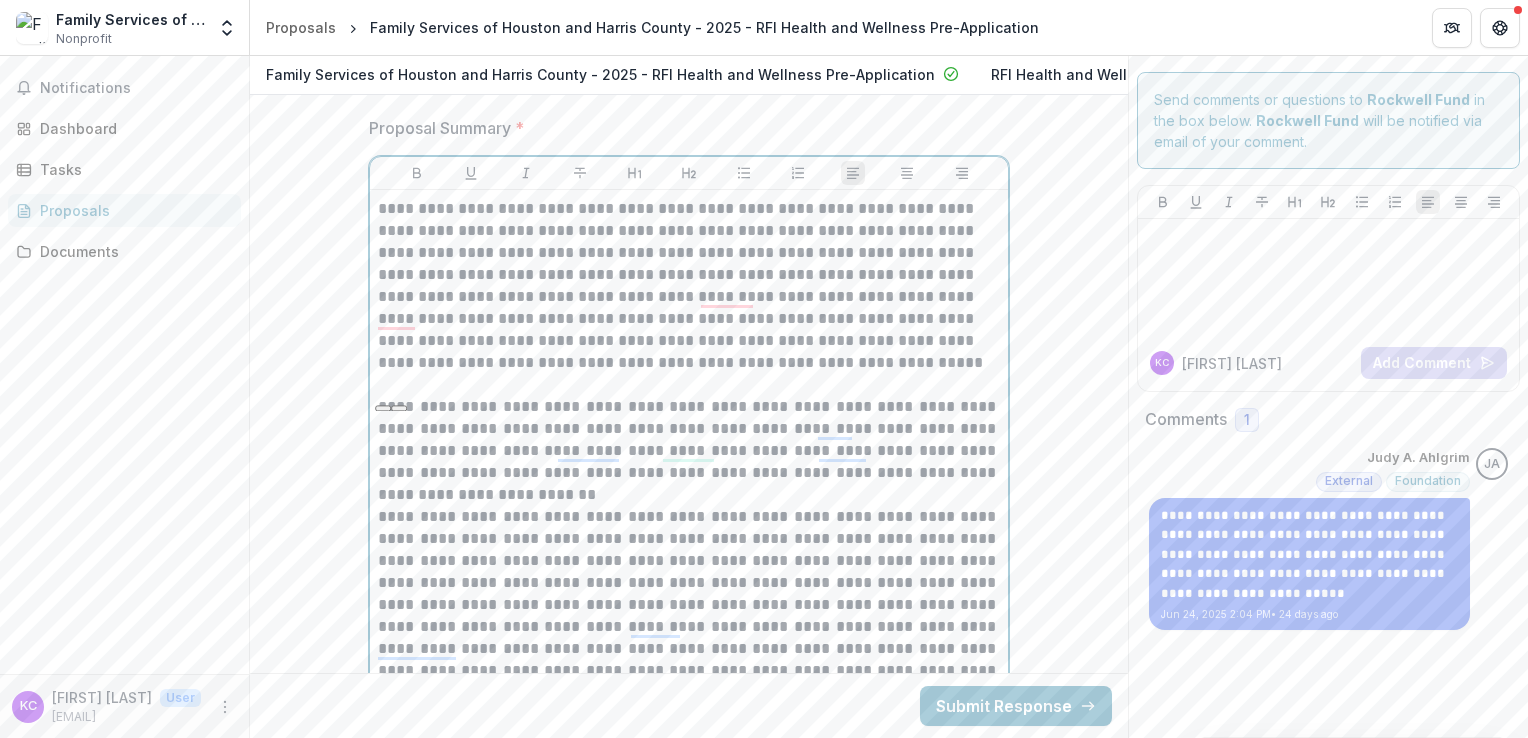click on "**********" at bounding box center (689, 286) 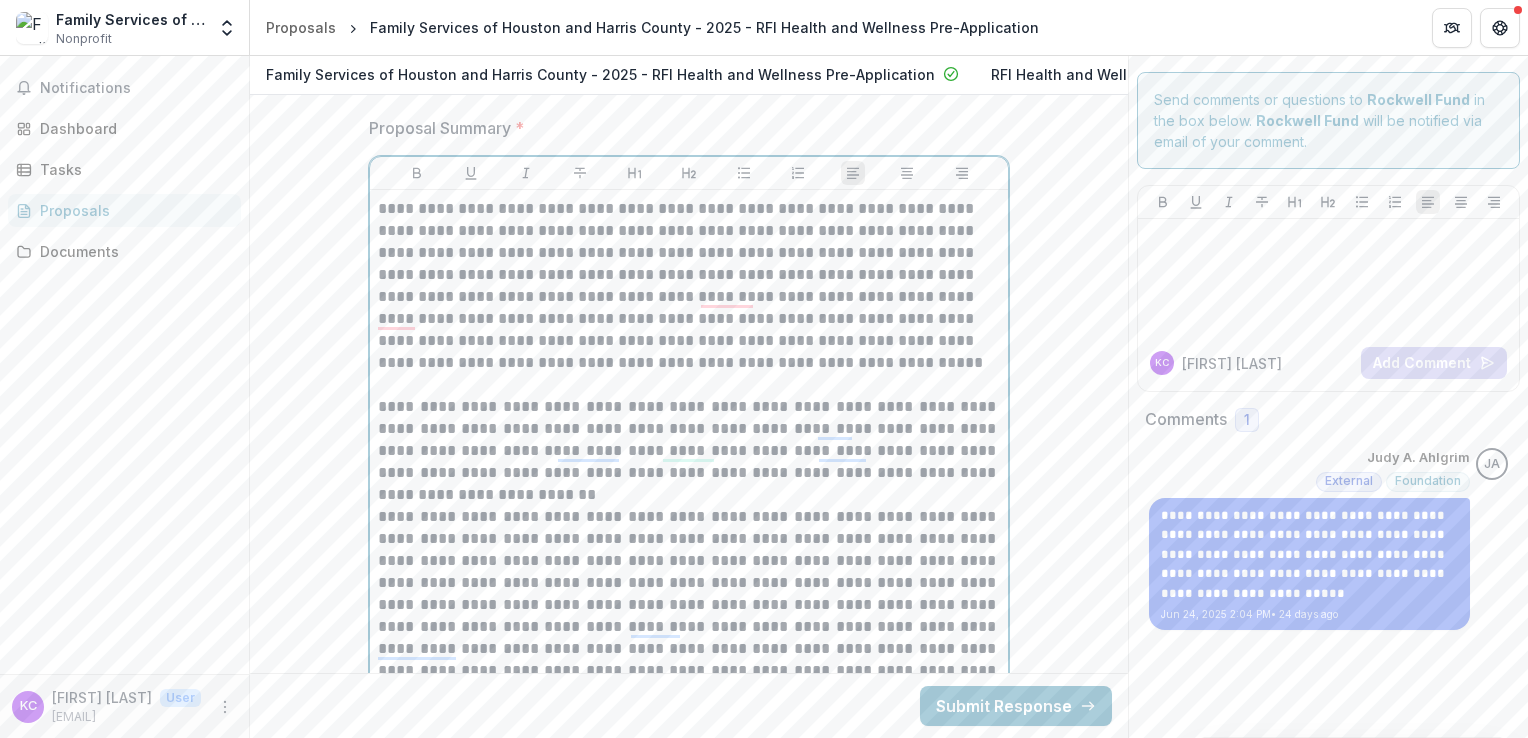 type 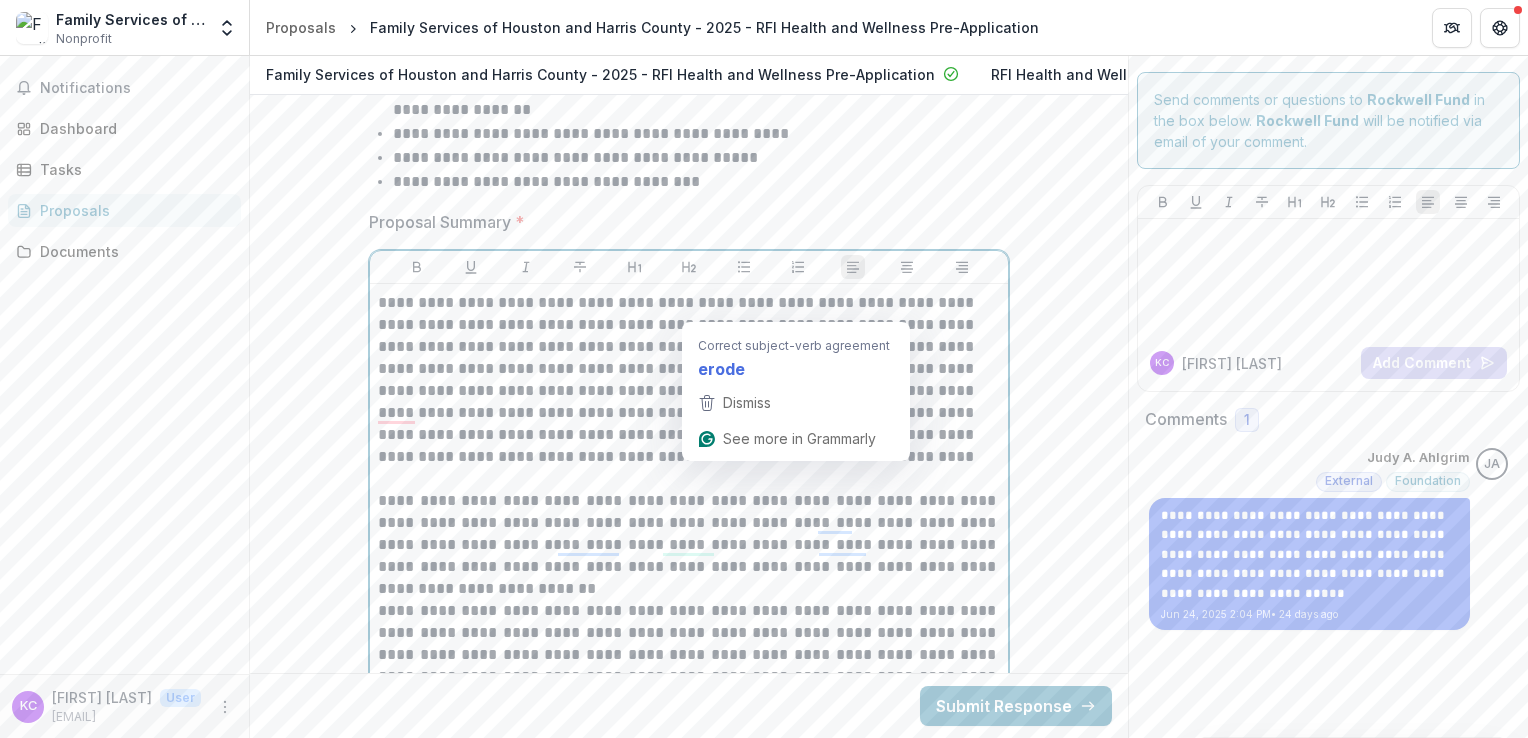 scroll, scrollTop: 4303, scrollLeft: 0, axis: vertical 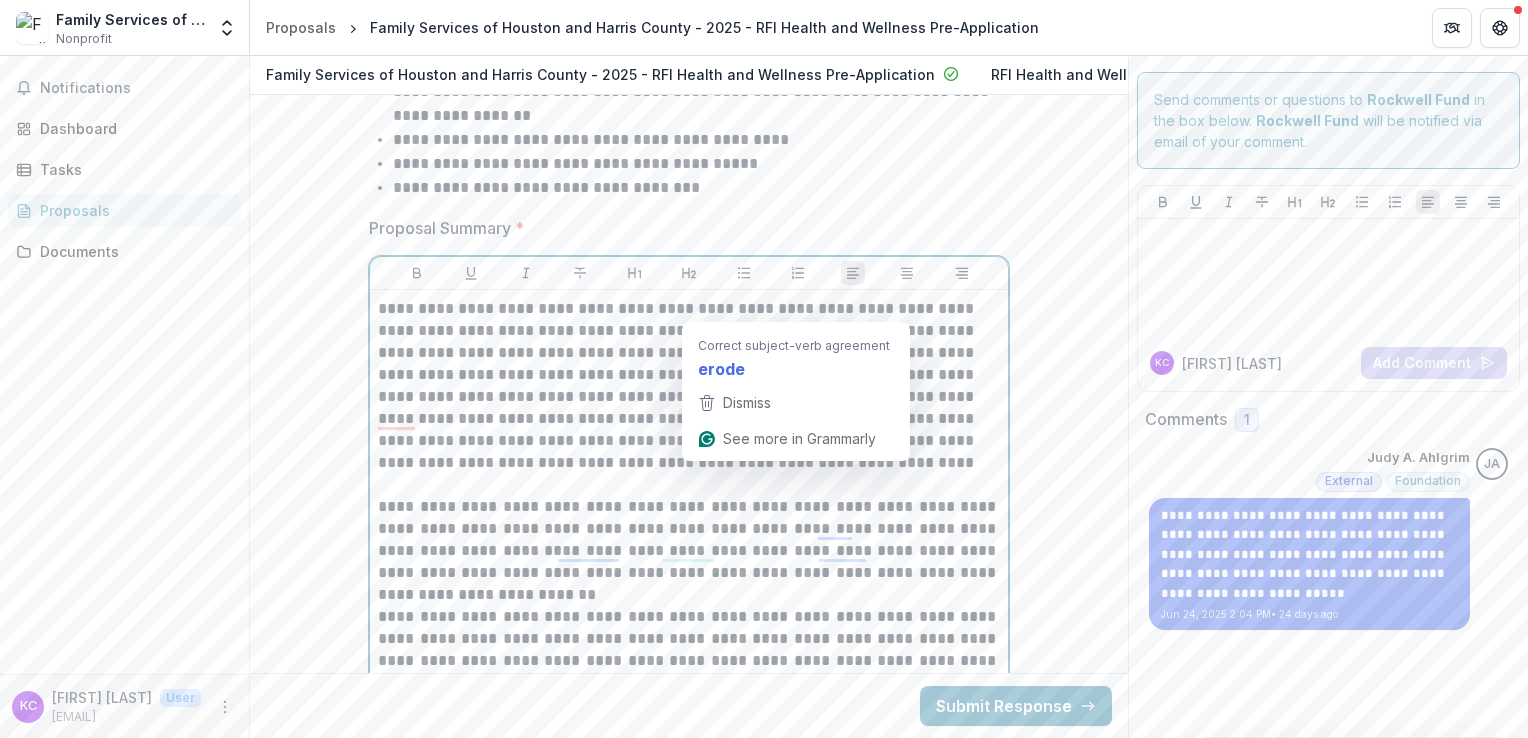 click on "**********" at bounding box center [689, 386] 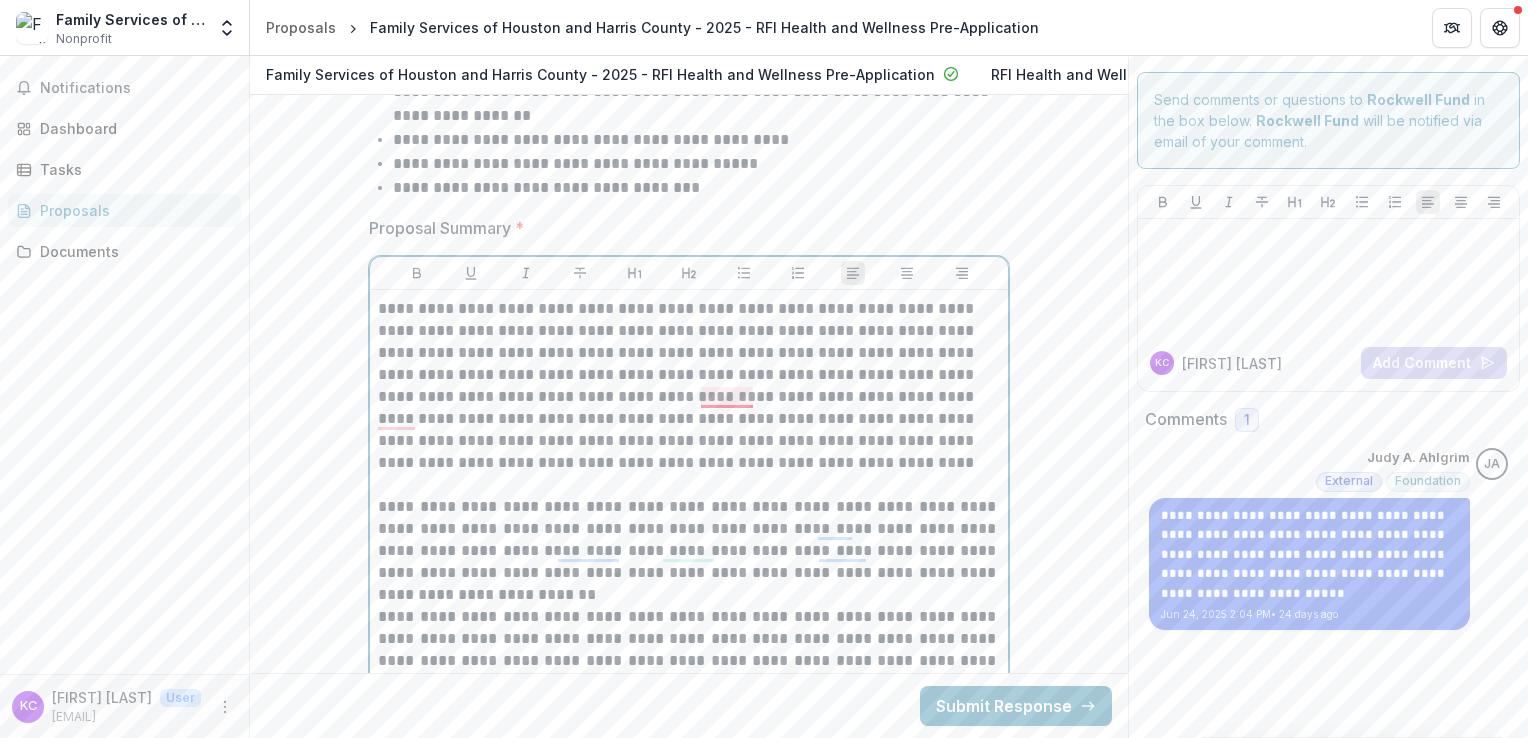 click on "**********" at bounding box center [689, 386] 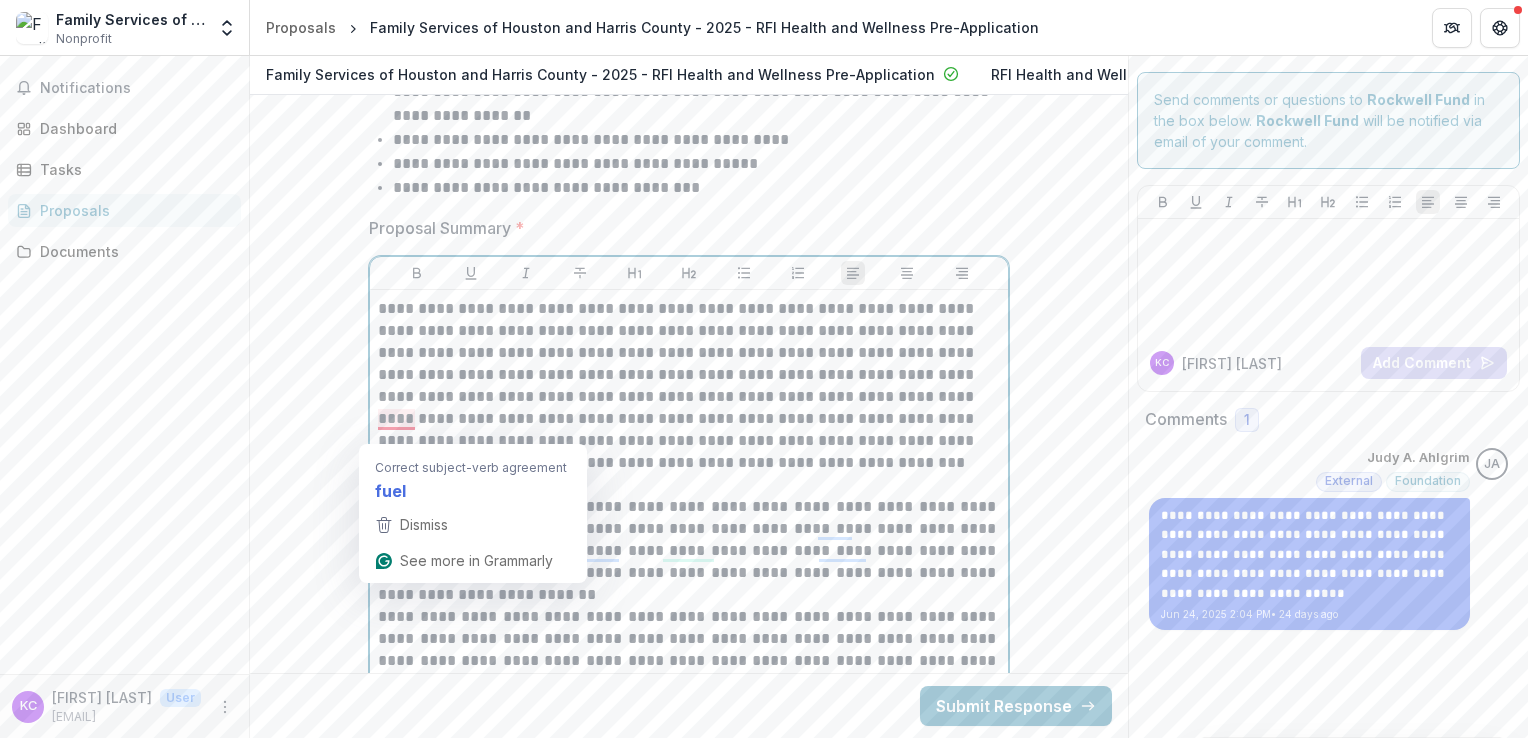 click on "**********" at bounding box center [689, 386] 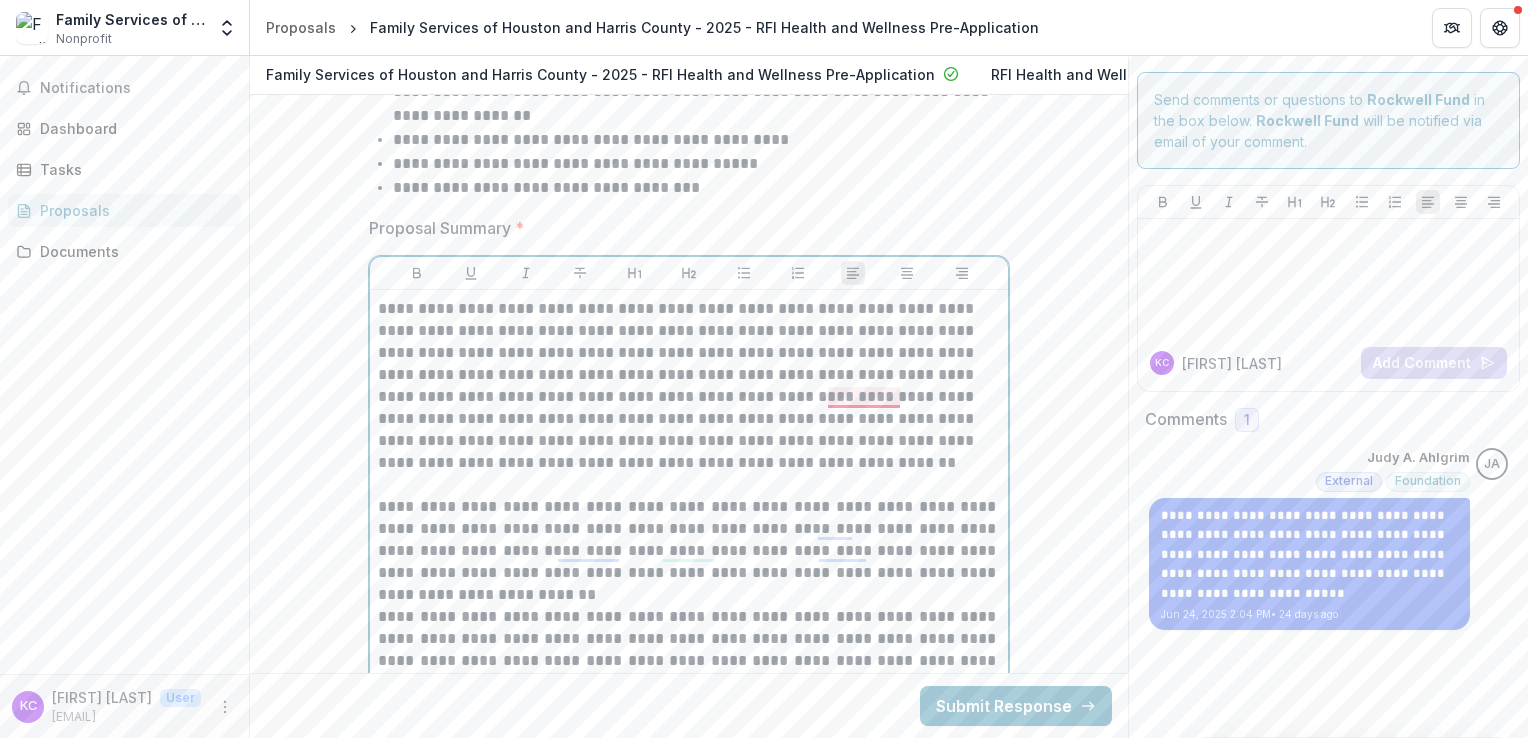 click on "**********" at bounding box center (689, 386) 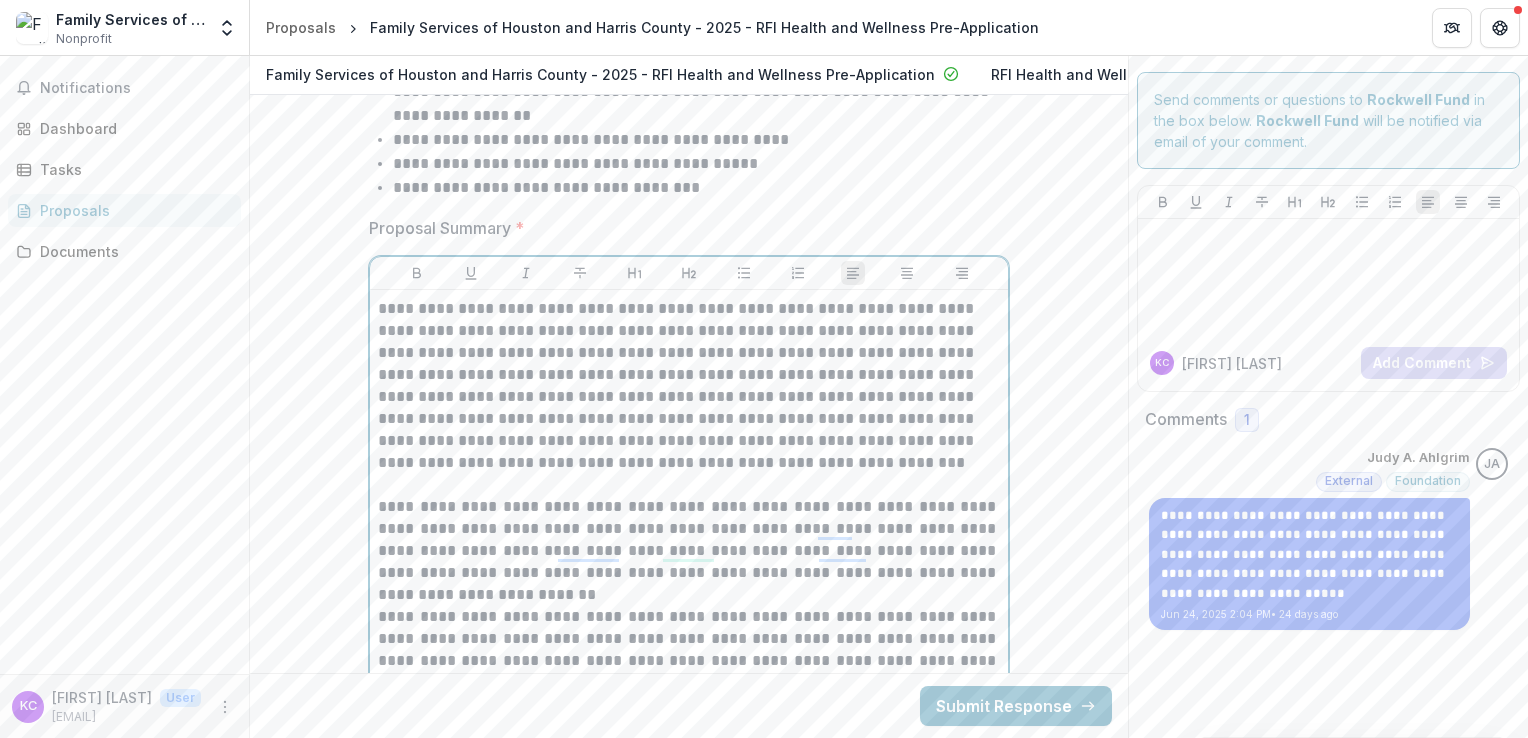 scroll, scrollTop: 4403, scrollLeft: 0, axis: vertical 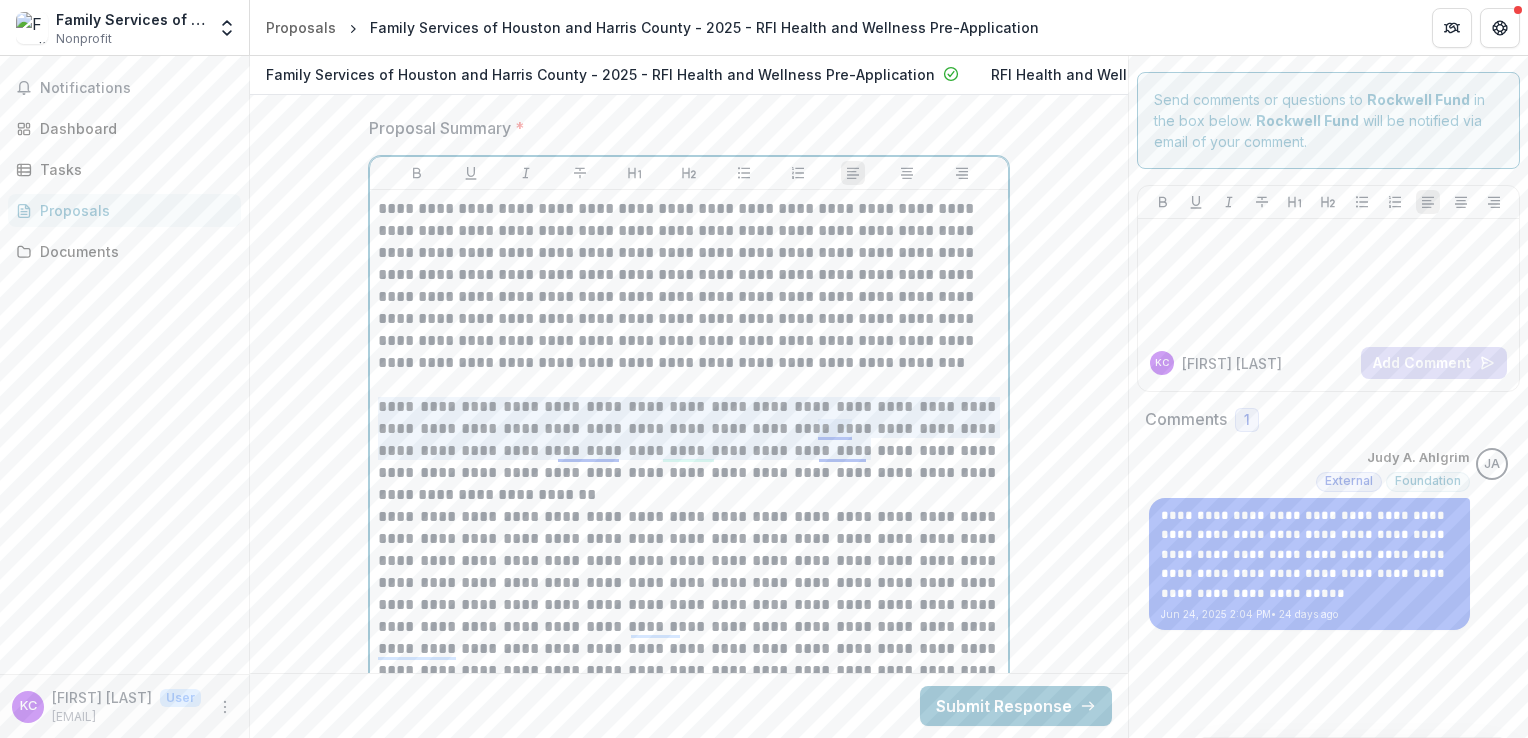 click on "**********" at bounding box center [689, 451] 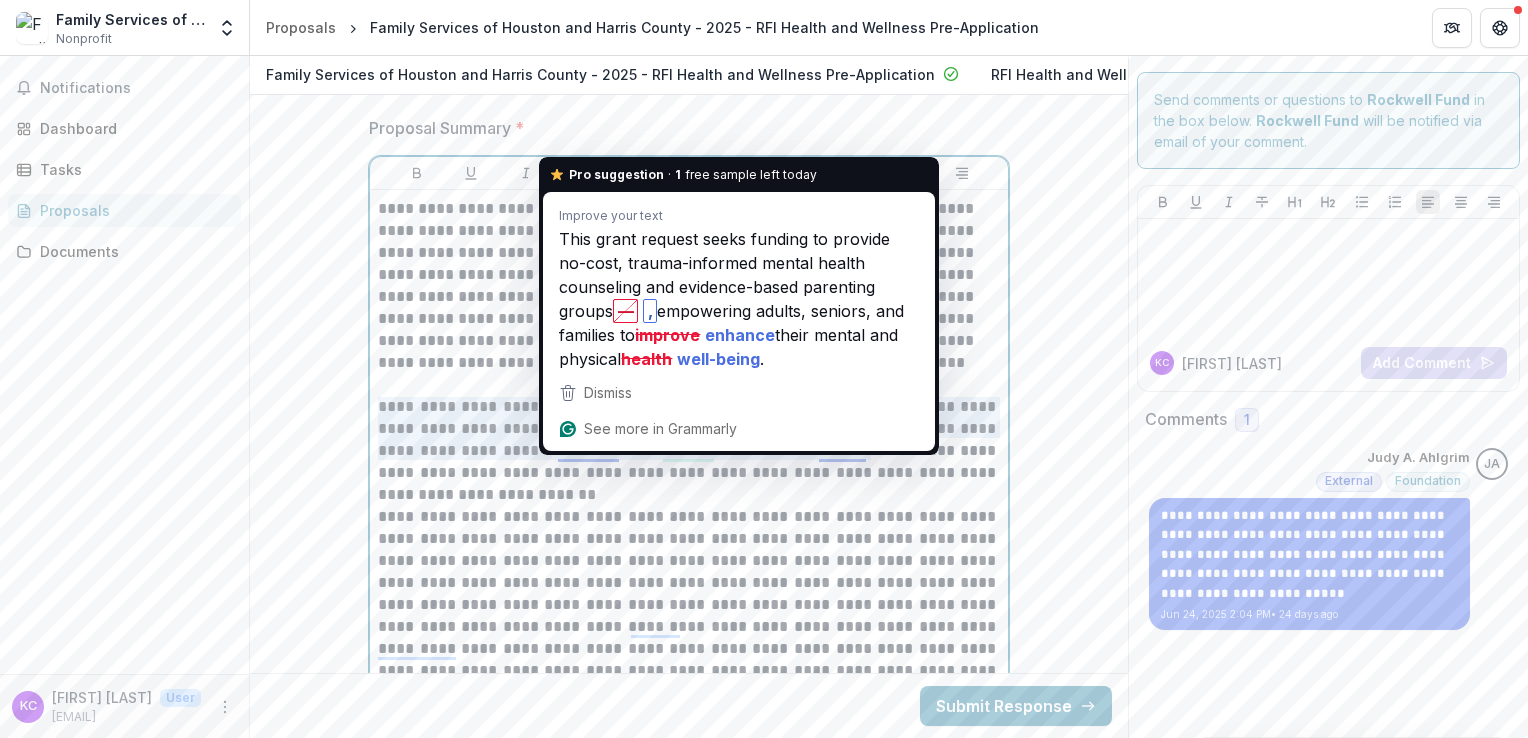 click on "**********" at bounding box center [689, 451] 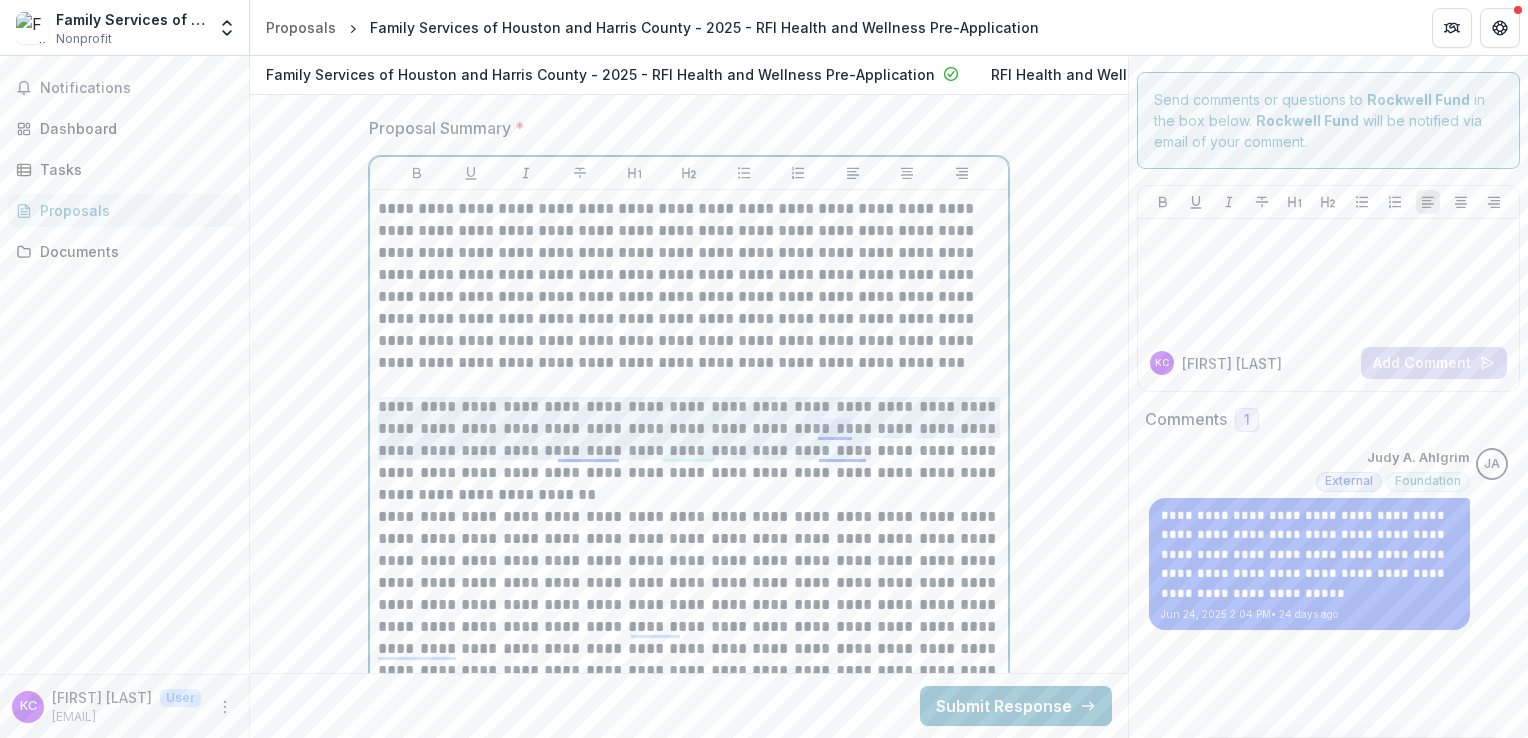 click on "**********" at bounding box center [689, 451] 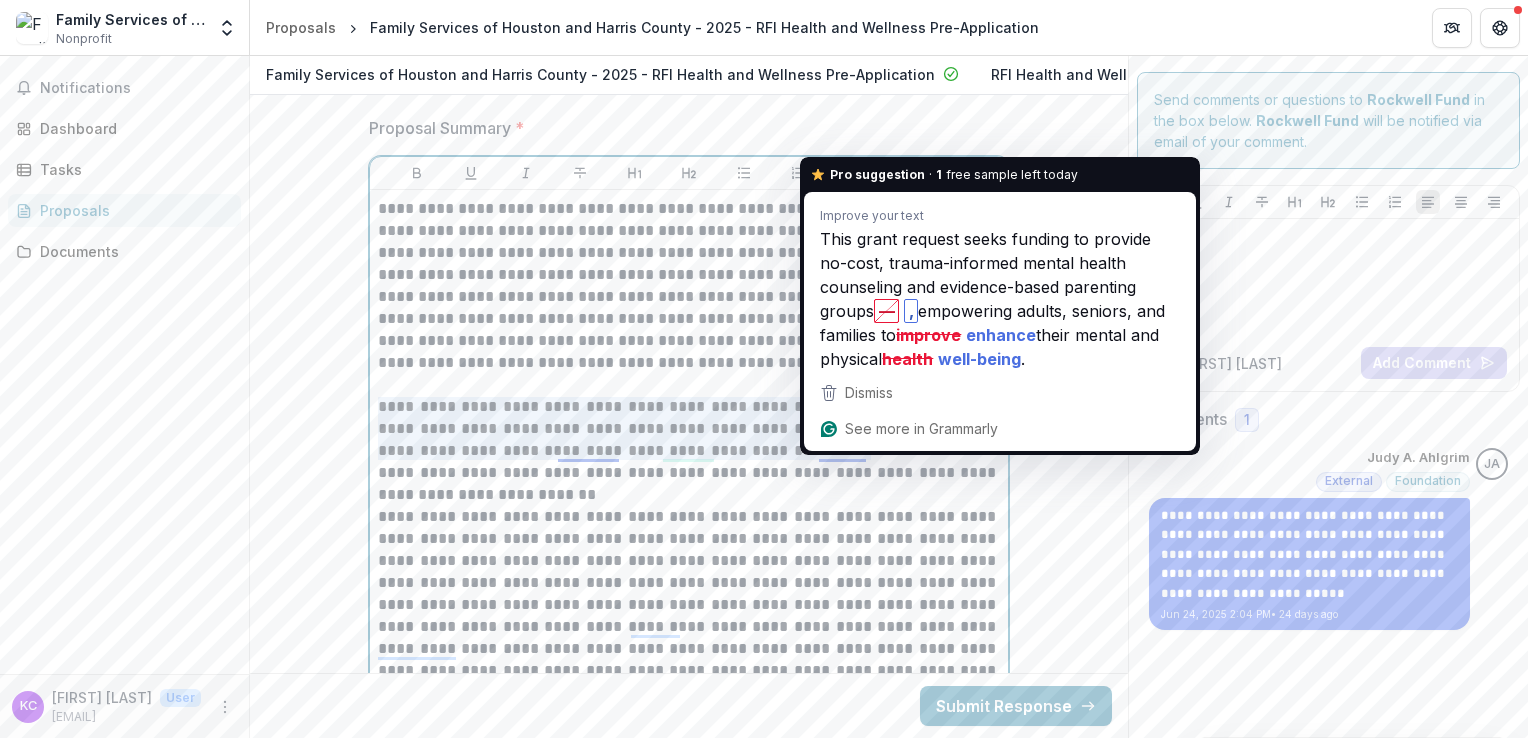 click on "**********" at bounding box center [689, 451] 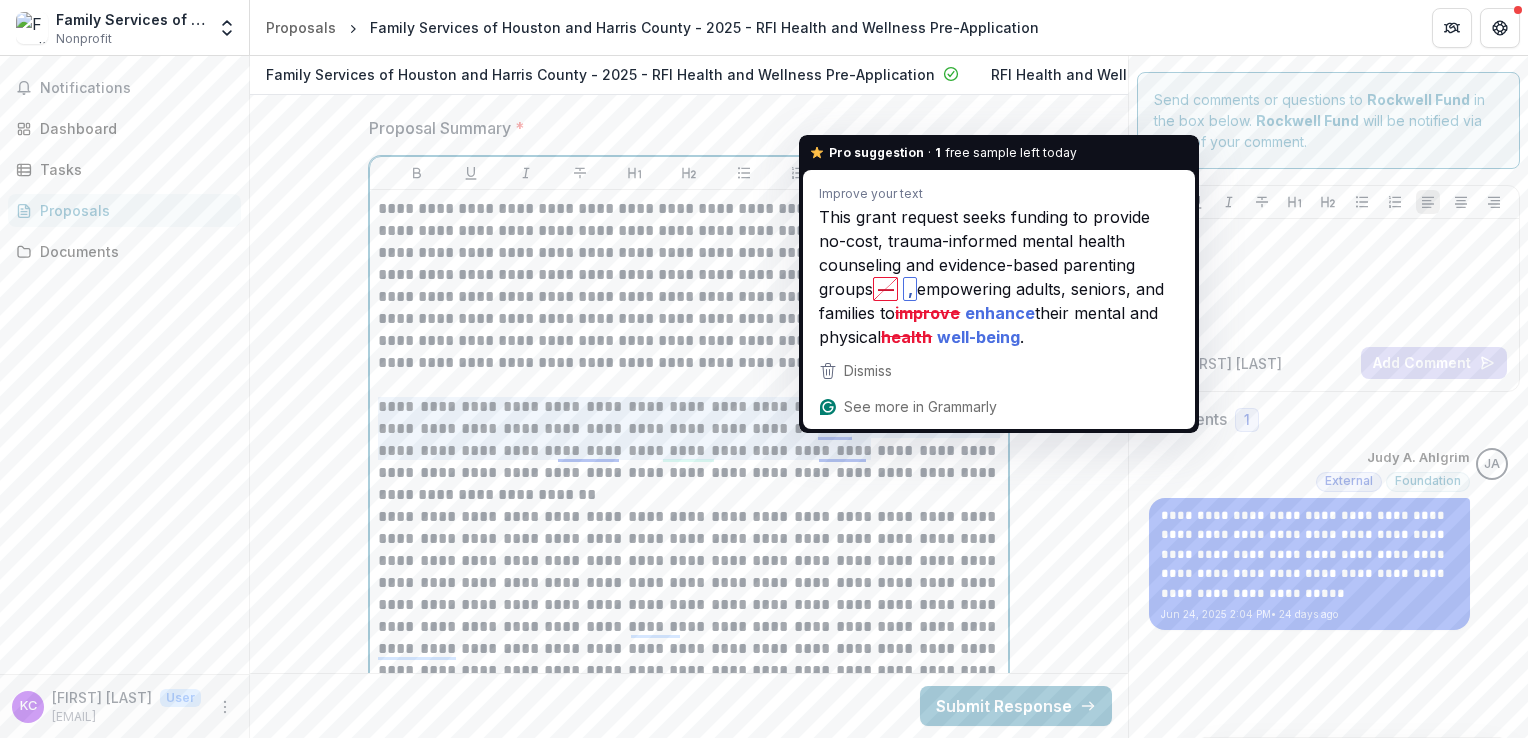 click on "**********" at bounding box center (689, 451) 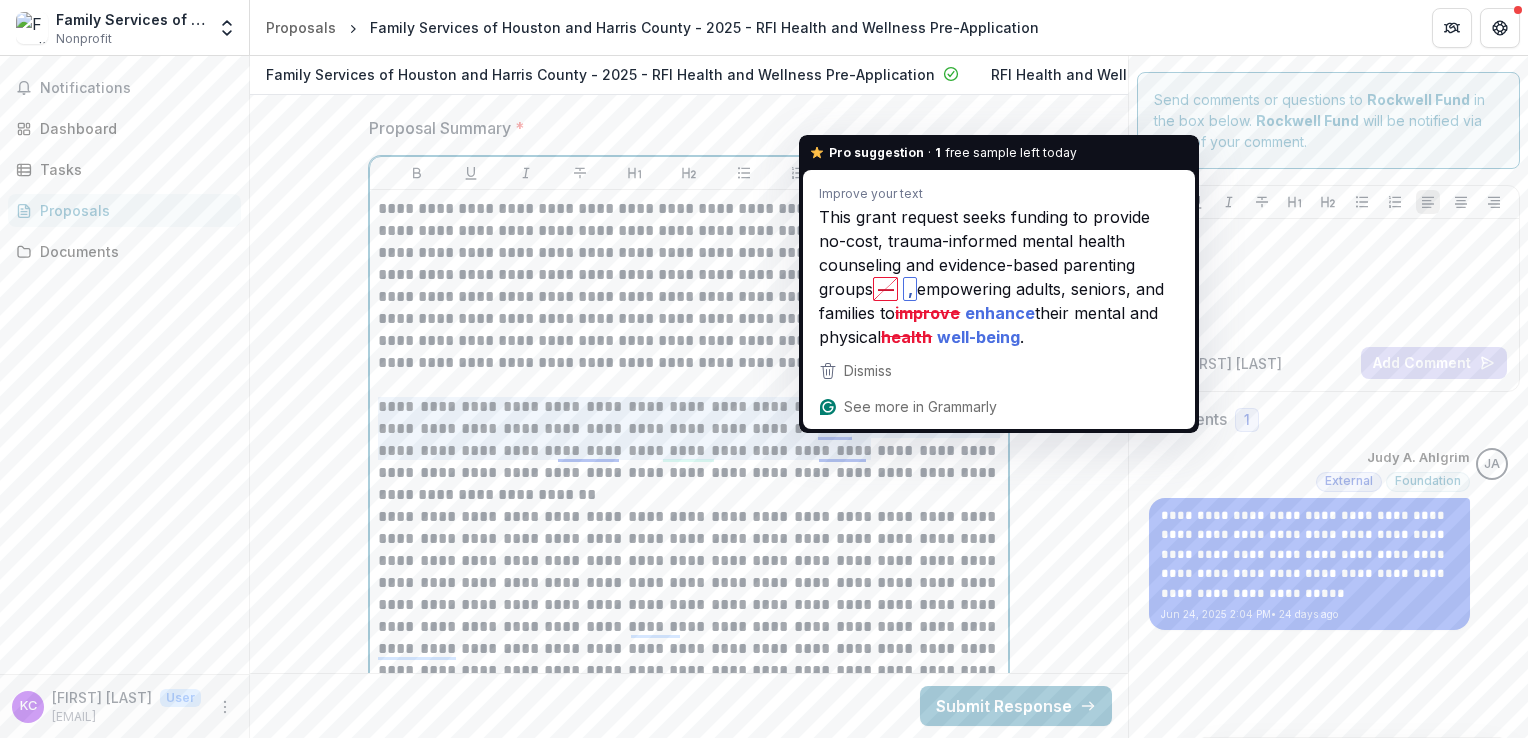 click on "**********" at bounding box center [689, 451] 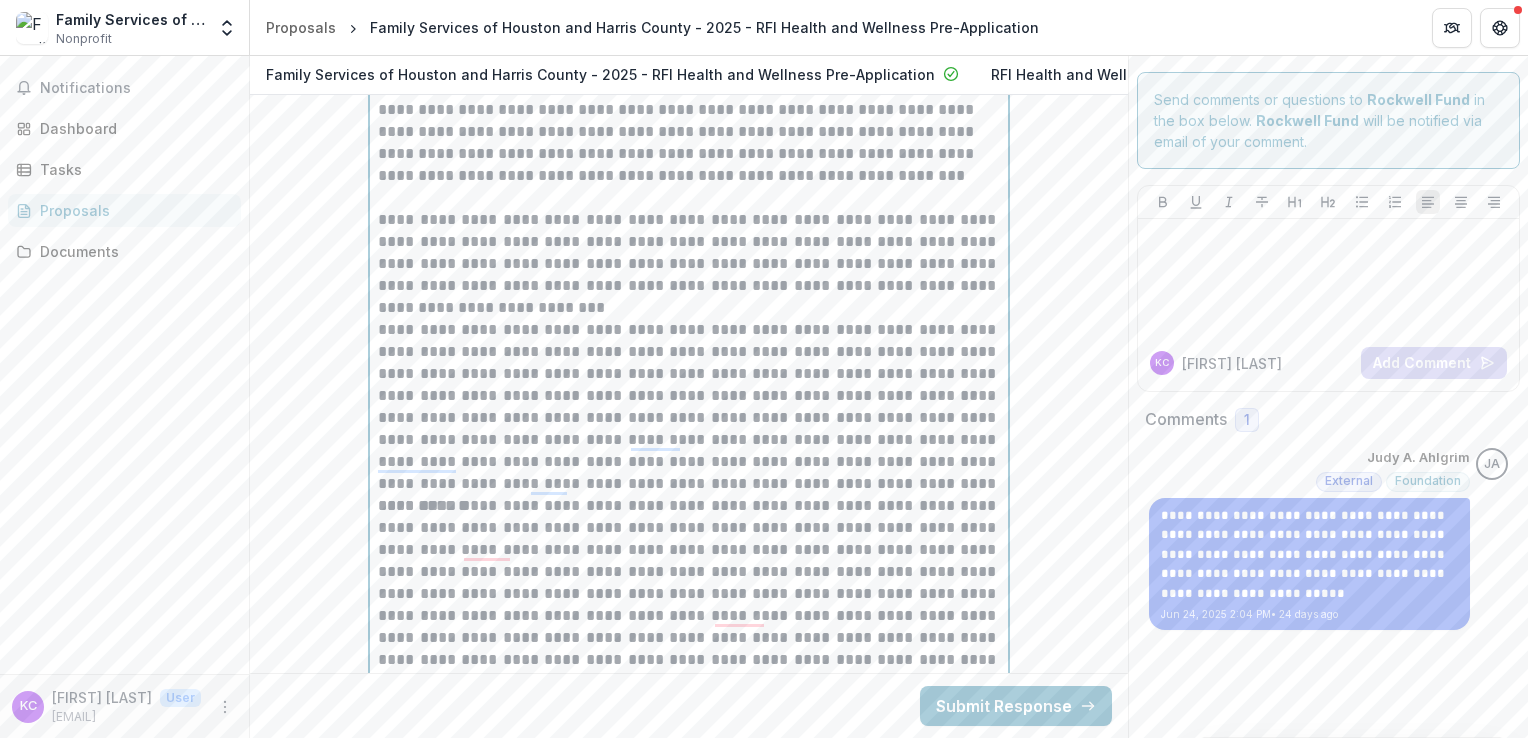 scroll, scrollTop: 4603, scrollLeft: 0, axis: vertical 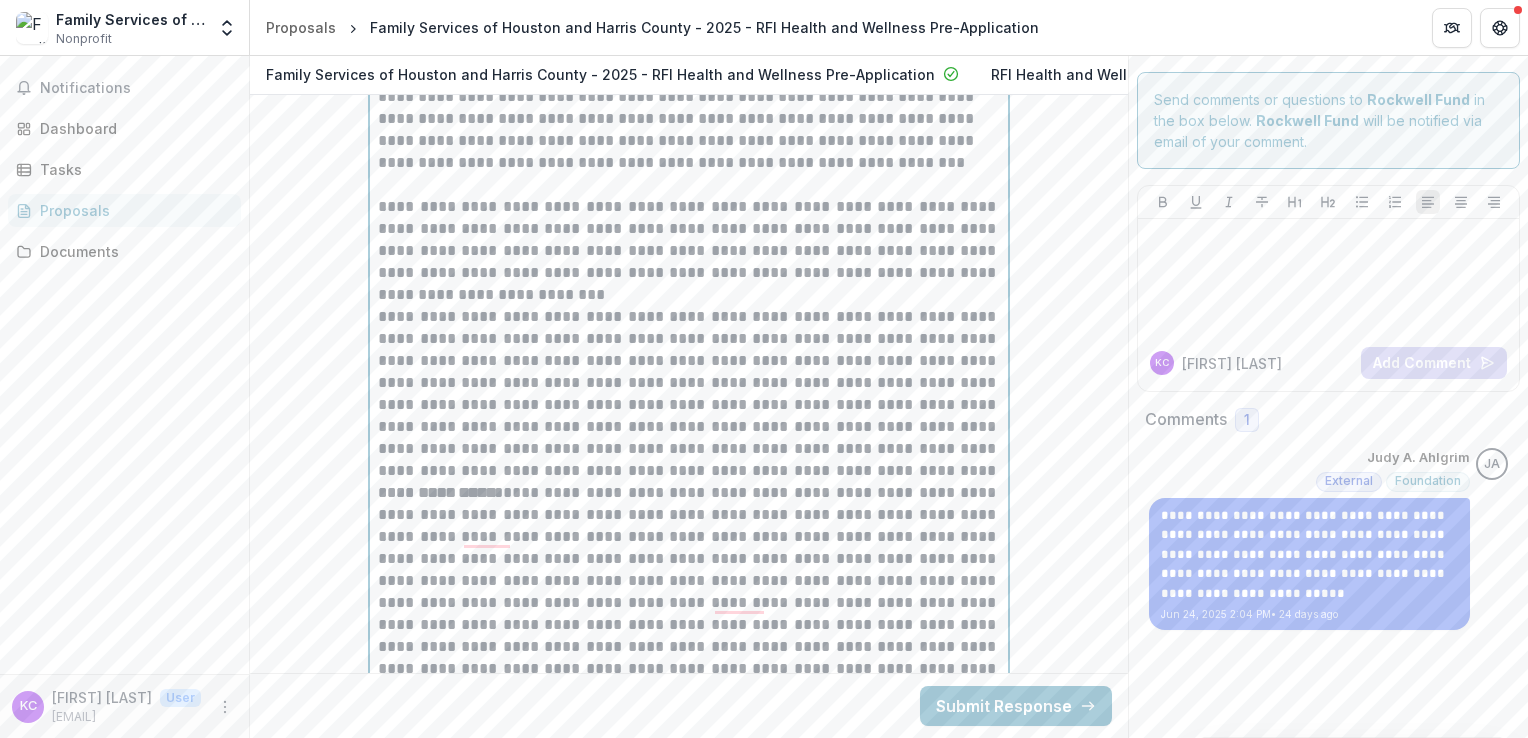 click on "**********" at bounding box center [689, 394] 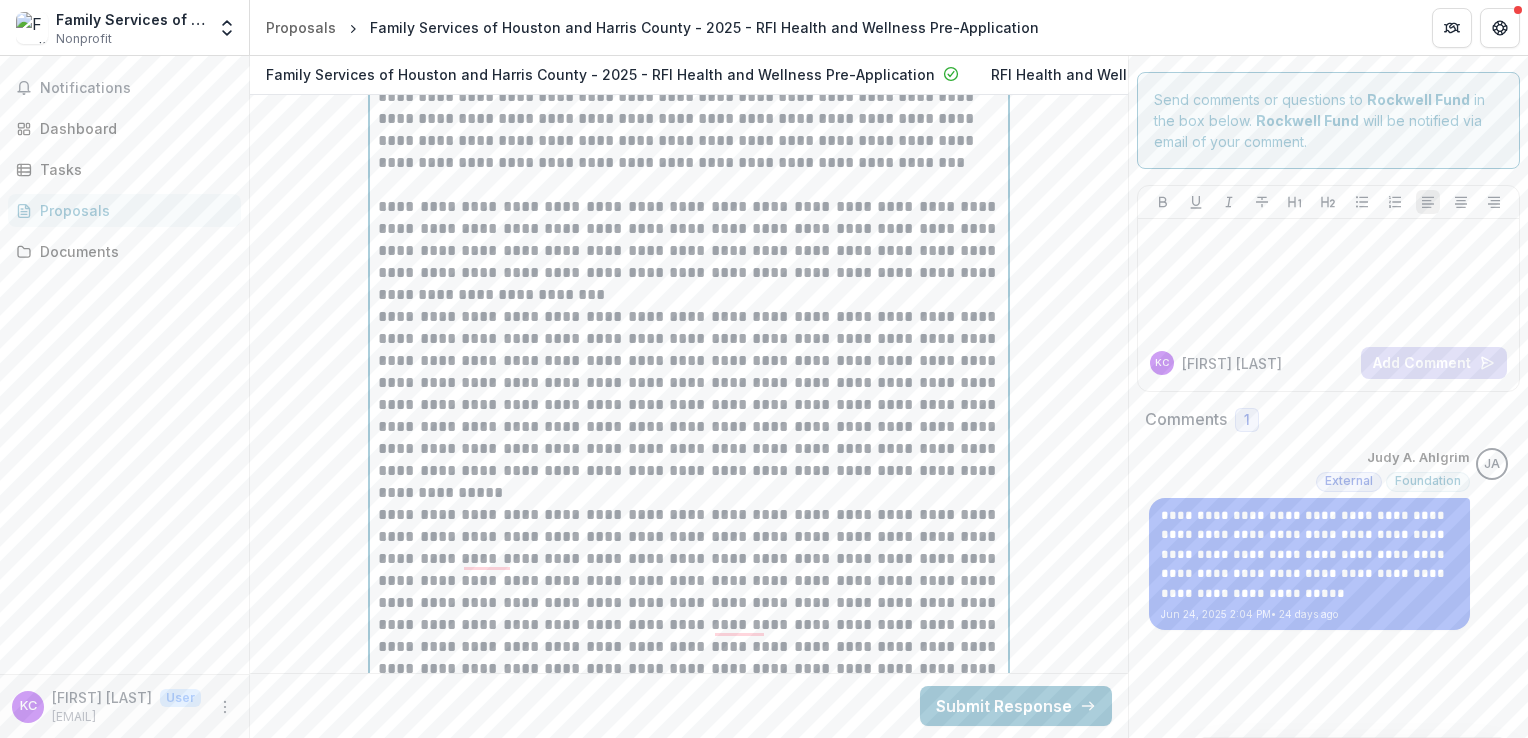 scroll, scrollTop: 4803, scrollLeft: 0, axis: vertical 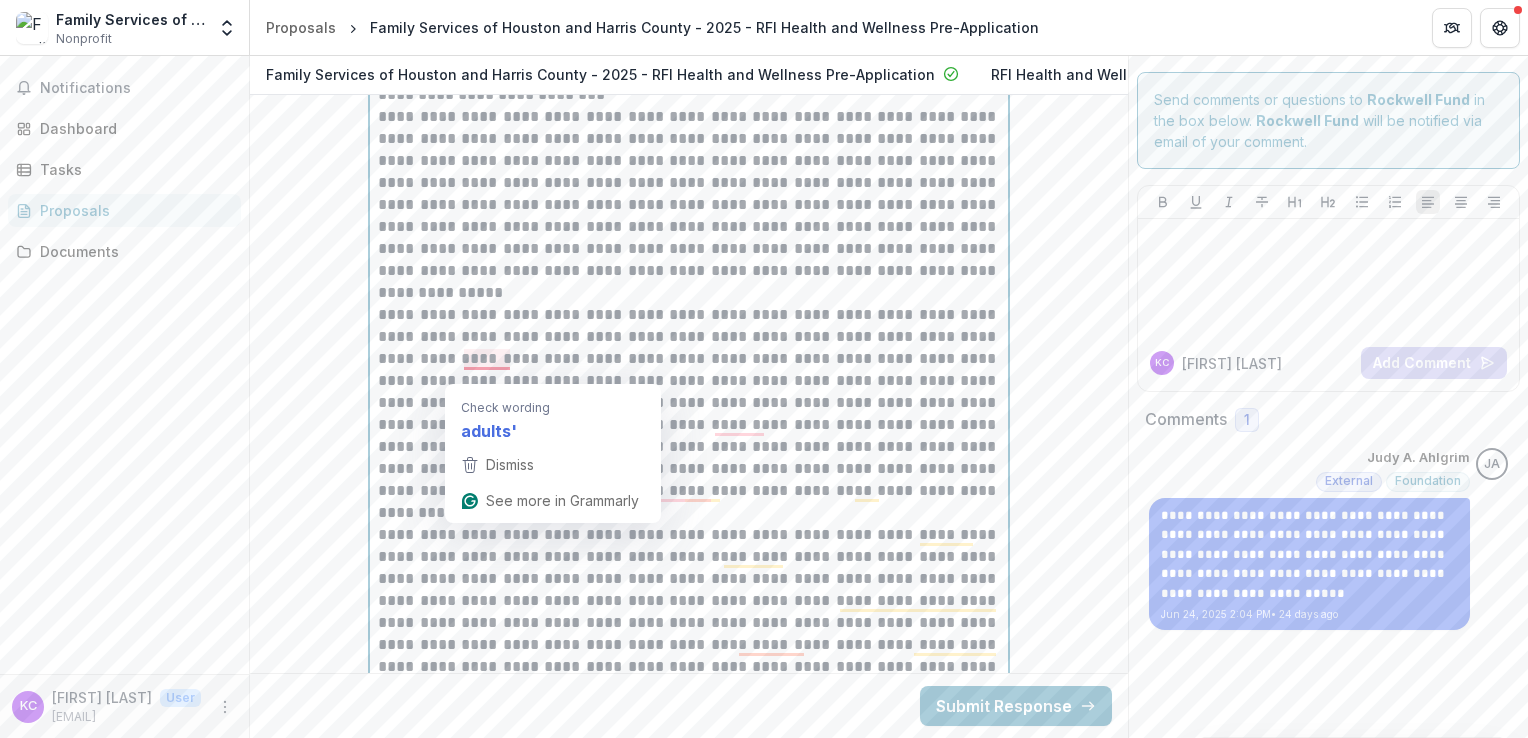 click on "**********" at bounding box center [689, 414] 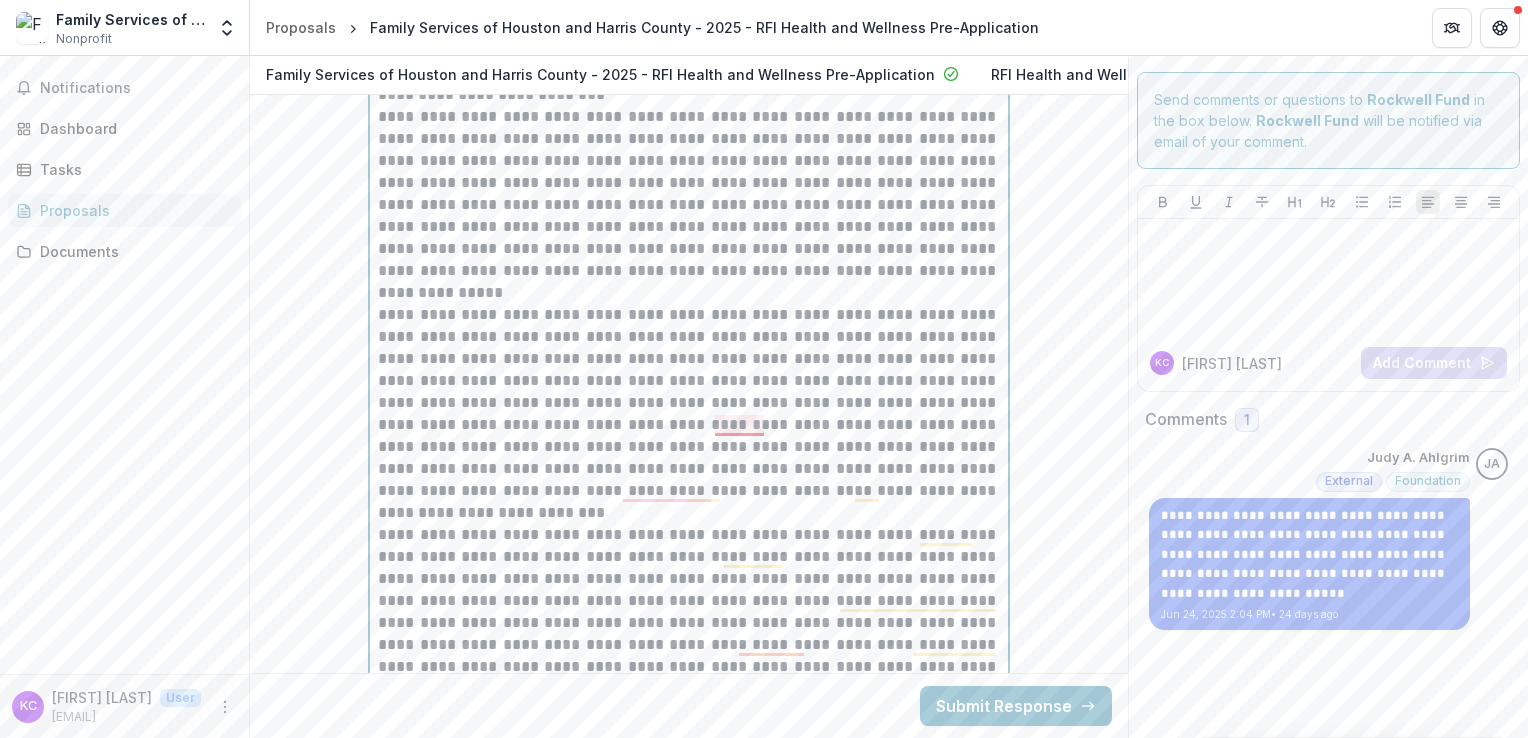 click on "**********" at bounding box center (689, 414) 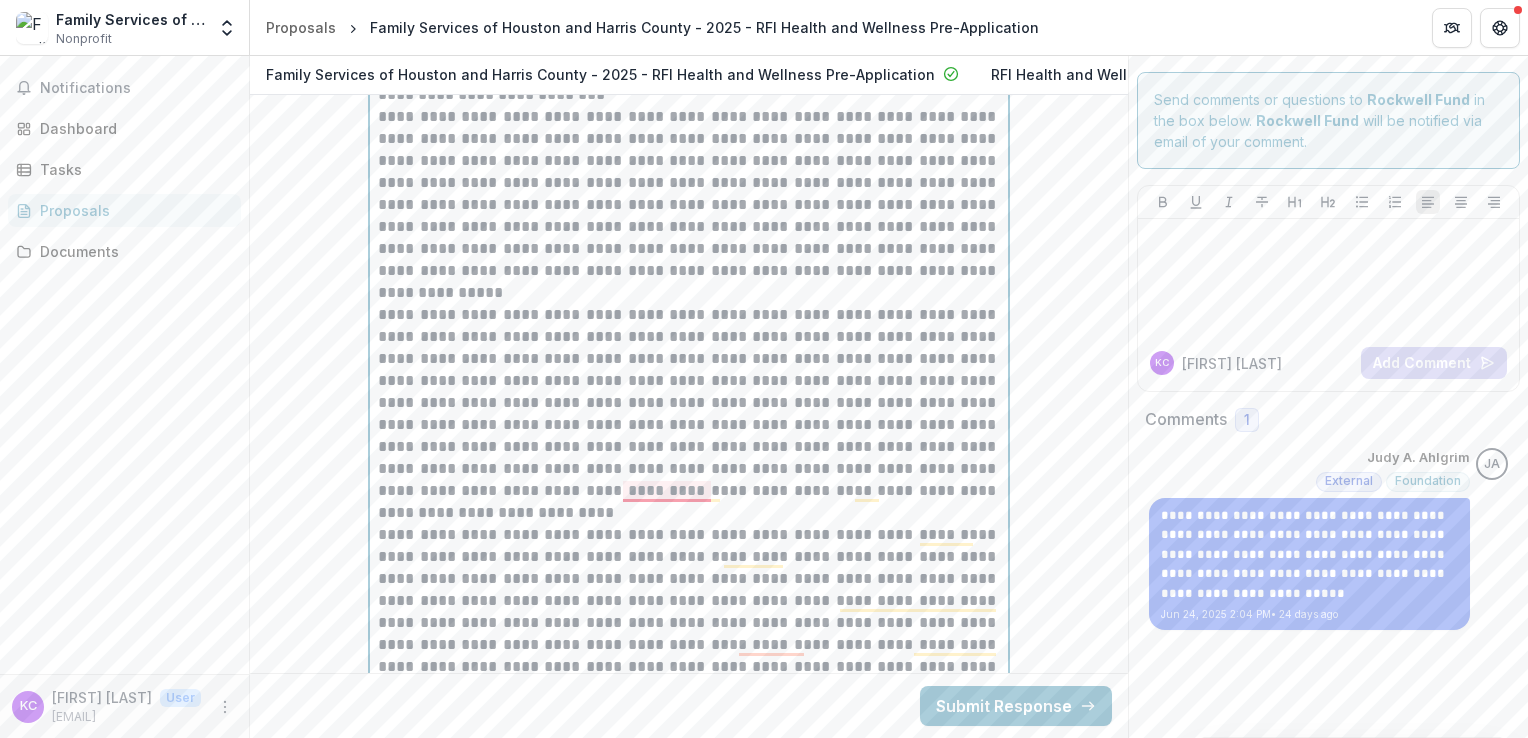 click on "**********" at bounding box center (689, 414) 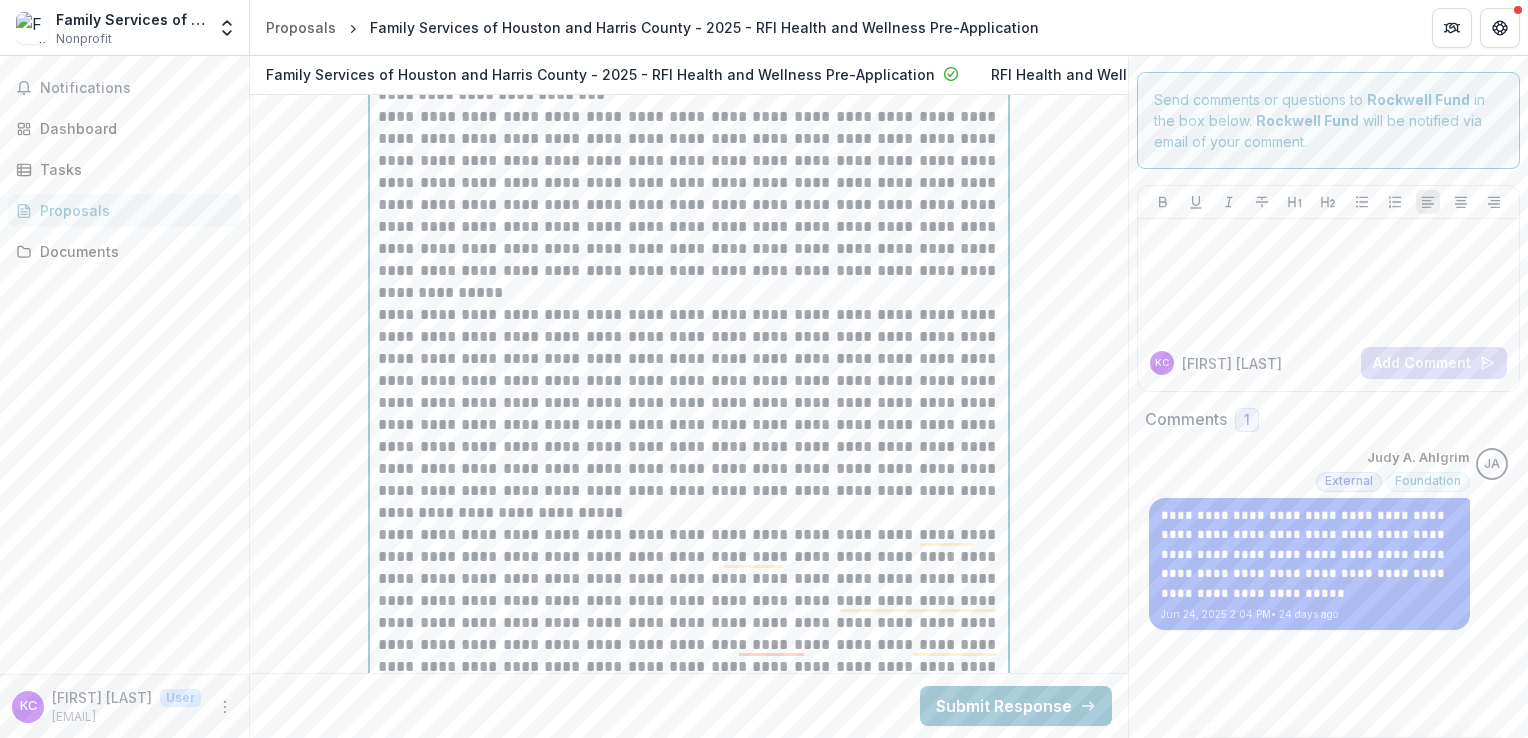 click on "**********" at bounding box center (689, 414) 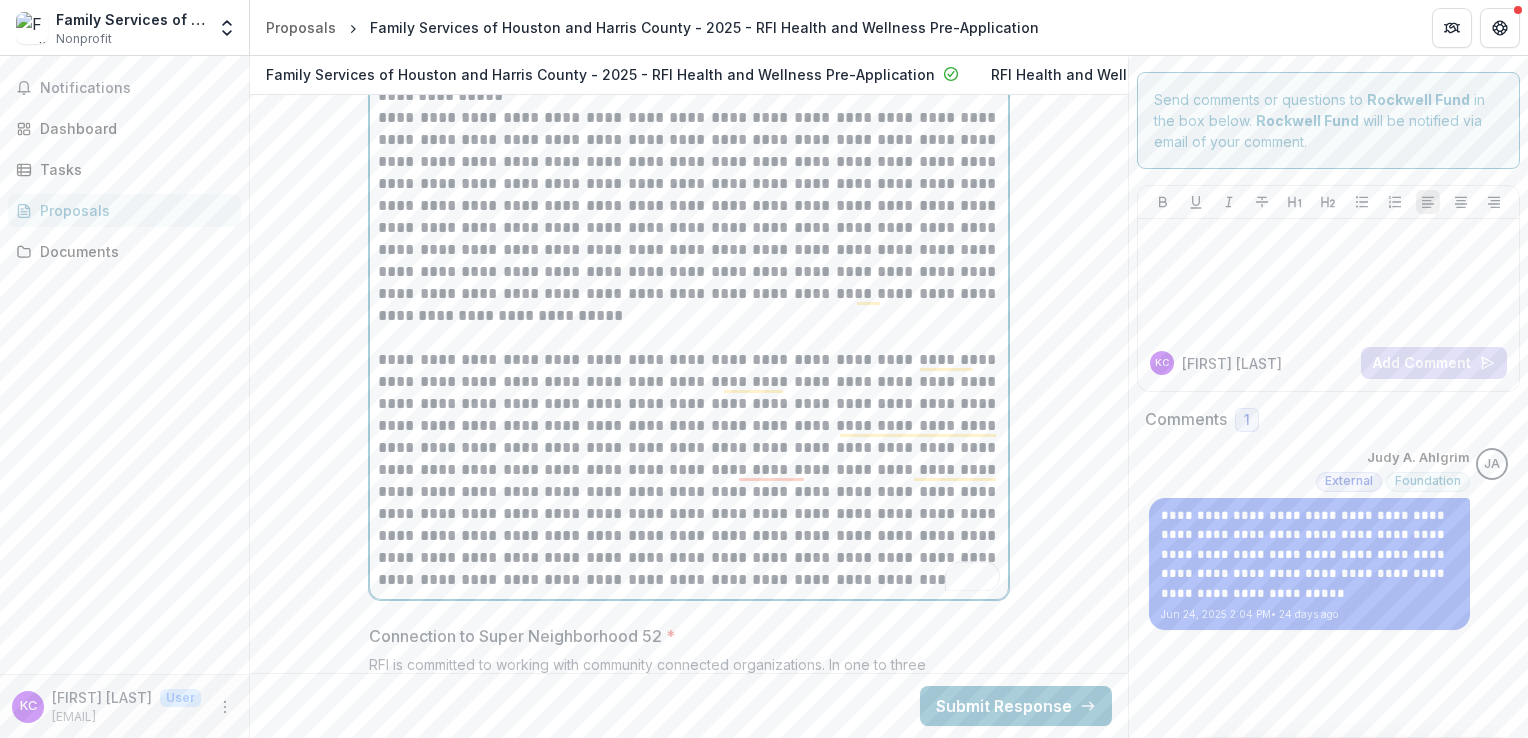 scroll, scrollTop: 5003, scrollLeft: 0, axis: vertical 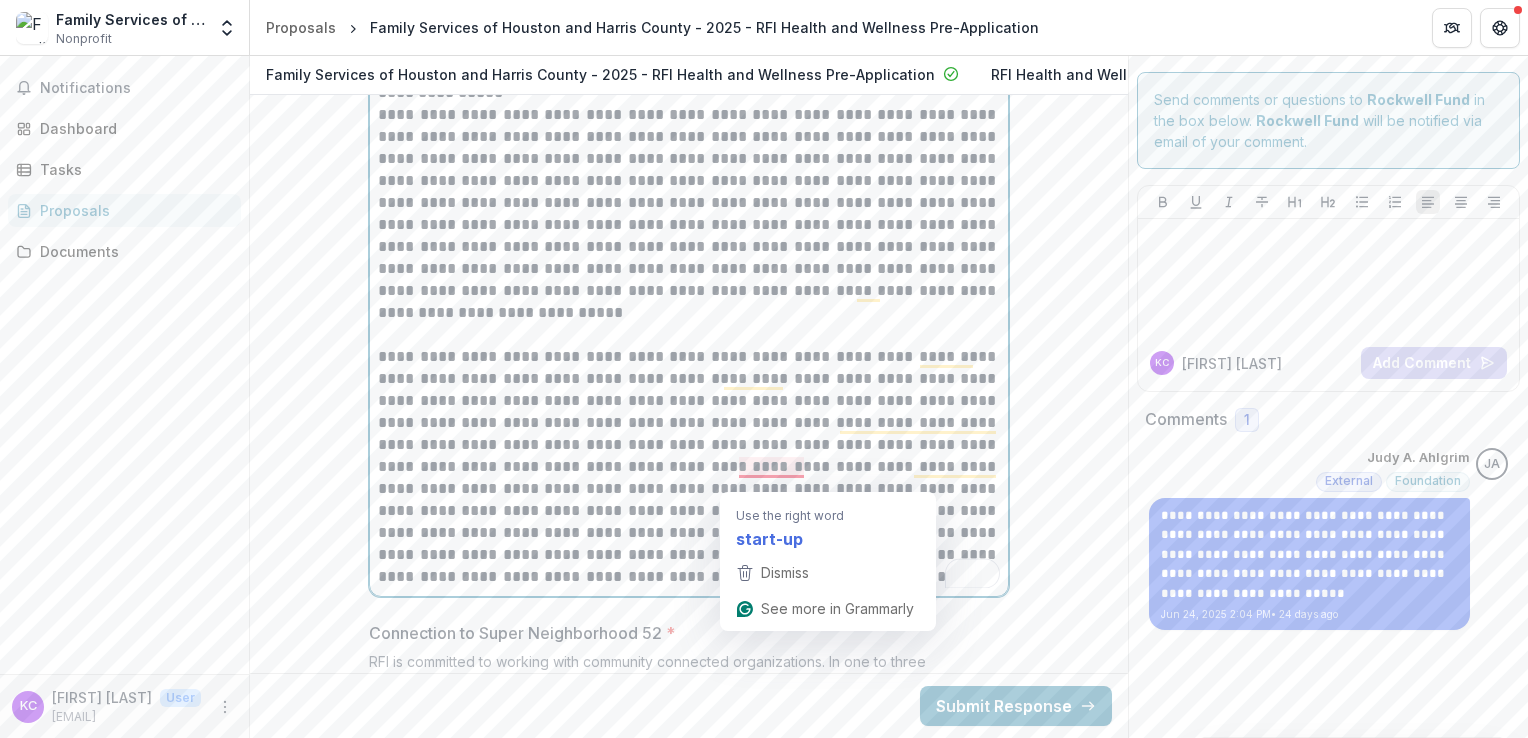 click on "**********" at bounding box center [689, 467] 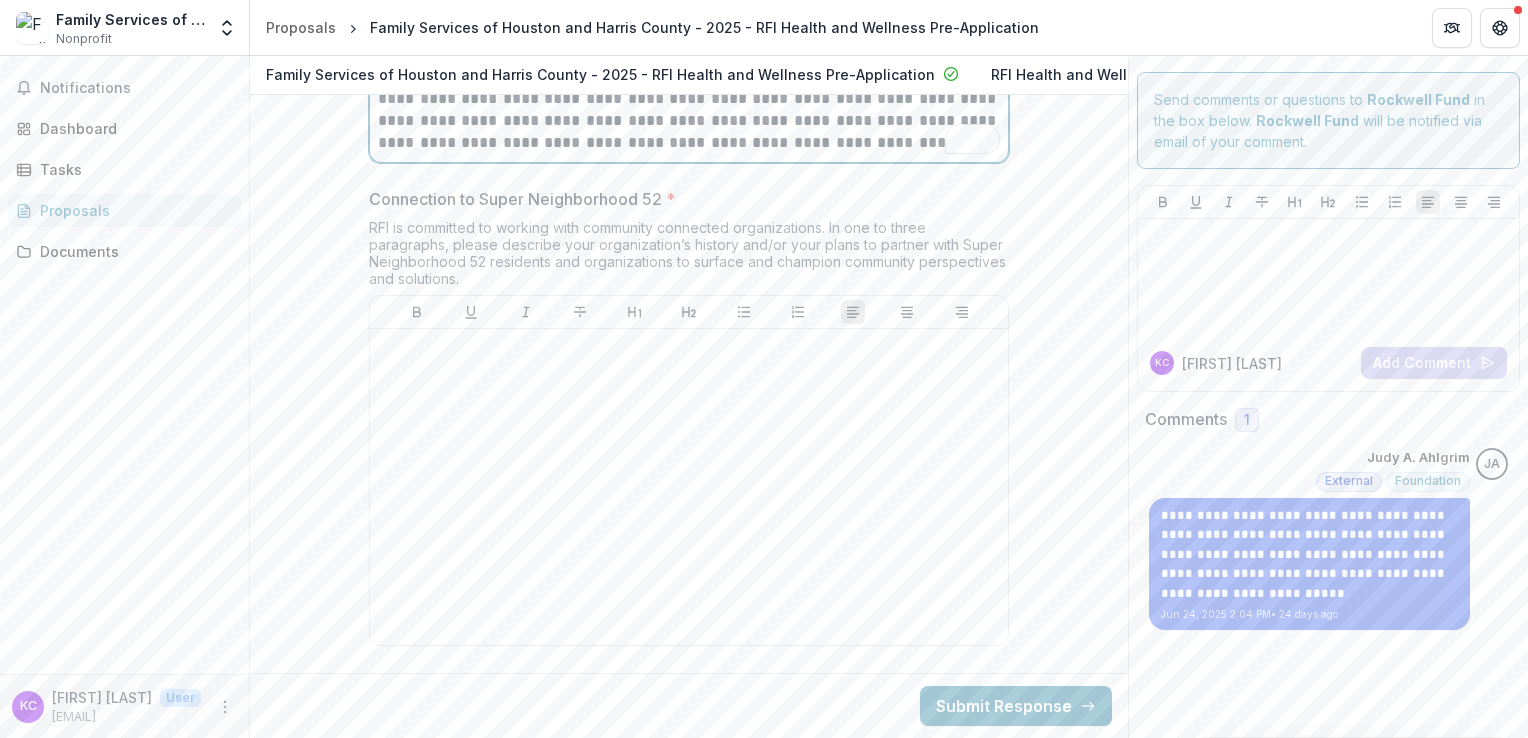 scroll, scrollTop: 5503, scrollLeft: 0, axis: vertical 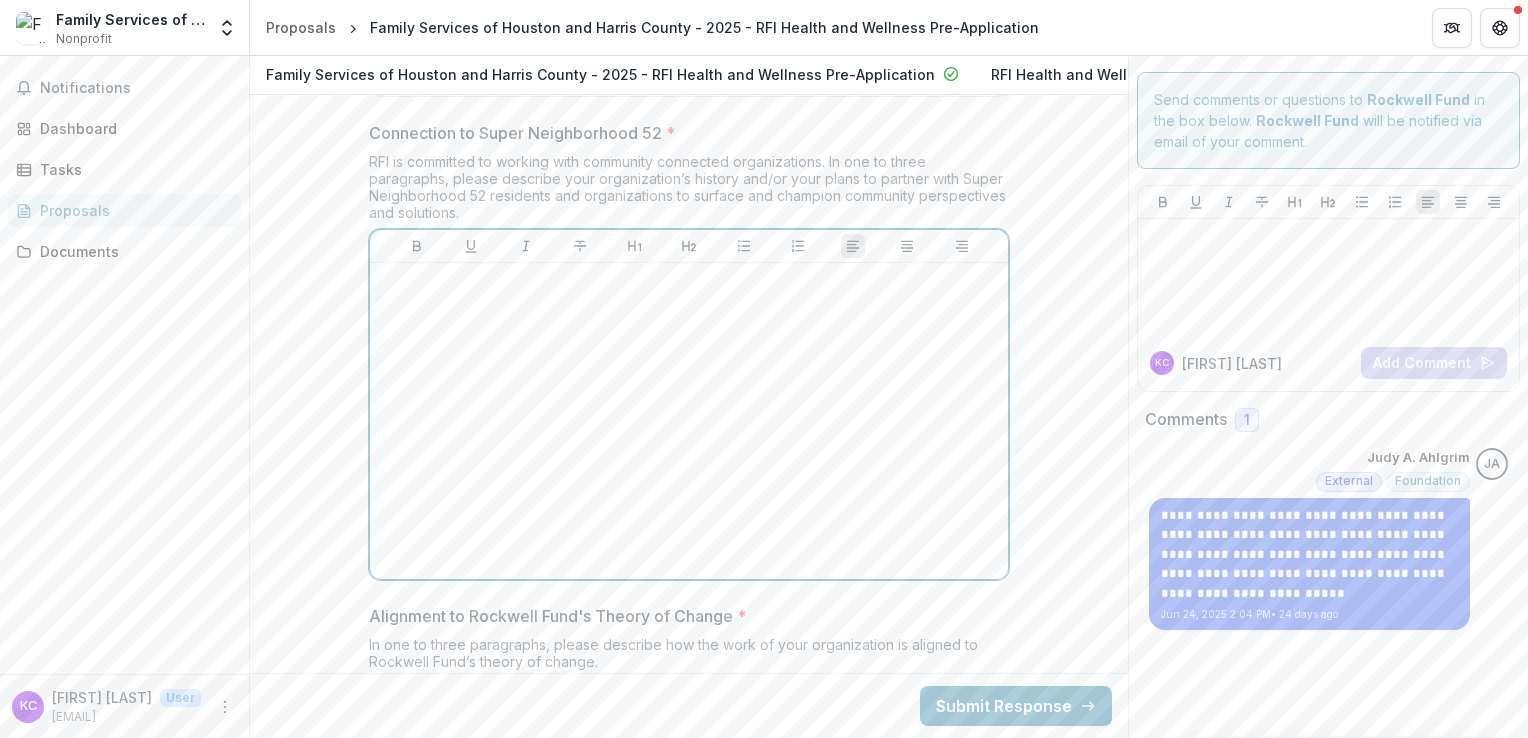 click at bounding box center [689, 282] 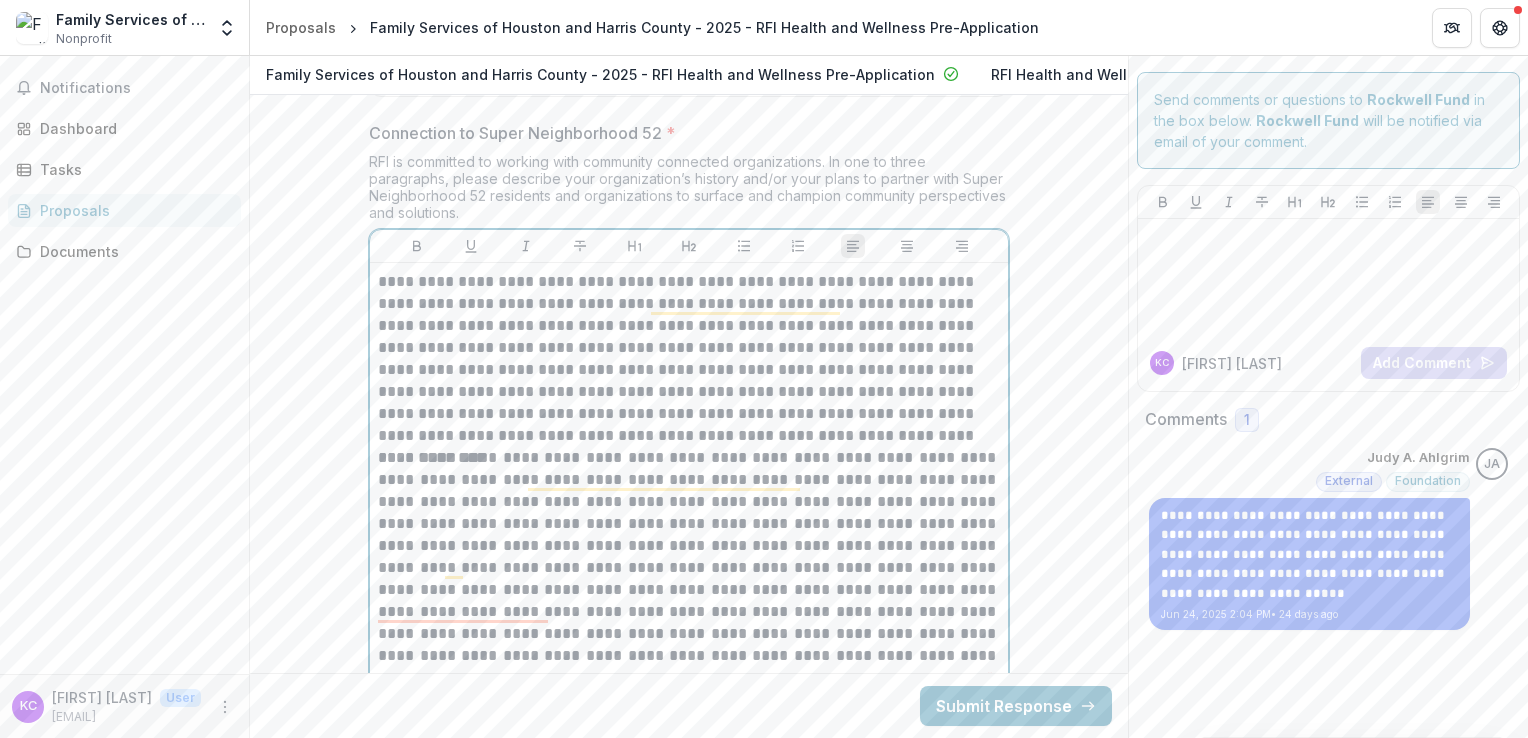 click on "**********" at bounding box center (689, 359) 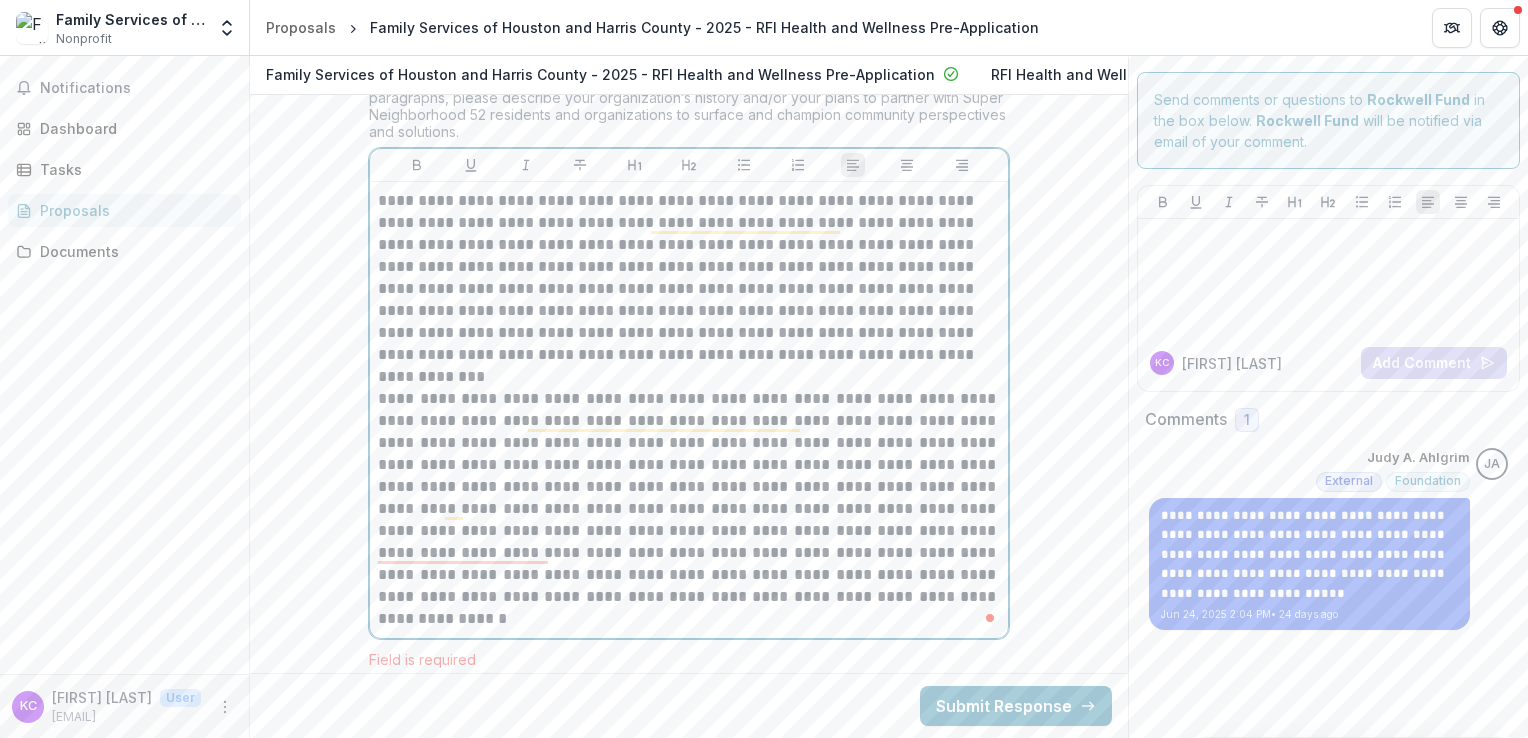 scroll, scrollTop: 5703, scrollLeft: 0, axis: vertical 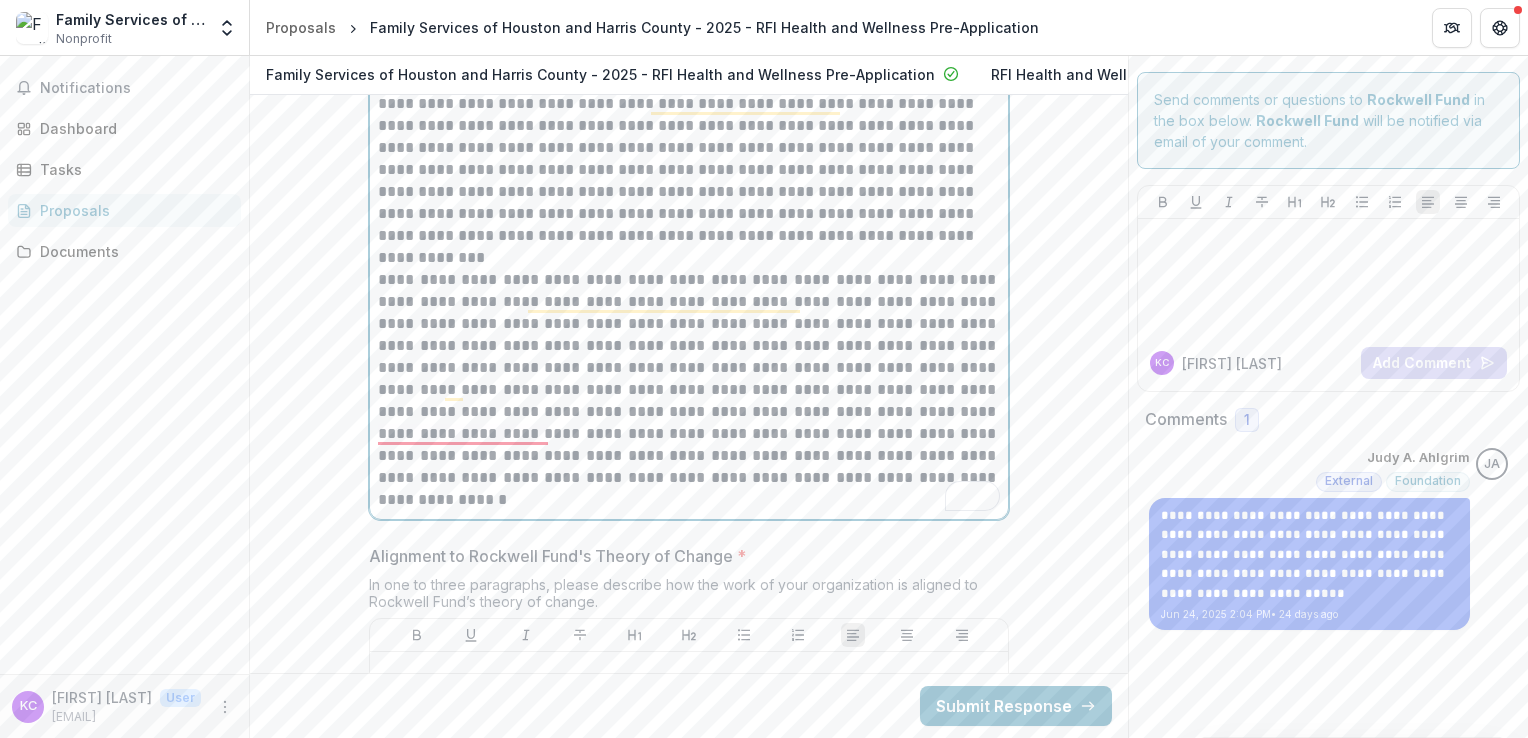 click on "**********" at bounding box center [689, 390] 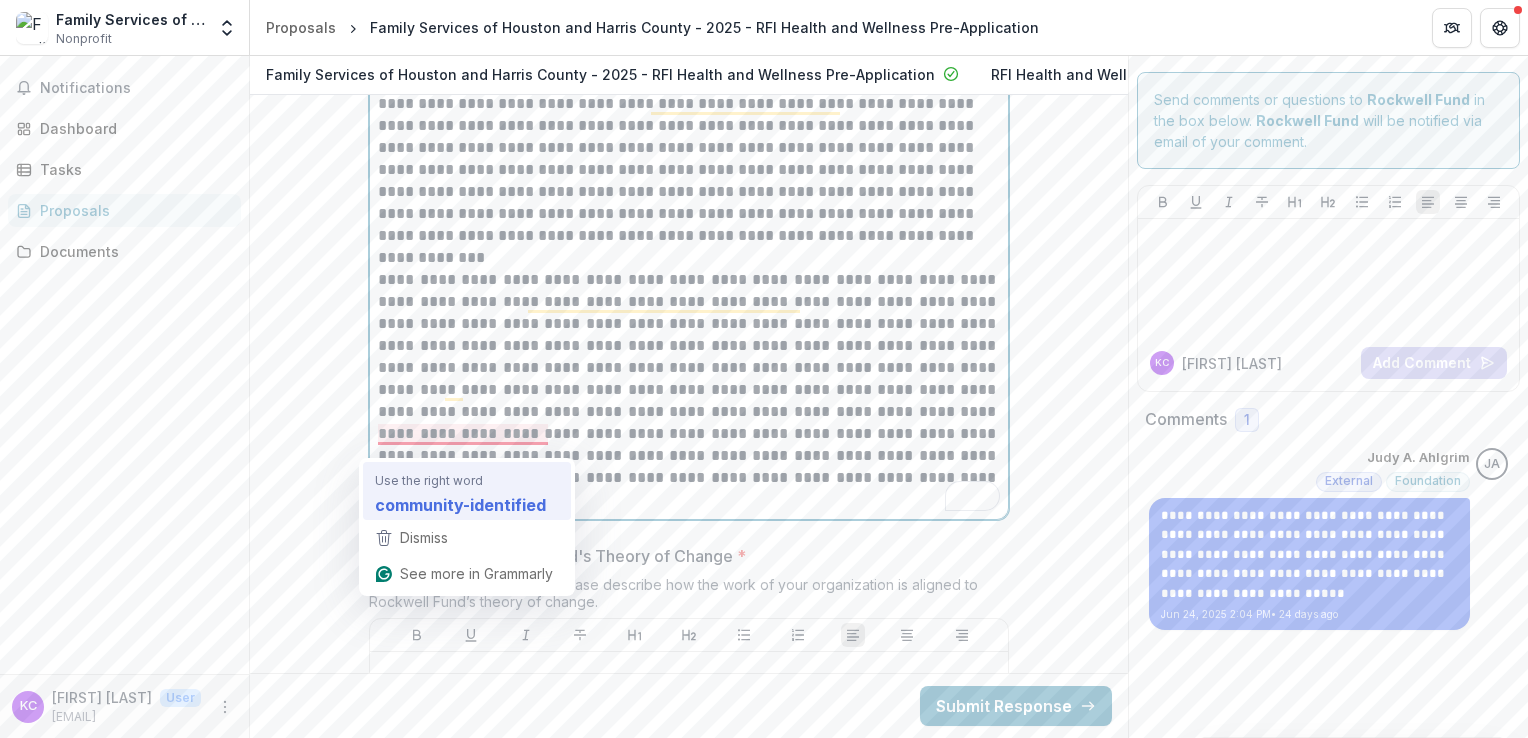 type 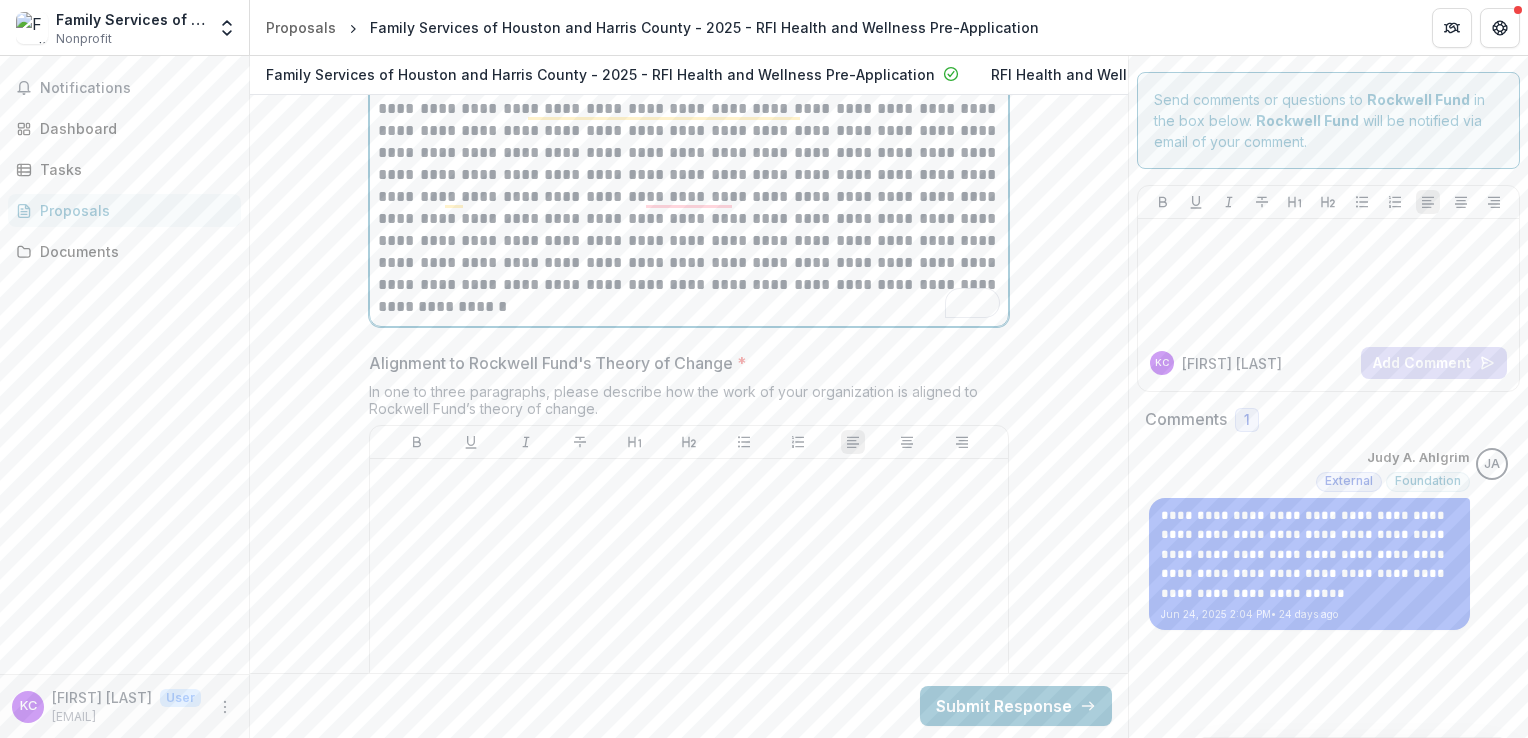 scroll, scrollTop: 5903, scrollLeft: 0, axis: vertical 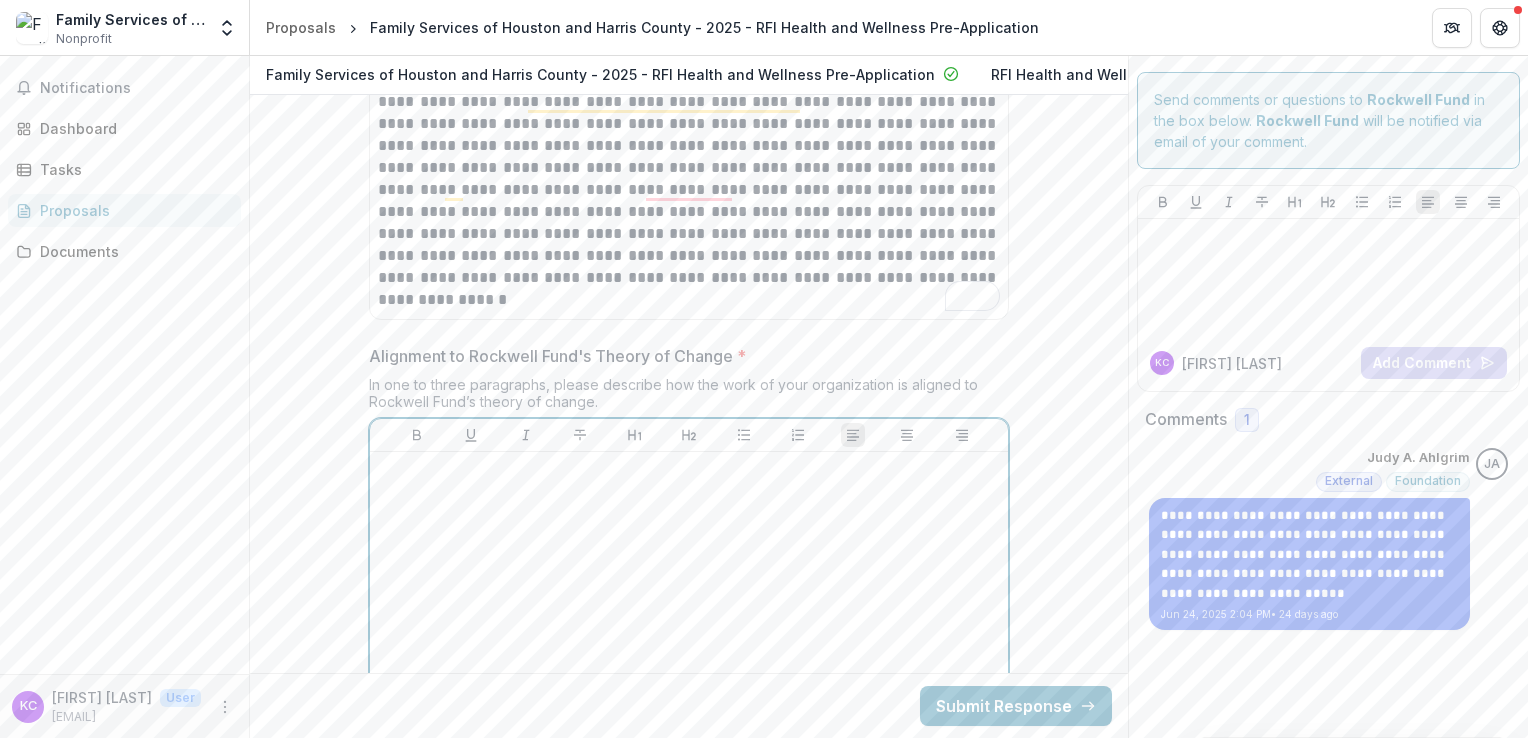 click at bounding box center (689, 471) 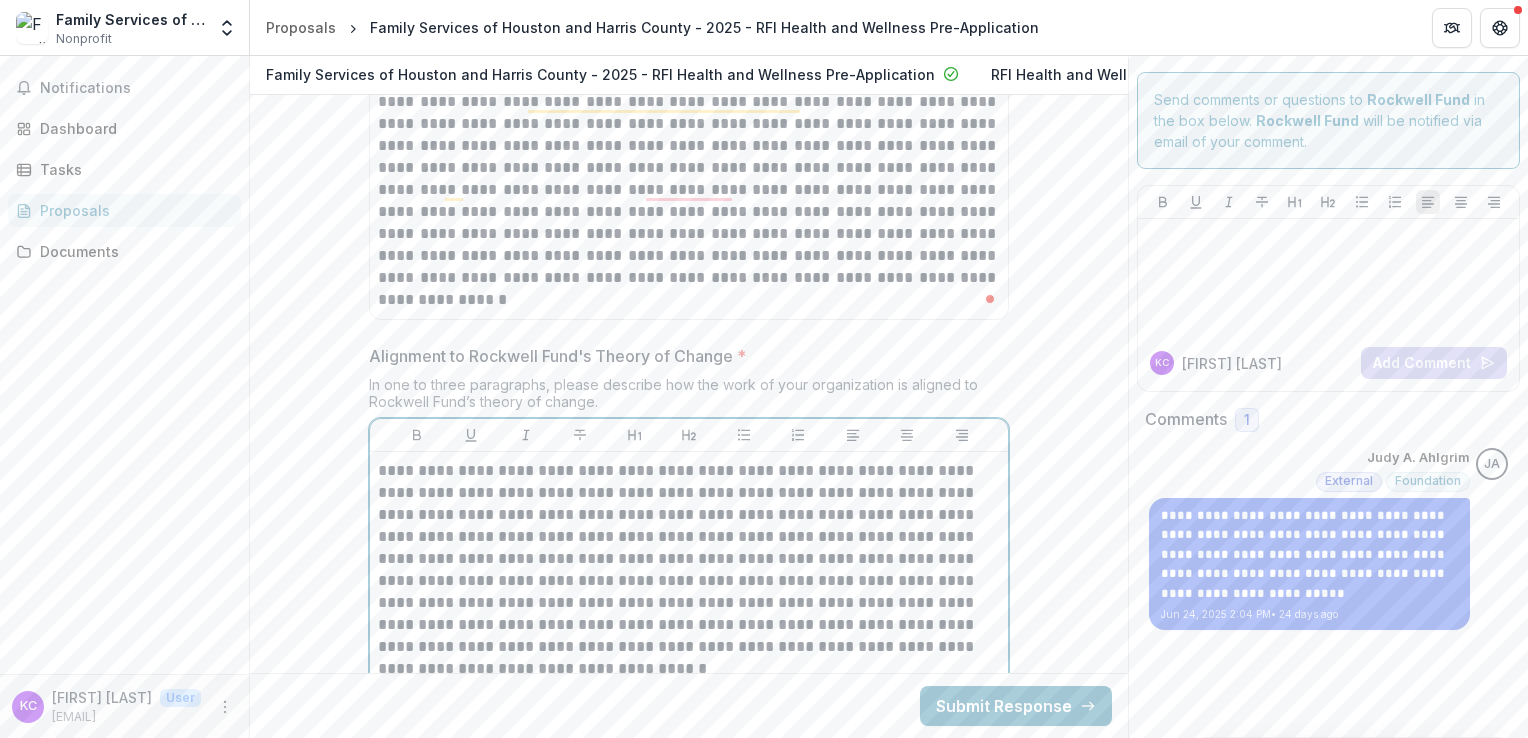 scroll, scrollTop: 6166, scrollLeft: 0, axis: vertical 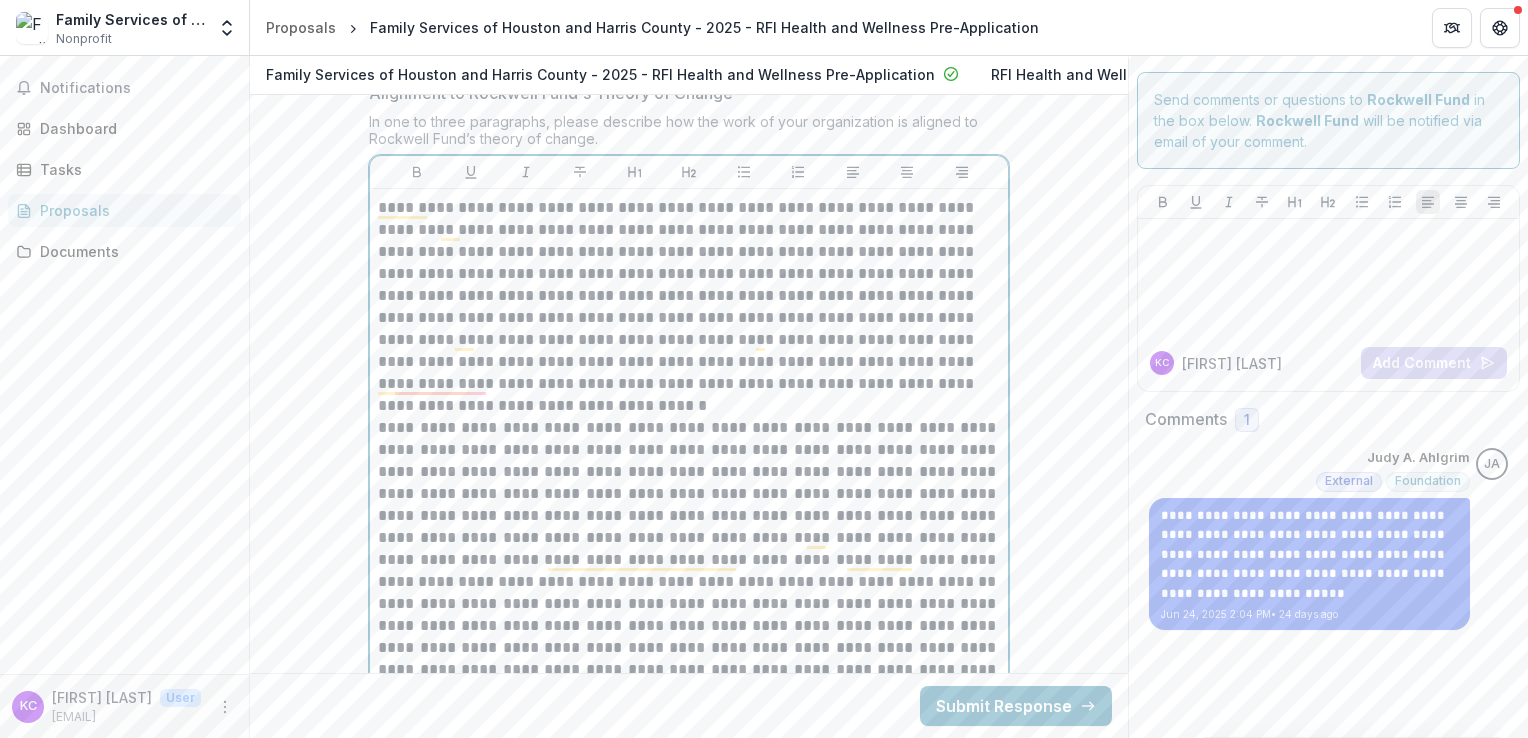 click on "**********" at bounding box center (689, 307) 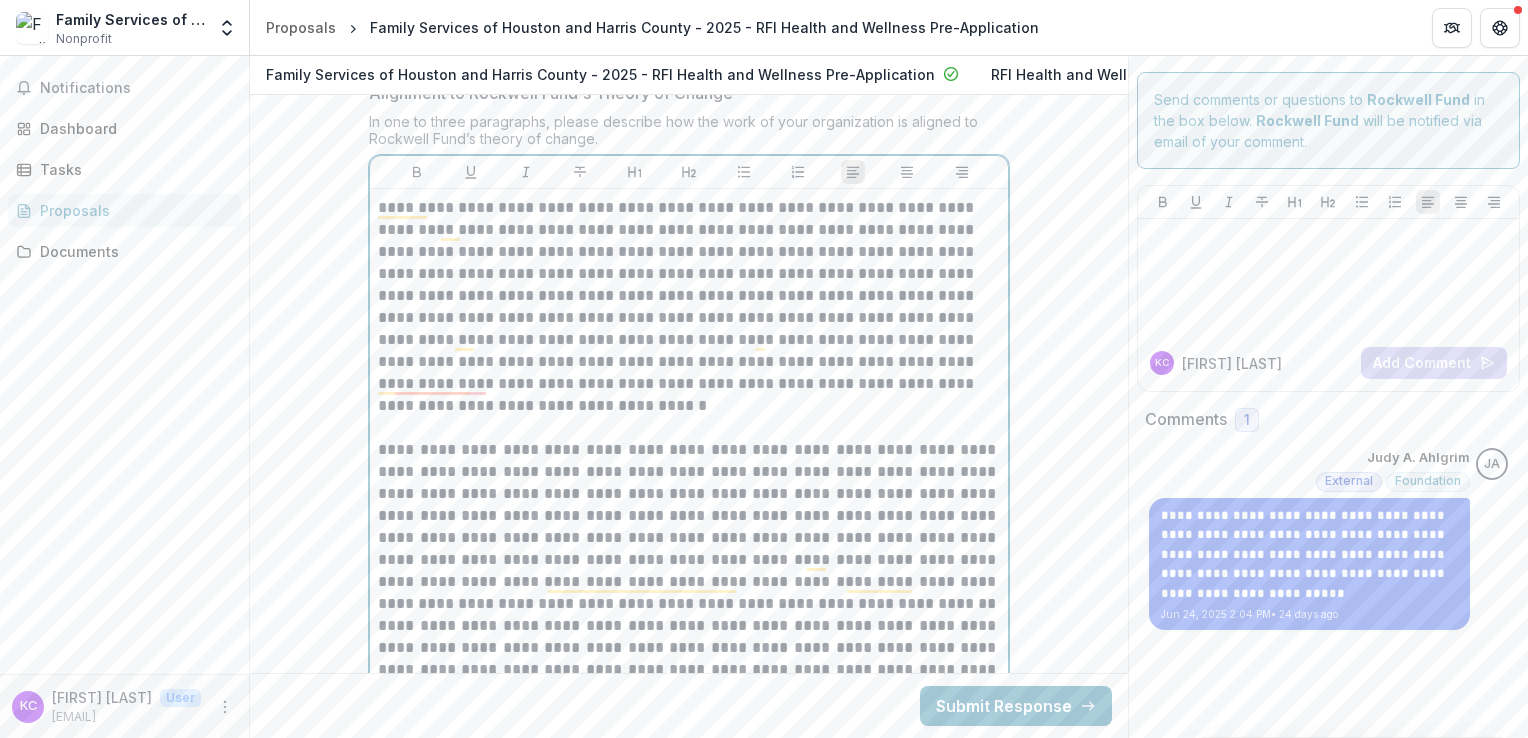scroll, scrollTop: 6466, scrollLeft: 0, axis: vertical 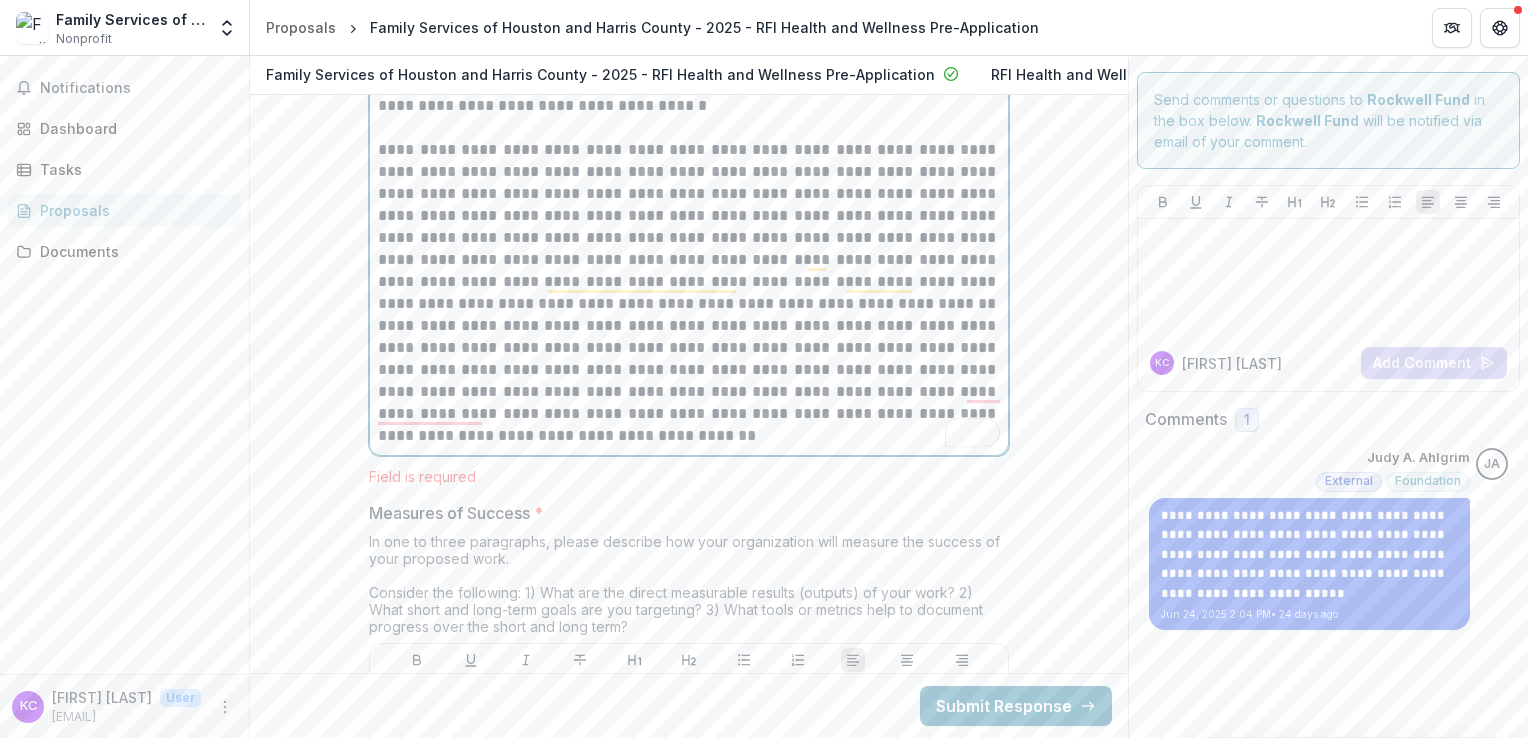 click on "**********" at bounding box center [689, 227] 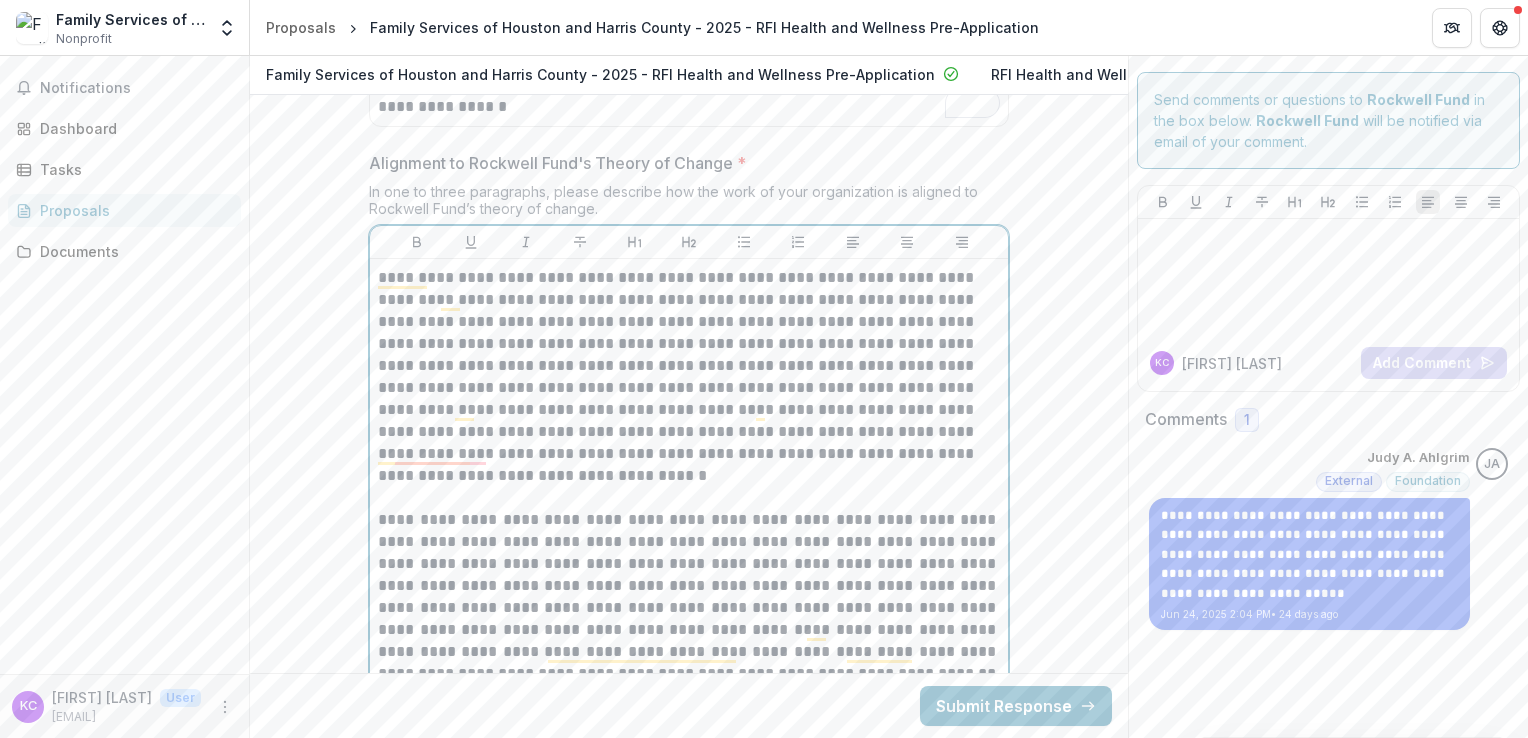scroll, scrollTop: 6066, scrollLeft: 0, axis: vertical 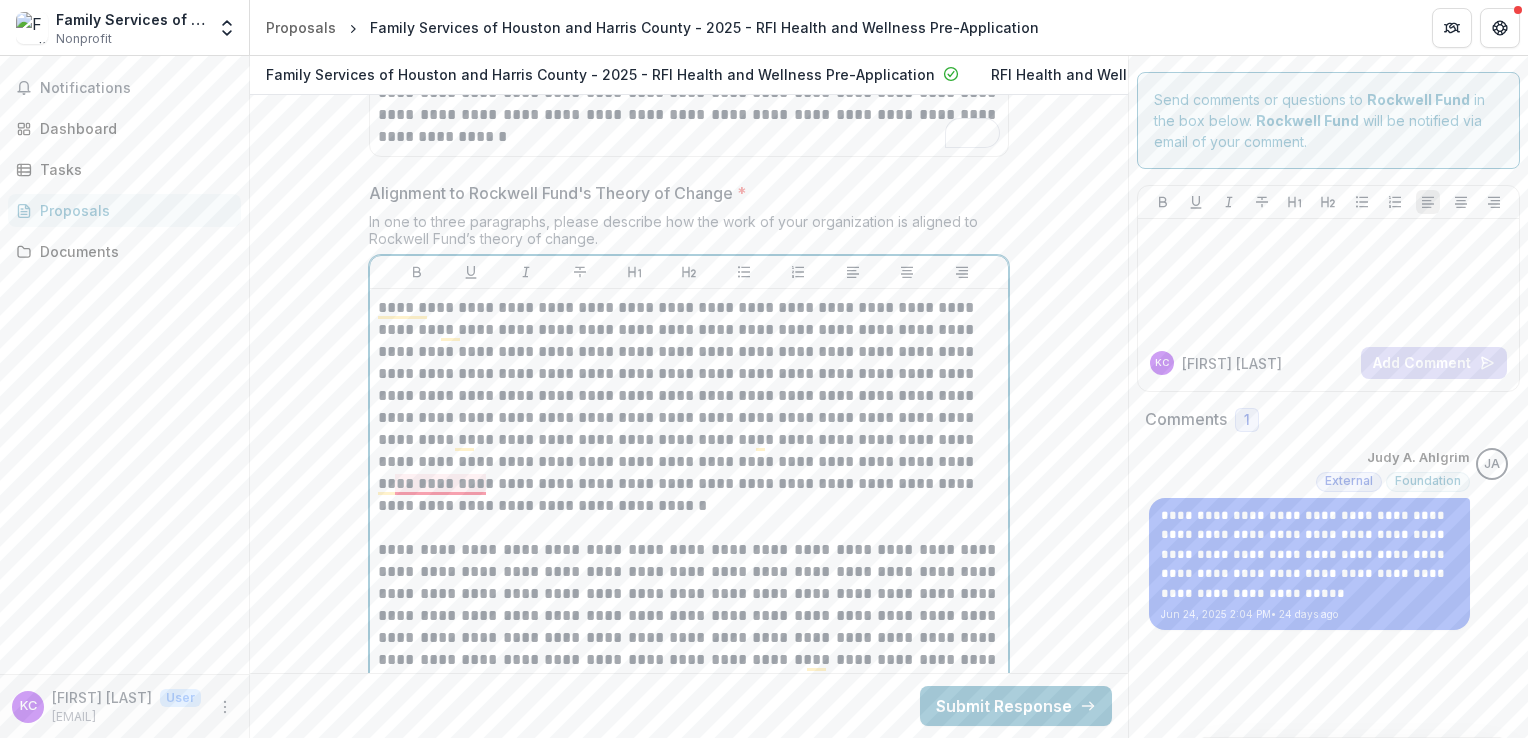 click on "**********" at bounding box center [689, 407] 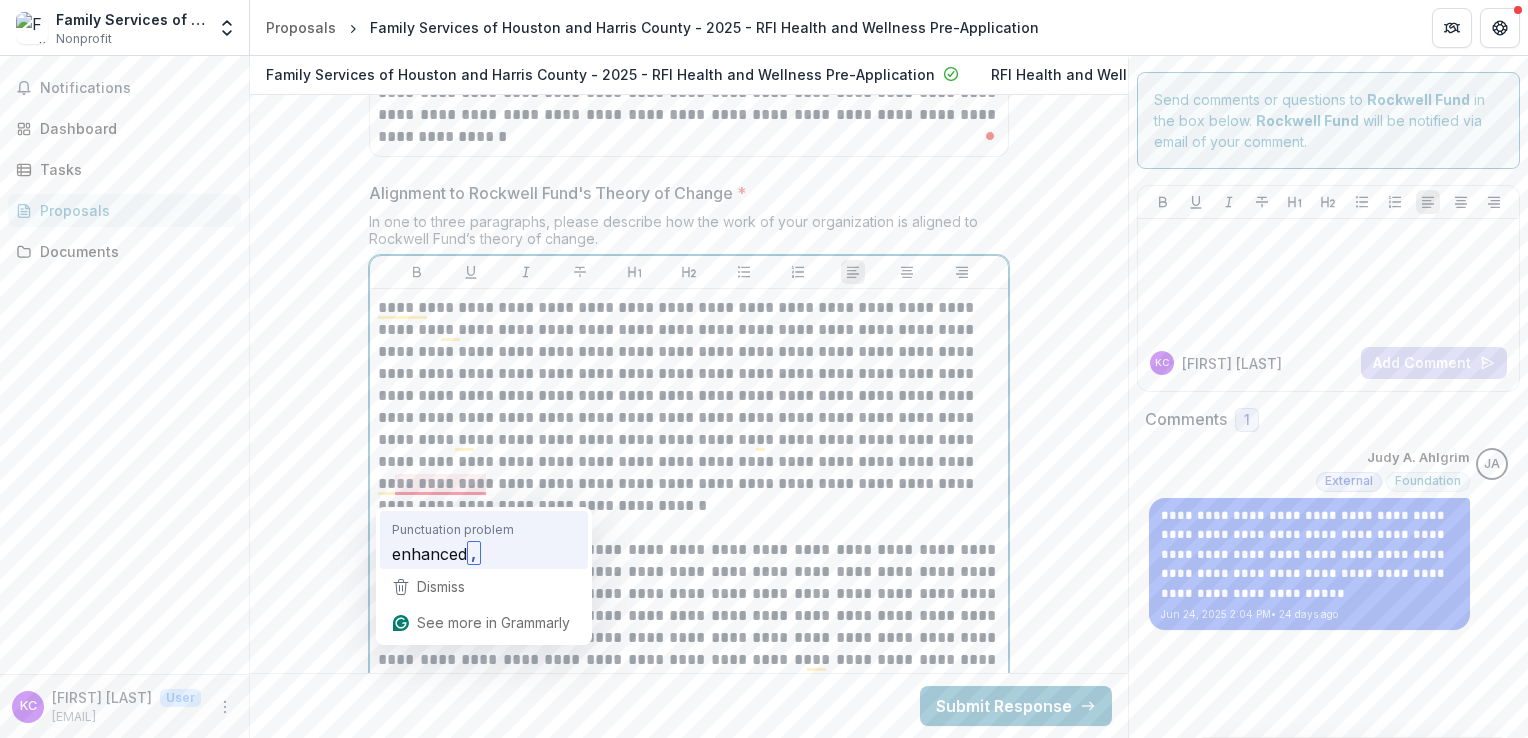 type 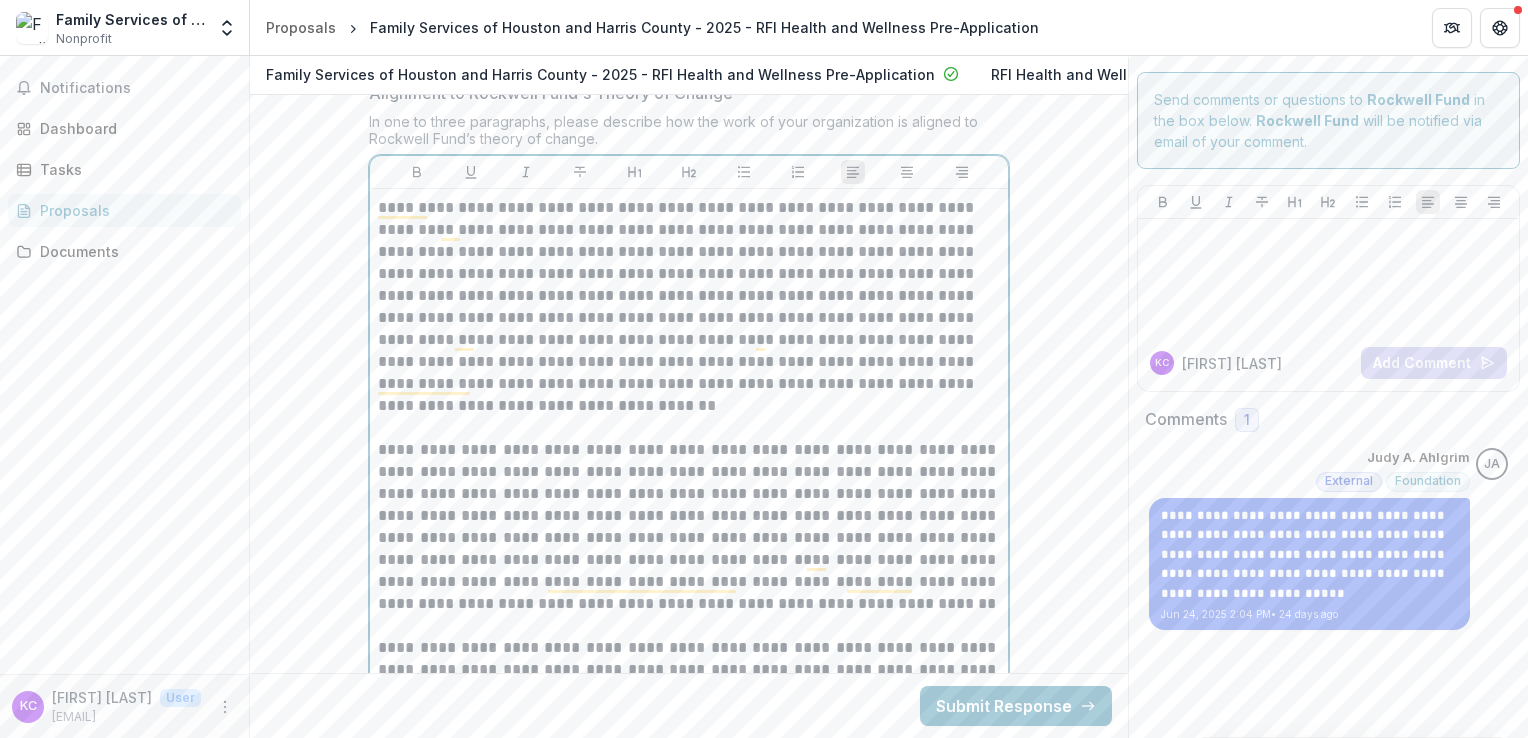 scroll, scrollTop: 6366, scrollLeft: 0, axis: vertical 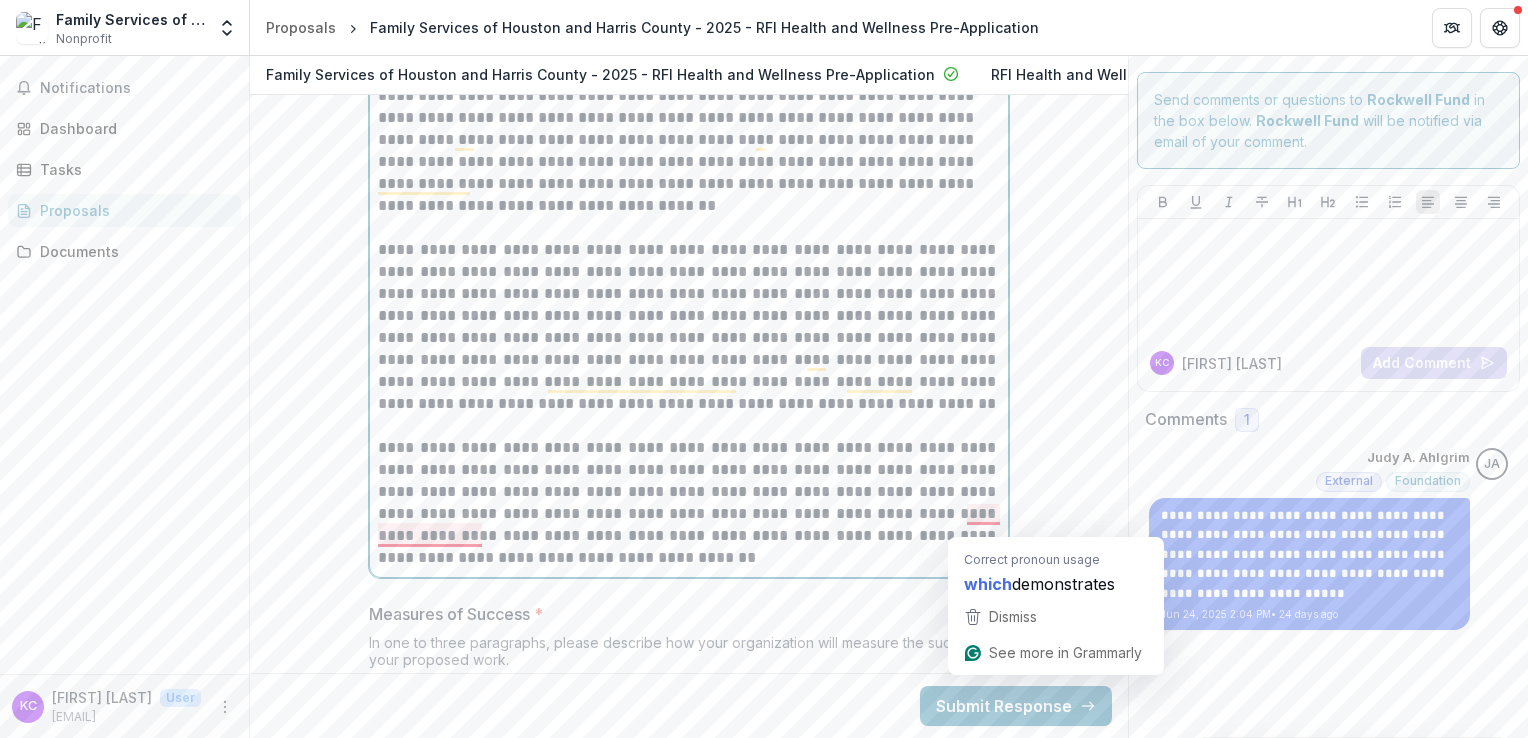 click on "**********" at bounding box center [689, 503] 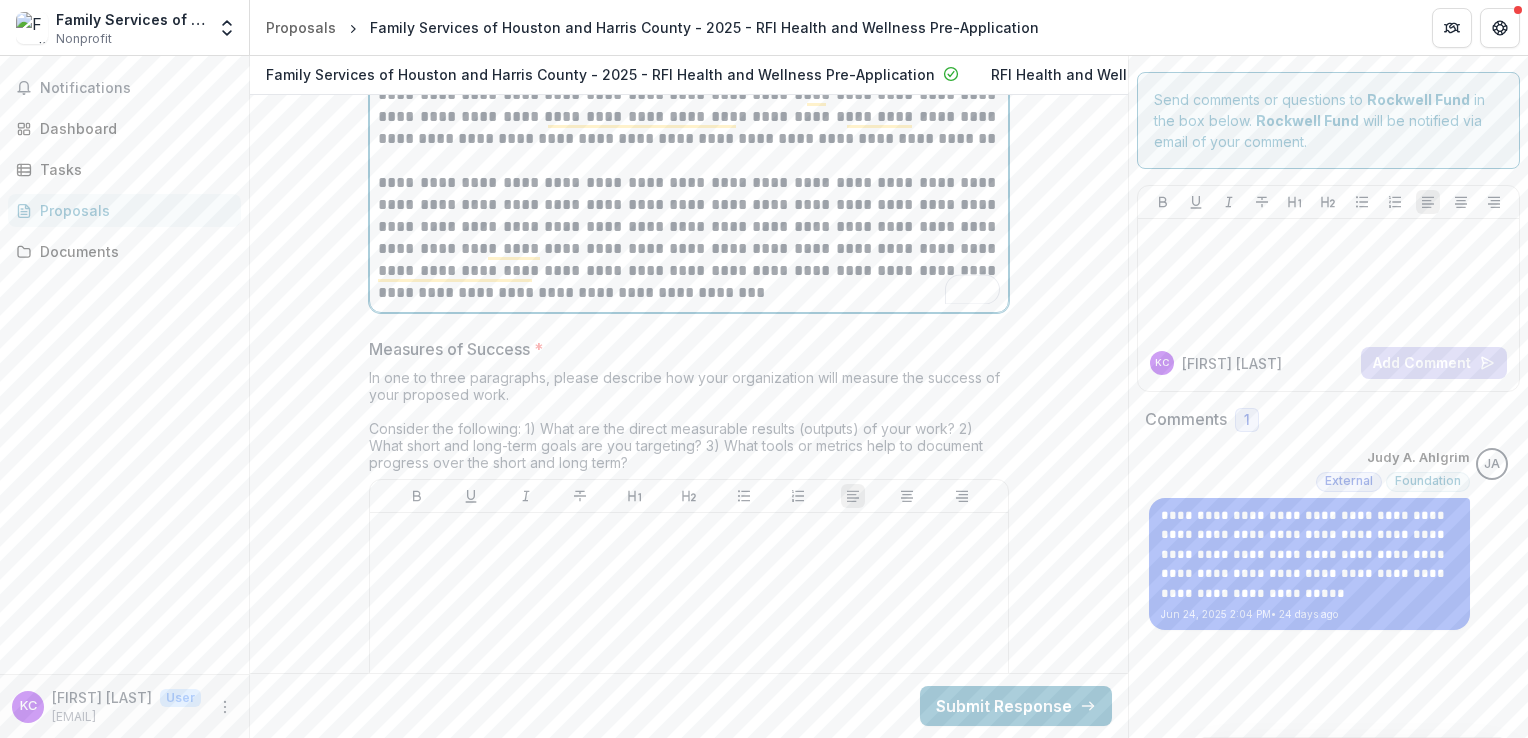 scroll, scrollTop: 6666, scrollLeft: 0, axis: vertical 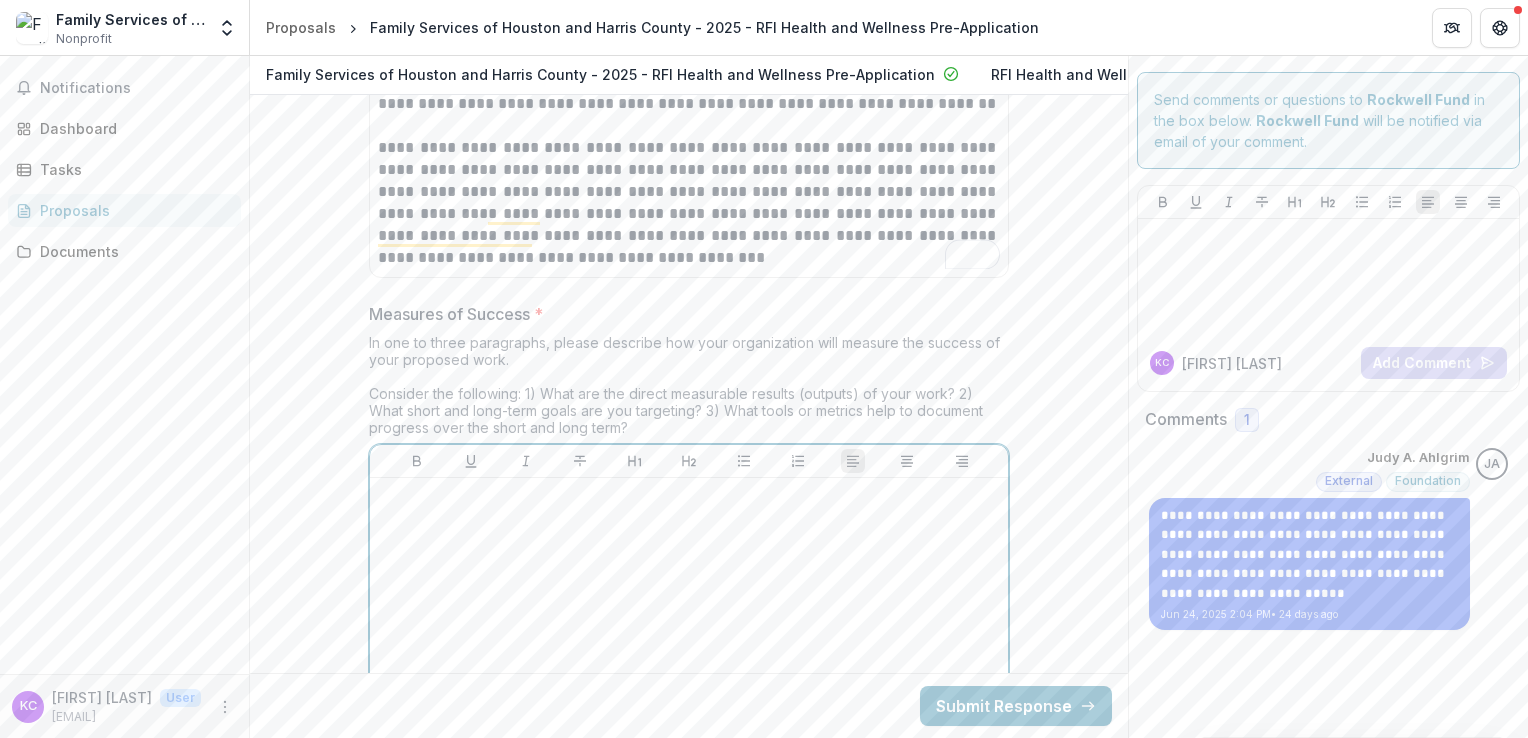 click at bounding box center (689, 497) 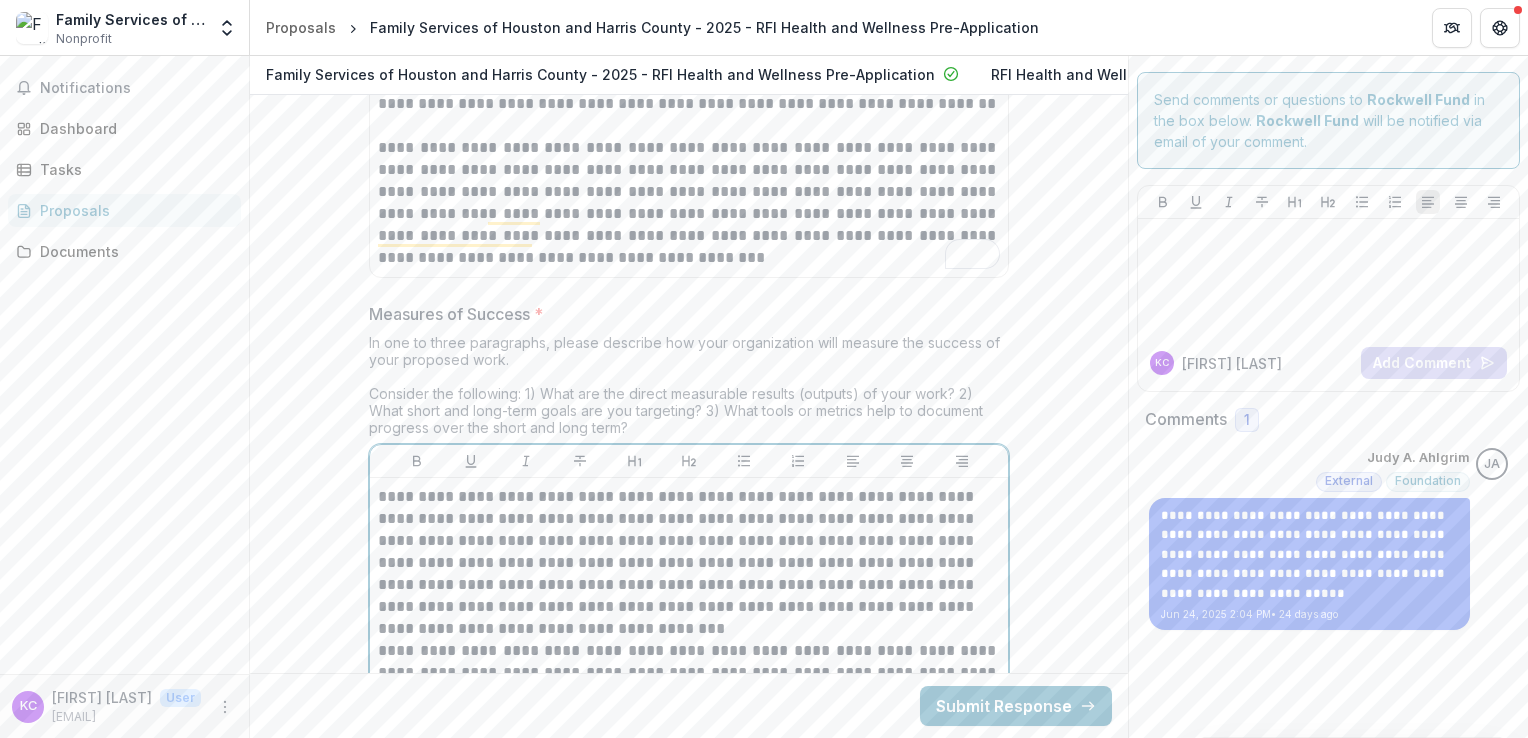 scroll, scrollTop: 6909, scrollLeft: 0, axis: vertical 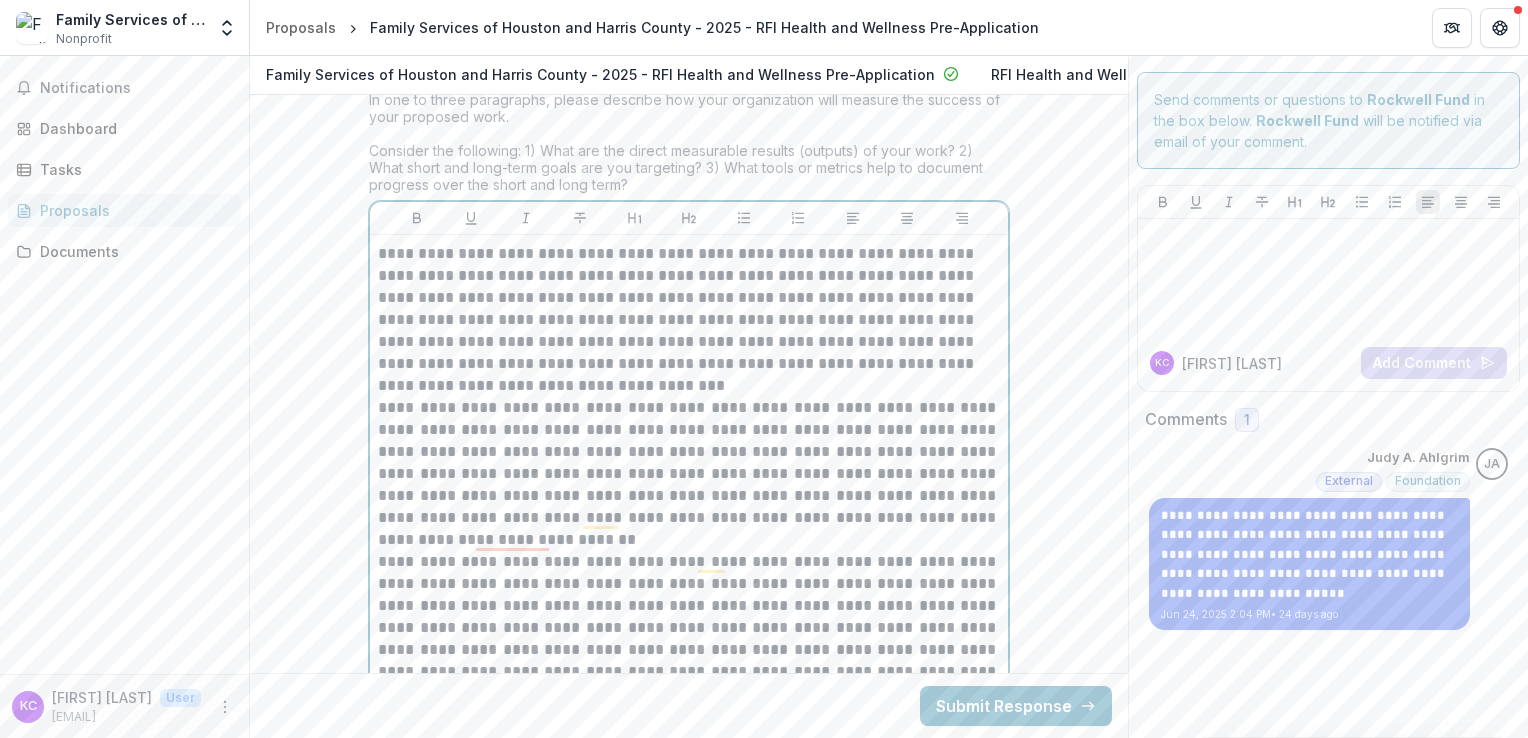 click on "**********" at bounding box center (689, 320) 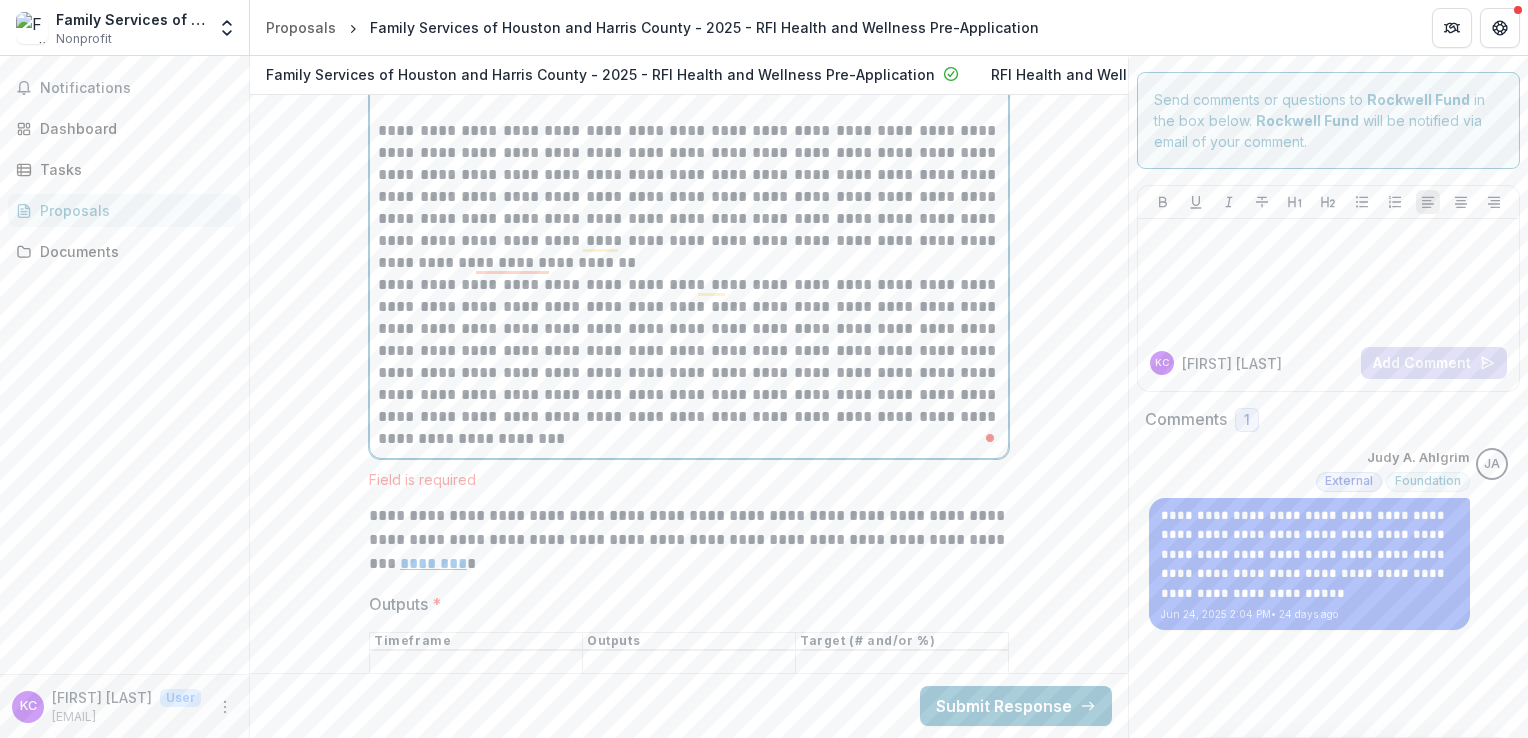 scroll, scrollTop: 7209, scrollLeft: 0, axis: vertical 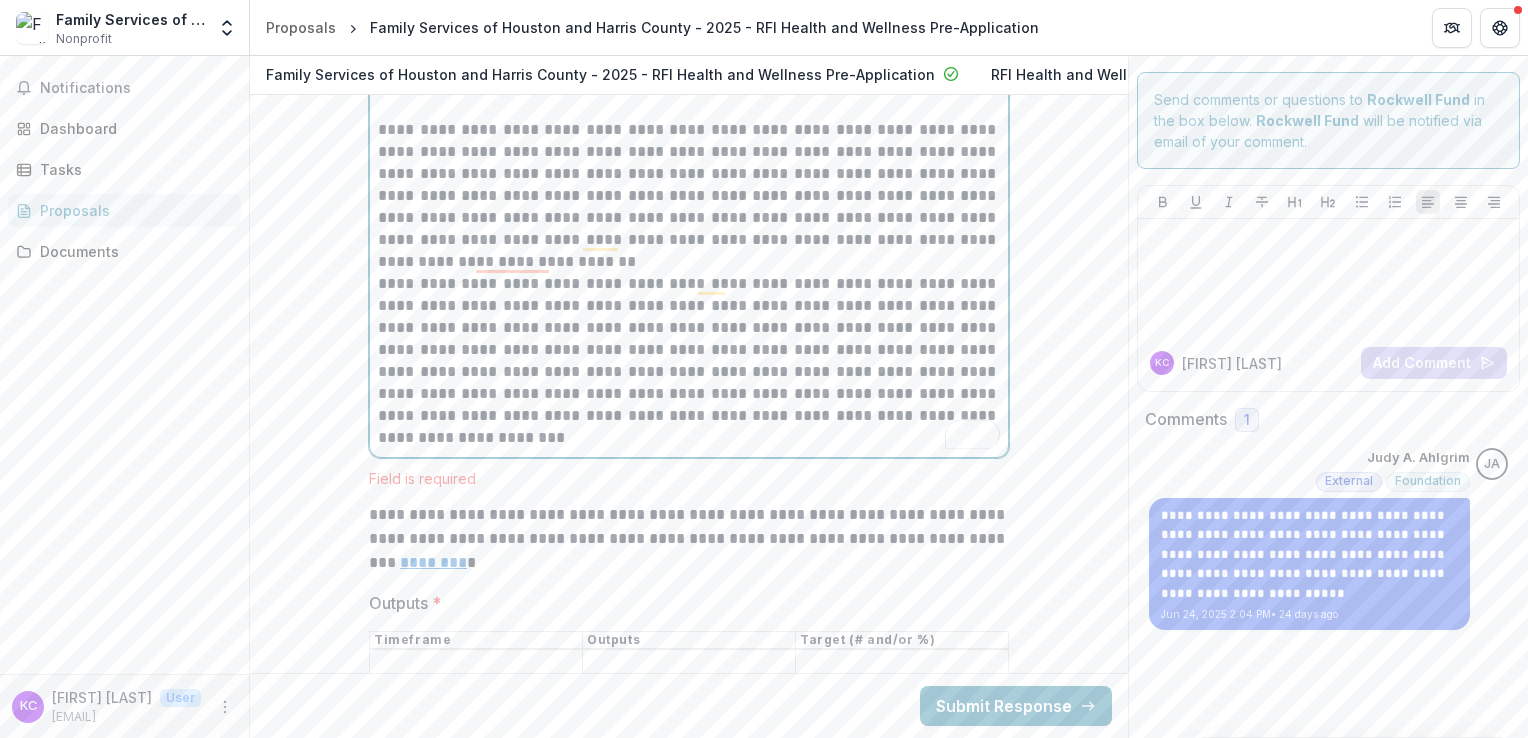 click on "**********" at bounding box center [689, 361] 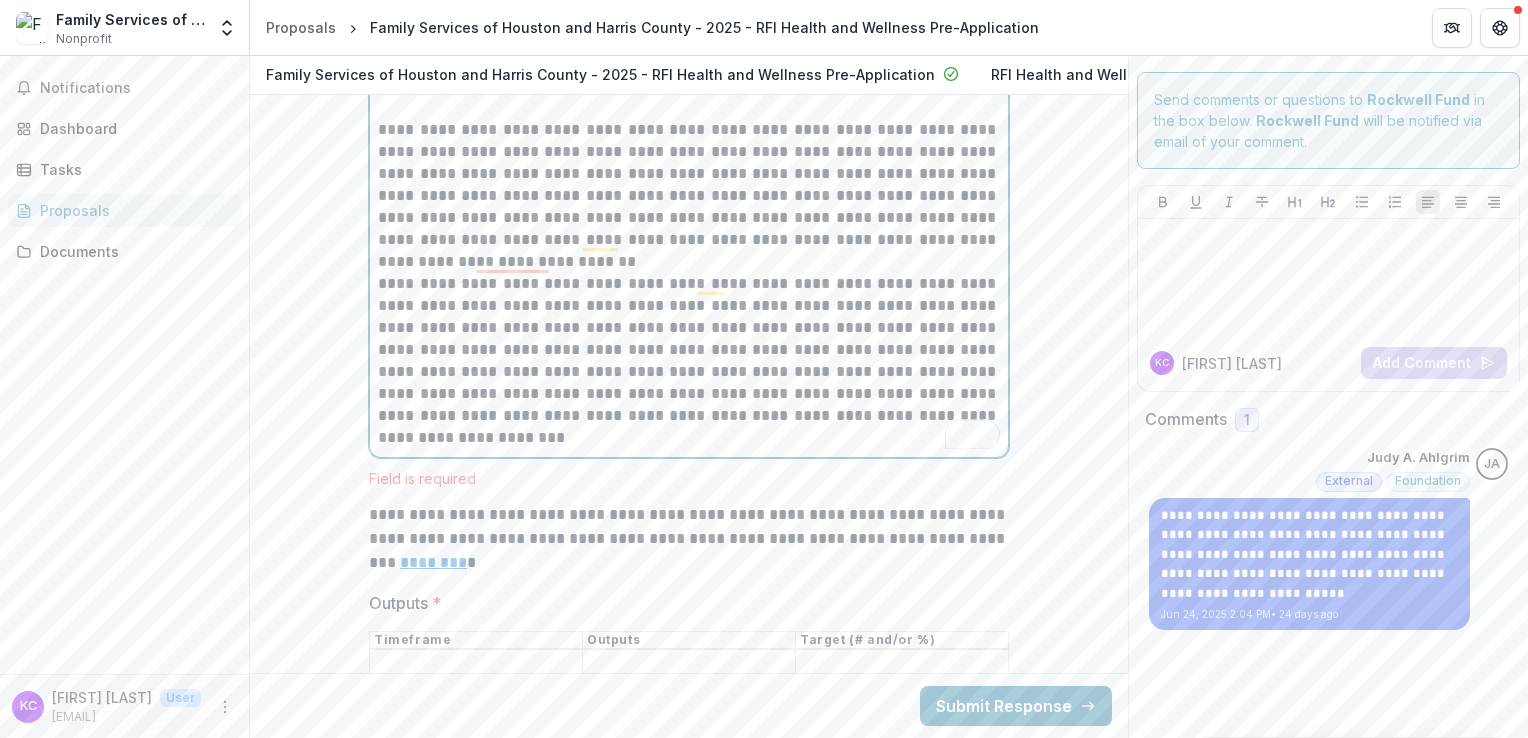 click on "**********" at bounding box center (689, 196) 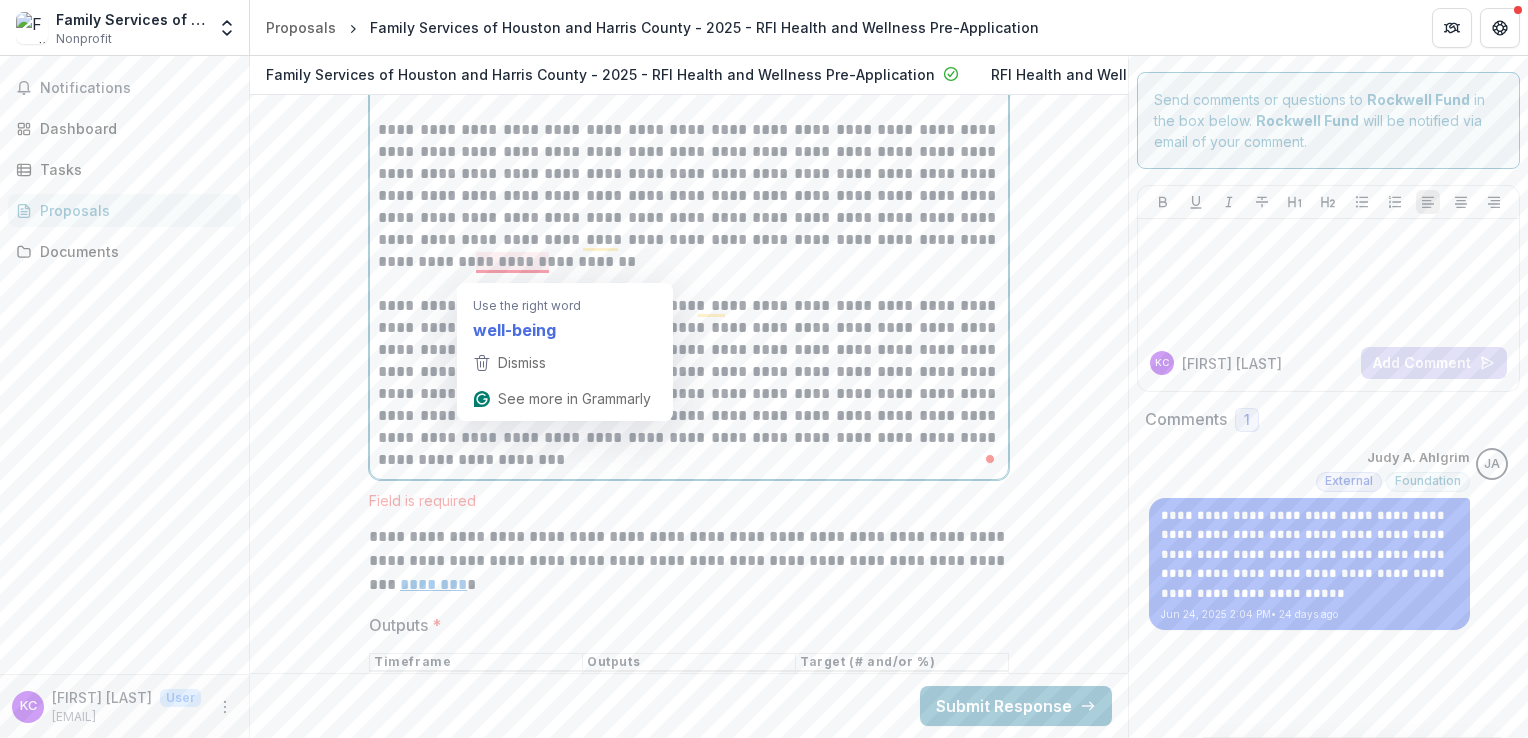 click on "**********" at bounding box center [689, 196] 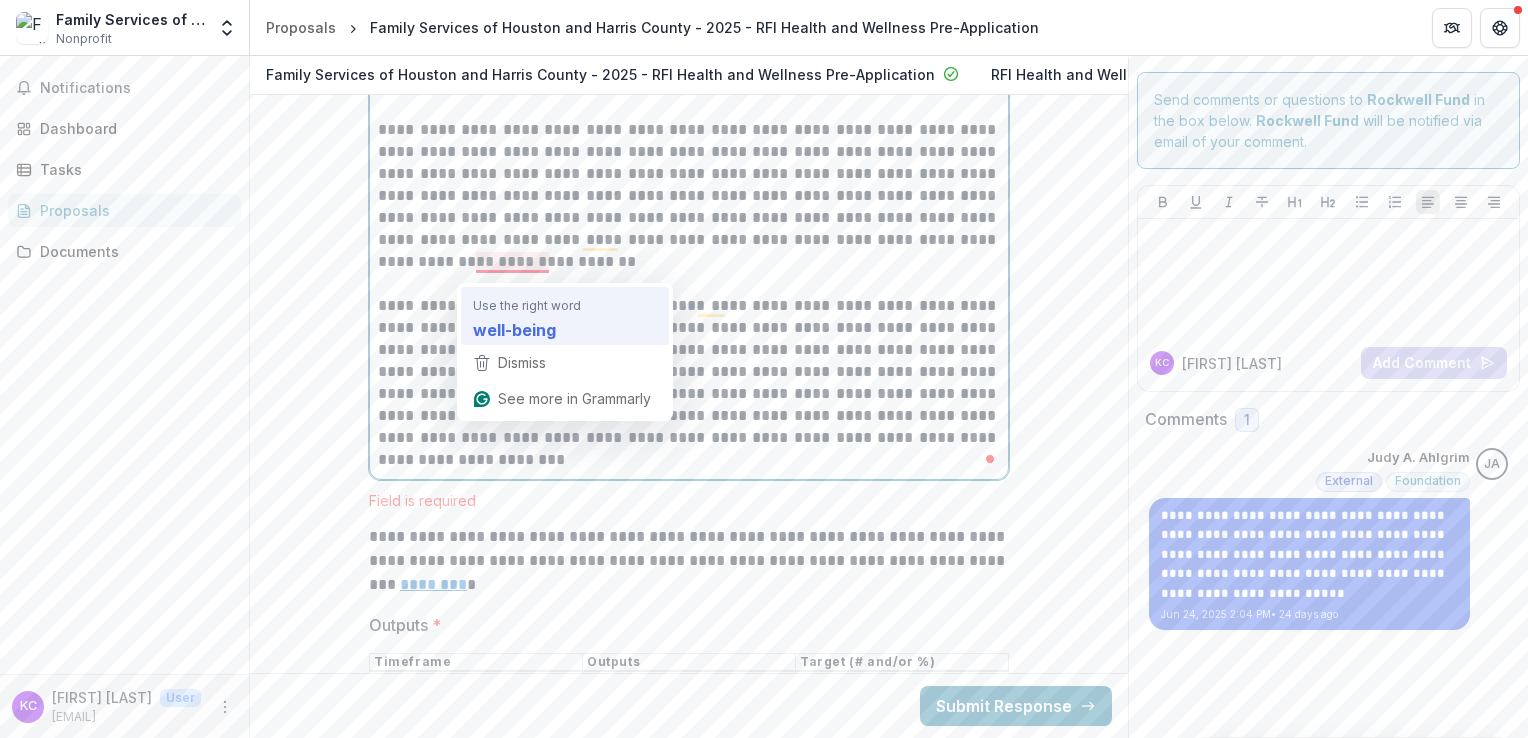 type 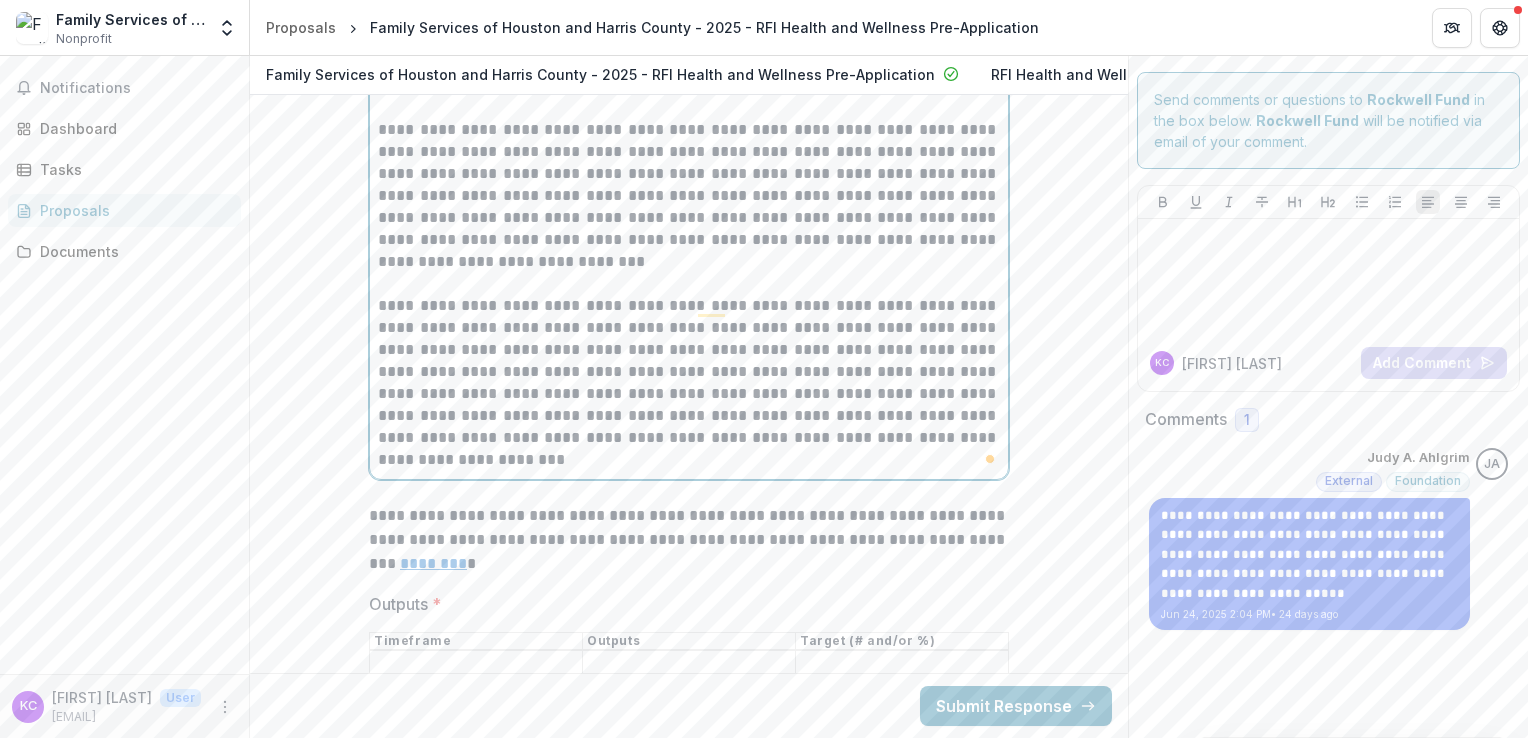 scroll, scrollTop: 7409, scrollLeft: 0, axis: vertical 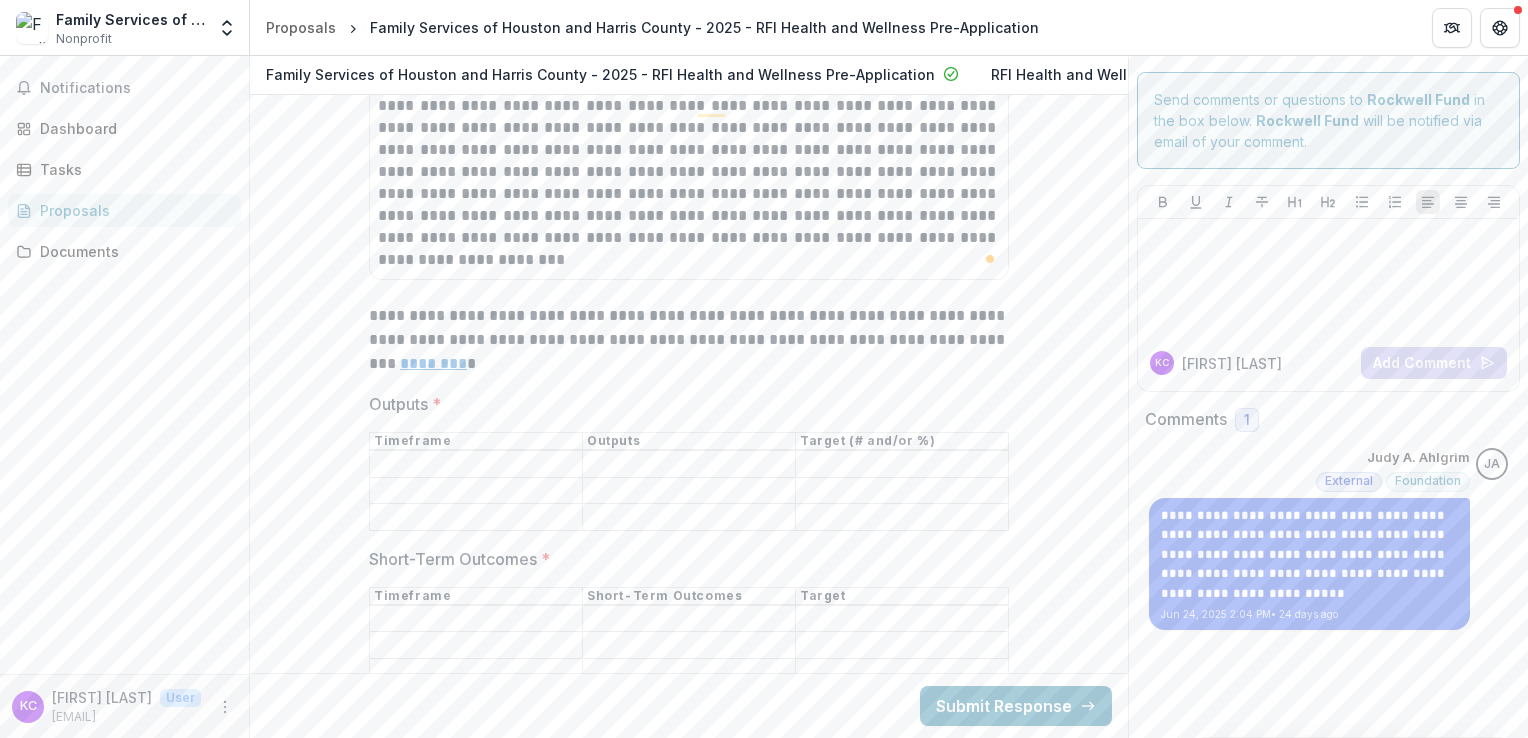click on "Outputs *" at bounding box center (476, 465) 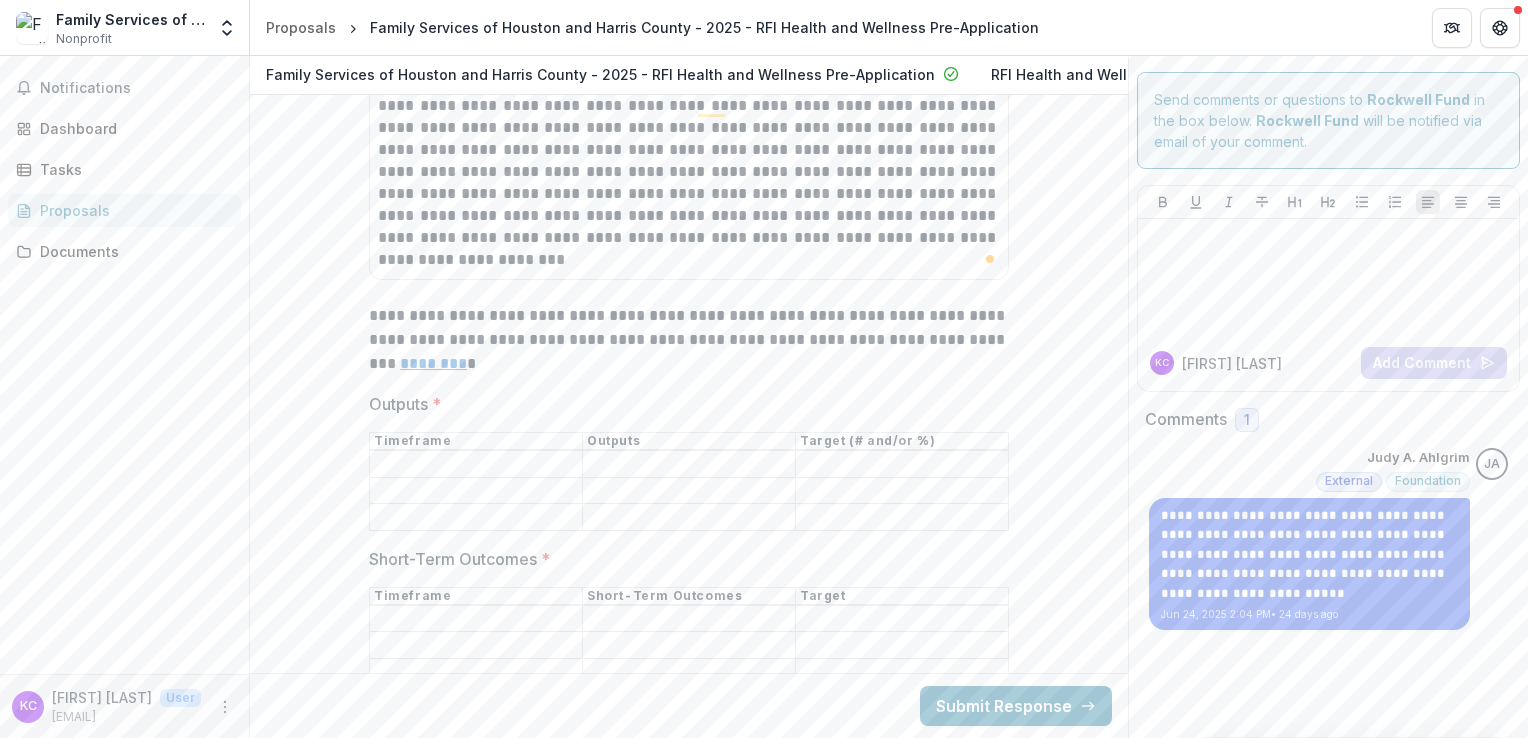 click on "********" at bounding box center [433, 363] 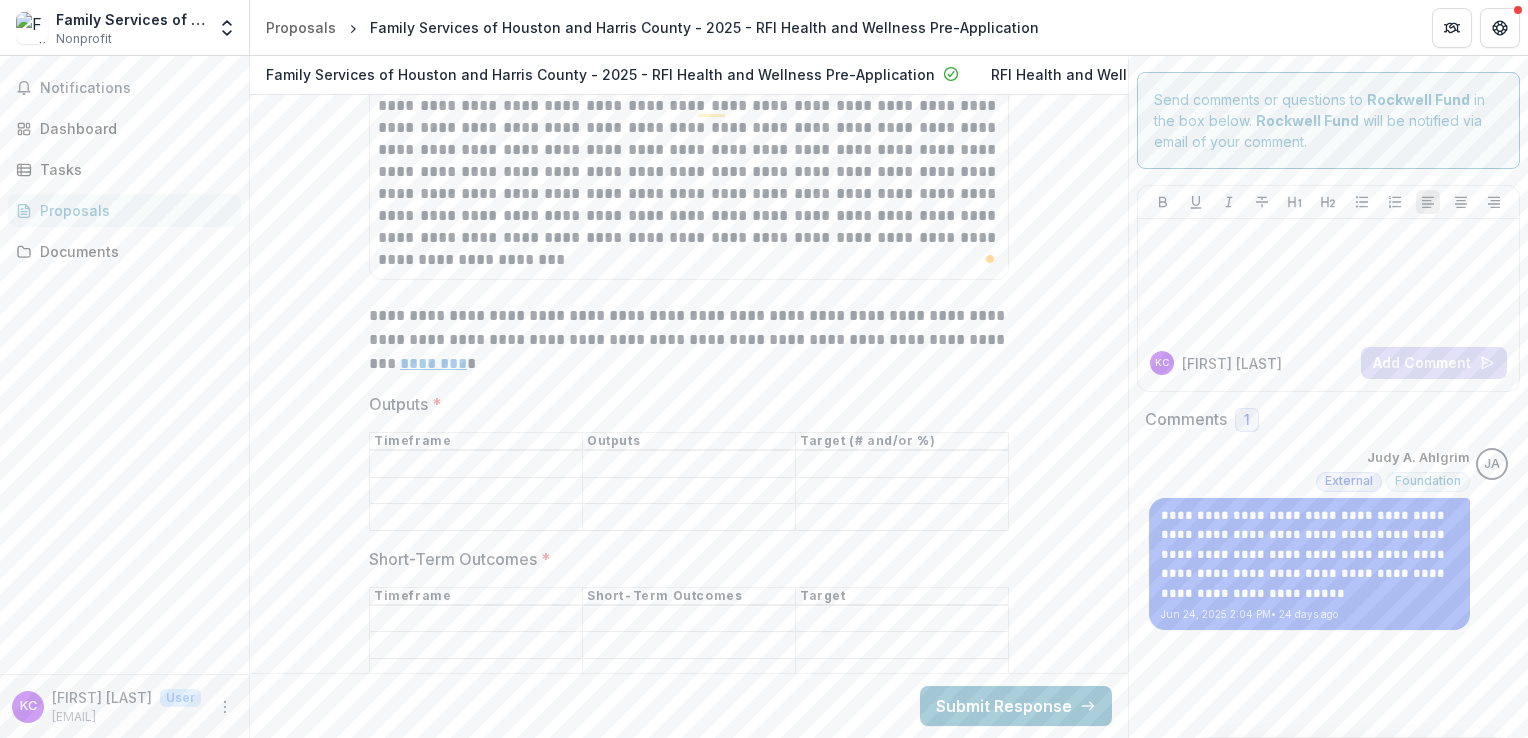 click on "Outputs *" at bounding box center [476, 465] 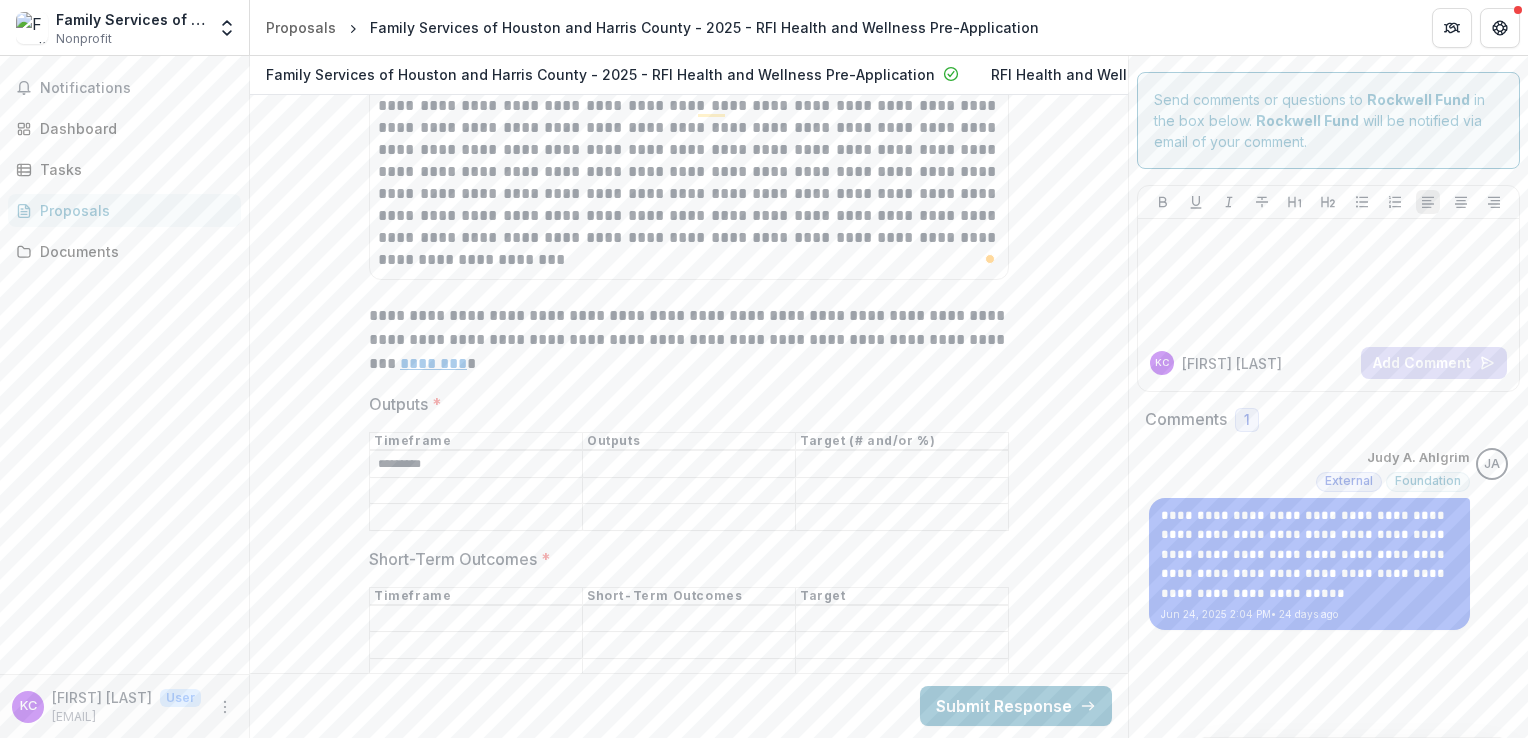 type on "*********" 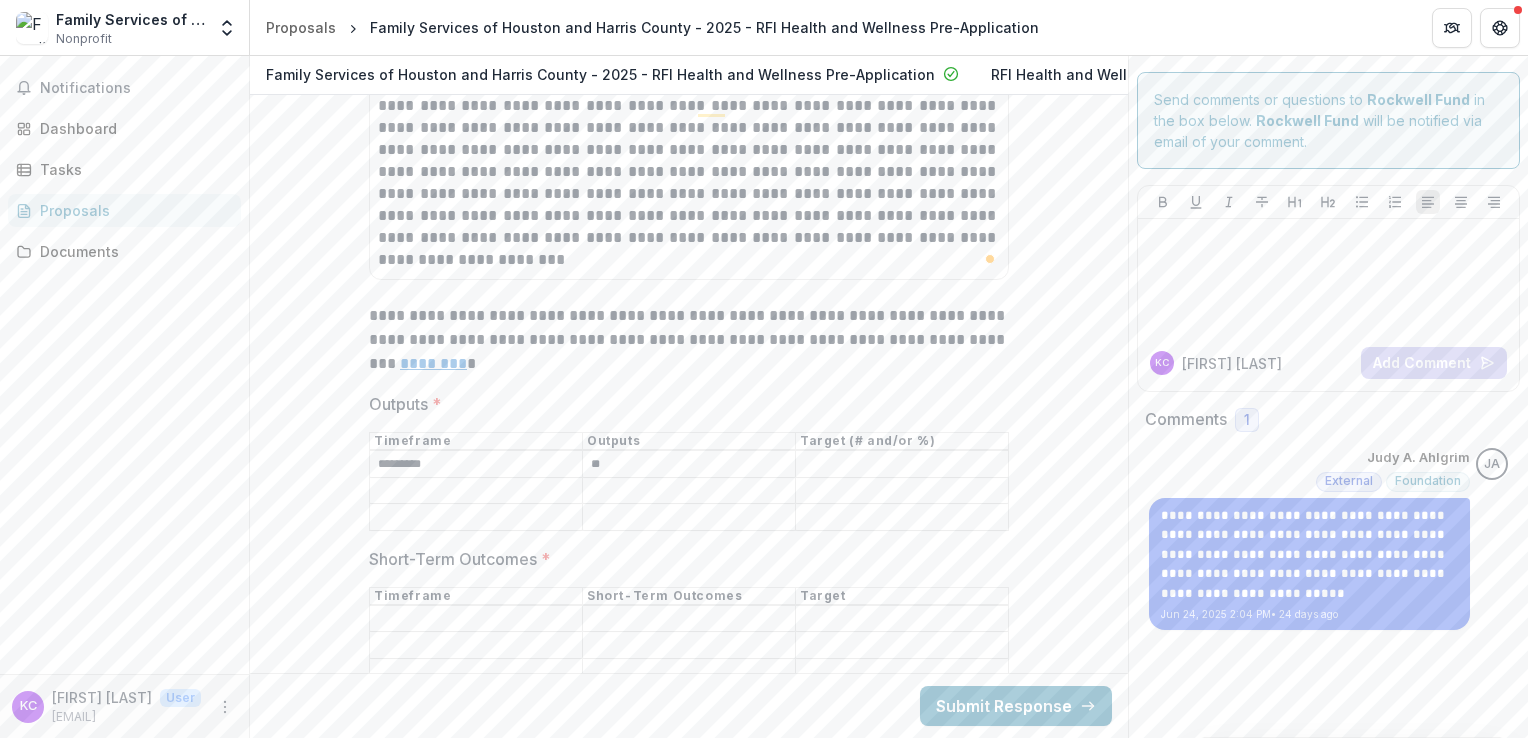 type on "*" 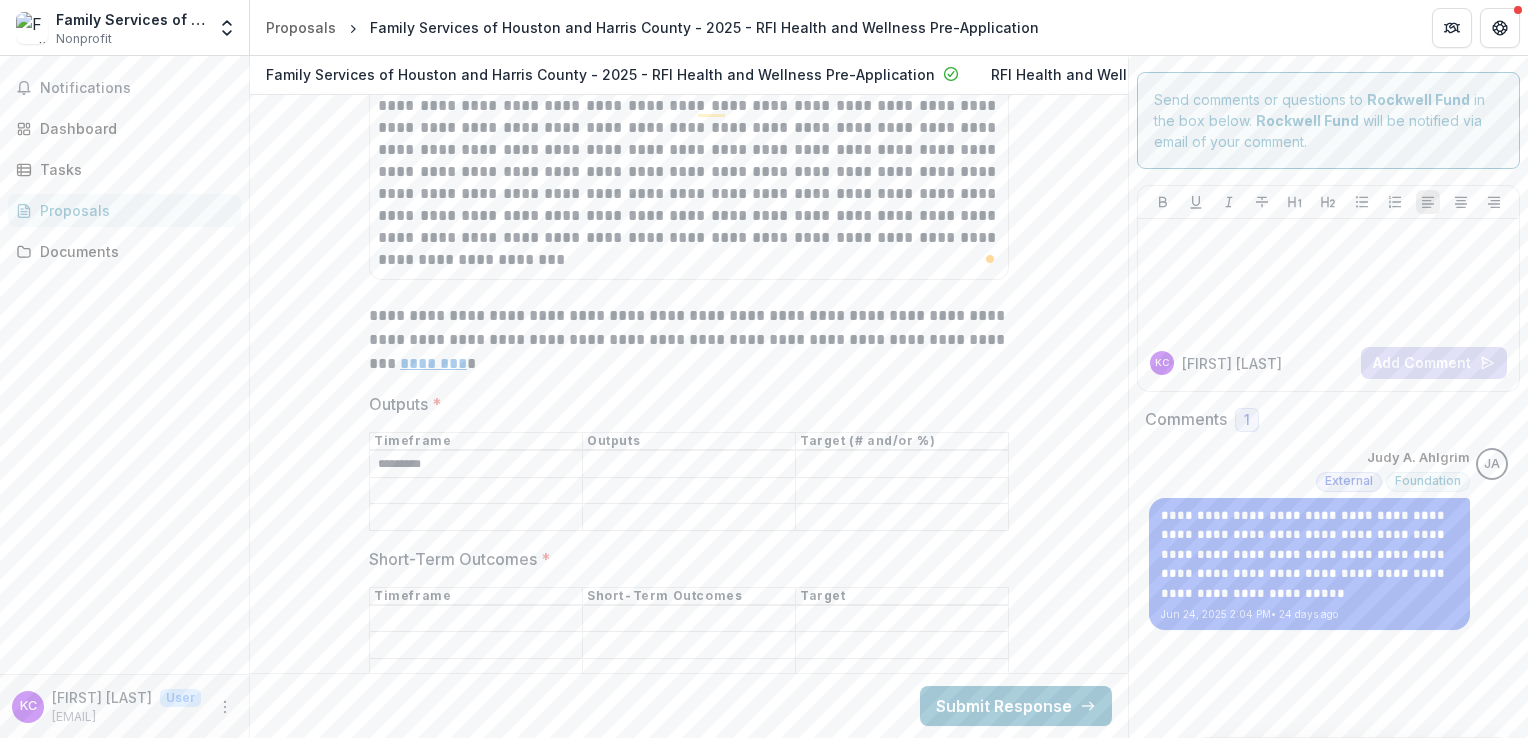 click on "********" at bounding box center [433, 363] 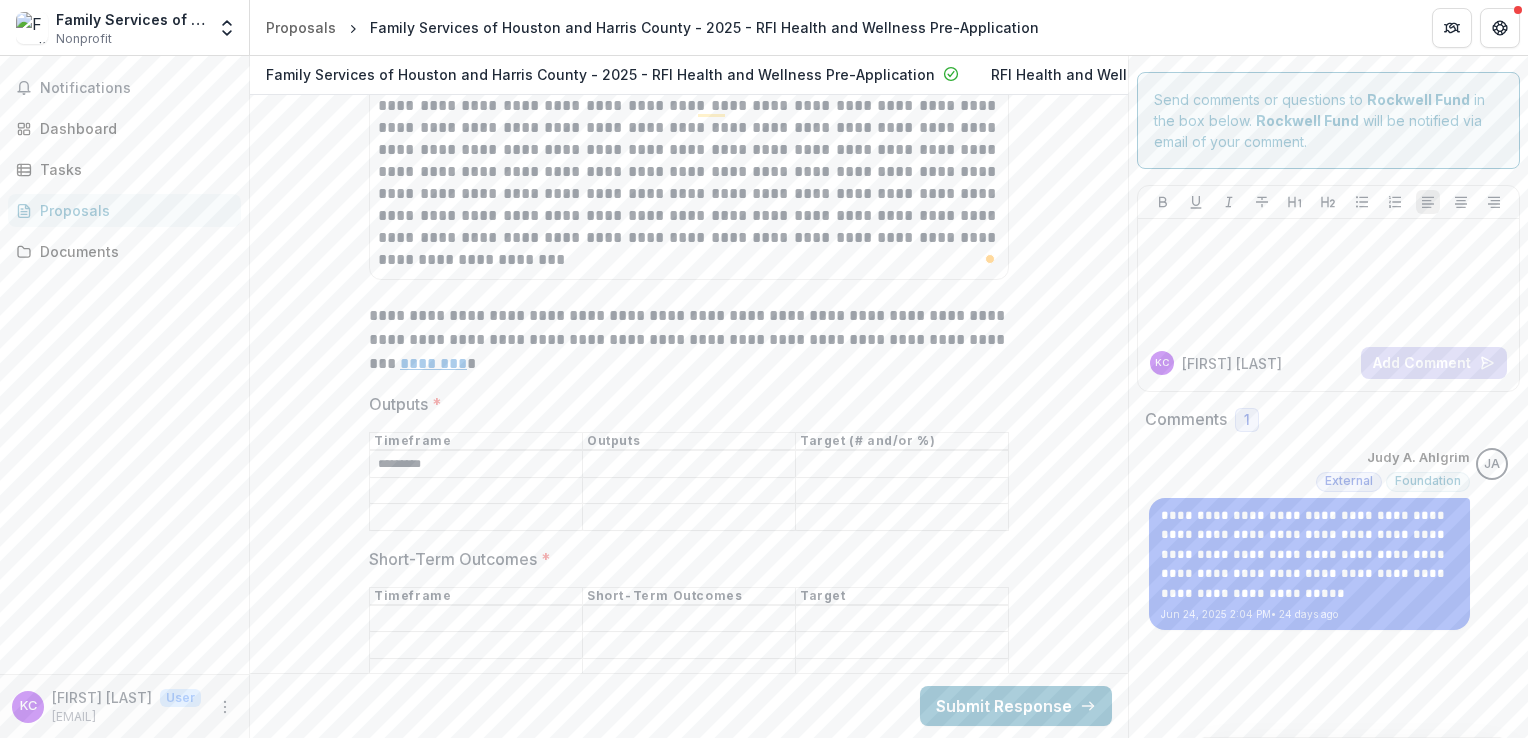 click on "Outputs *" at bounding box center [689, 465] 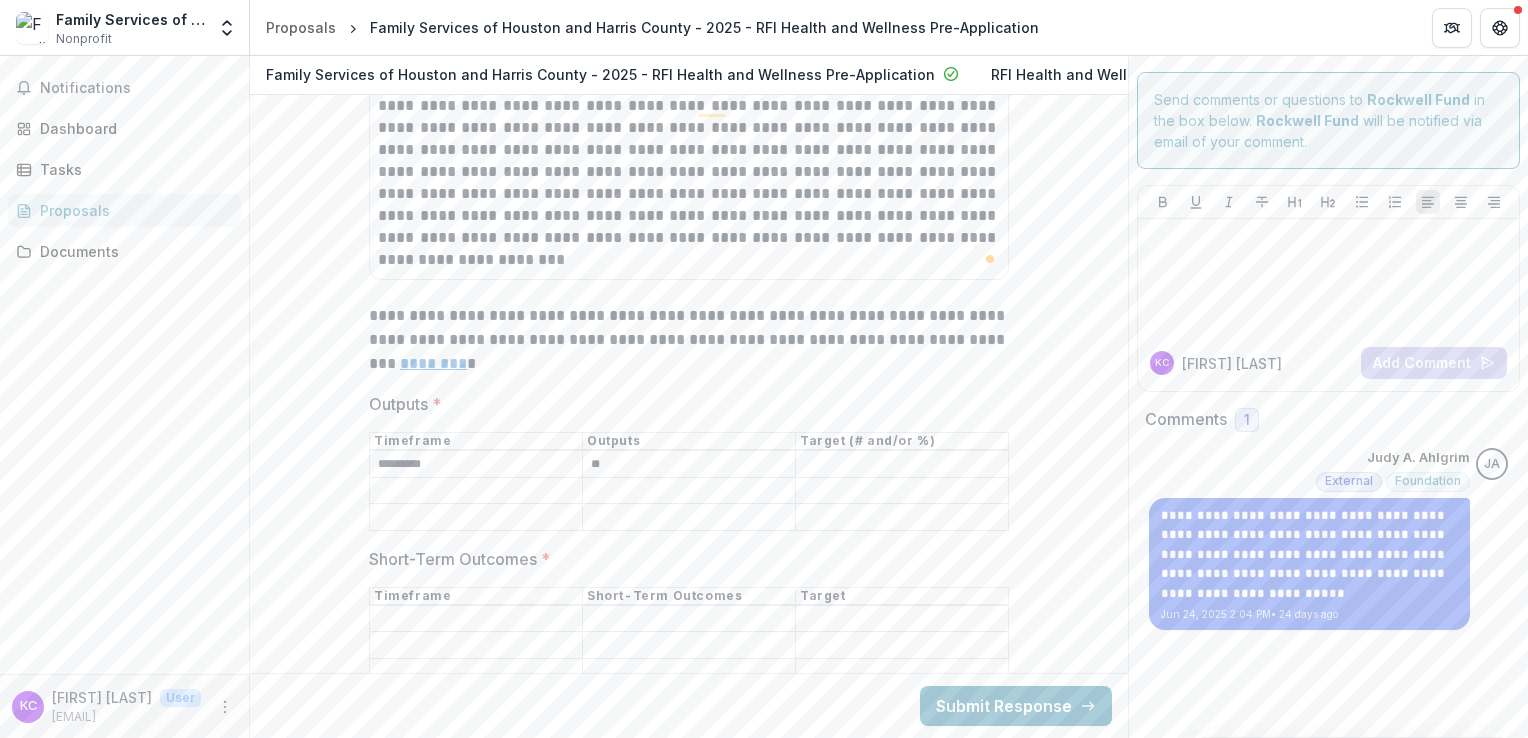 type on "*" 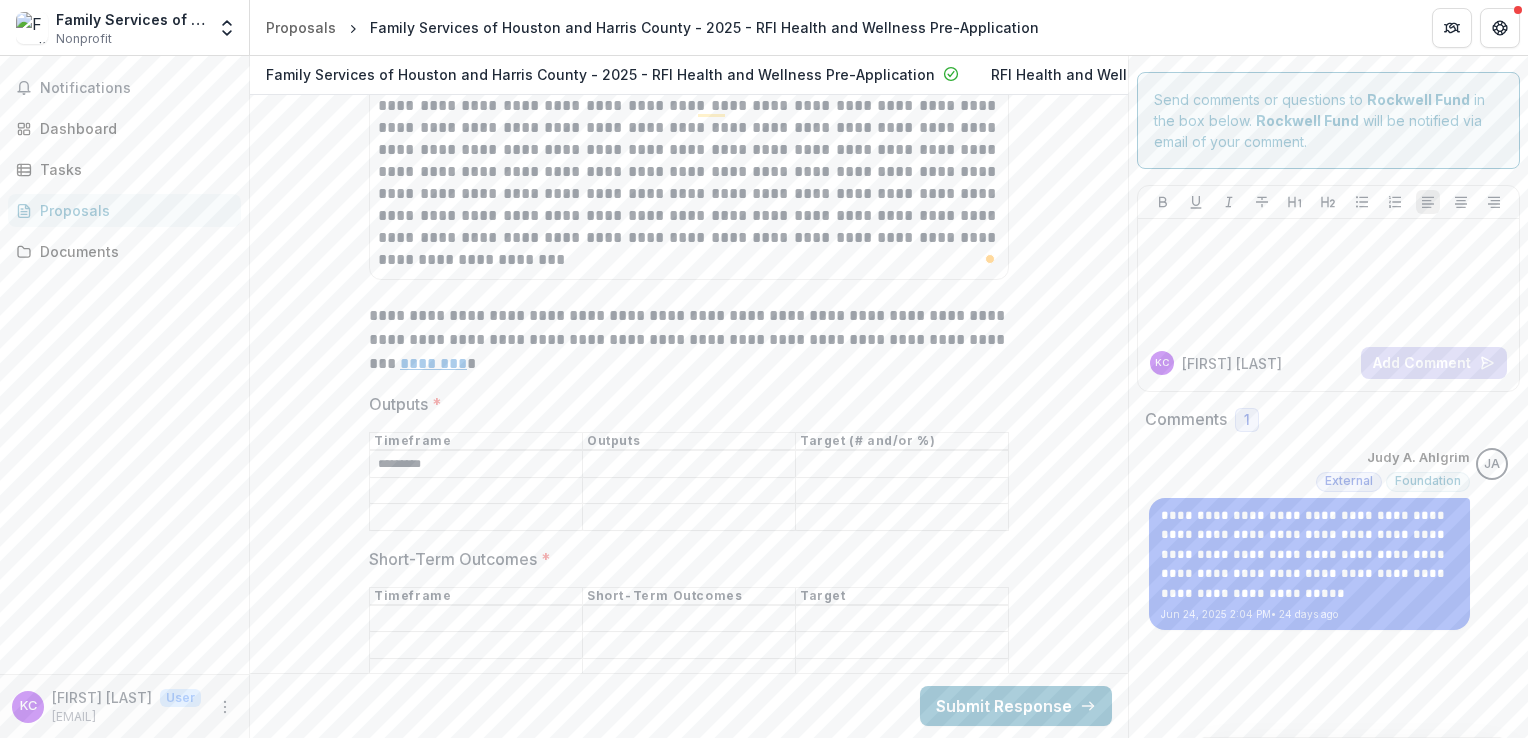 paste on "**********" 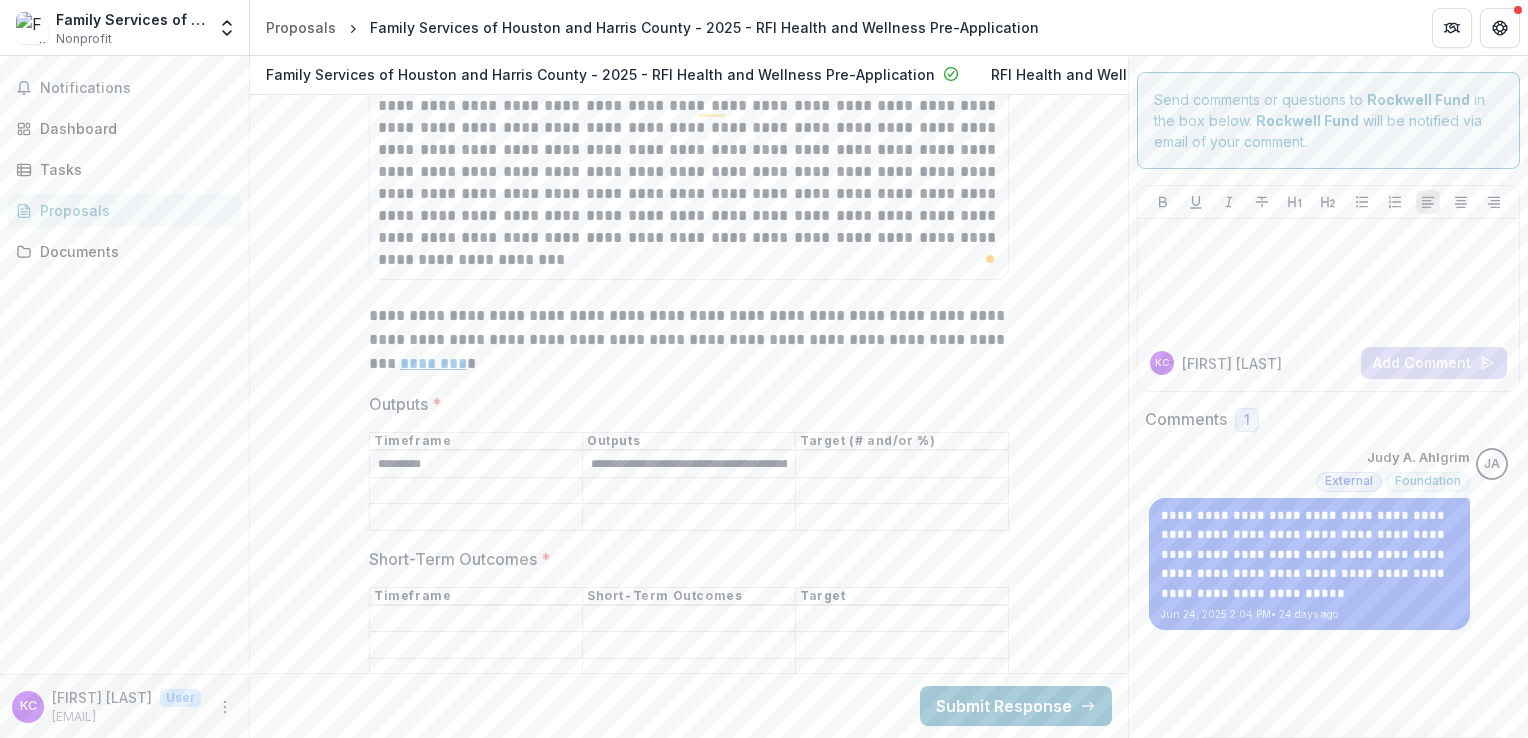 scroll, scrollTop: 0, scrollLeft: 588, axis: horizontal 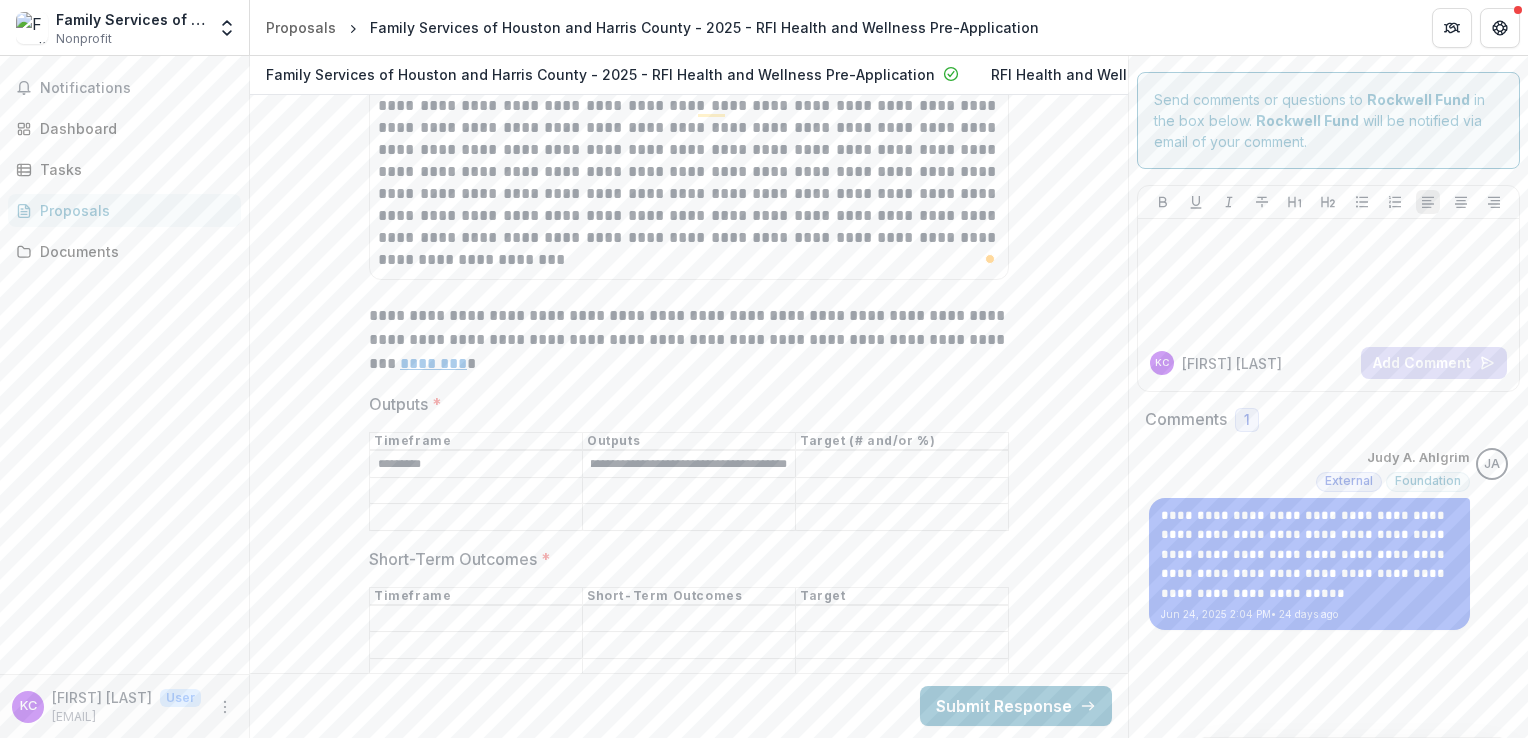 click on "**********" at bounding box center (689, 465) 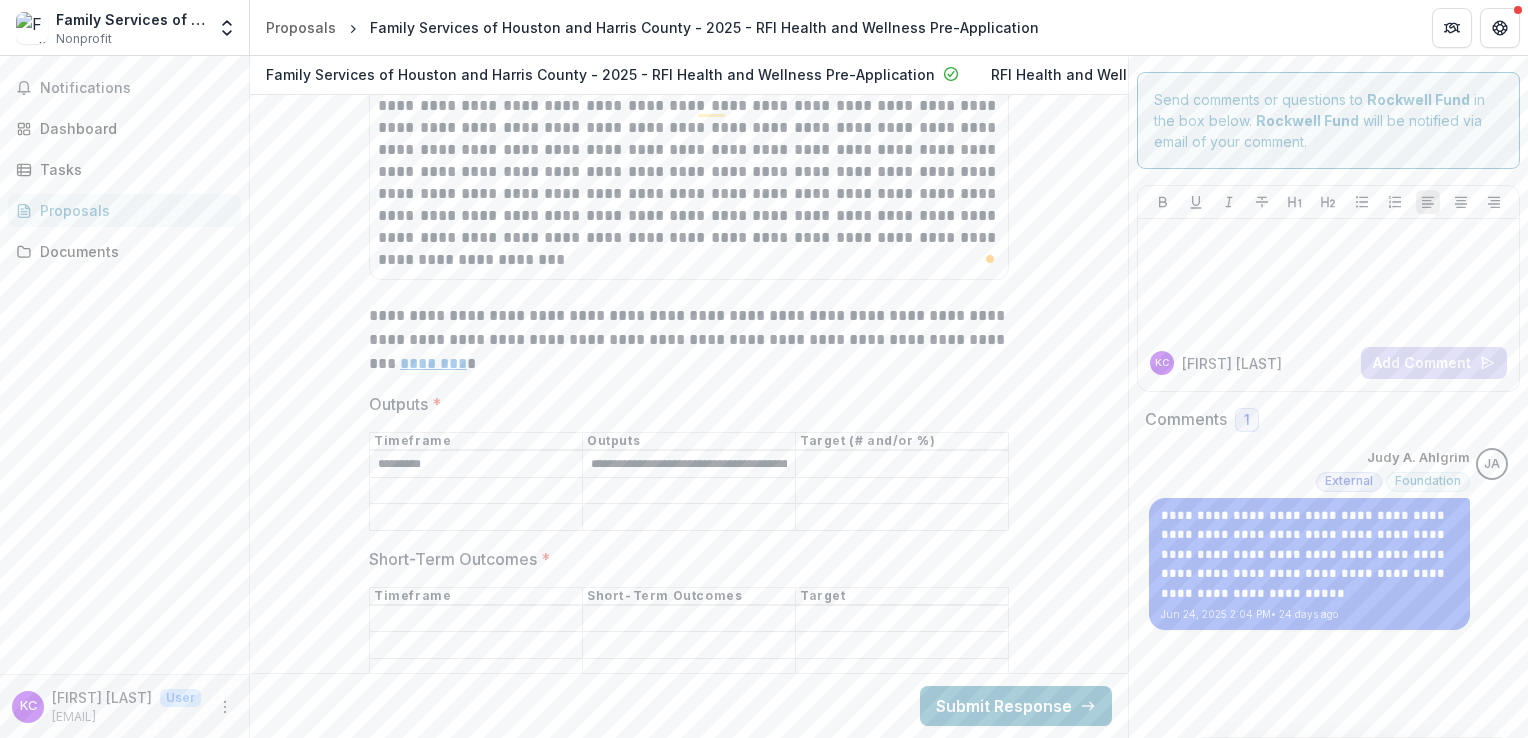 scroll, scrollTop: 0, scrollLeft: 0, axis: both 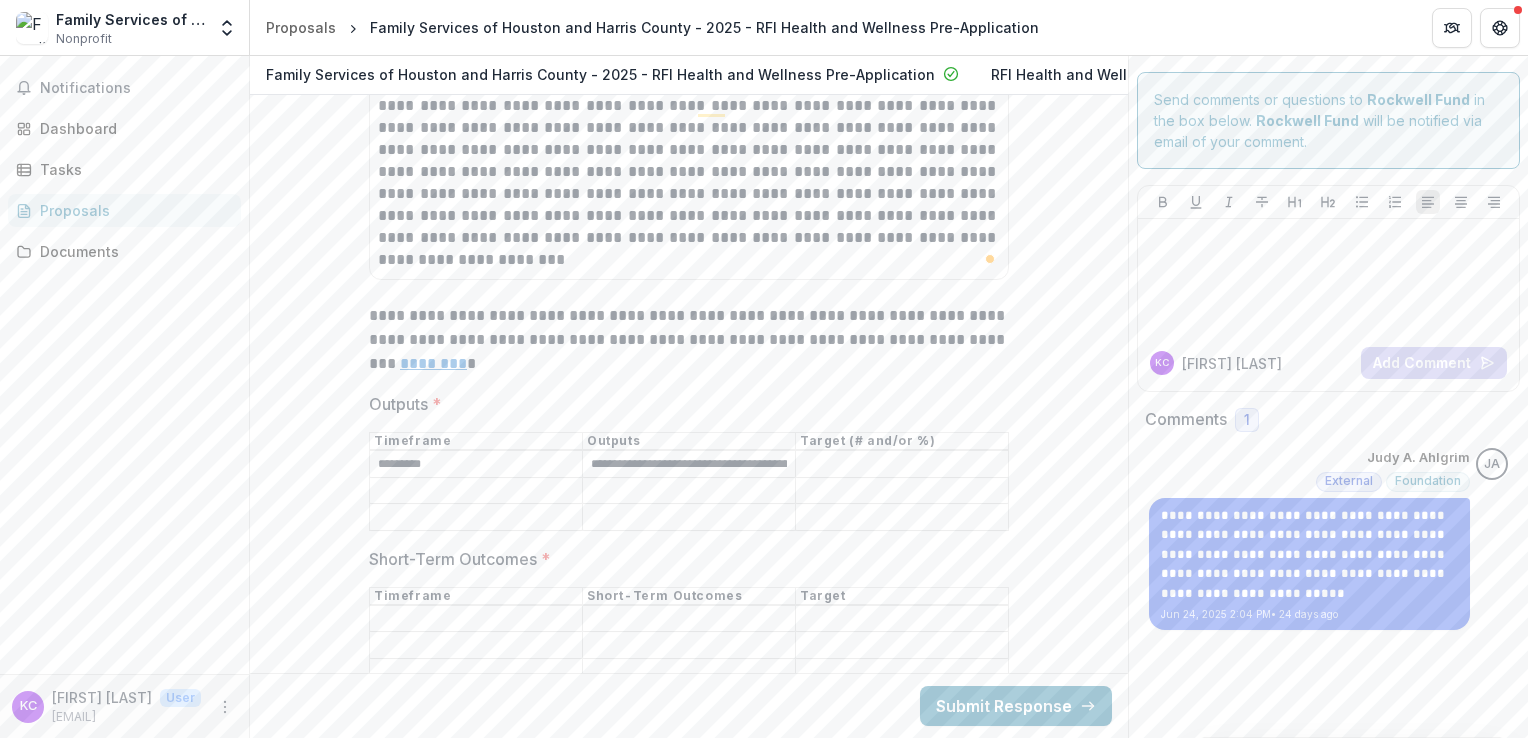 drag, startPoint x: 782, startPoint y: 473, endPoint x: 464, endPoint y: 454, distance: 318.5671 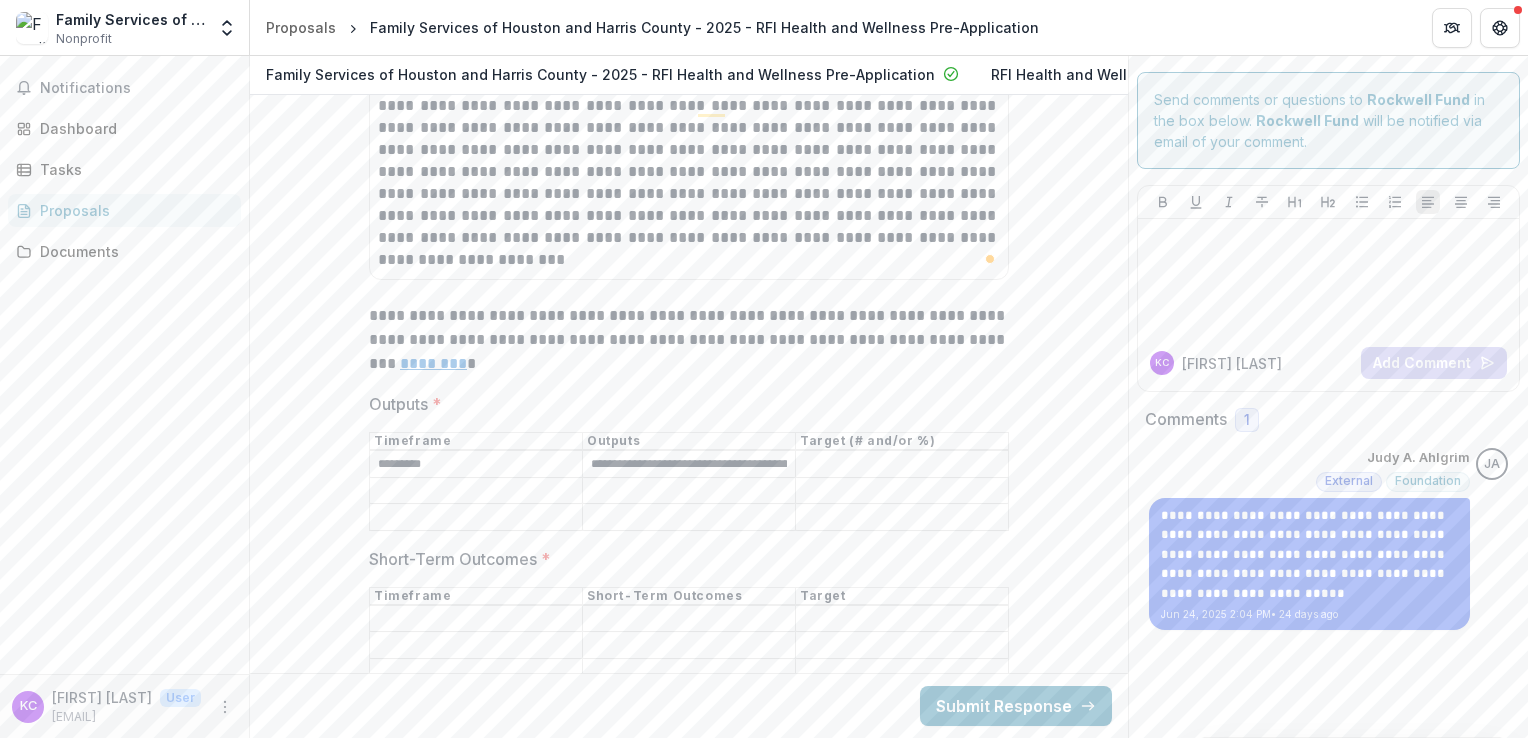 scroll, scrollTop: 0, scrollLeft: 0, axis: both 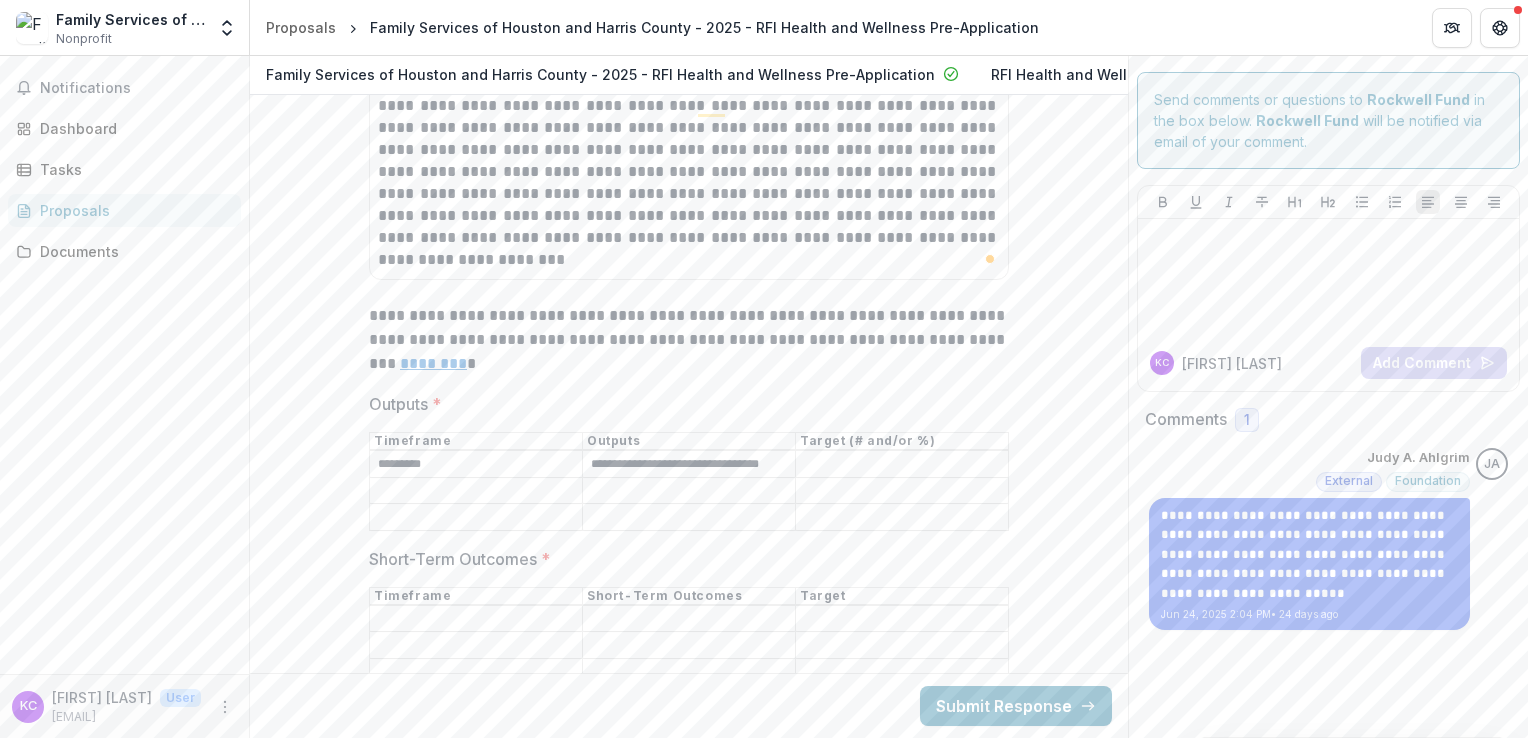 drag, startPoint x: 784, startPoint y: 476, endPoint x: 495, endPoint y: 429, distance: 292.79684 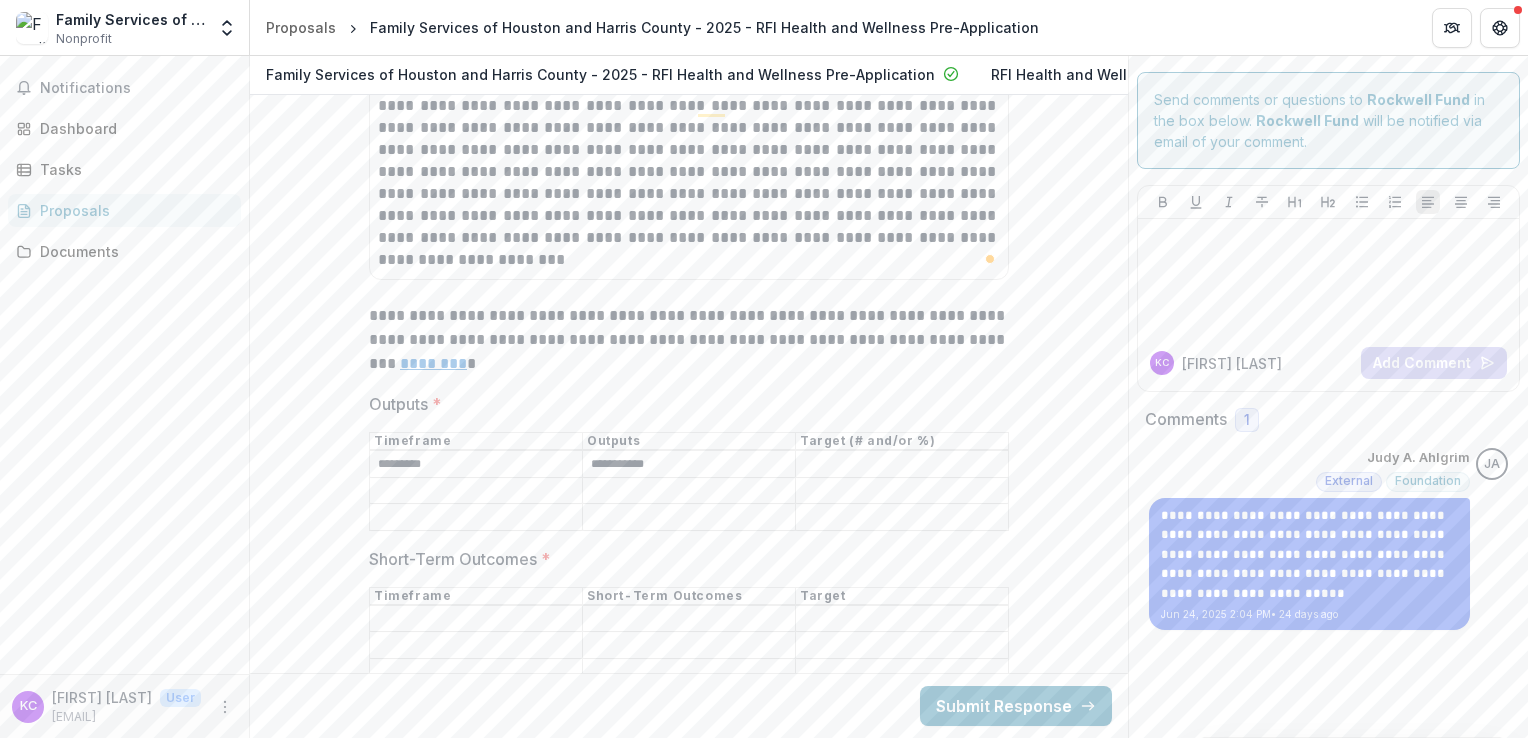 click on "**********" at bounding box center [689, 465] 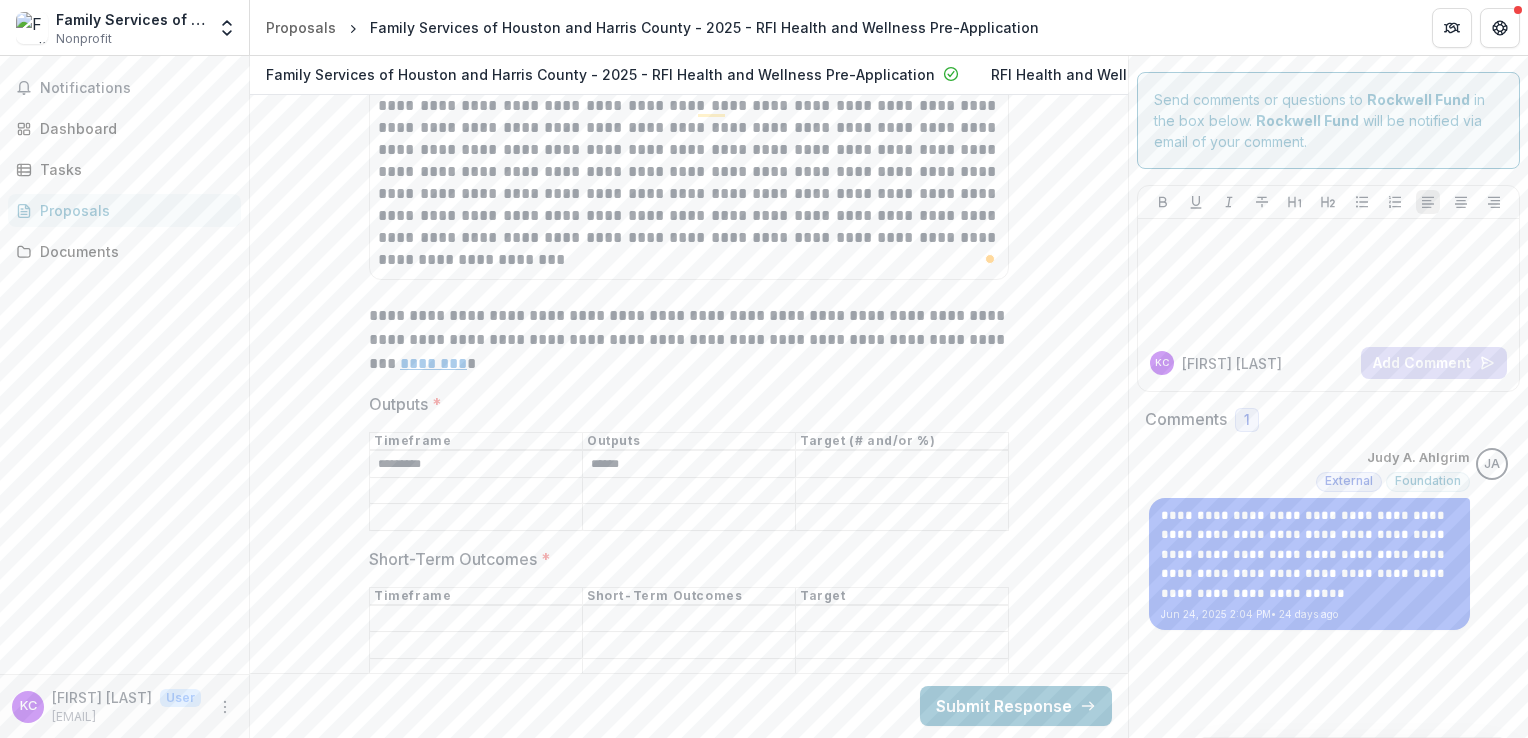 click on "******" at bounding box center (689, 465) 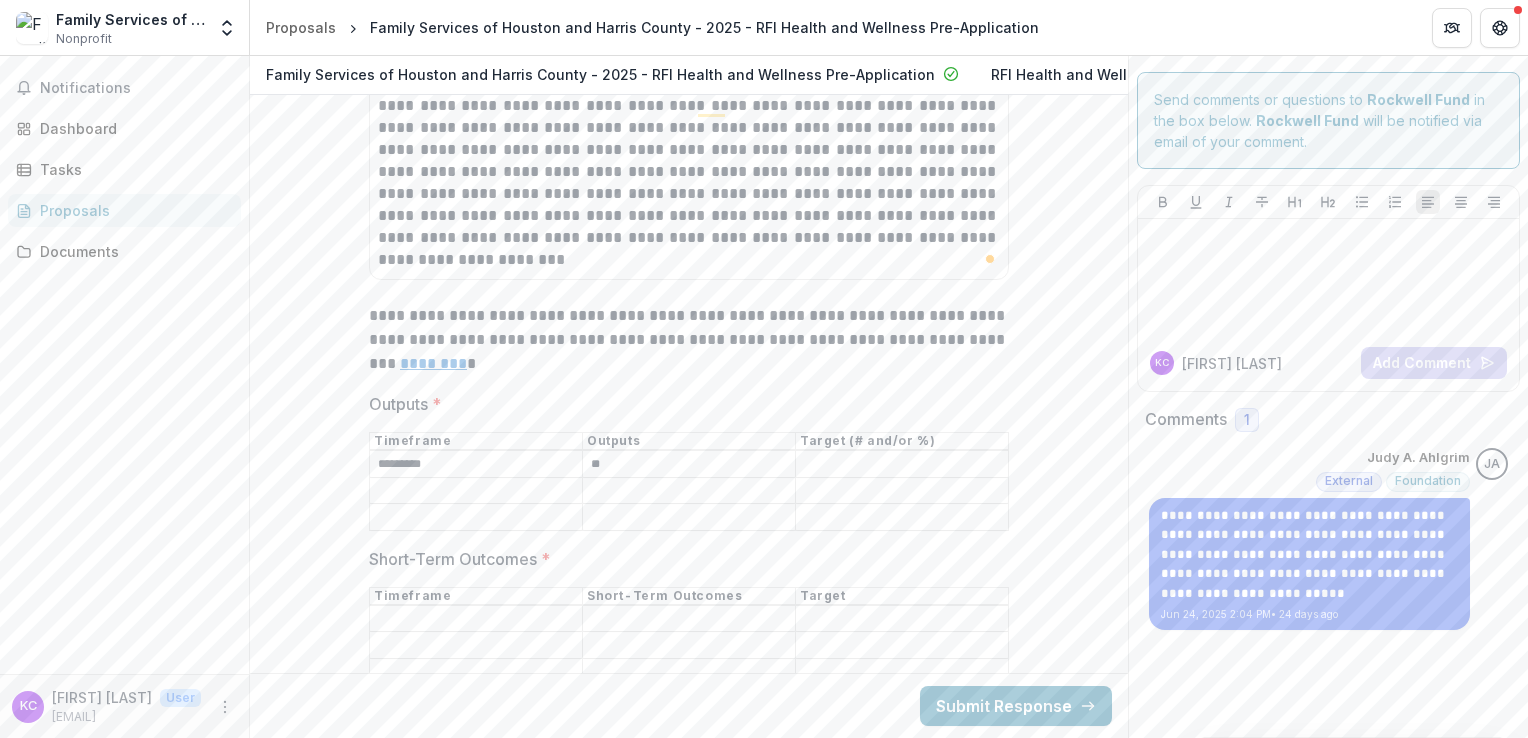 type on "*" 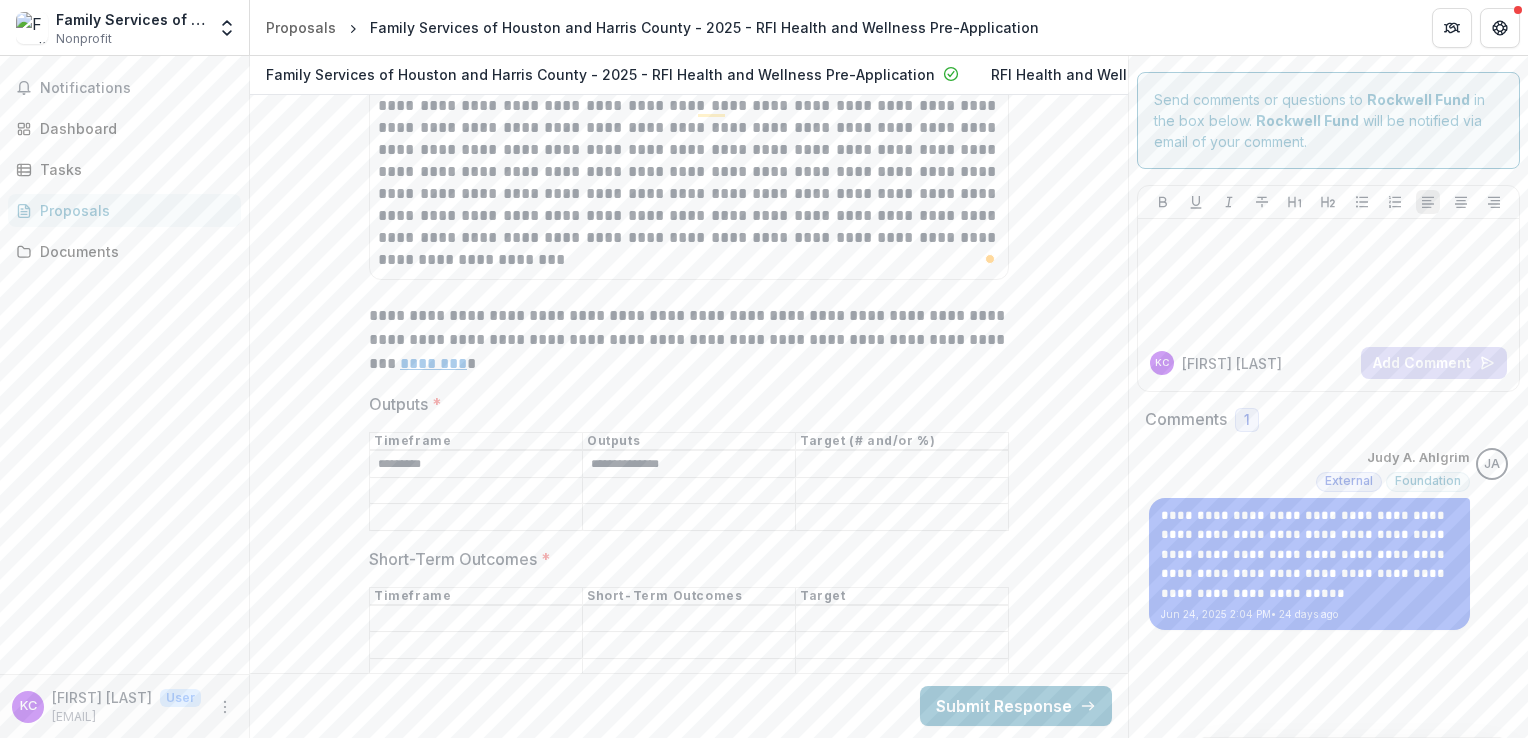 click on "**********" at bounding box center (689, 465) 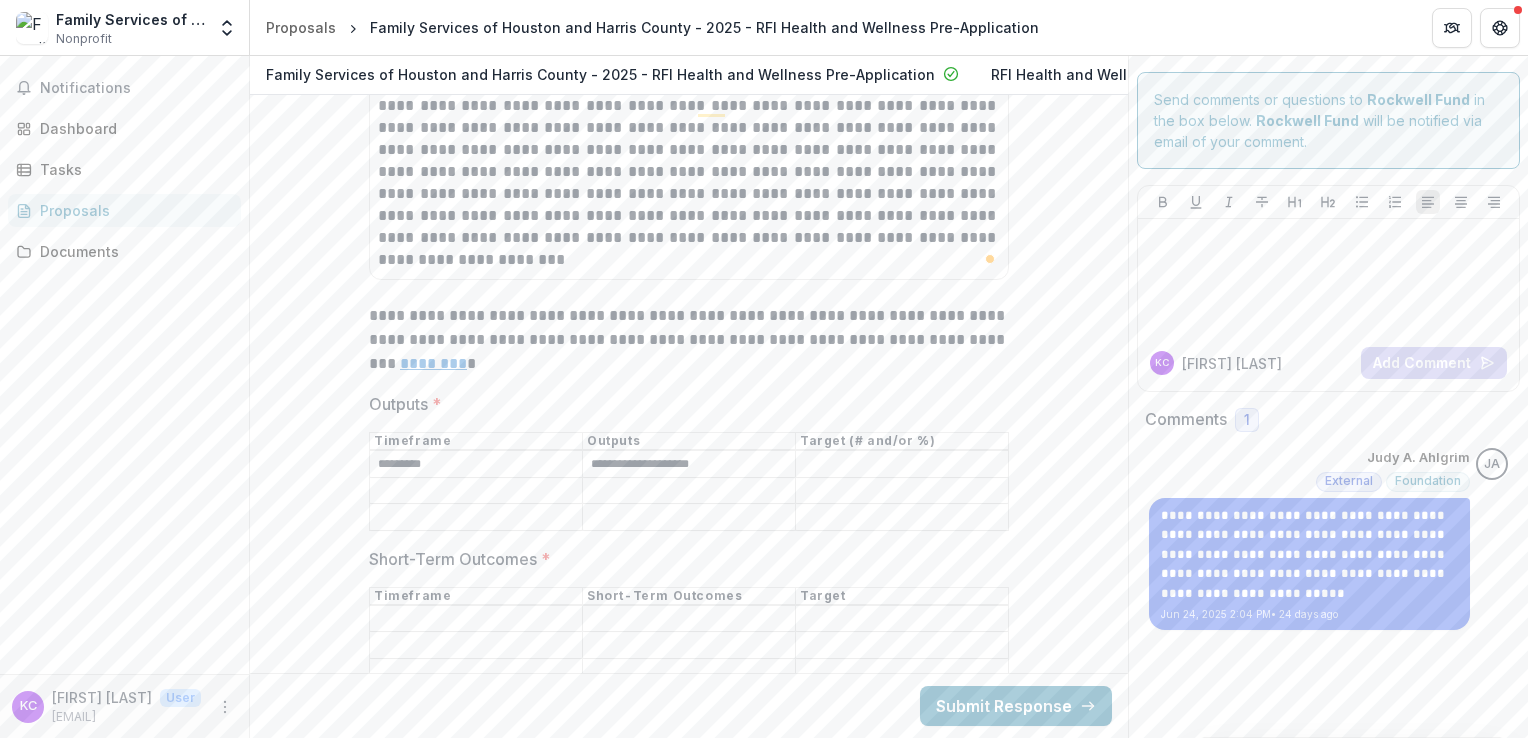 click on "**********" at bounding box center [689, 465] 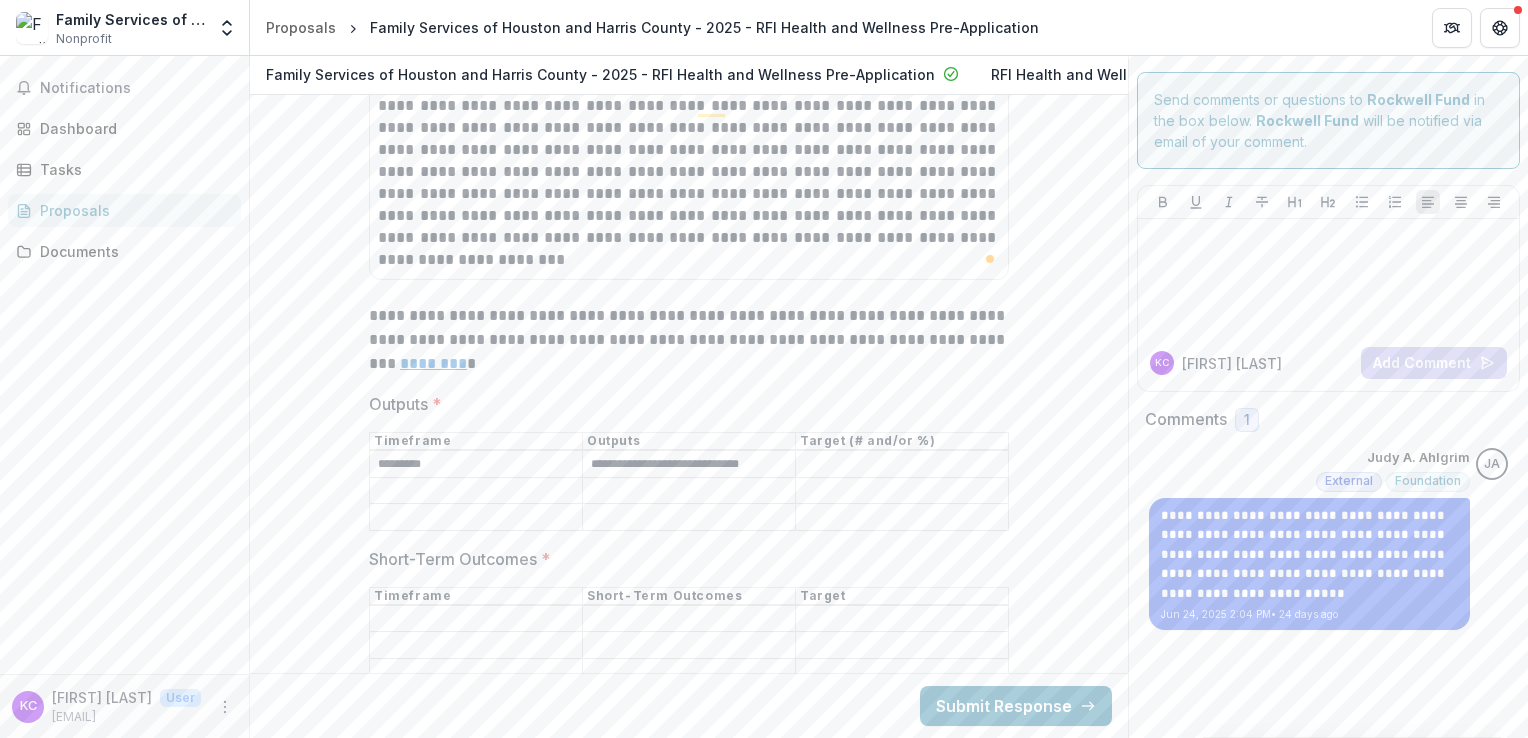 type on "**********" 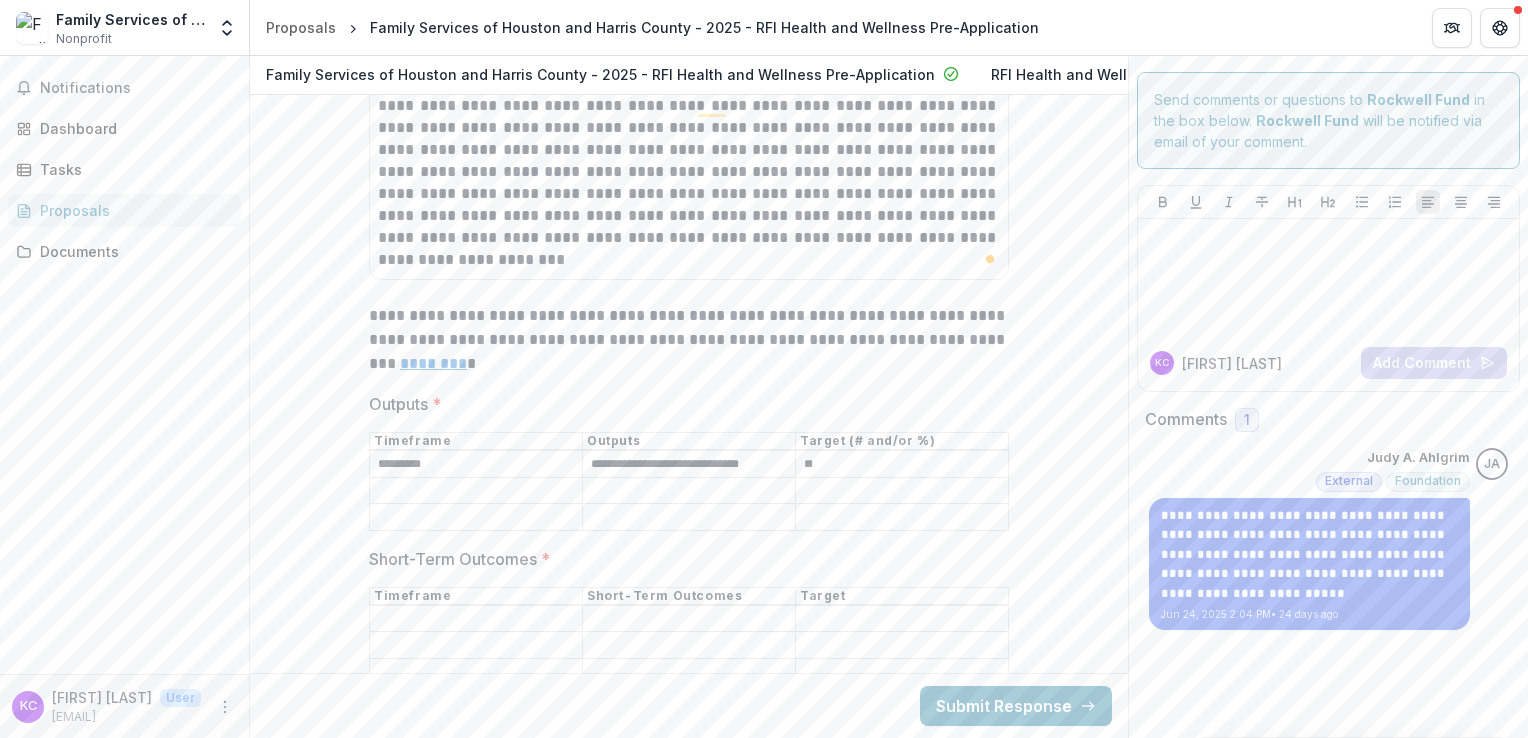 type on "**" 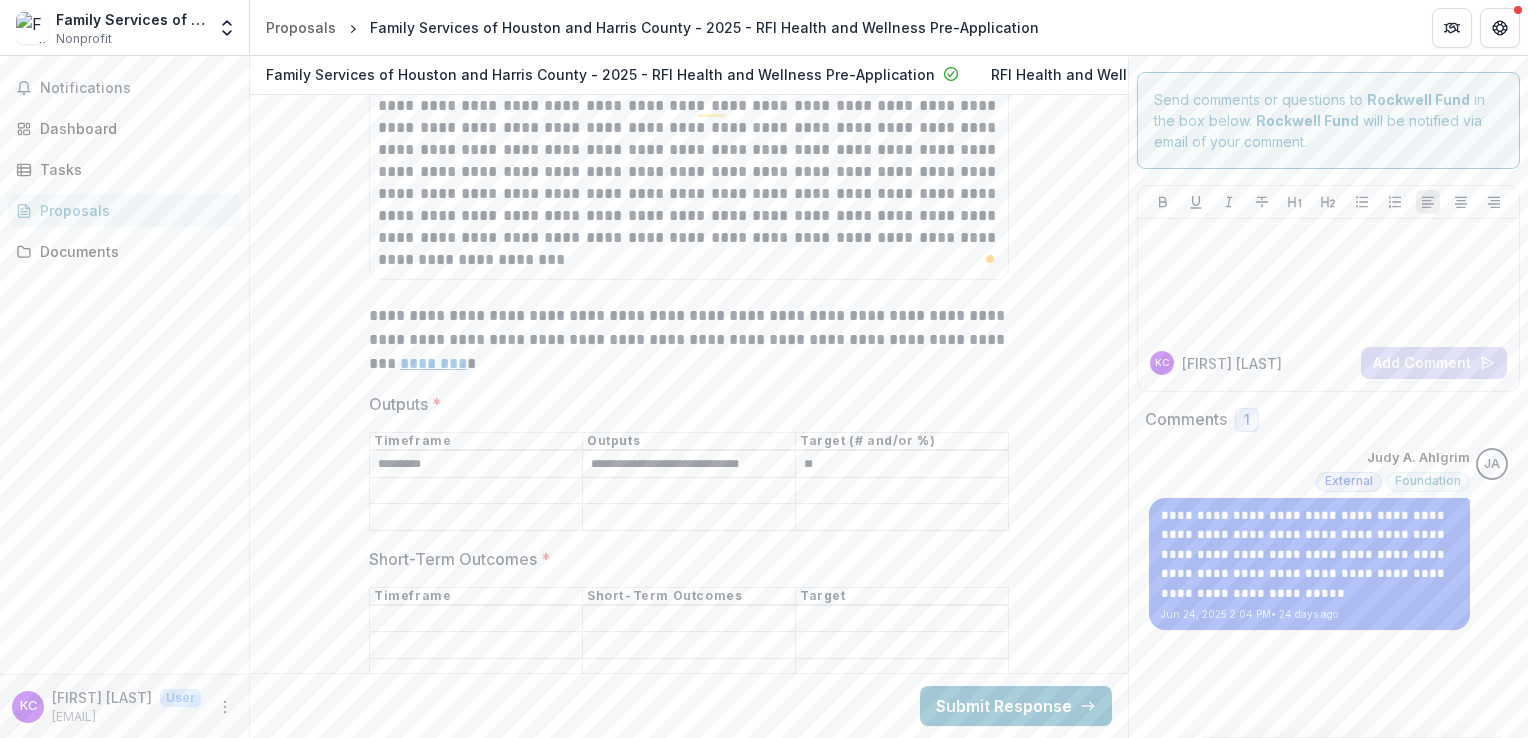 click on "**********" at bounding box center [689, 465] 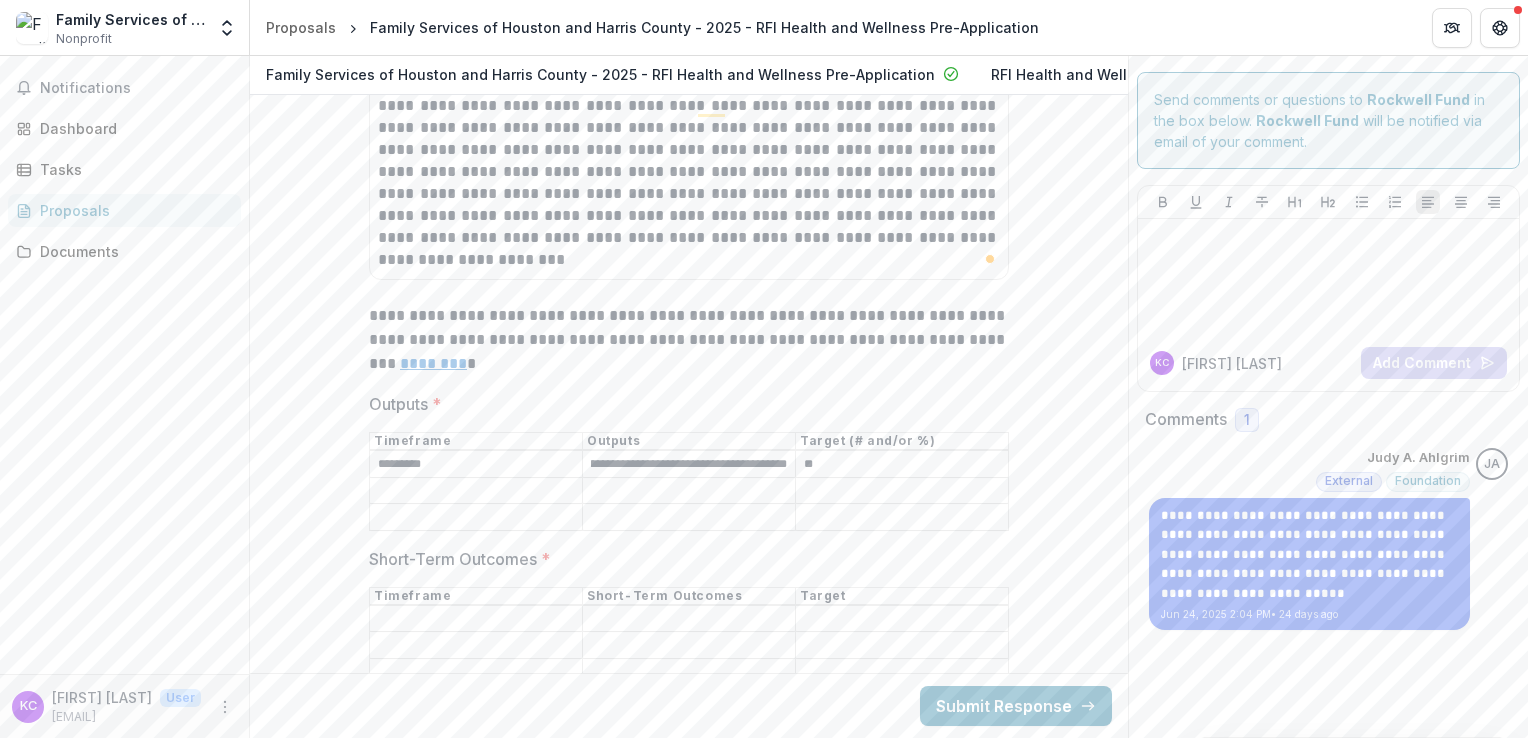 scroll, scrollTop: 0, scrollLeft: 144, axis: horizontal 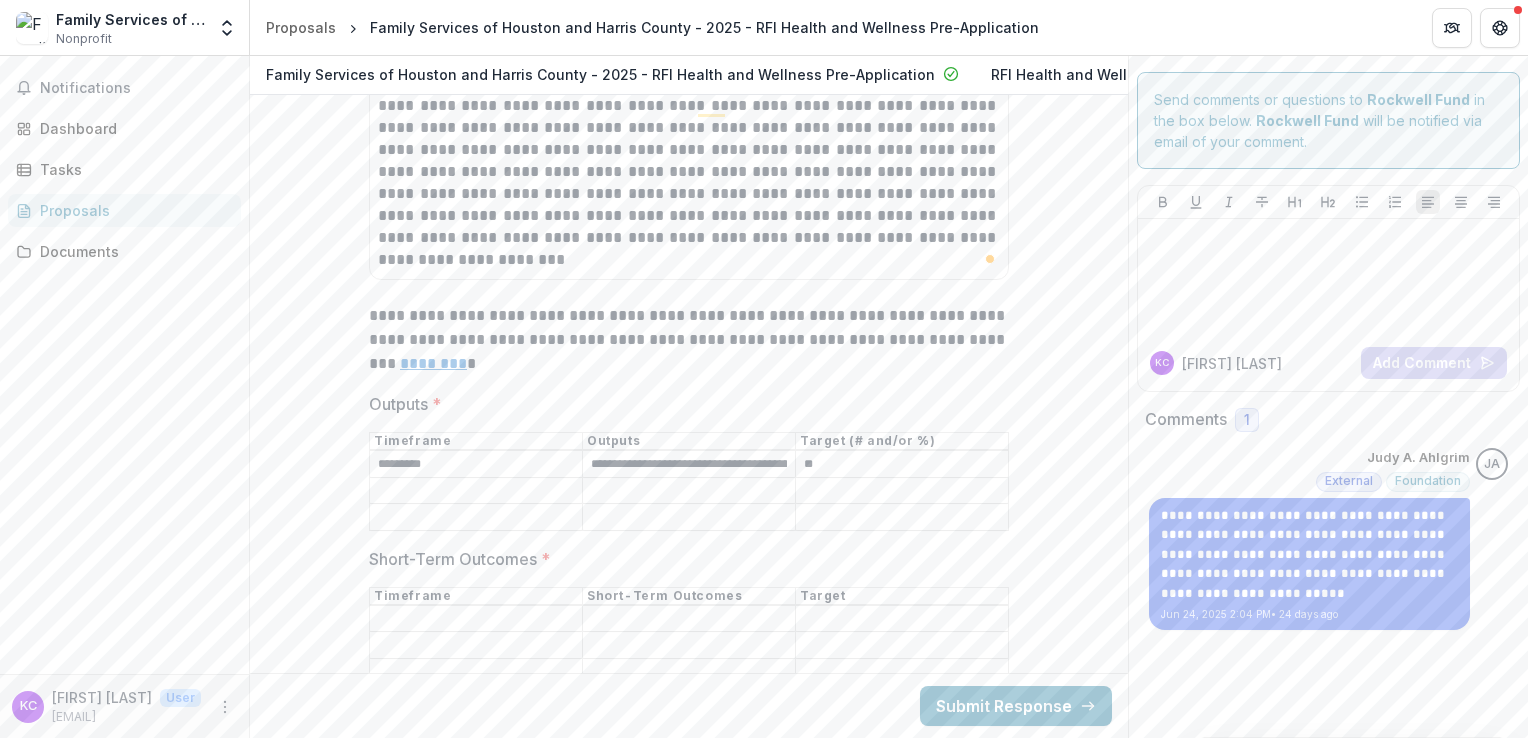 click on "Outputs *" at bounding box center (689, 518) 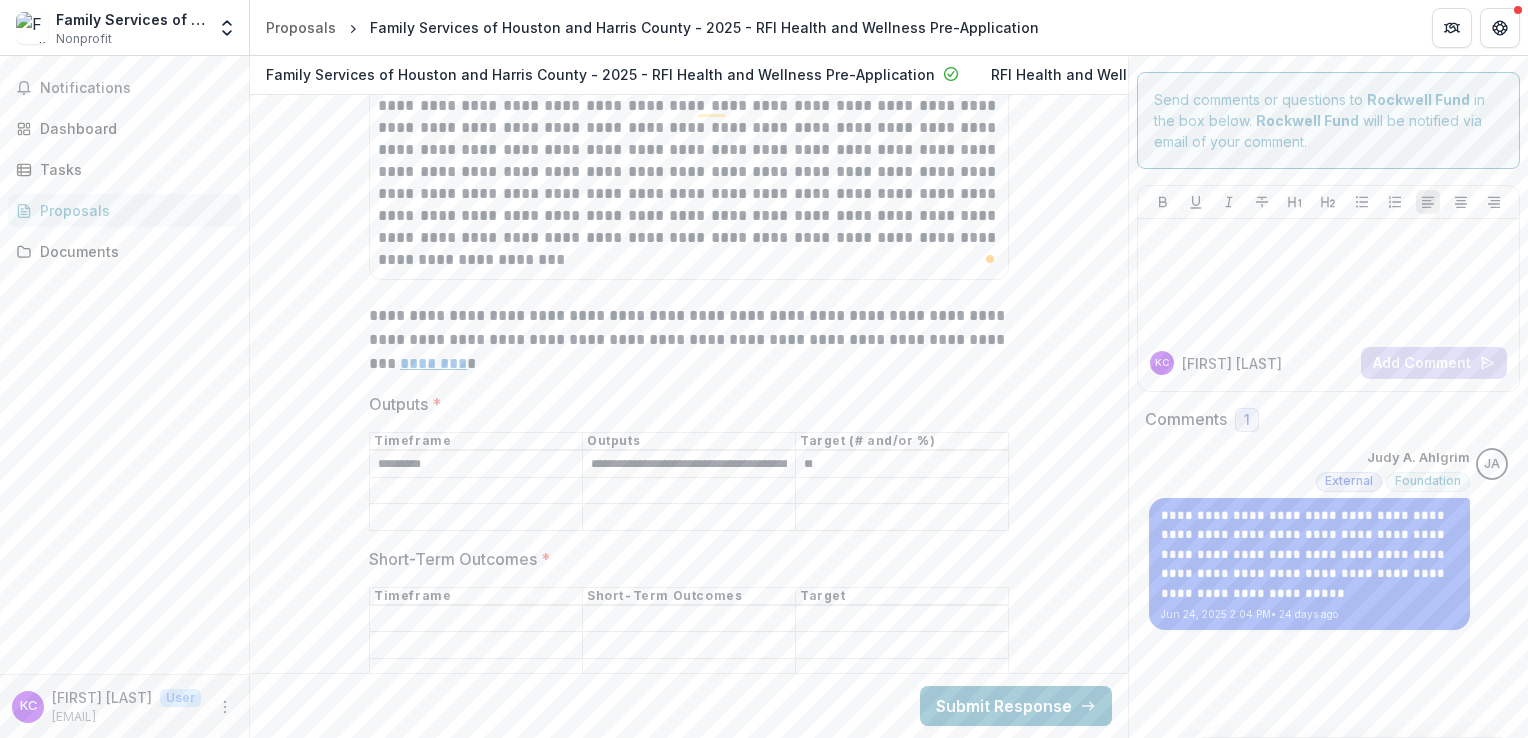 click on "Outputs *" at bounding box center (476, 491) 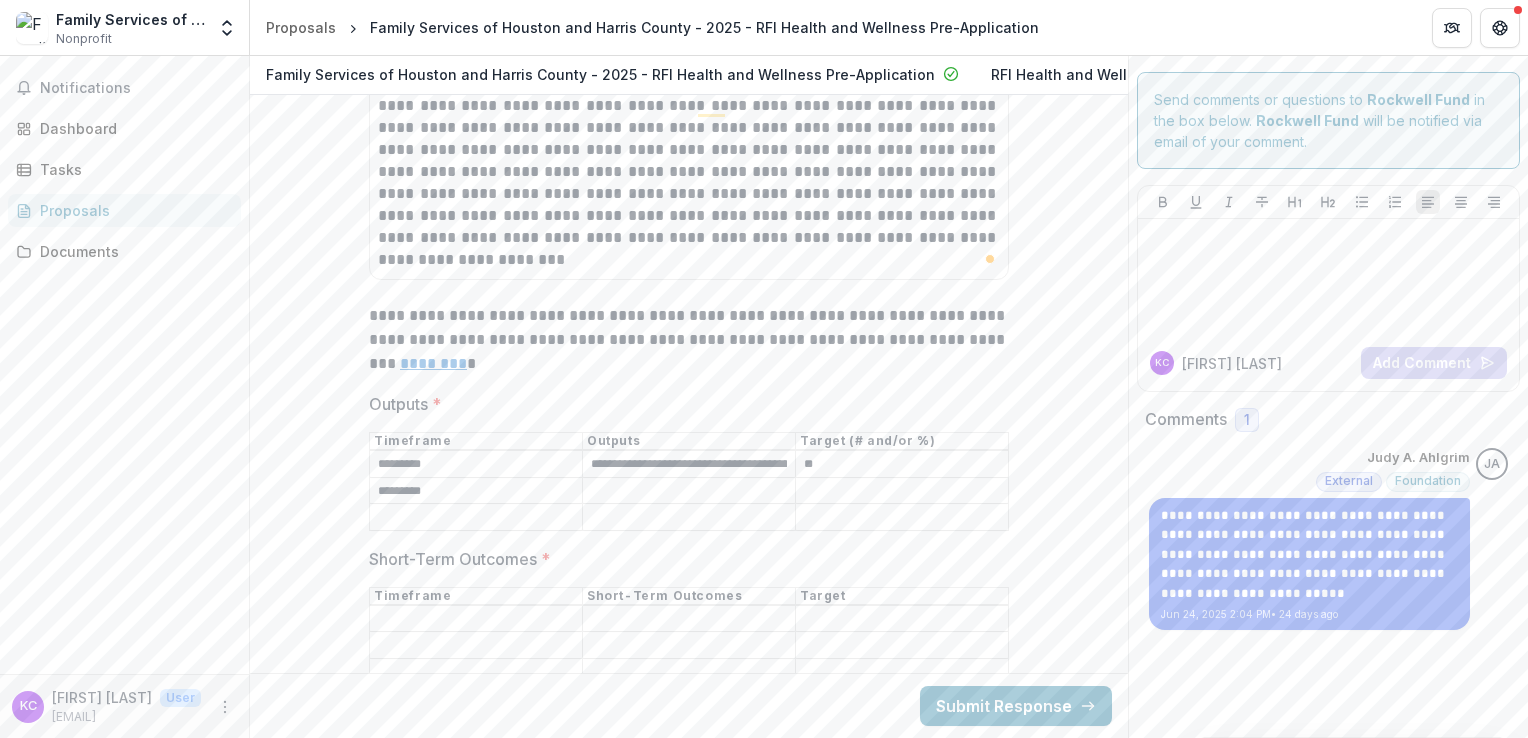 type on "*********" 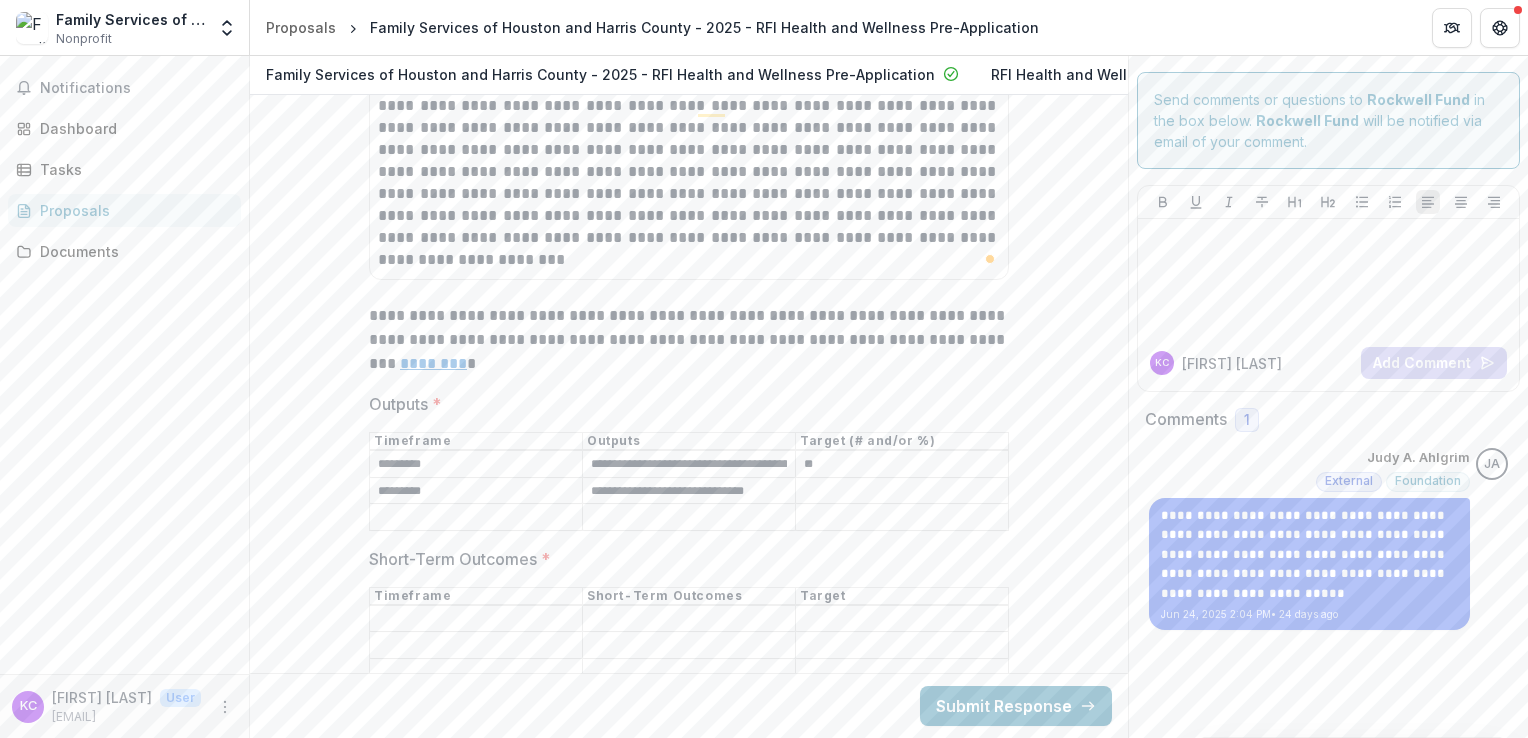 type on "**********" 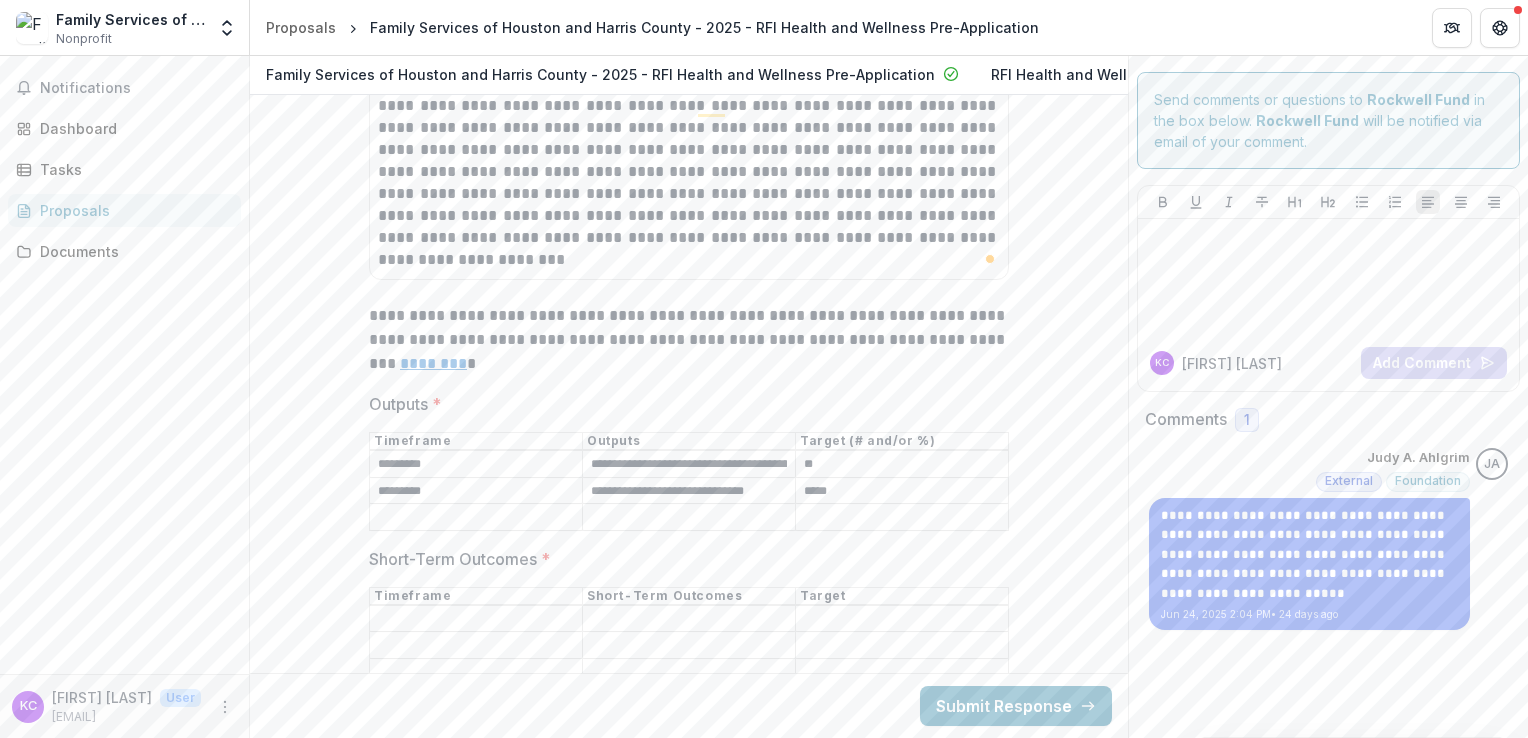 type on "*****" 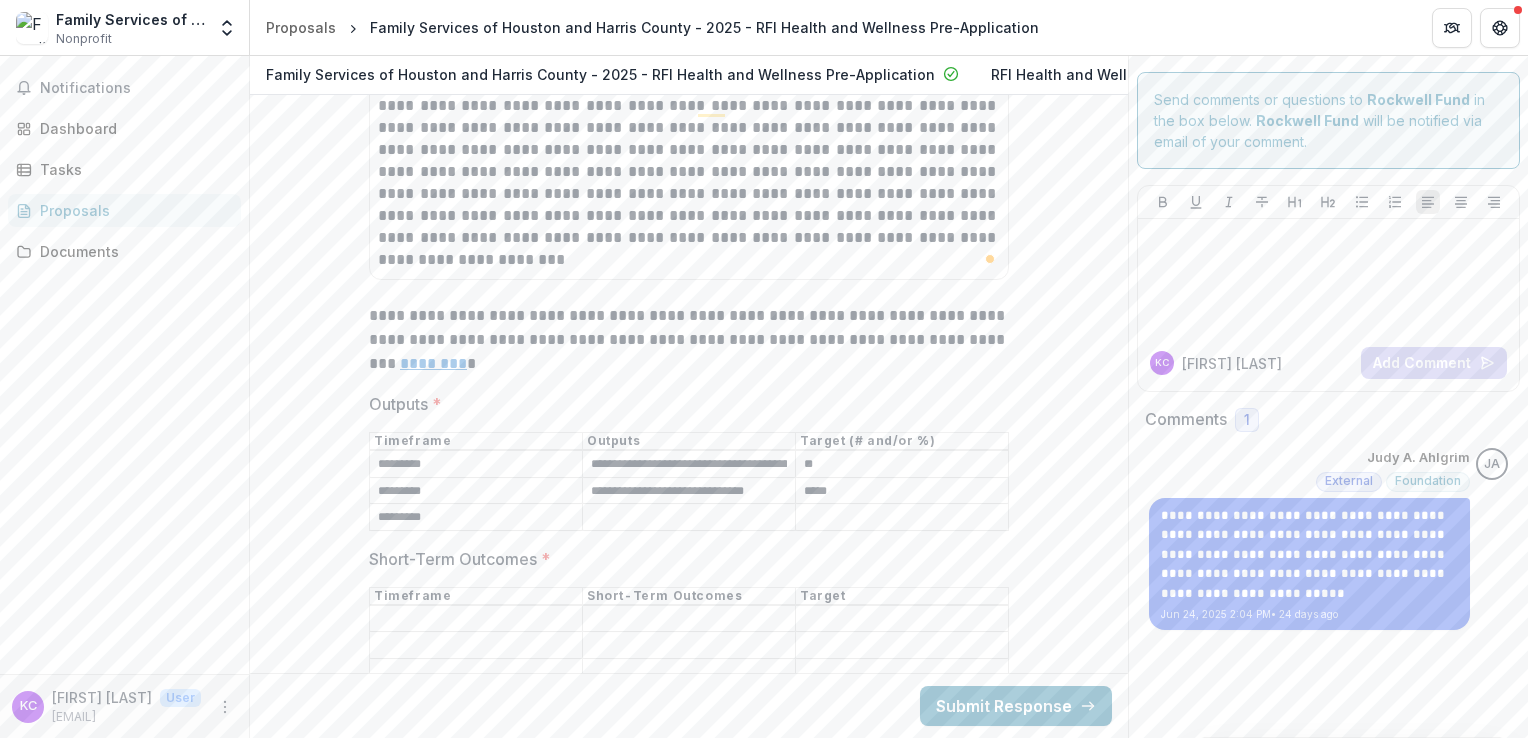 click on "*********" at bounding box center (476, 518) 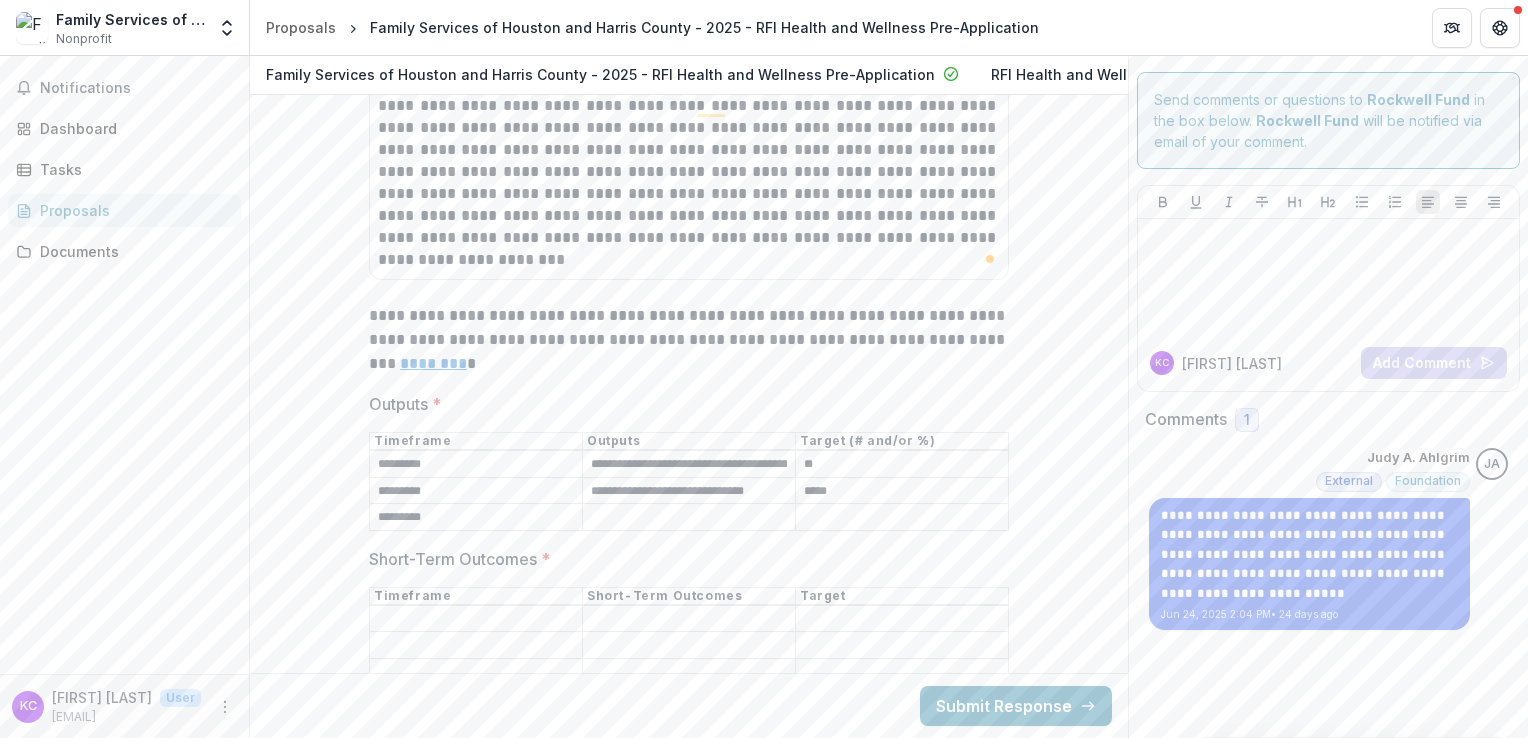 type on "*********" 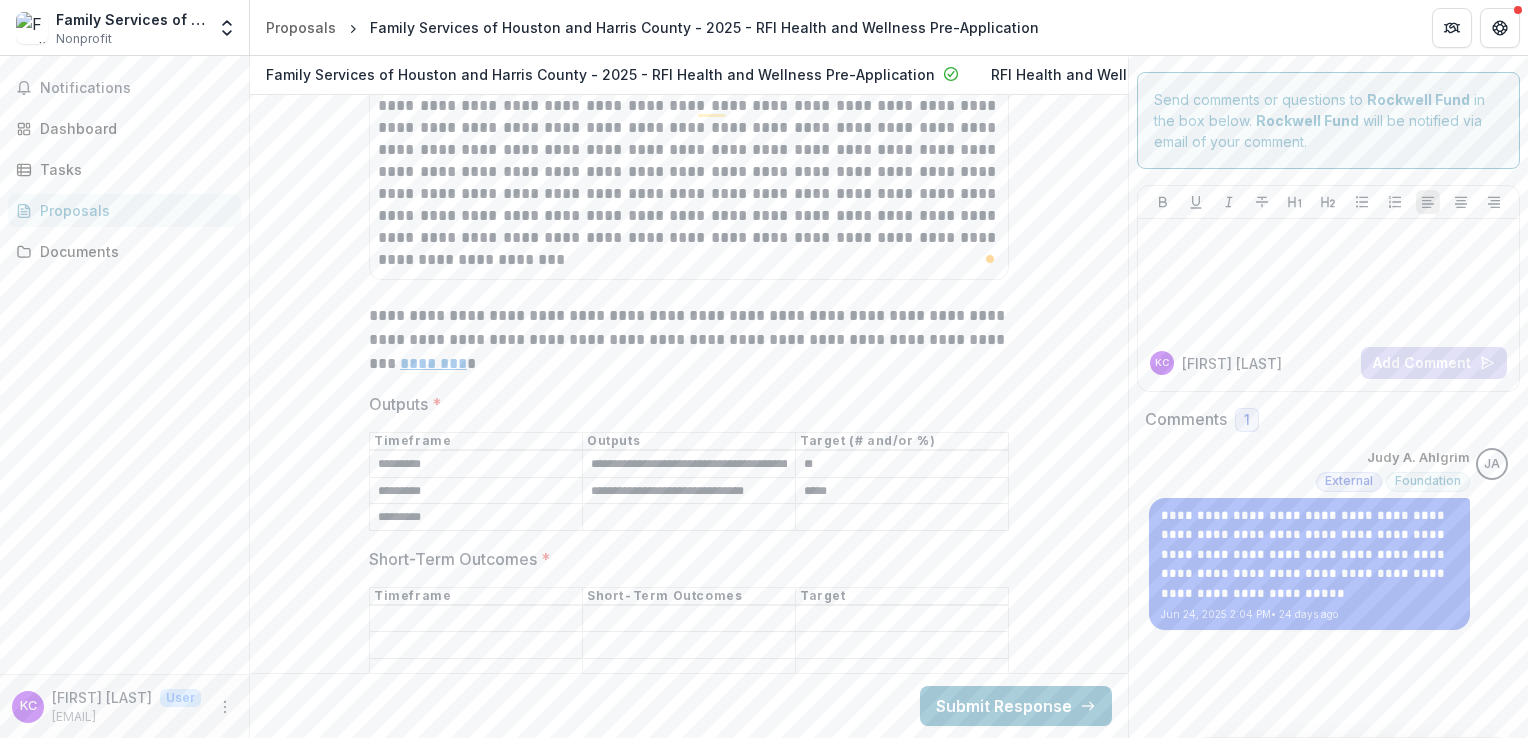 click on "Outputs *" at bounding box center [689, 518] 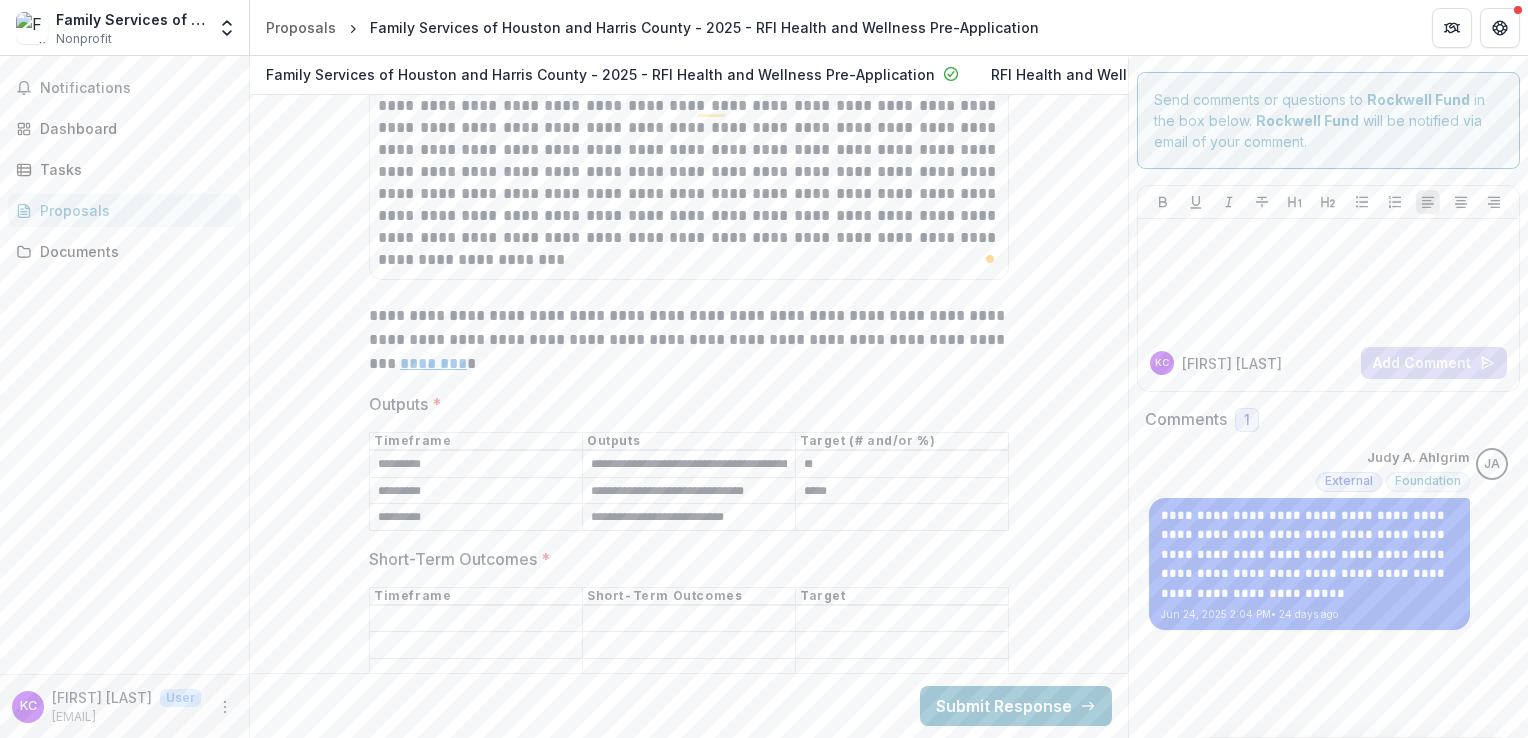 type on "**********" 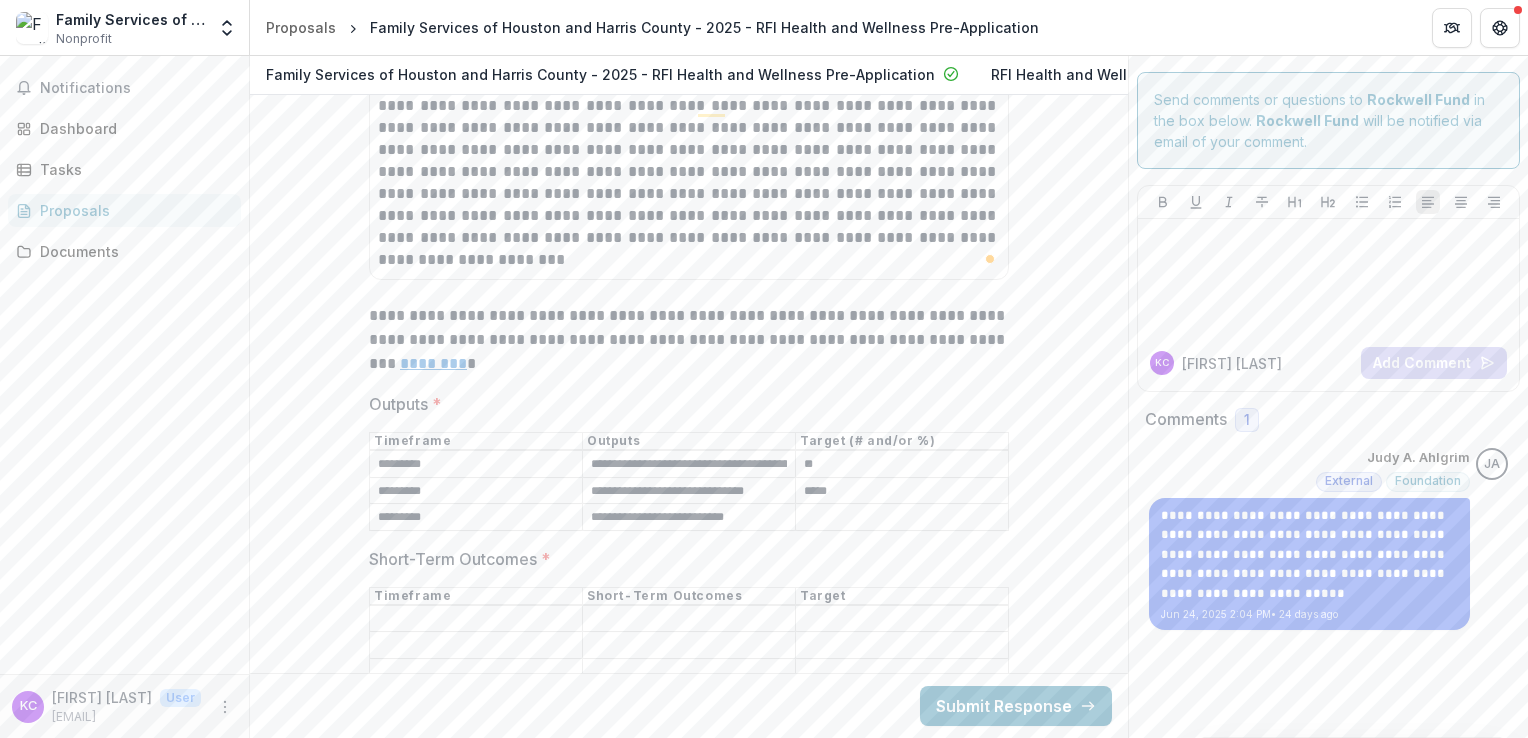 click on "*****" at bounding box center (902, 491) 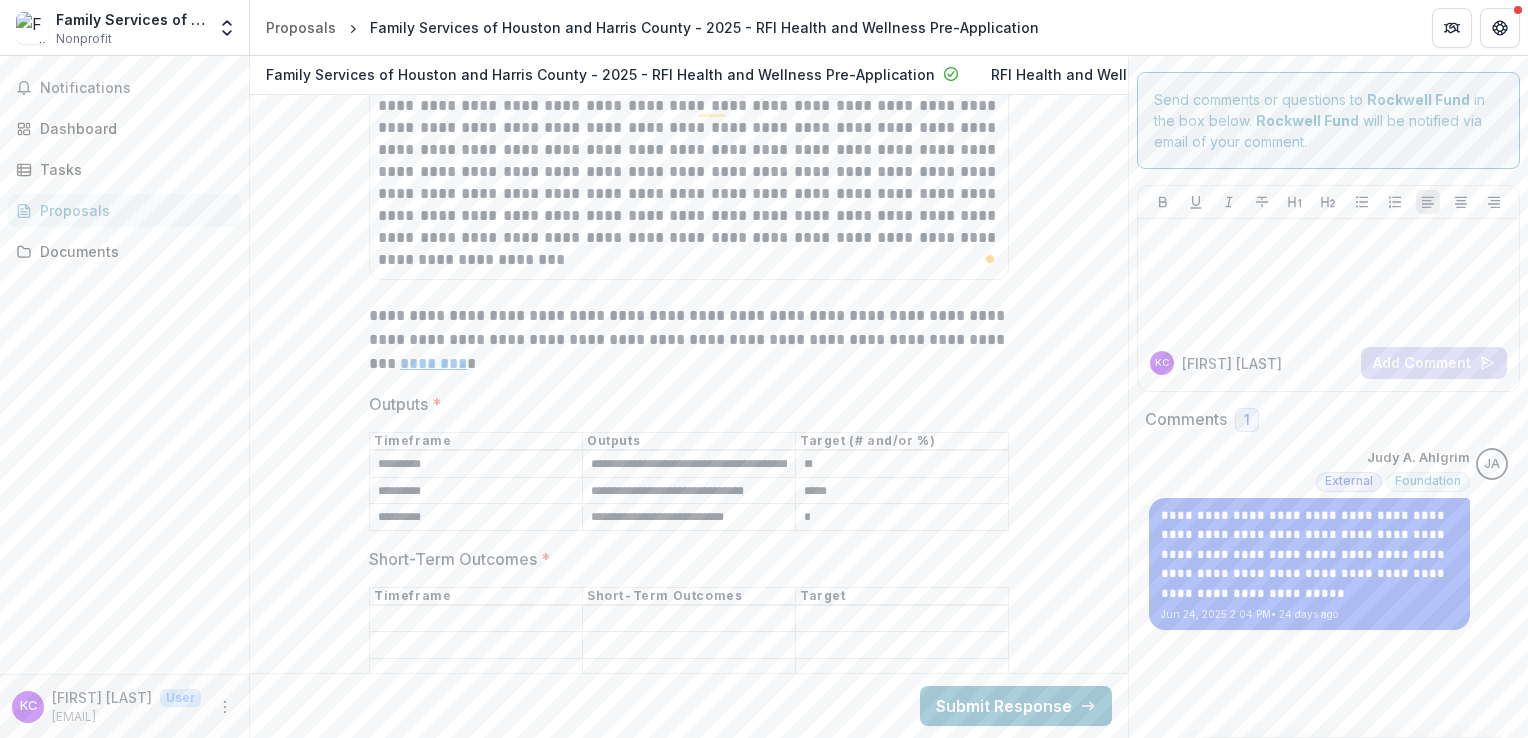 type on "**" 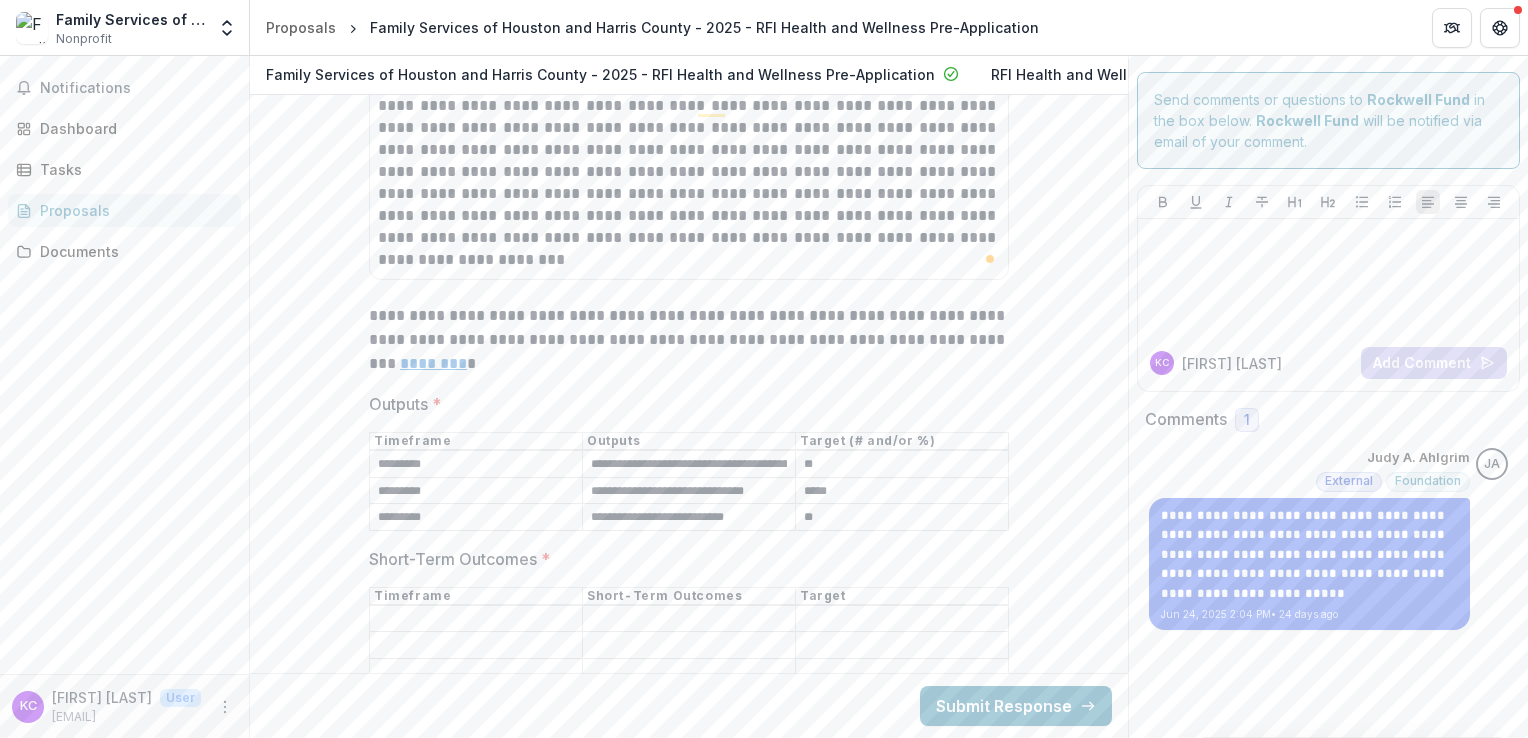 drag, startPoint x: 838, startPoint y: 524, endPoint x: 701, endPoint y: 523, distance: 137.00365 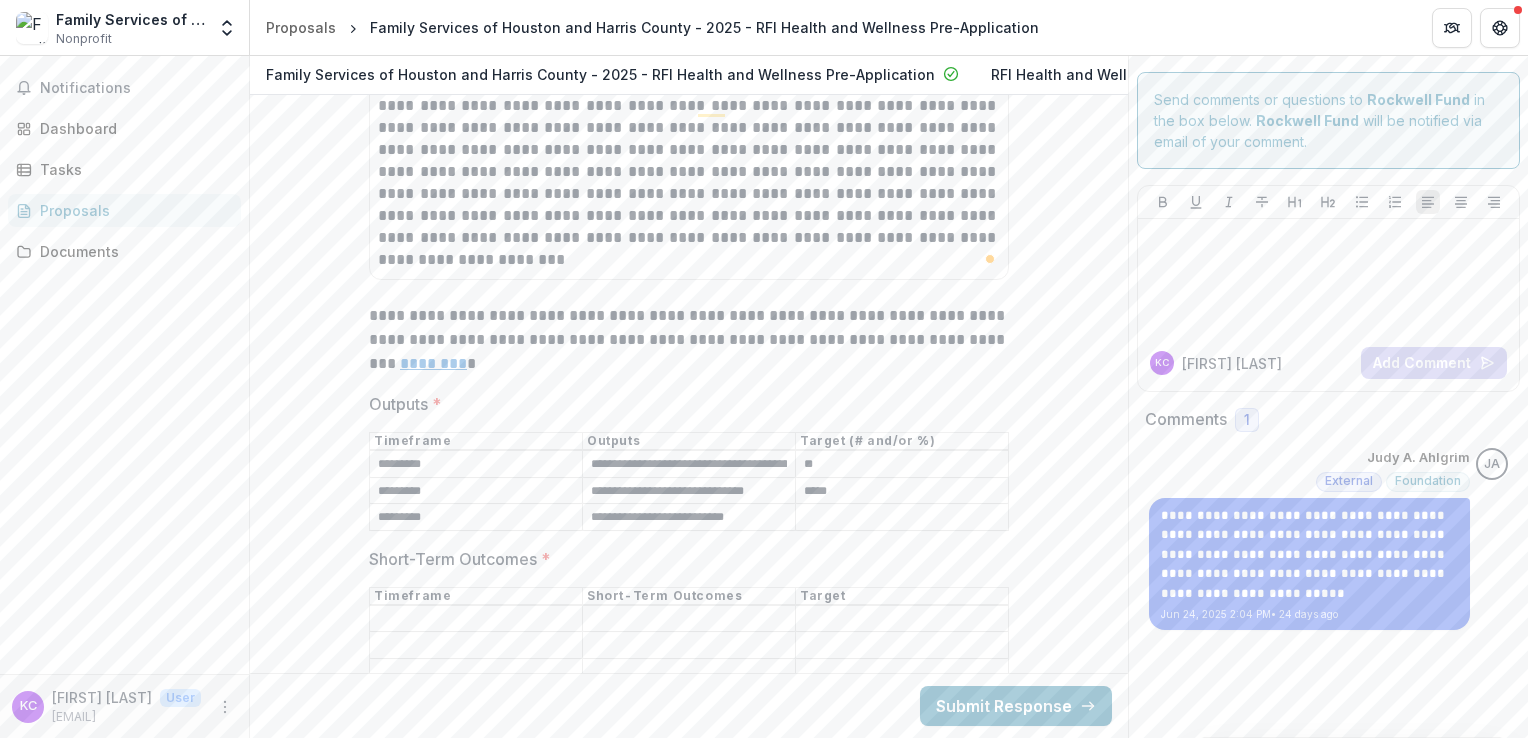 drag, startPoint x: 759, startPoint y: 522, endPoint x: 555, endPoint y: 526, distance: 204.03922 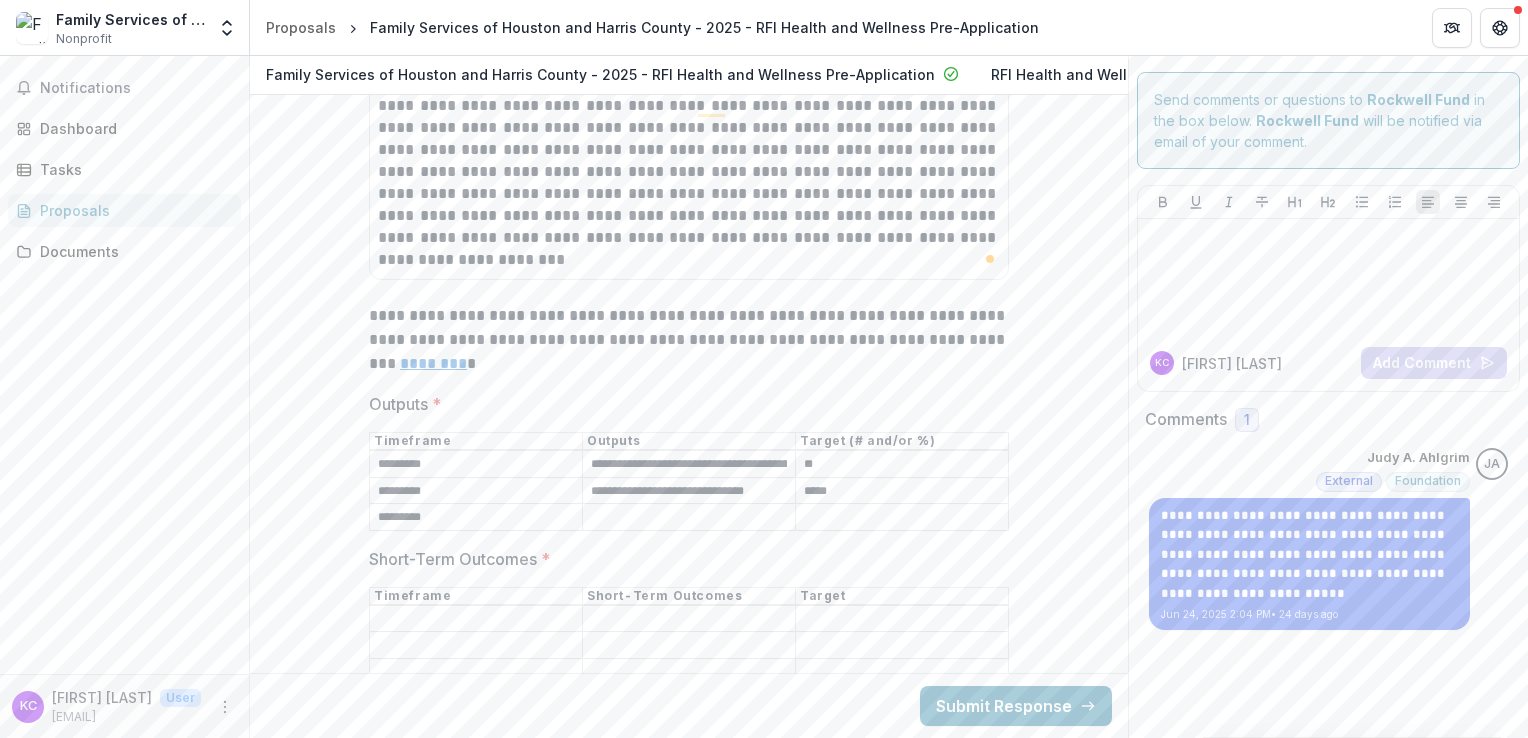type 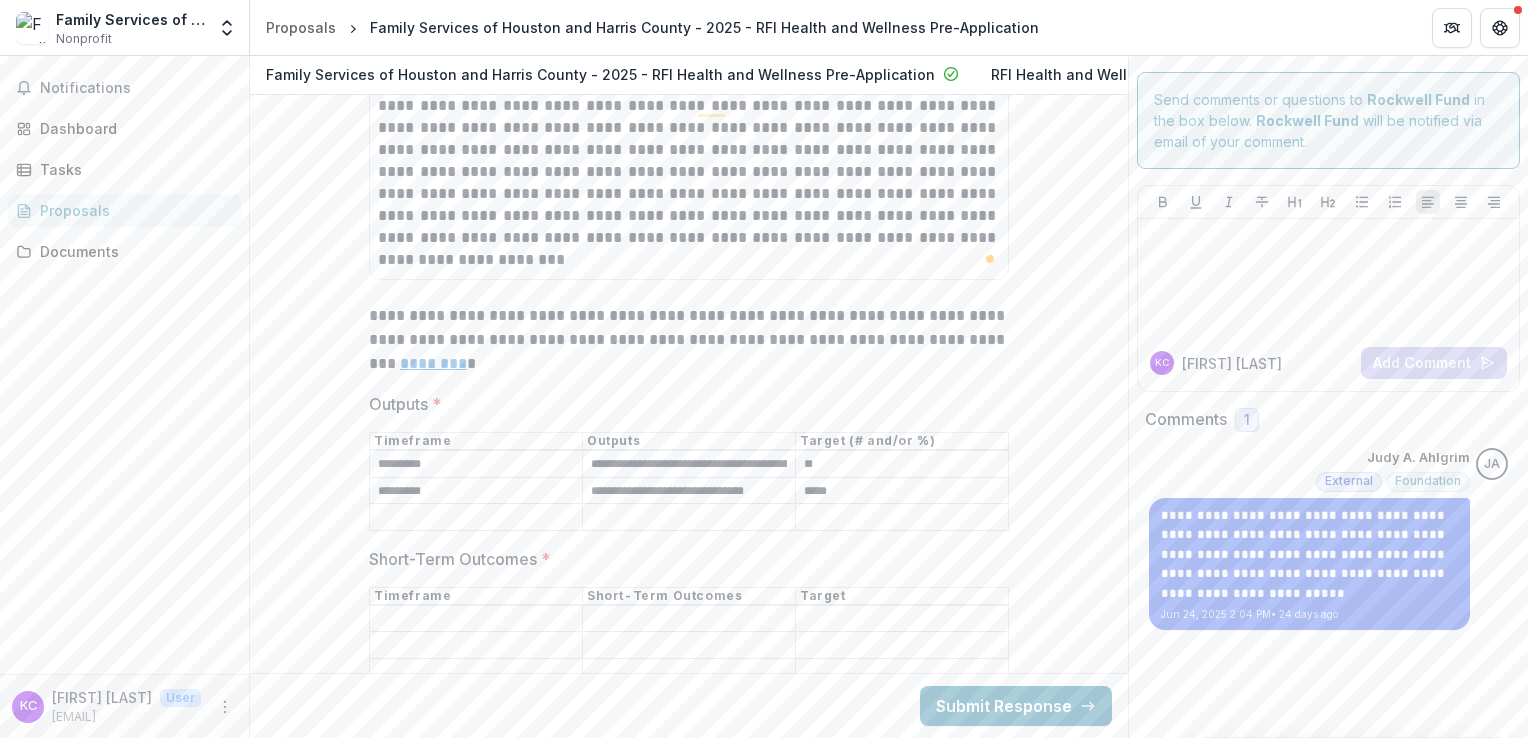 type 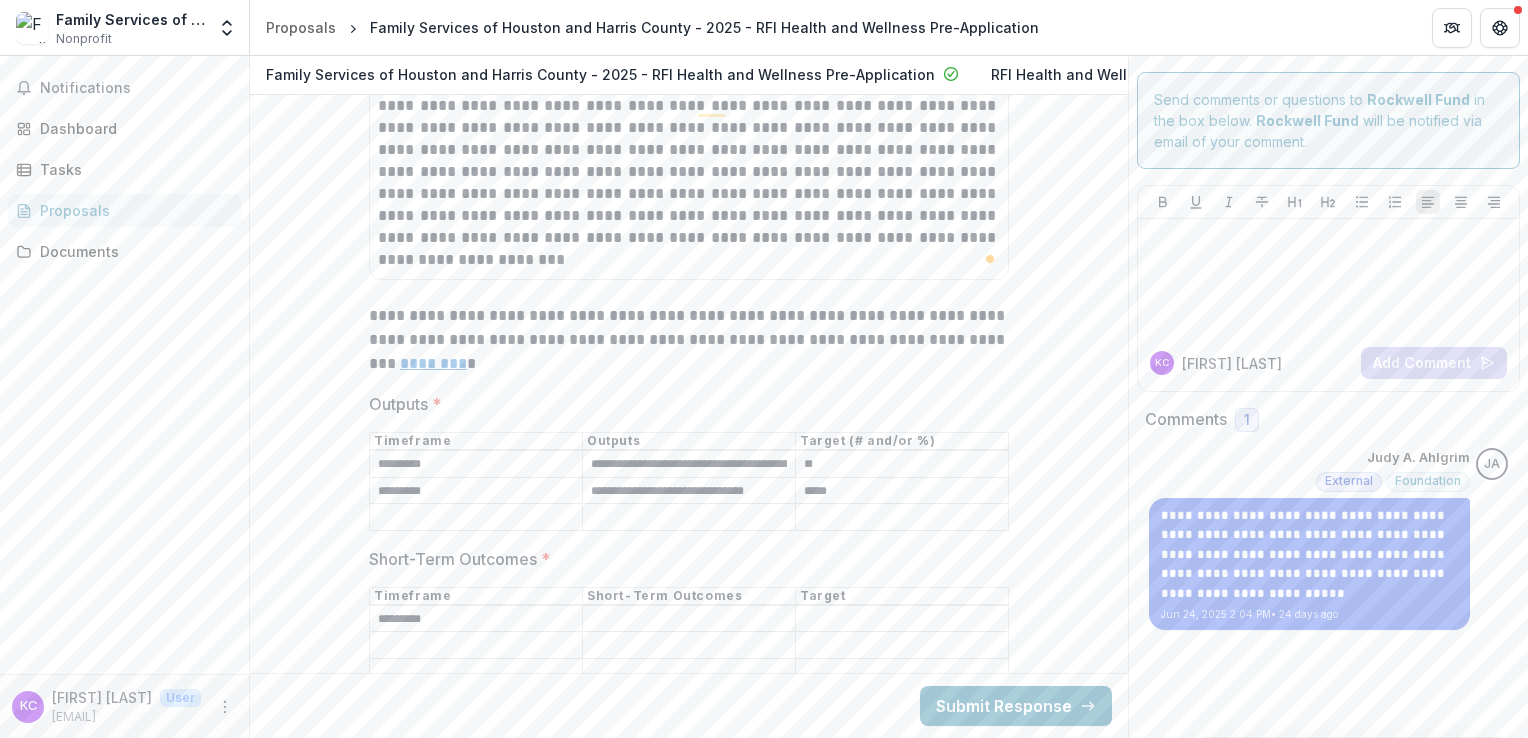 type on "*********" 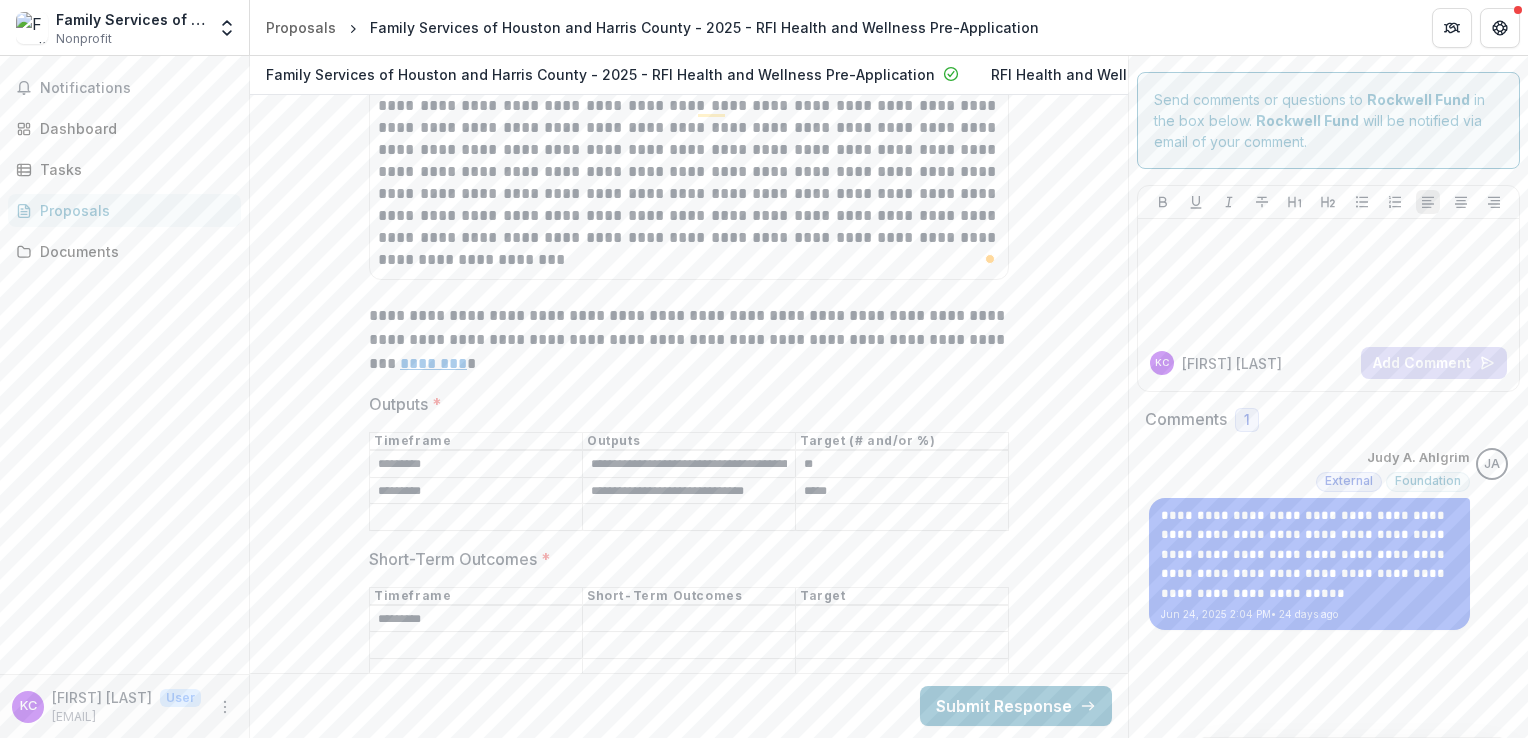 paste on "**********" 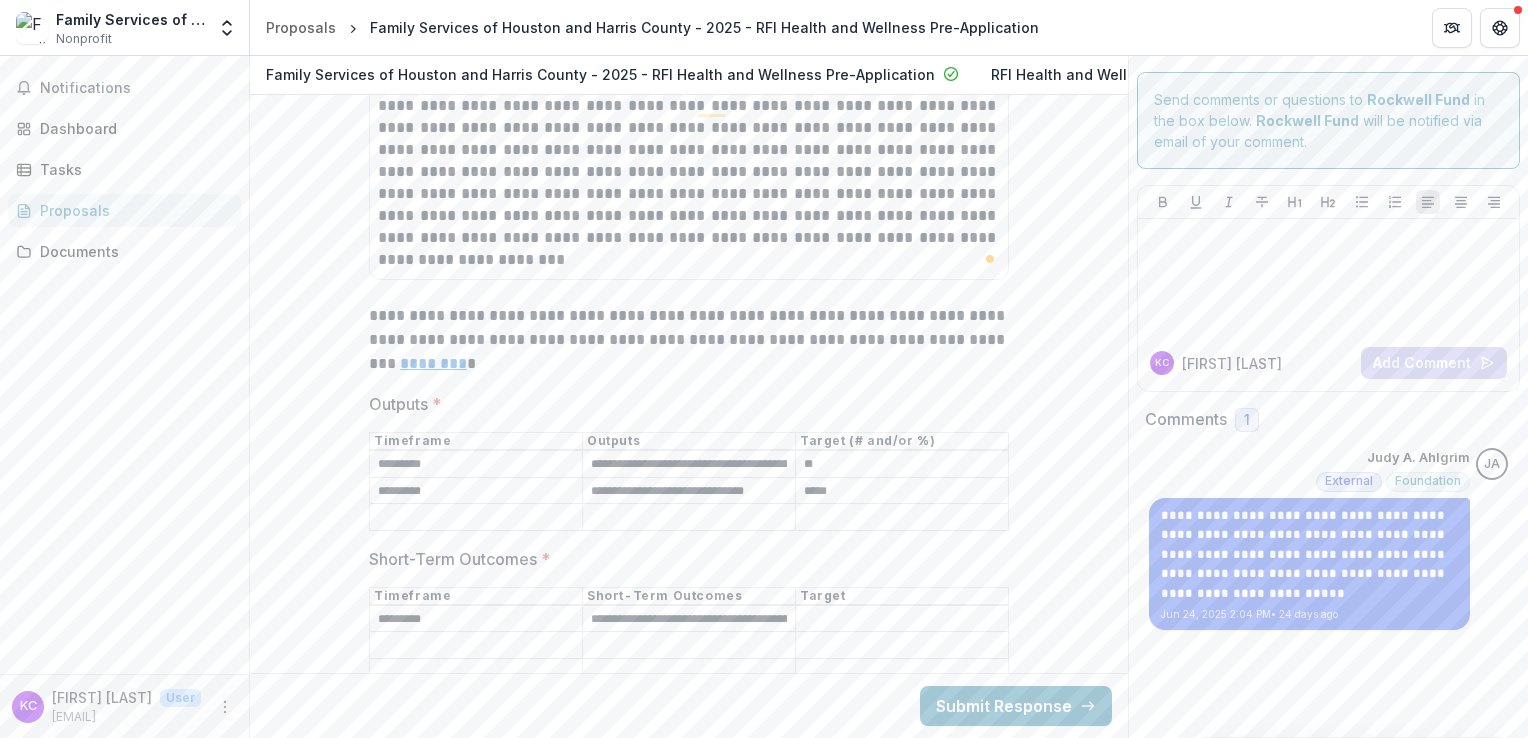 scroll, scrollTop: 0, scrollLeft: 320, axis: horizontal 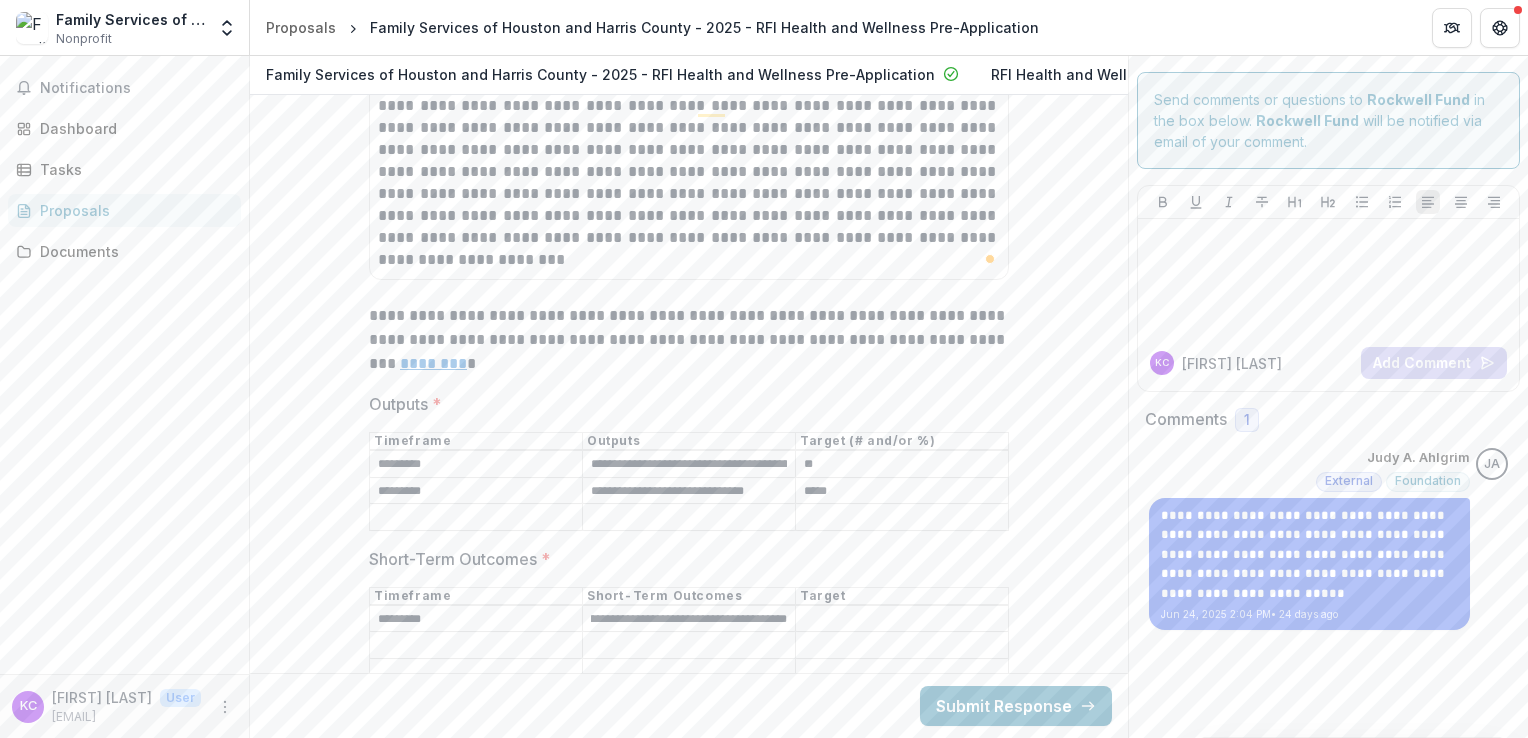 click on "**********" at bounding box center [689, 619] 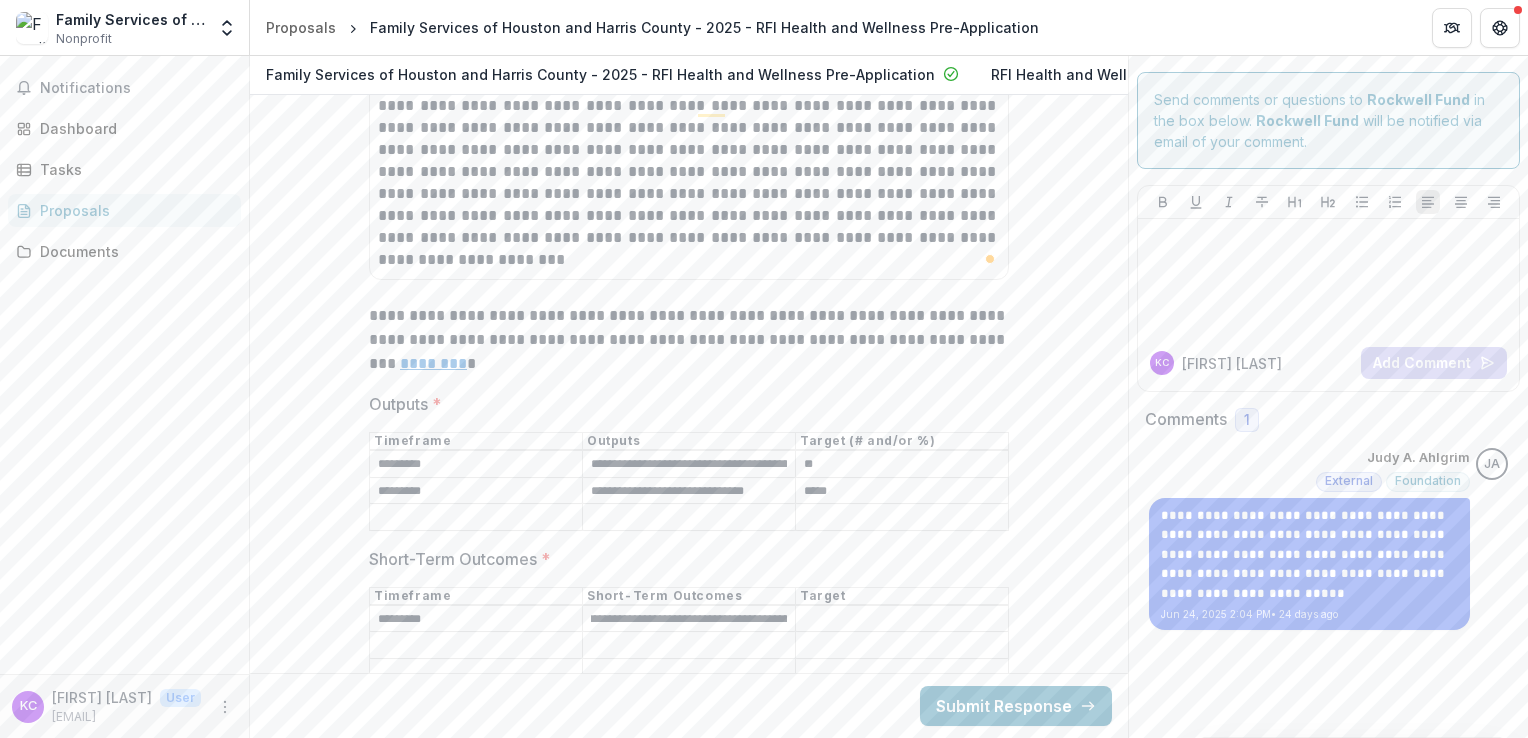 scroll, scrollTop: 0, scrollLeft: 0, axis: both 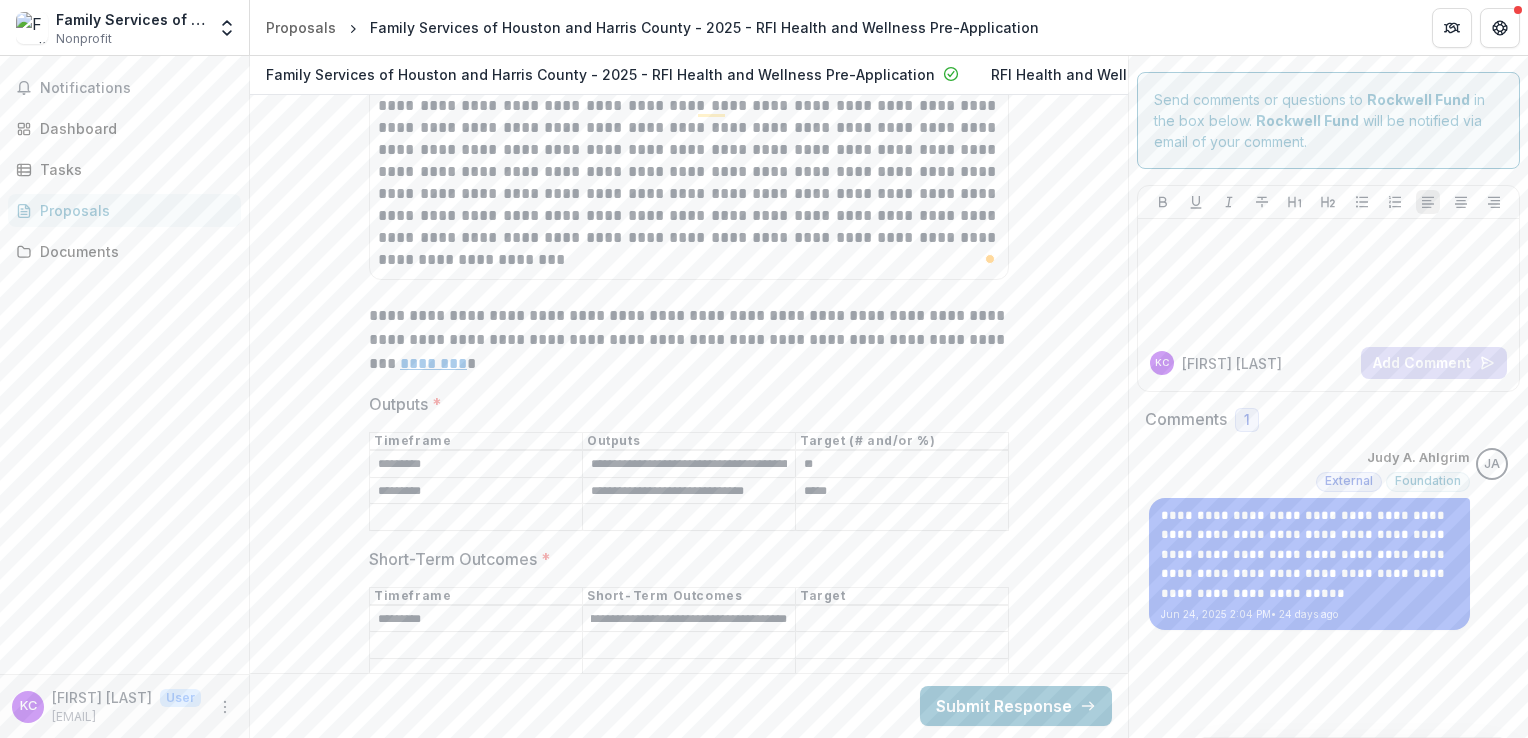 type on "**********" 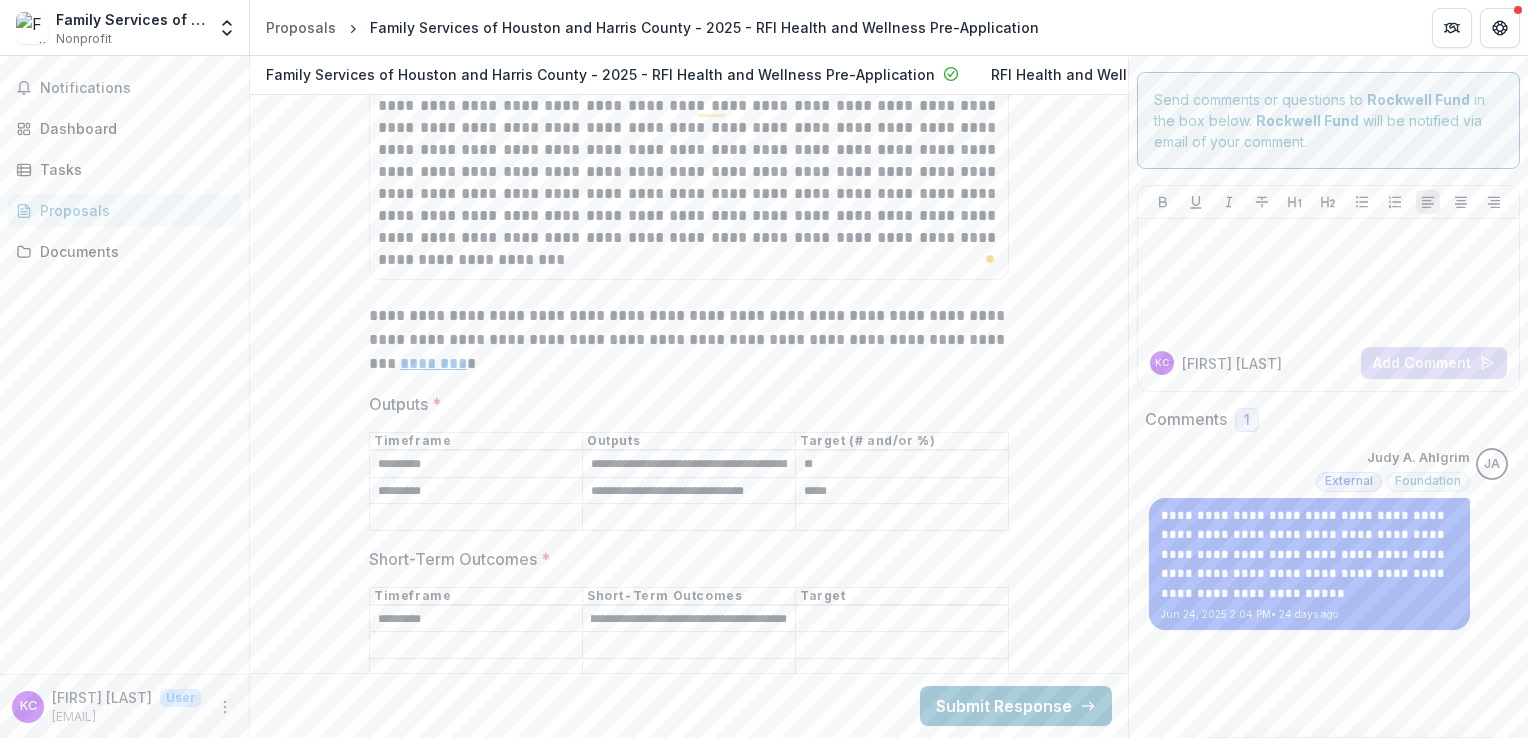 scroll, scrollTop: 0, scrollLeft: 0, axis: both 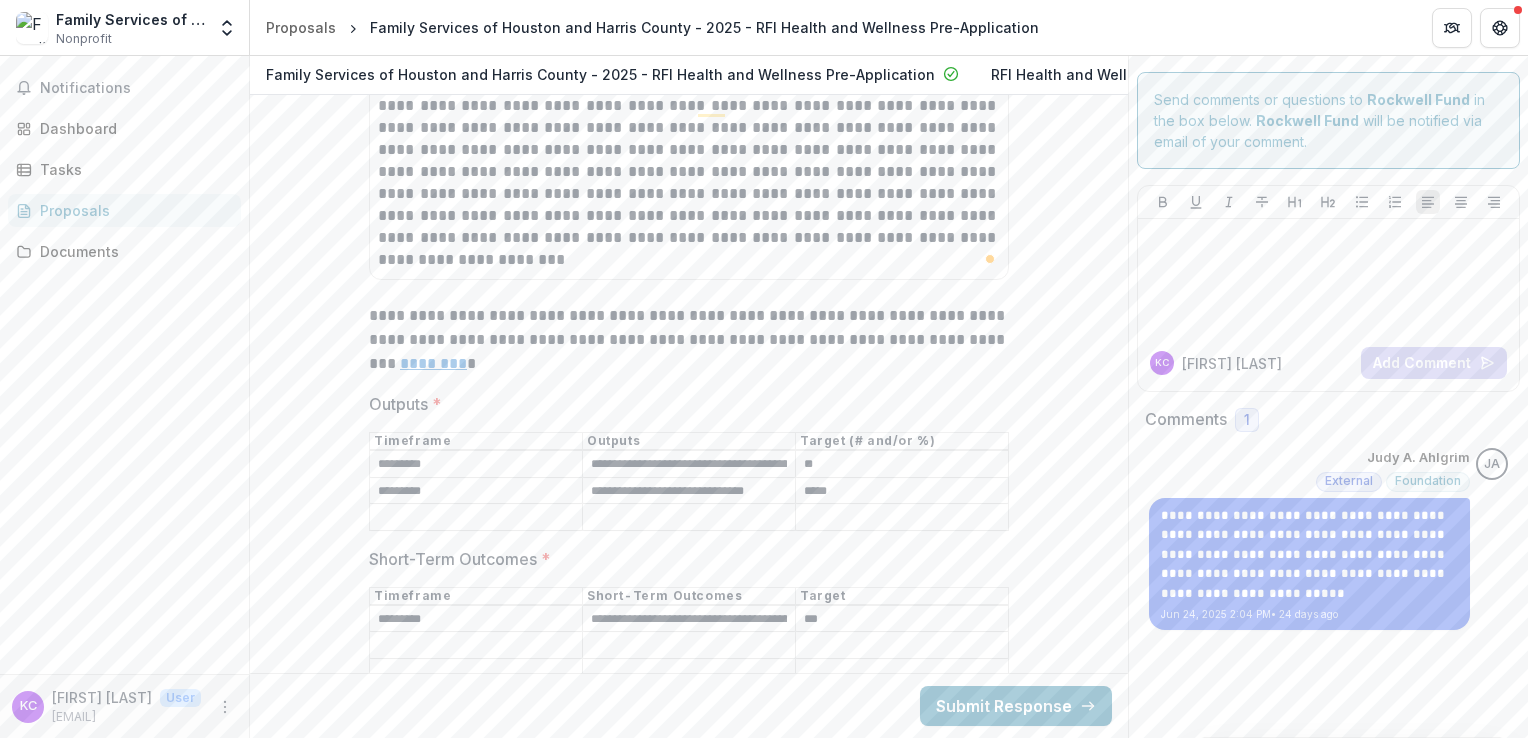 type on "***" 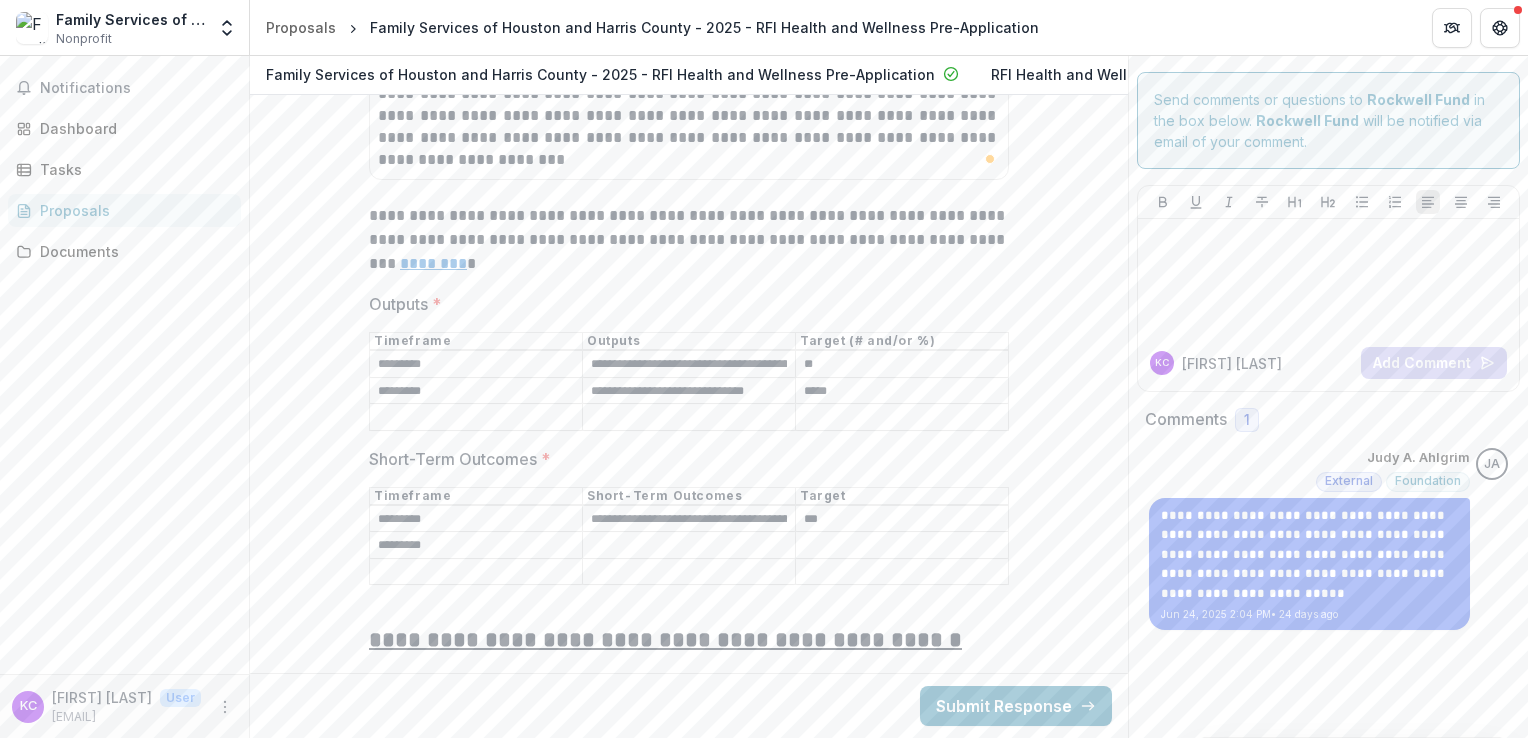 type on "*********" 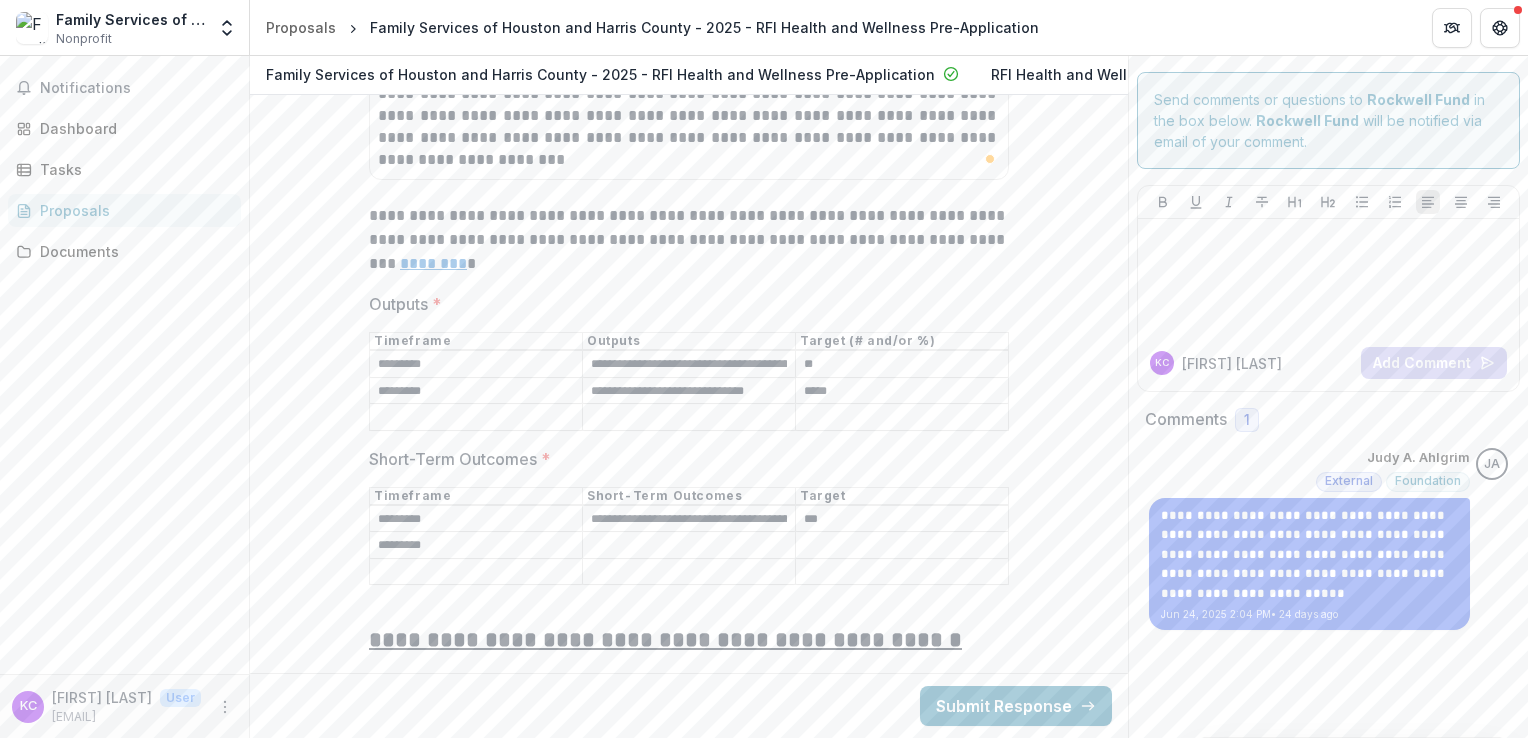 click on "Short-Term Outcomes *" at bounding box center (689, 546) 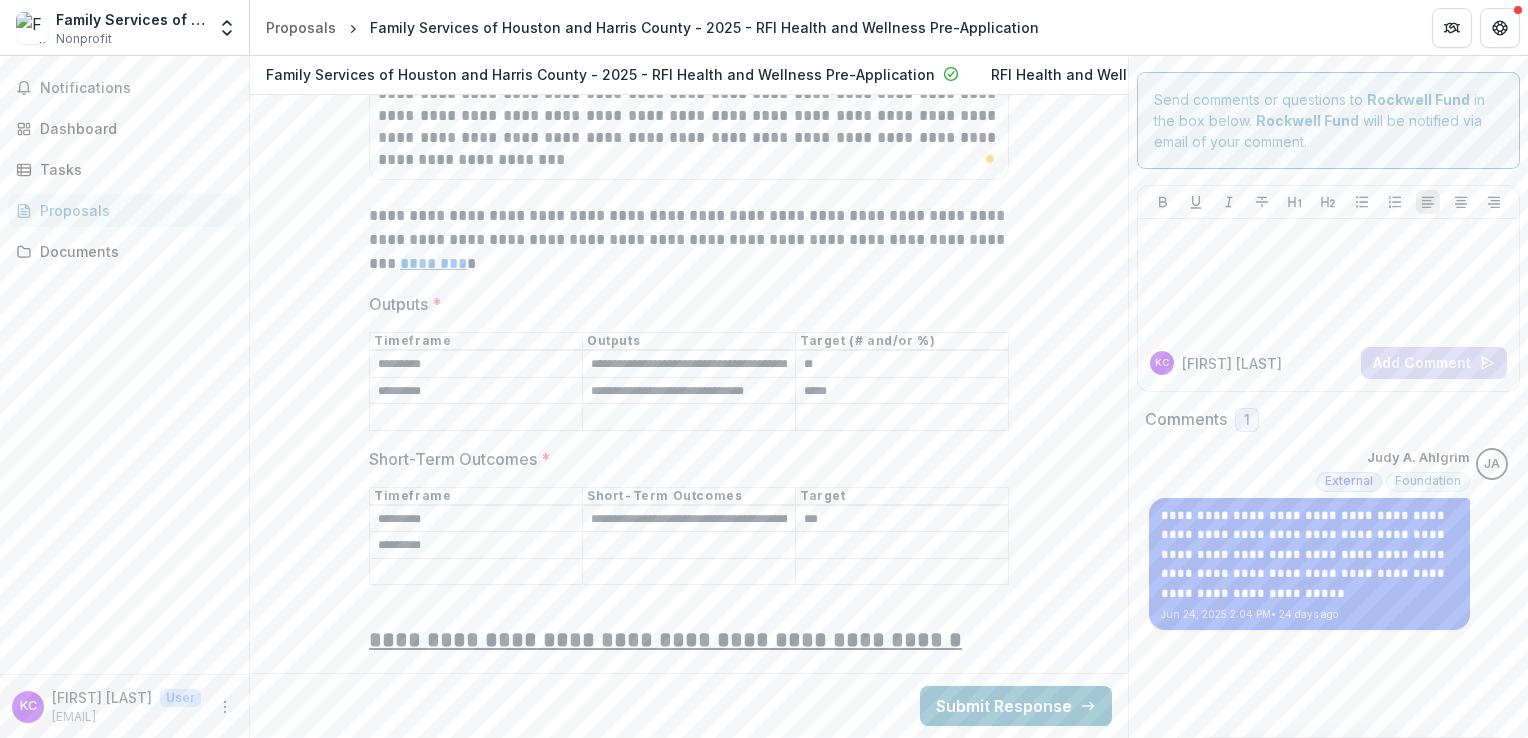 paste on "**********" 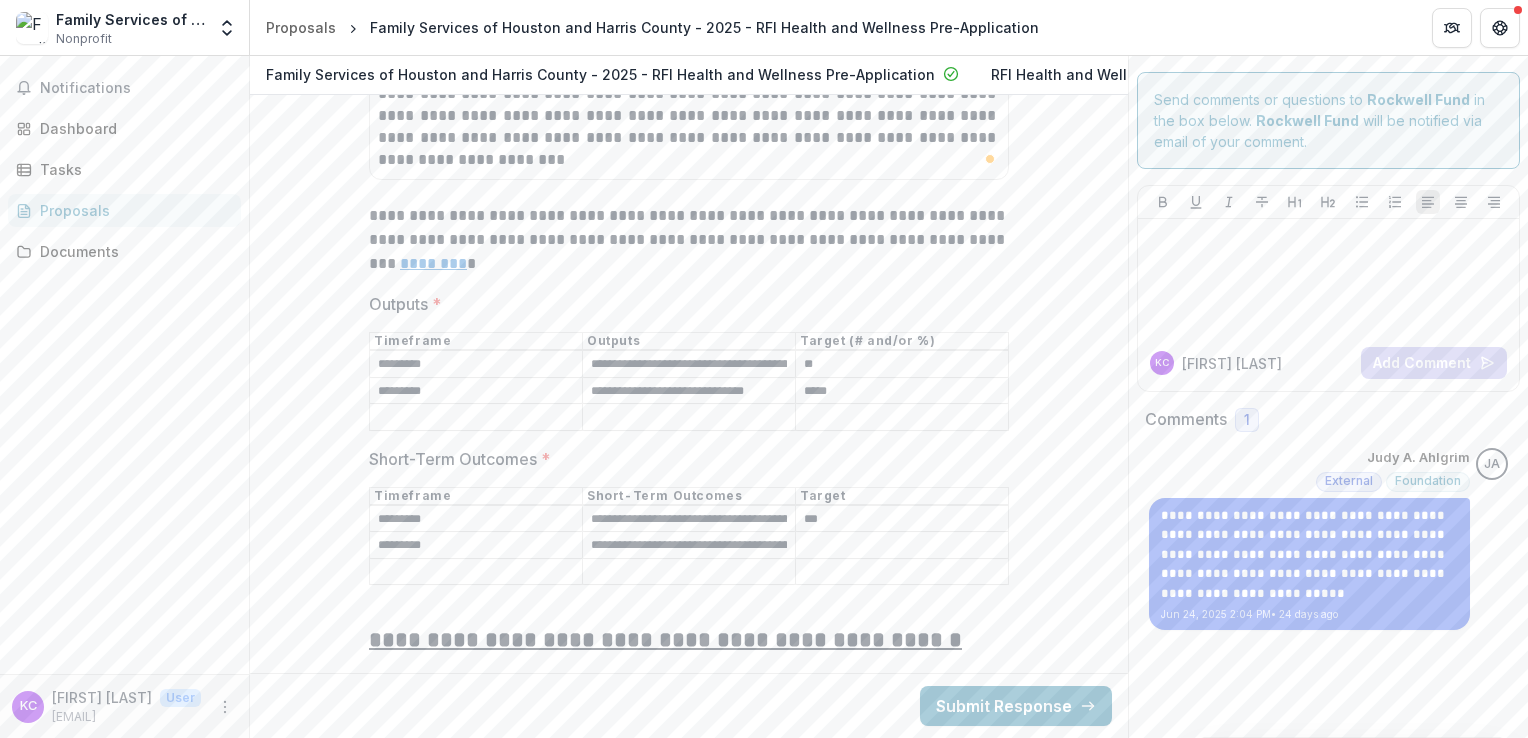 scroll, scrollTop: 0, scrollLeft: 175, axis: horizontal 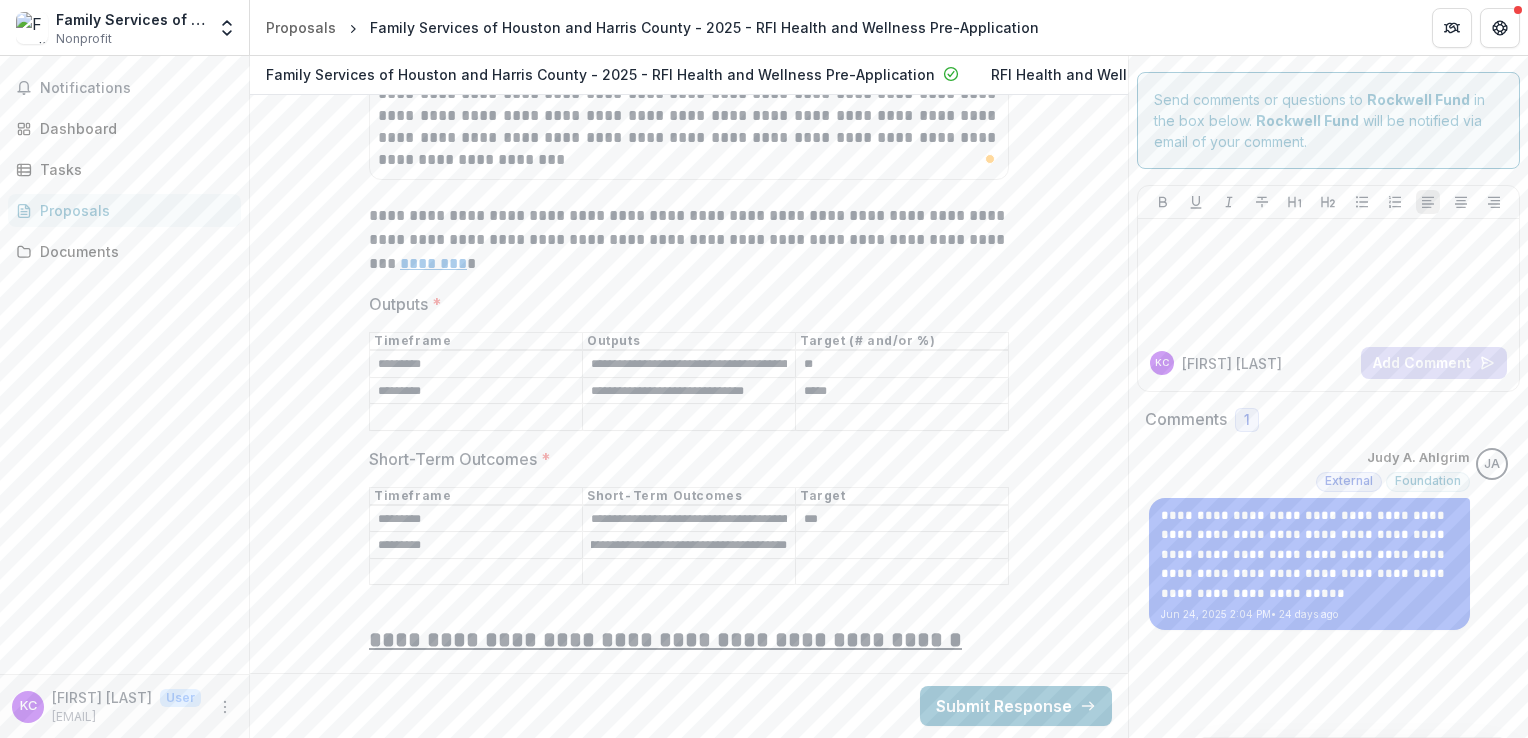 type on "**********" 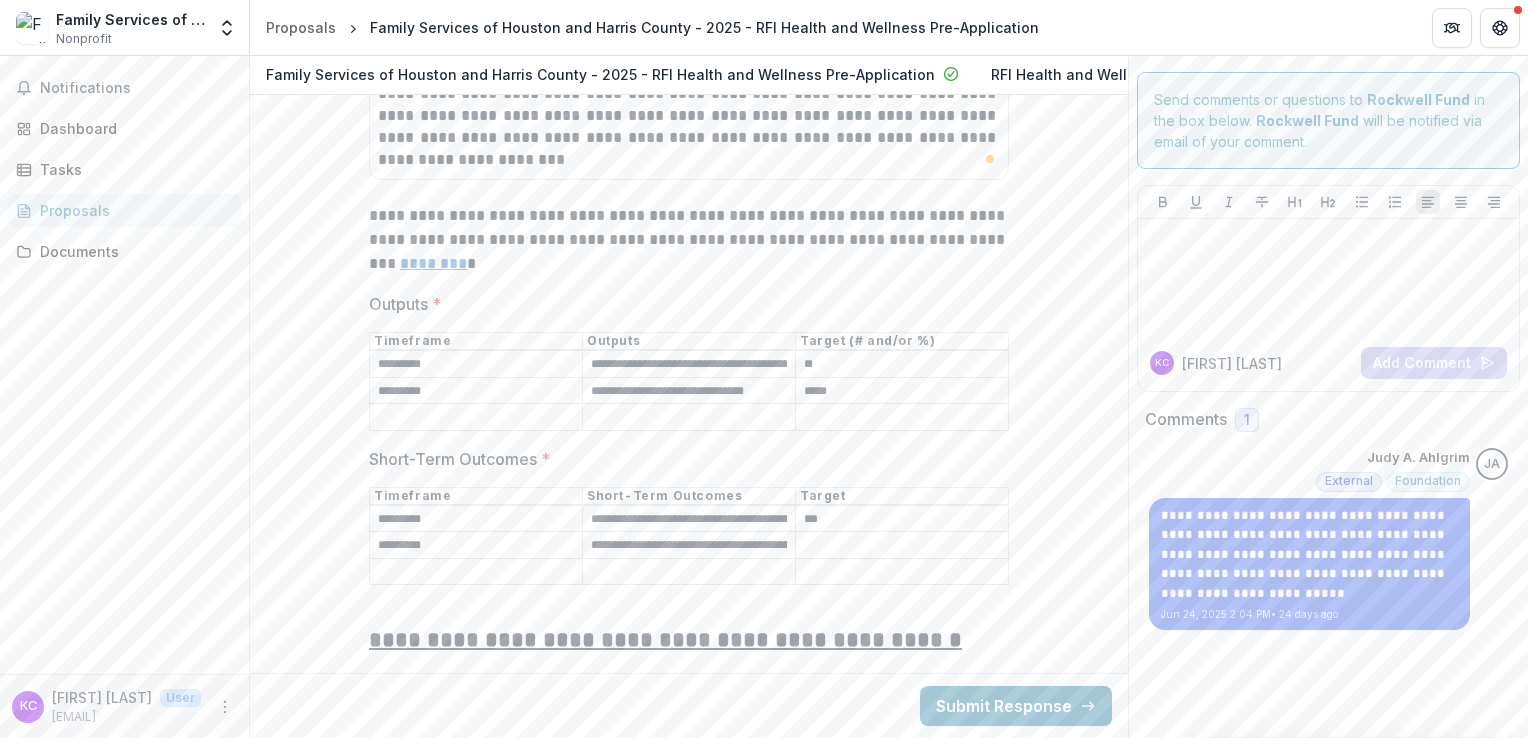 drag, startPoint x: 655, startPoint y: 520, endPoint x: 540, endPoint y: 496, distance: 117.47766 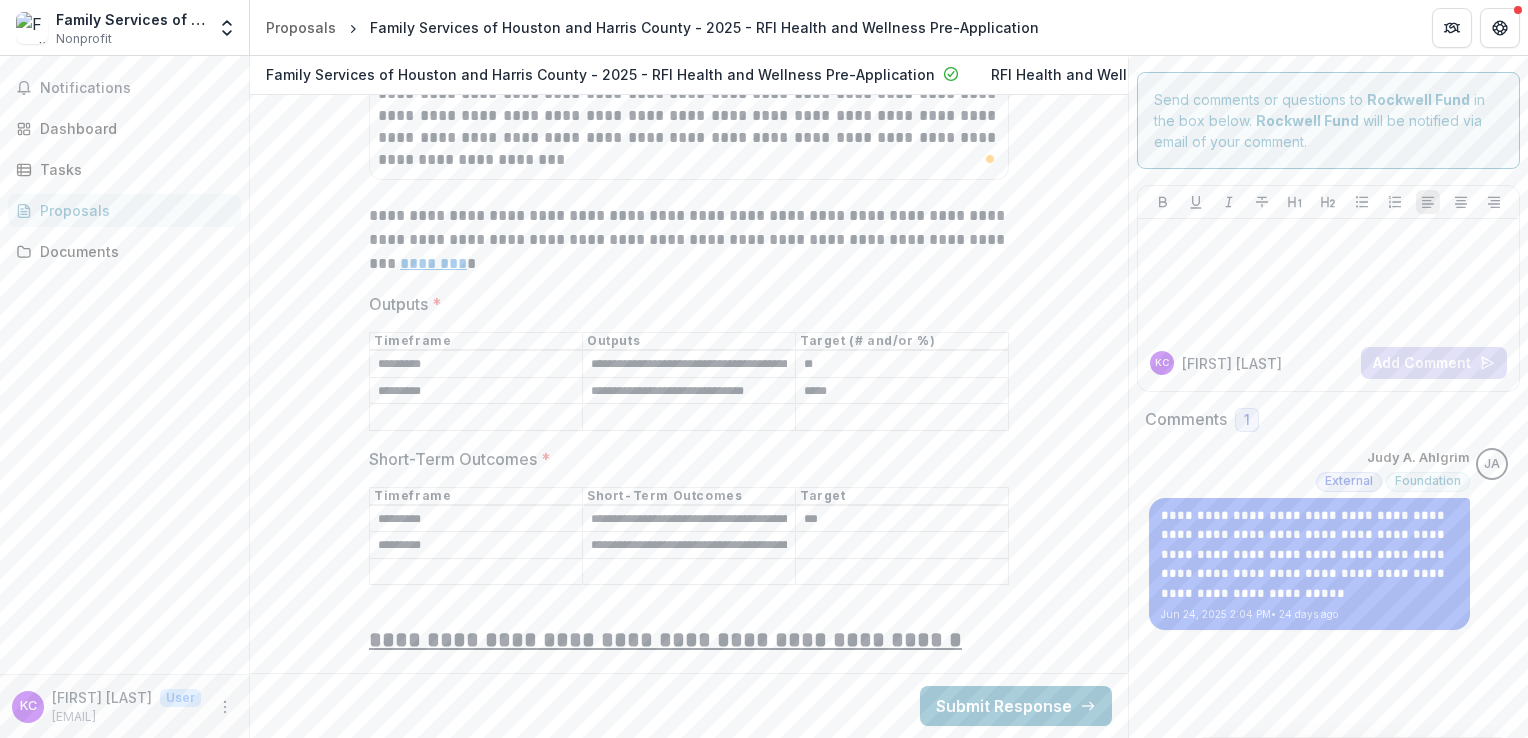 click on "**********" at bounding box center [689, 536] 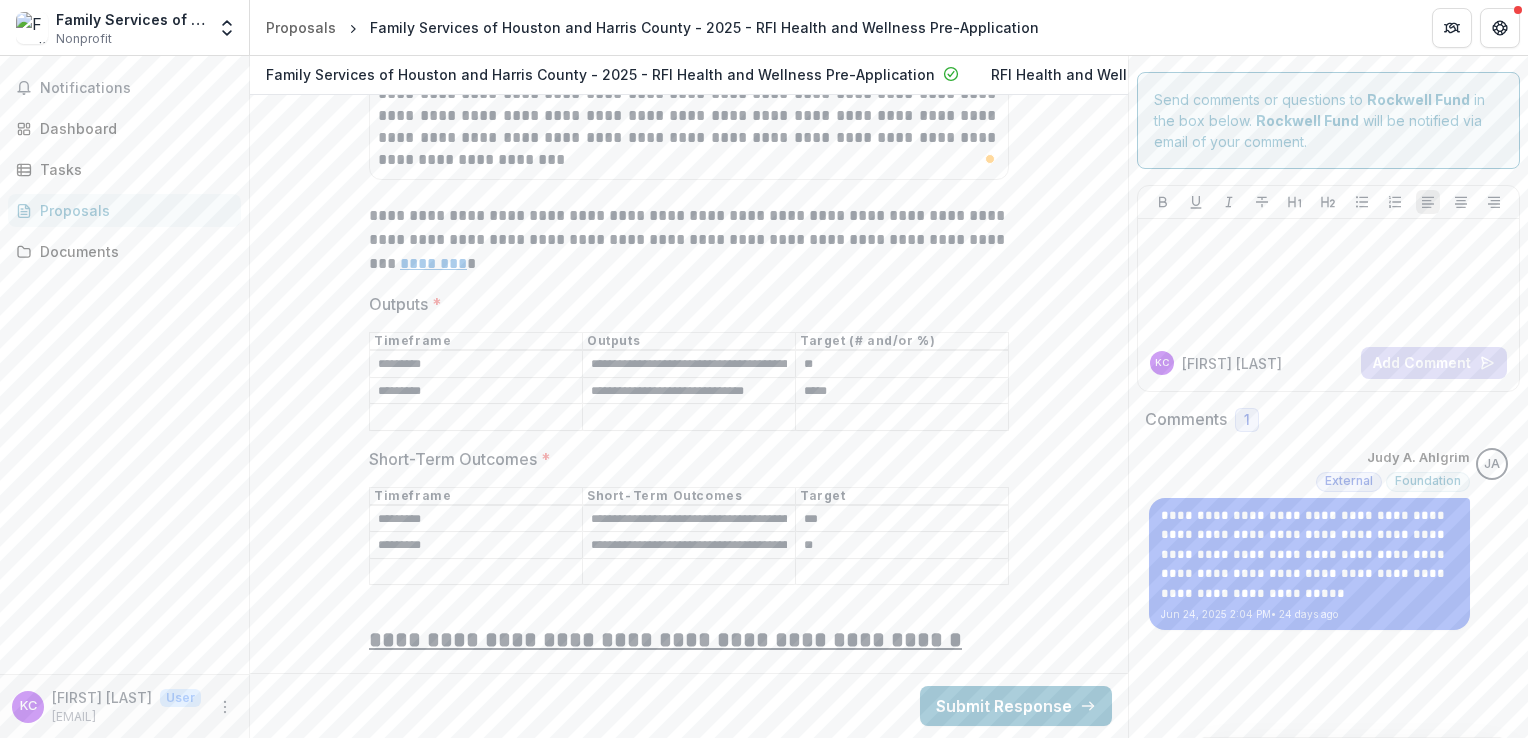 click on "**" at bounding box center [902, 546] 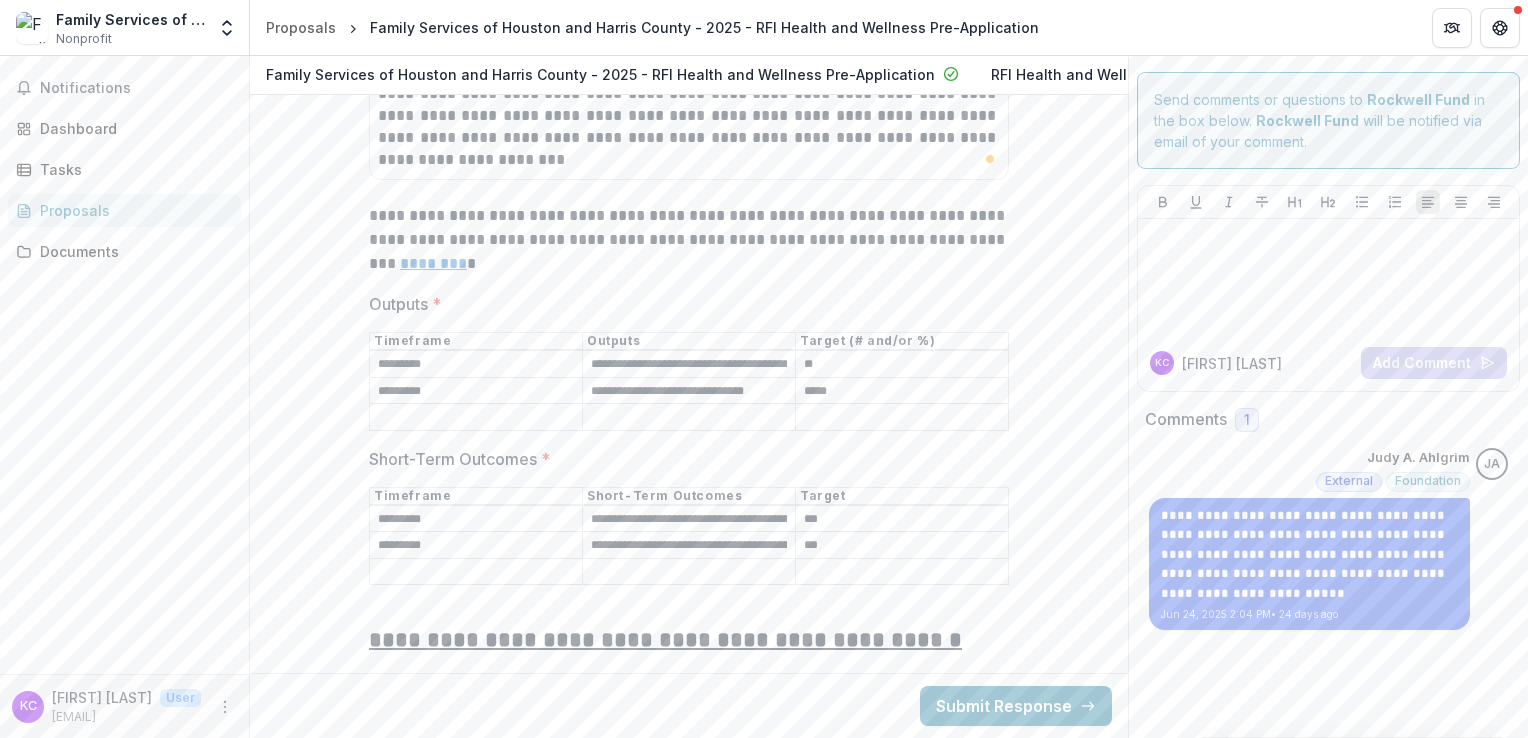 type on "***" 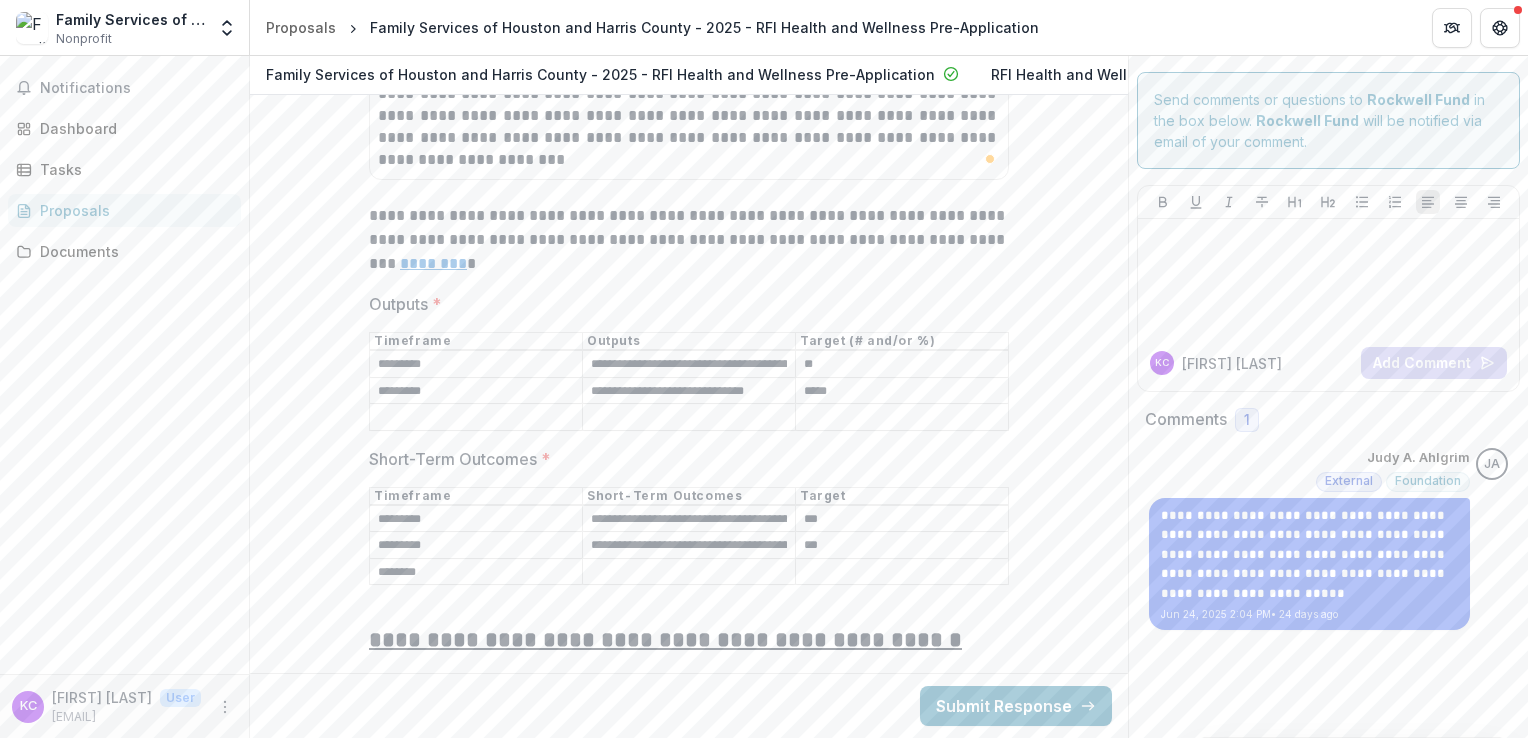 drag, startPoint x: 400, startPoint y: 566, endPoint x: 428, endPoint y: 564, distance: 28.071337 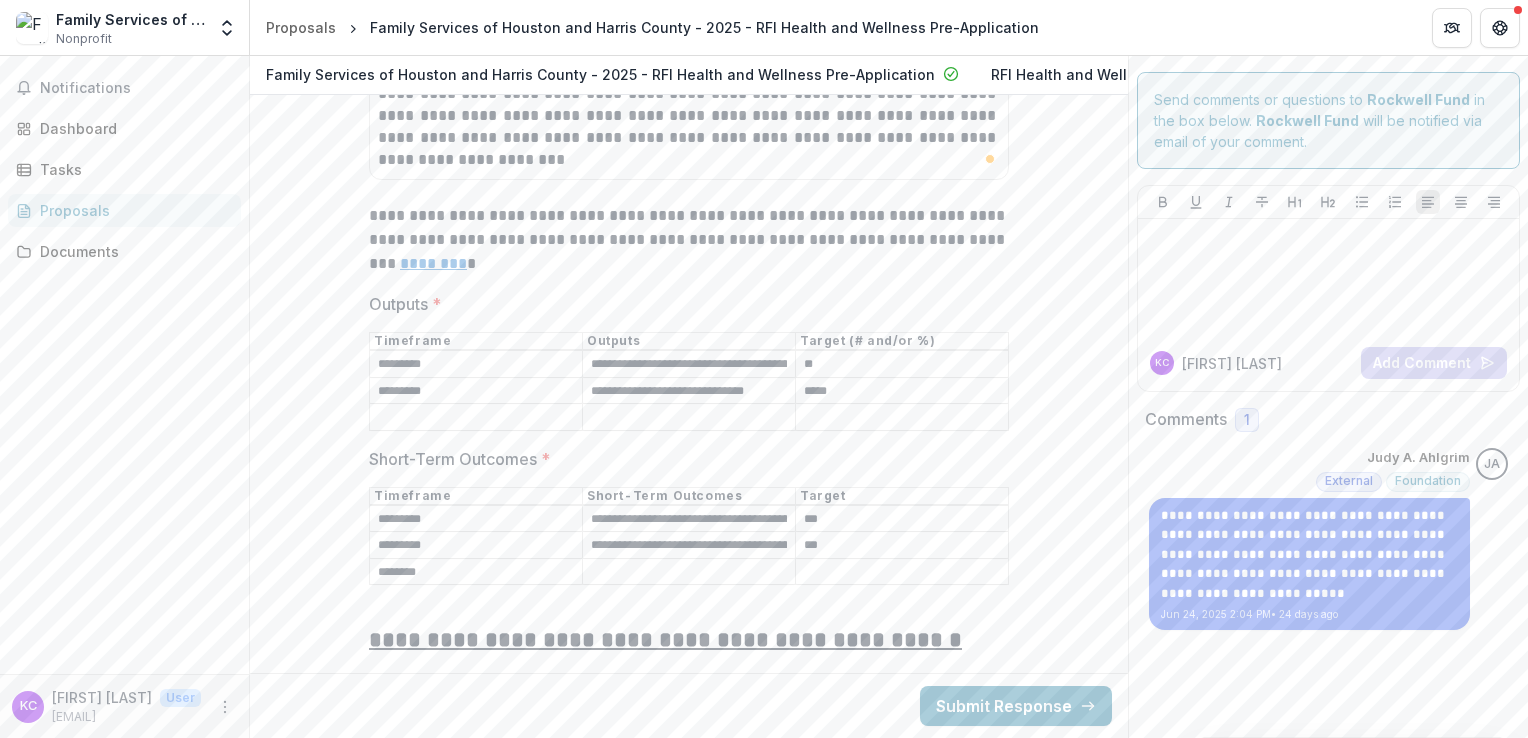 type on "********" 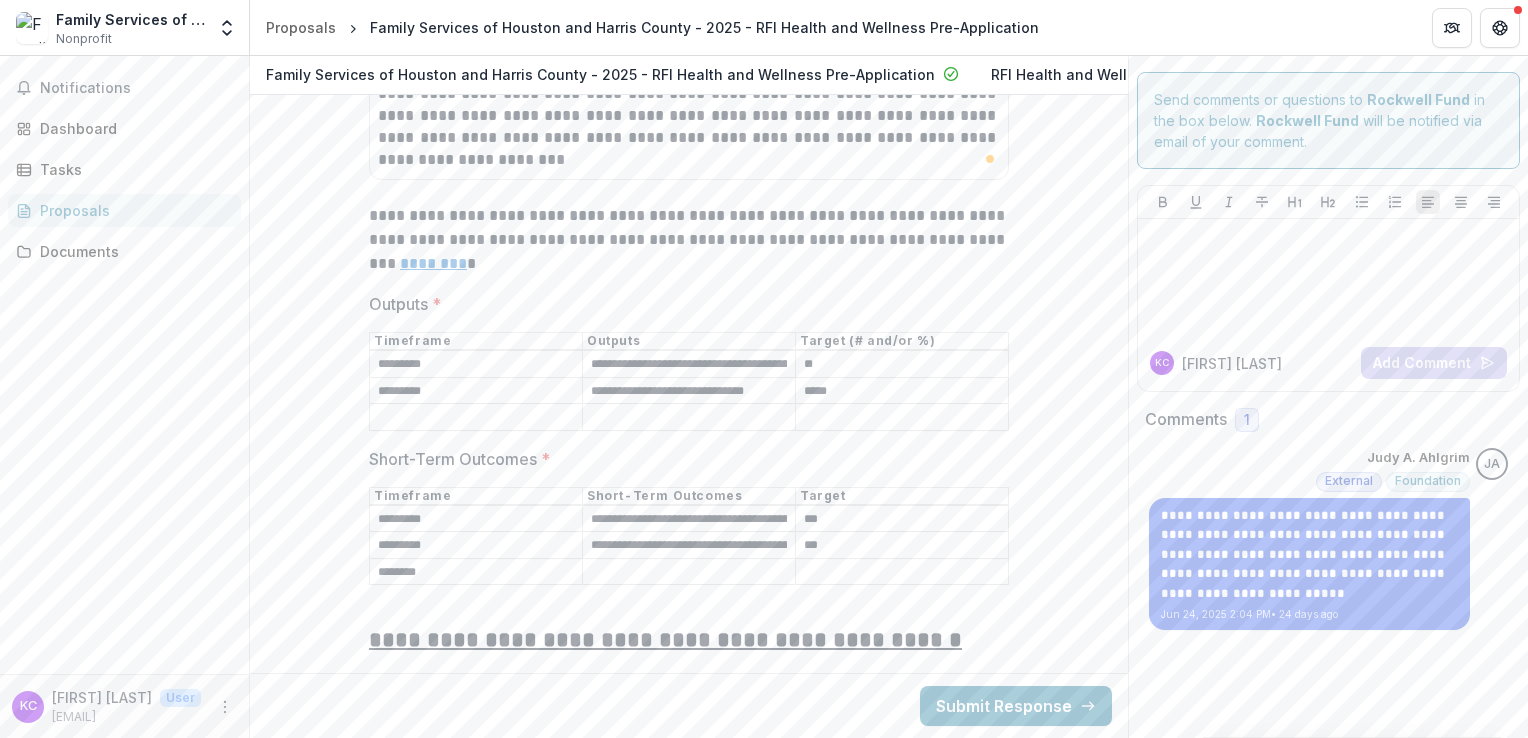 paste on "**********" 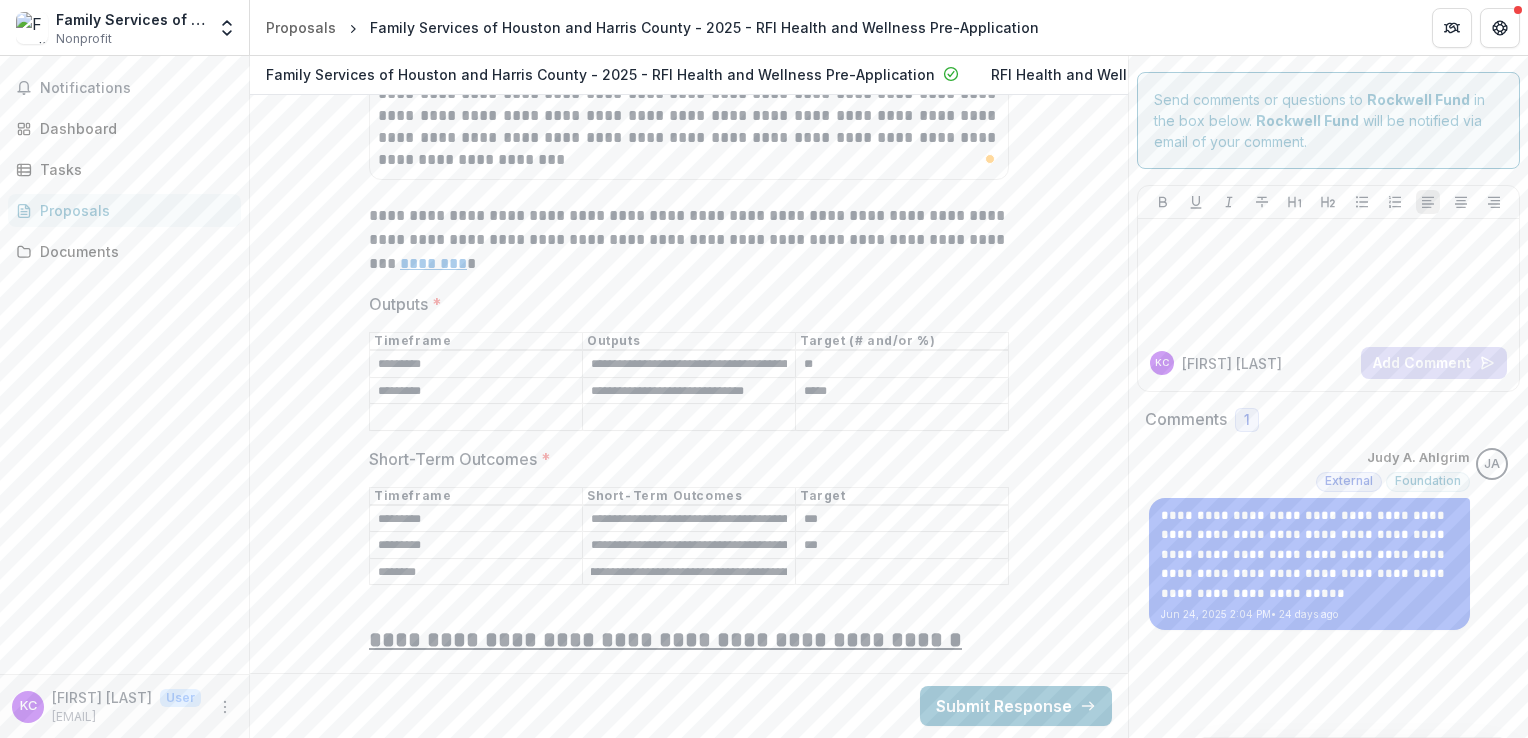 scroll, scrollTop: 0, scrollLeft: 0, axis: both 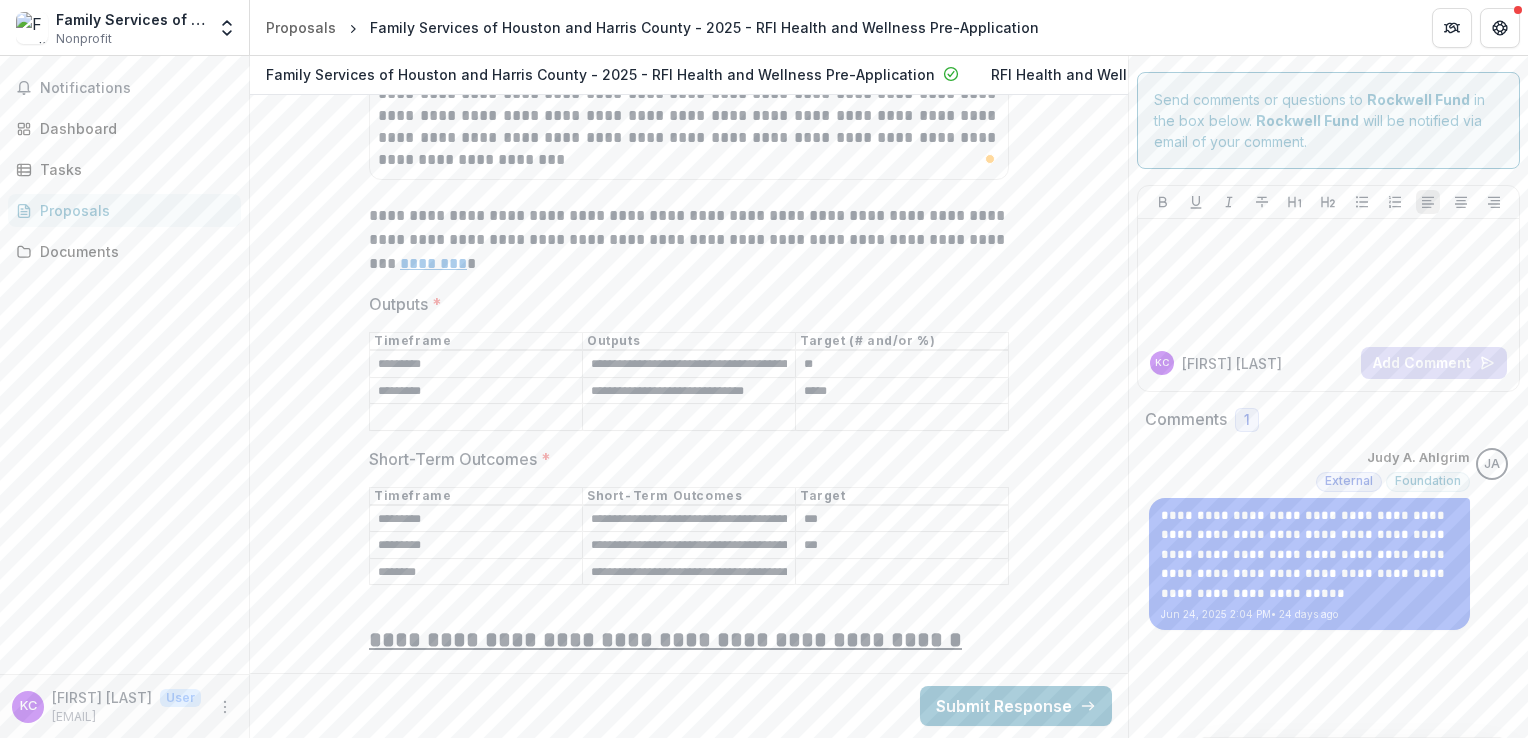click on "**********" at bounding box center (689, 572) 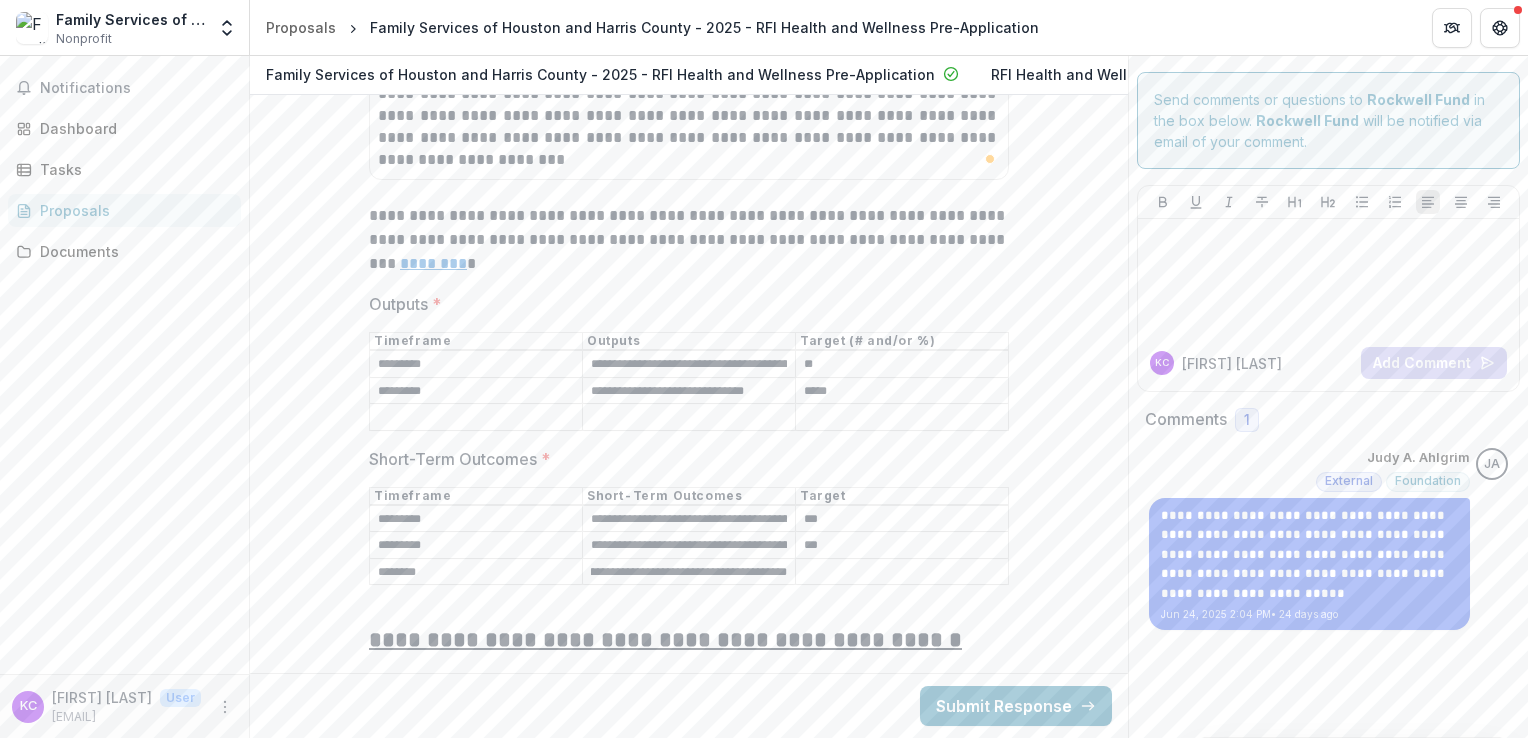 scroll, scrollTop: 0, scrollLeft: 516, axis: horizontal 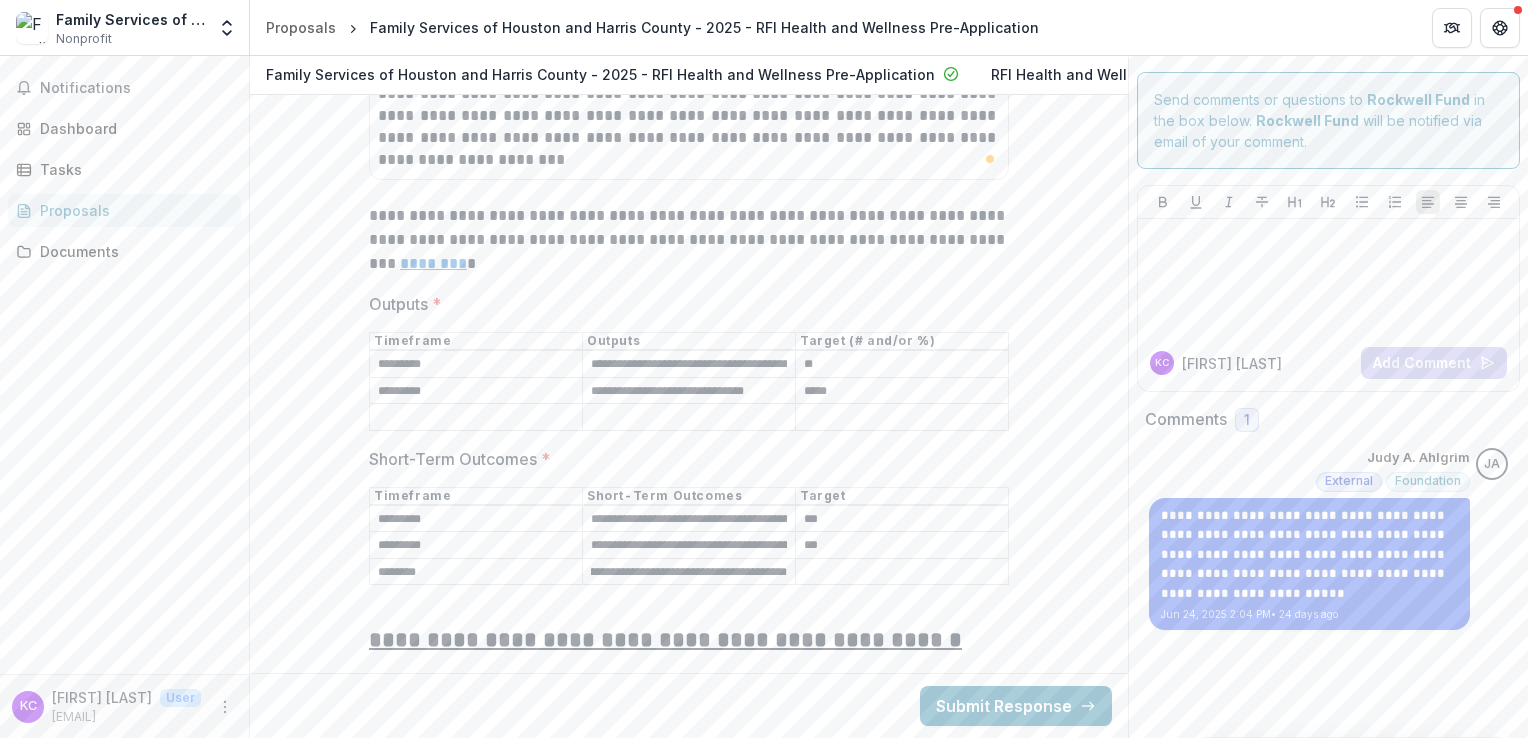 type on "**********" 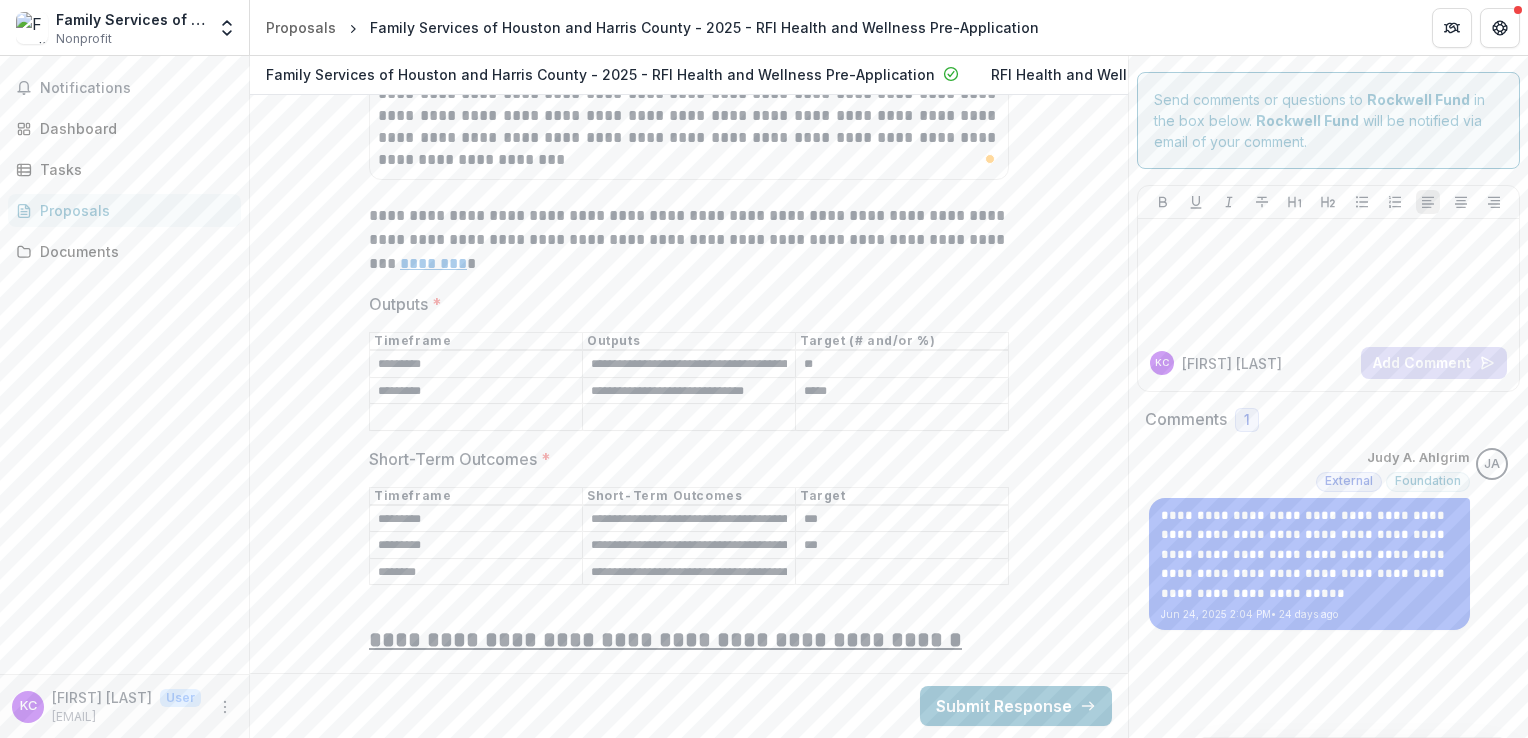 click on "**********" at bounding box center (689, 572) 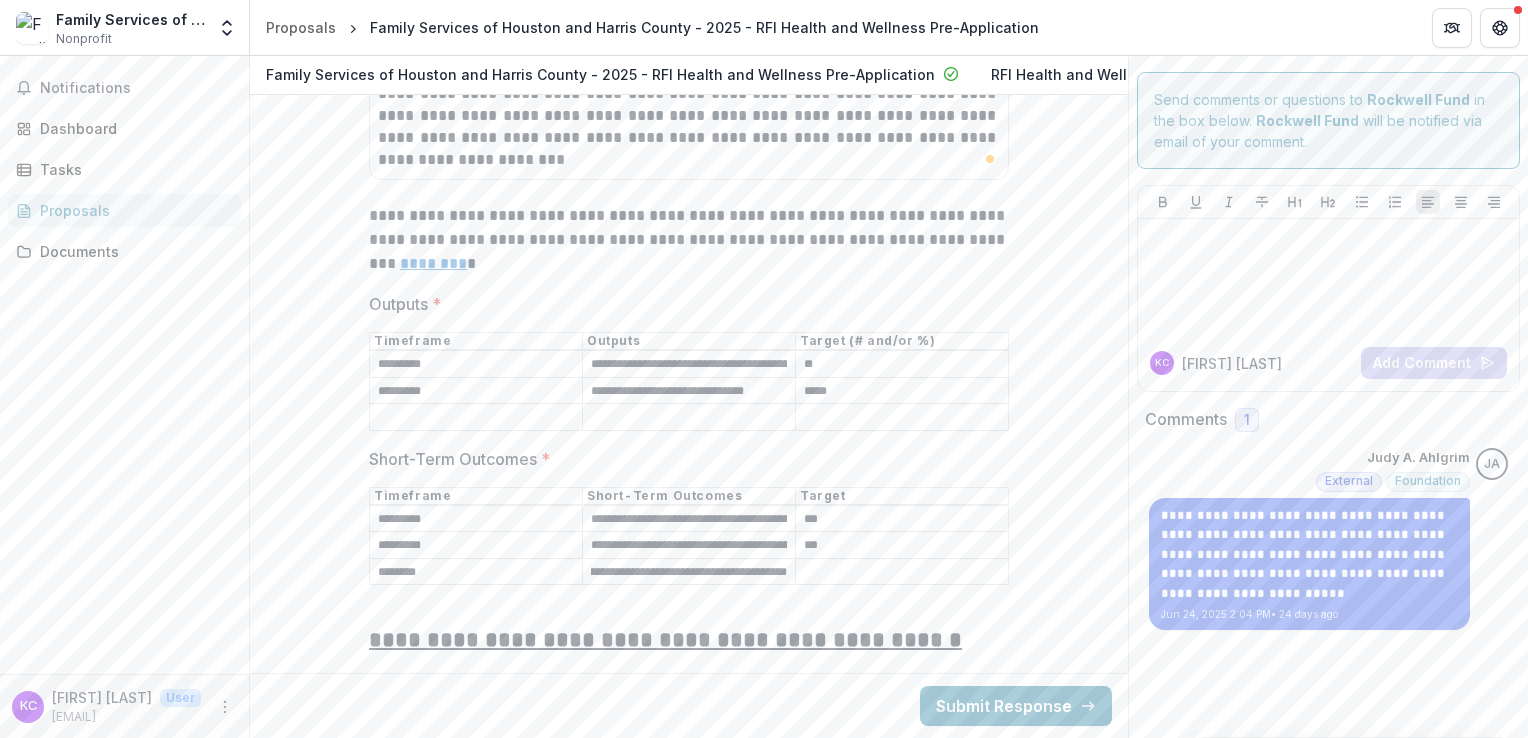 scroll, scrollTop: 0, scrollLeft: 516, axis: horizontal 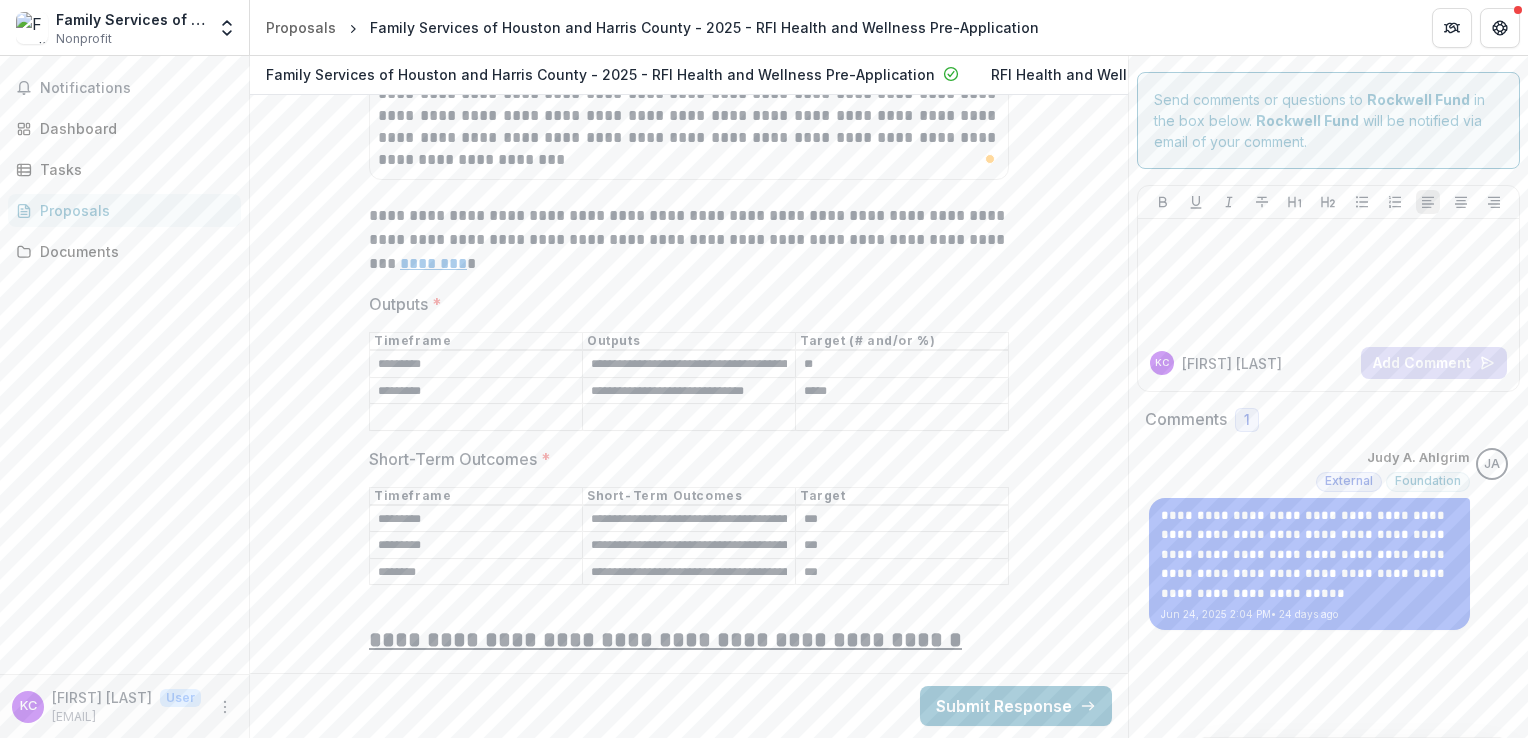 type on "***" 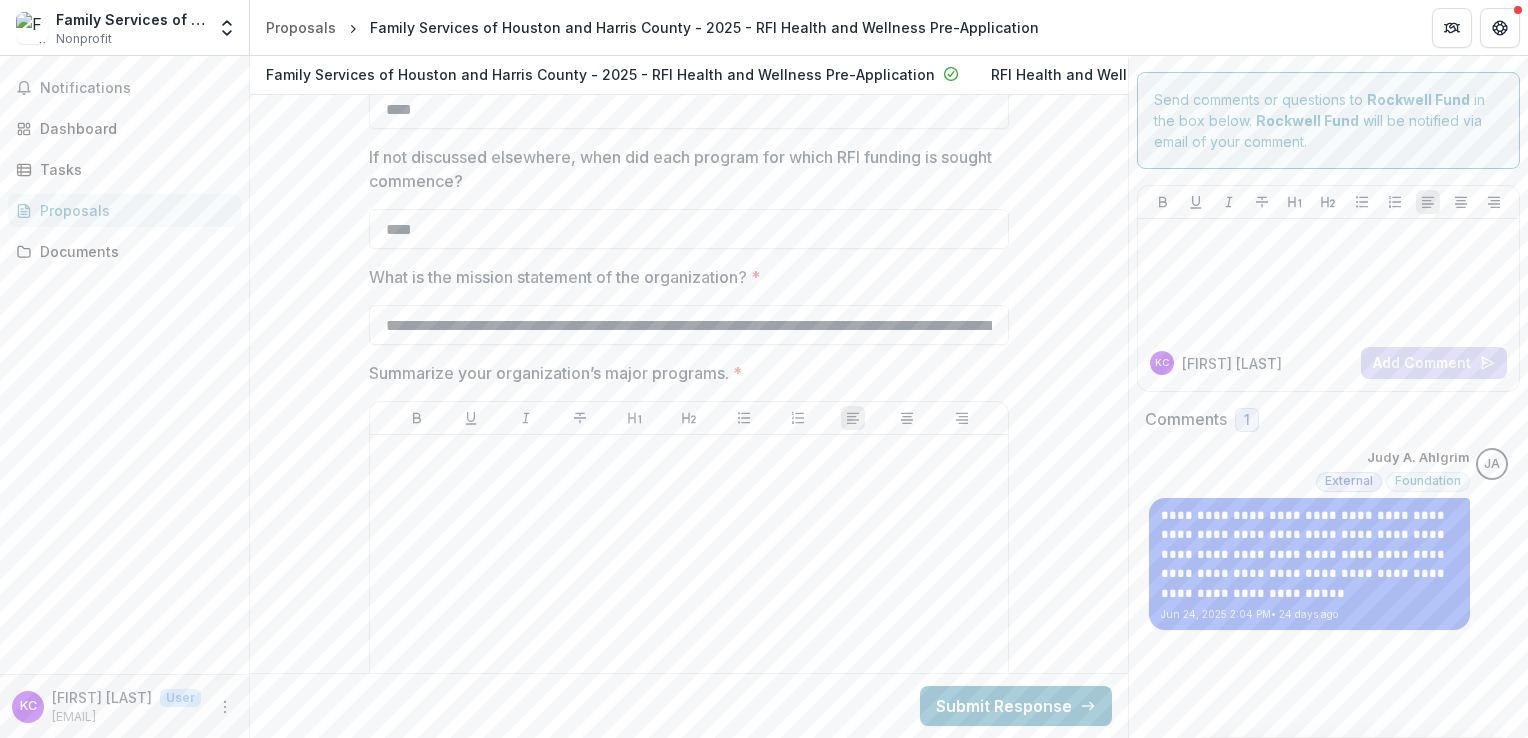 scroll, scrollTop: 8213, scrollLeft: 0, axis: vertical 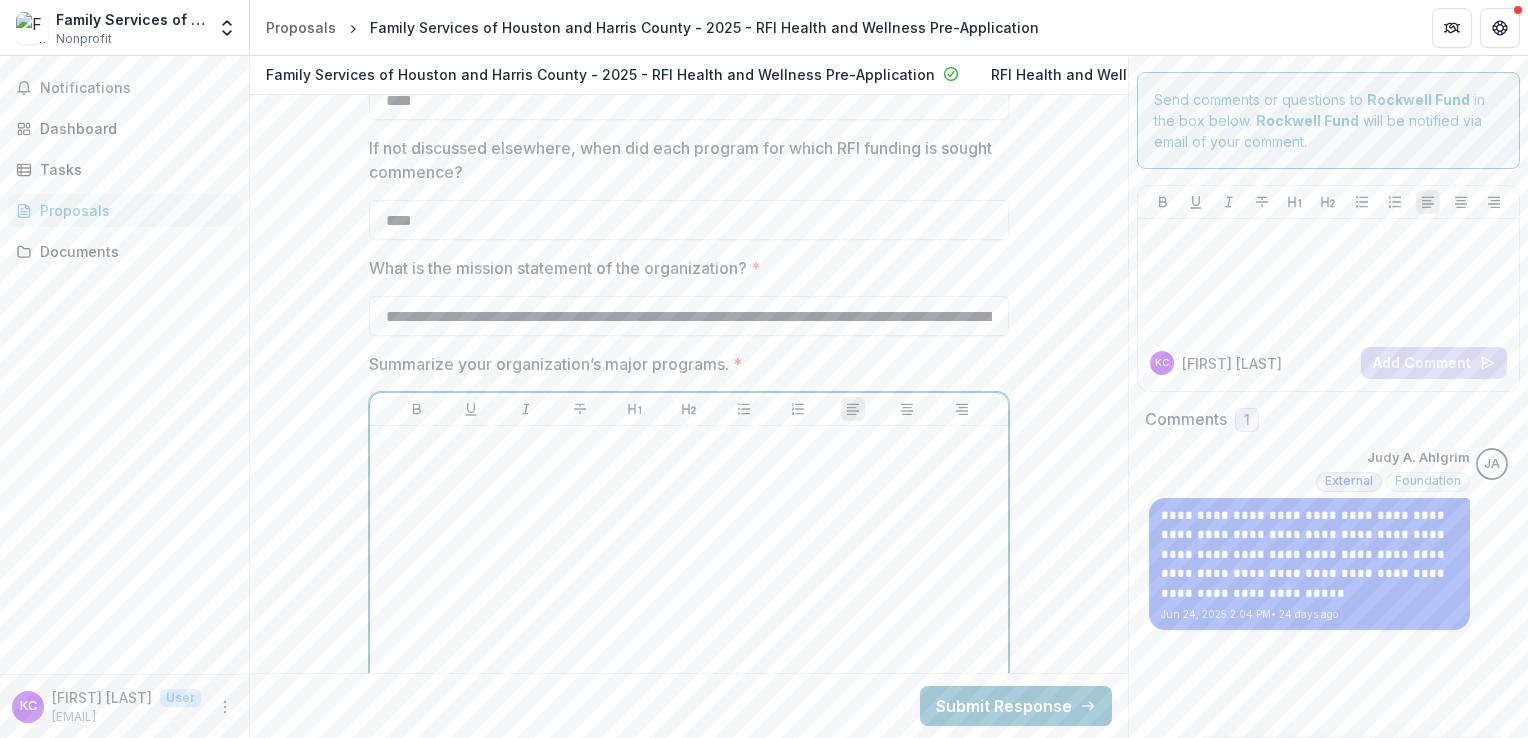 click at bounding box center (689, 584) 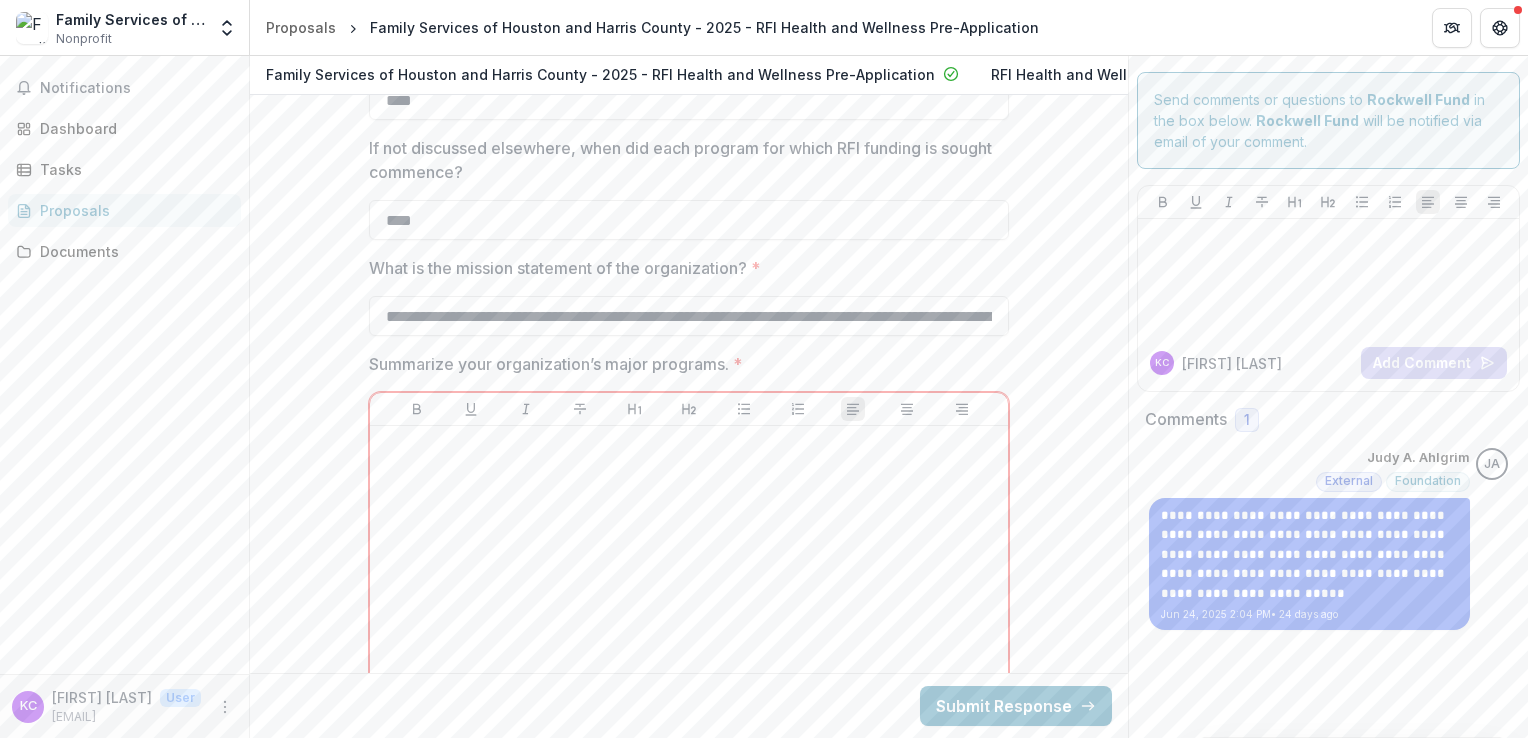 click on "**********" at bounding box center [689, -114] 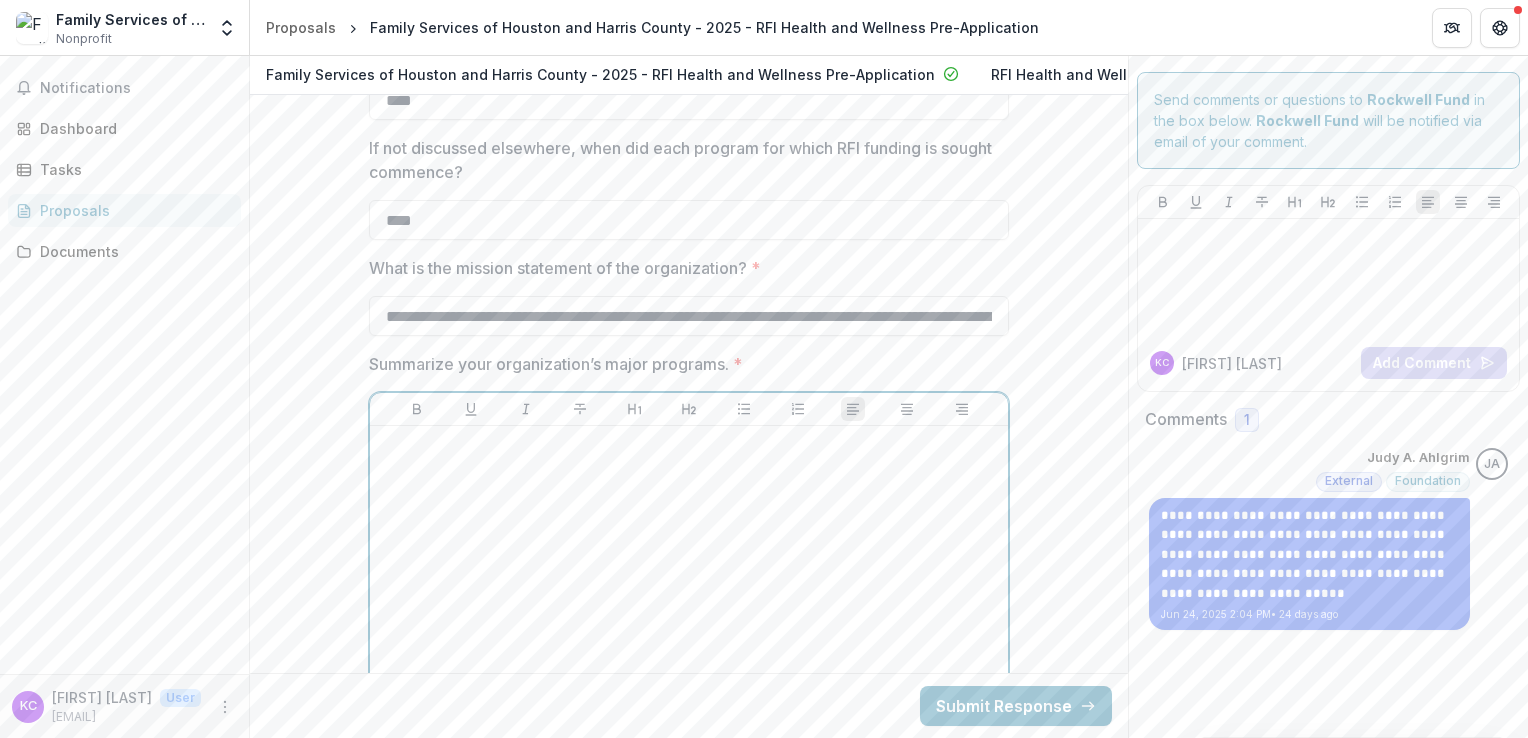 click at bounding box center [689, 584] 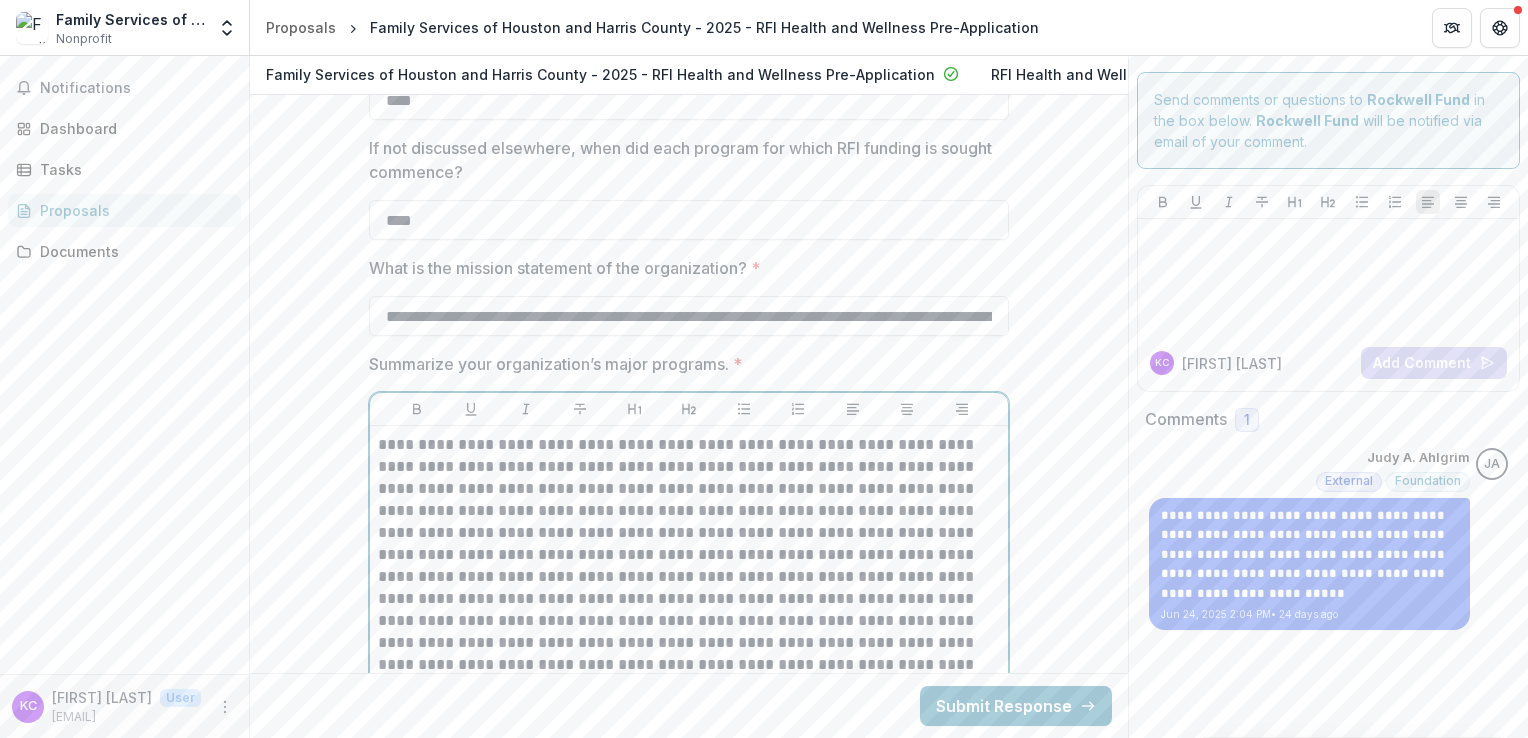 scroll, scrollTop: 8766, scrollLeft: 0, axis: vertical 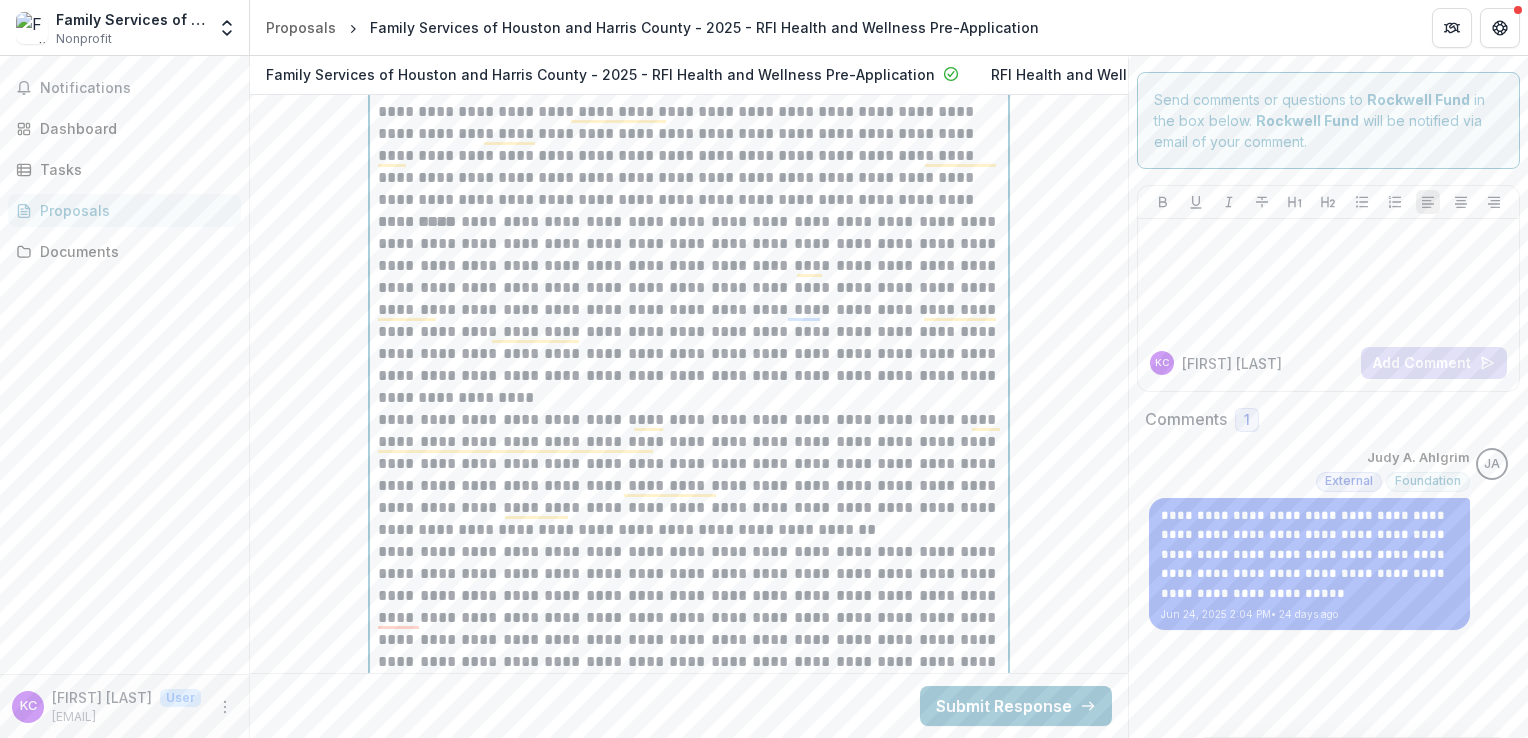 click at bounding box center (689, 46) 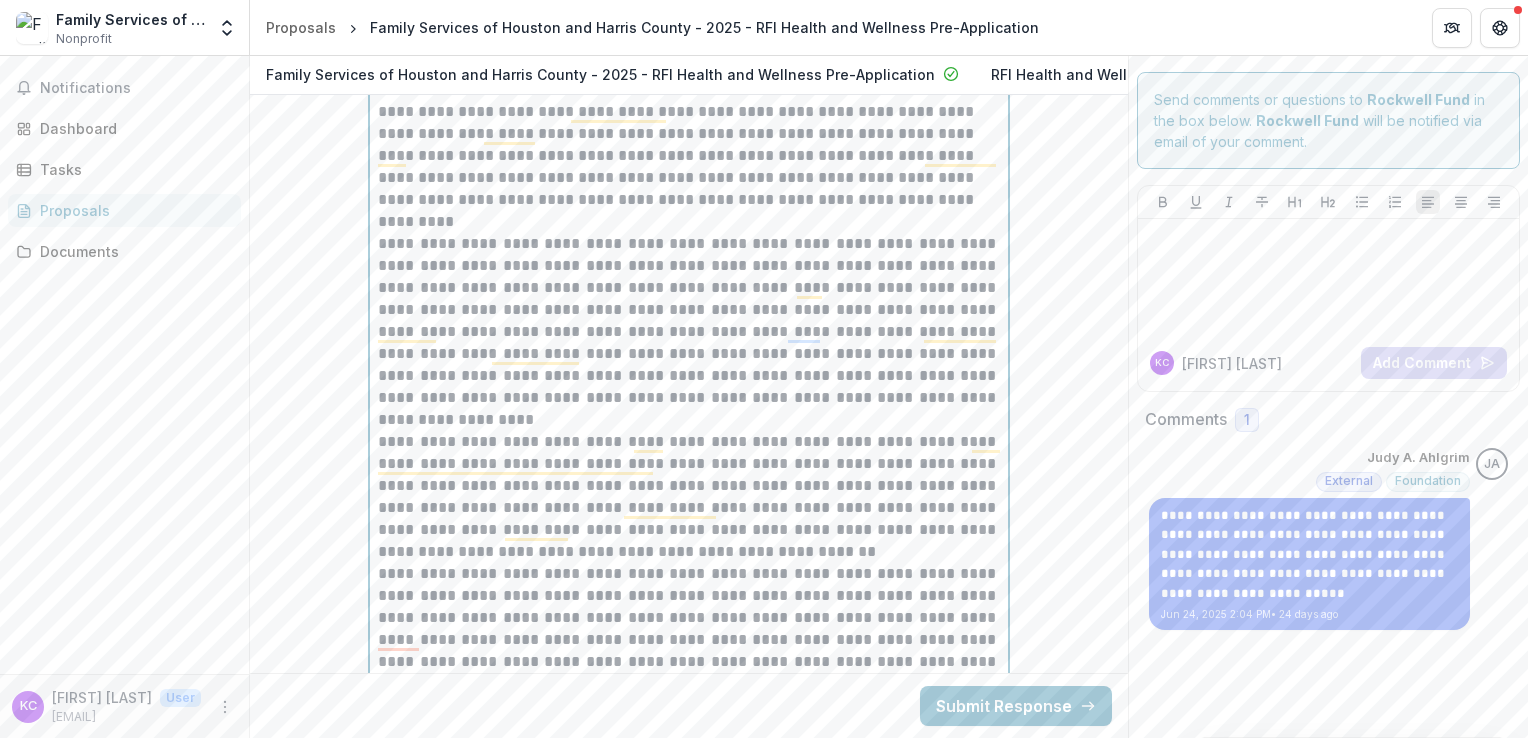 click on "**********" at bounding box center [689, 332] 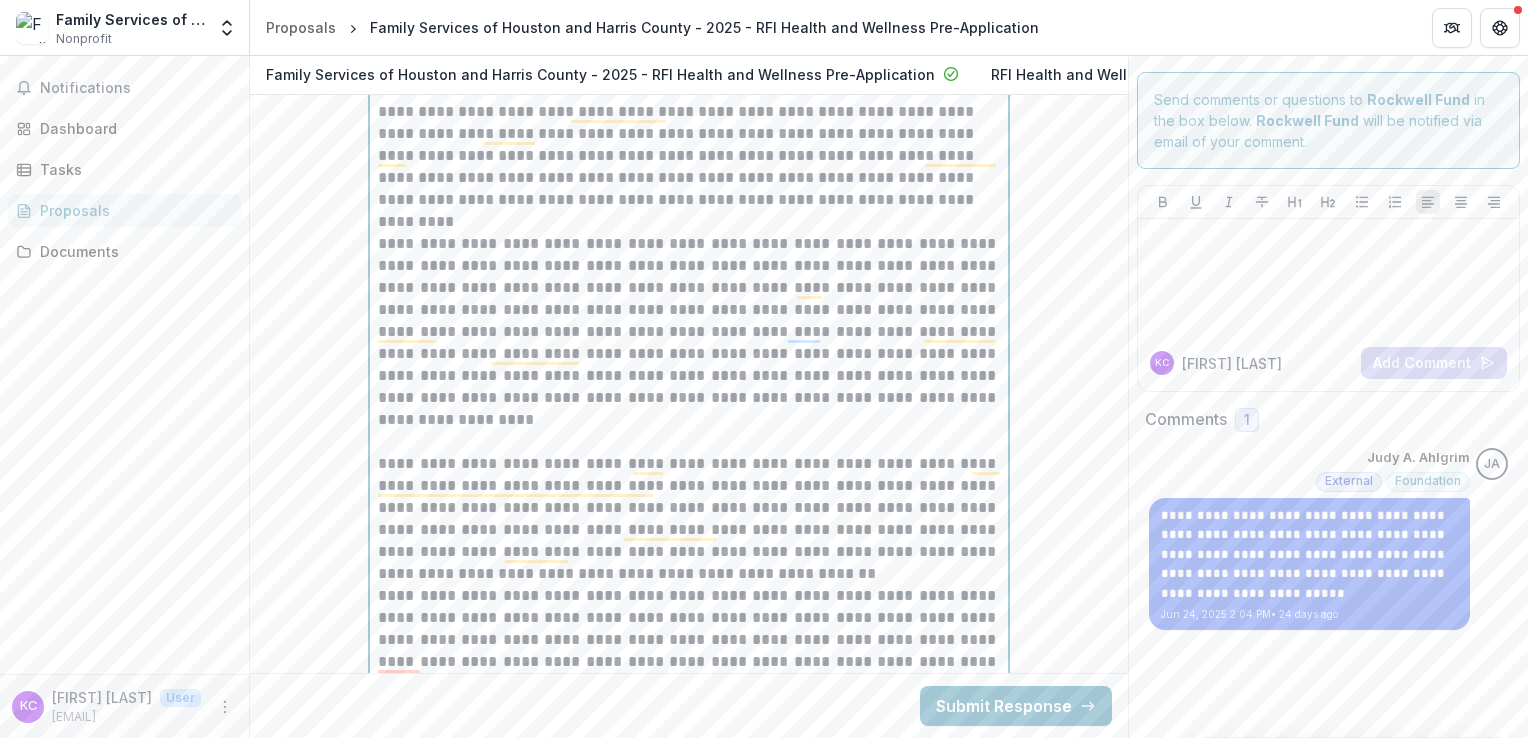 click on "**********" at bounding box center (689, 519) 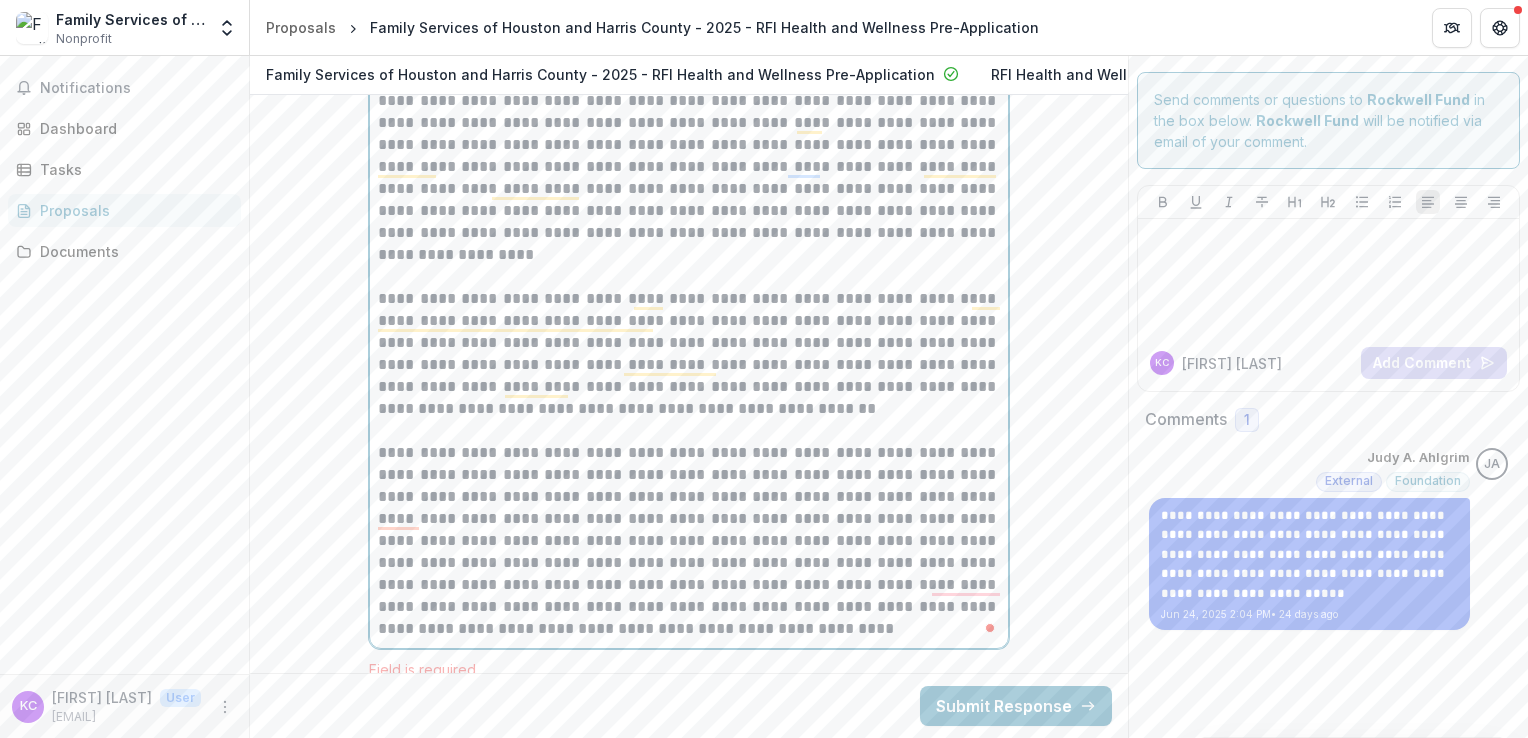 scroll, scrollTop: 9066, scrollLeft: 0, axis: vertical 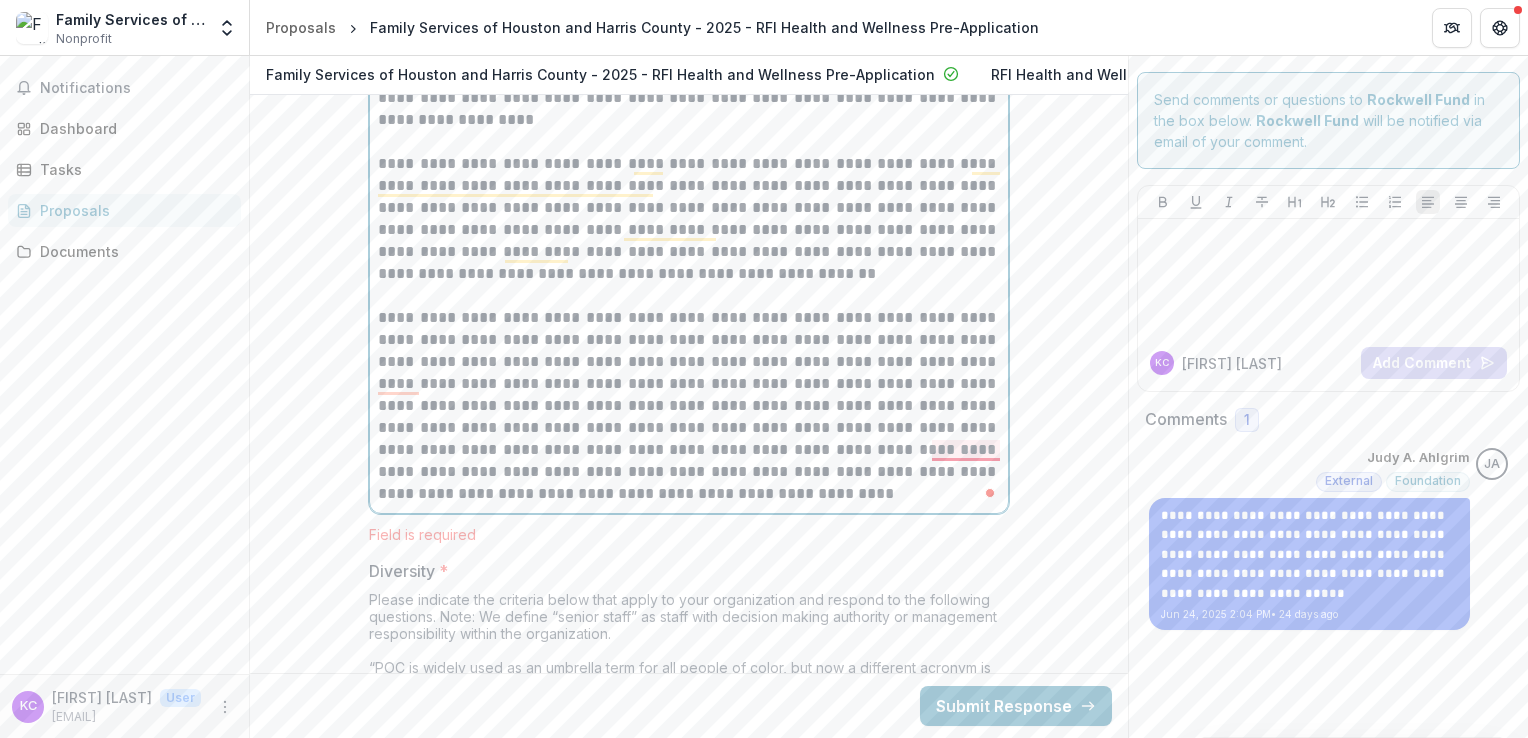 click on "**********" at bounding box center [689, 406] 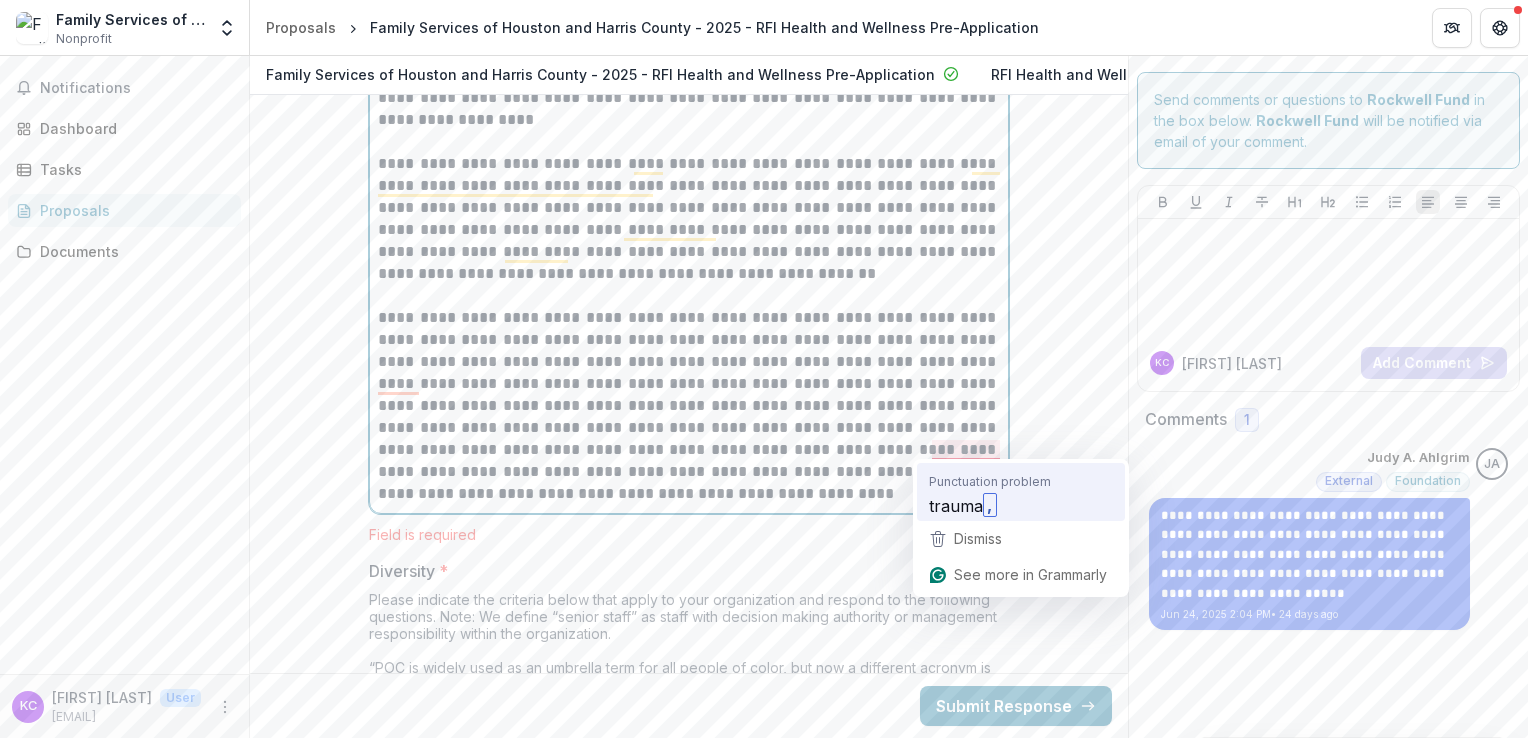 type 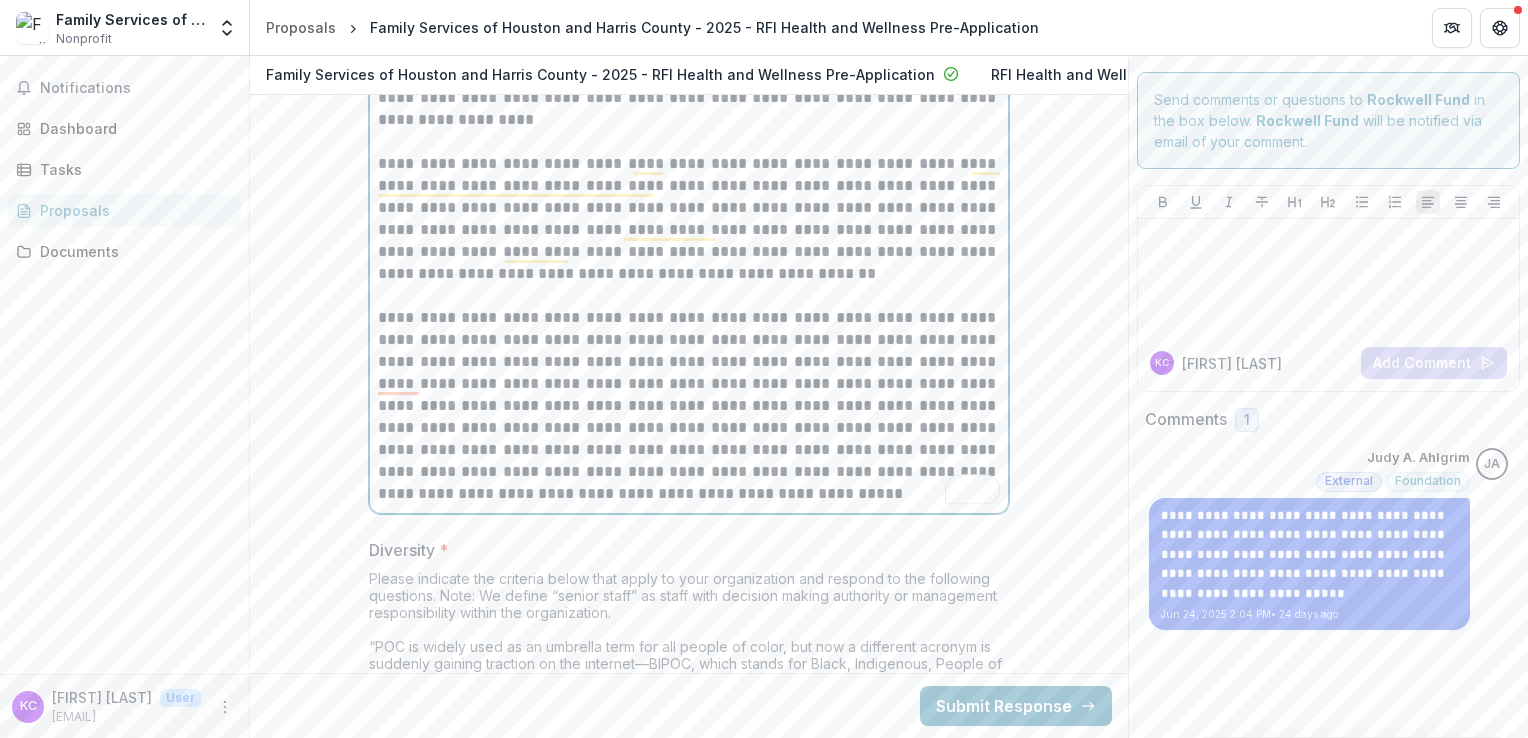click on "**********" at bounding box center [689, 406] 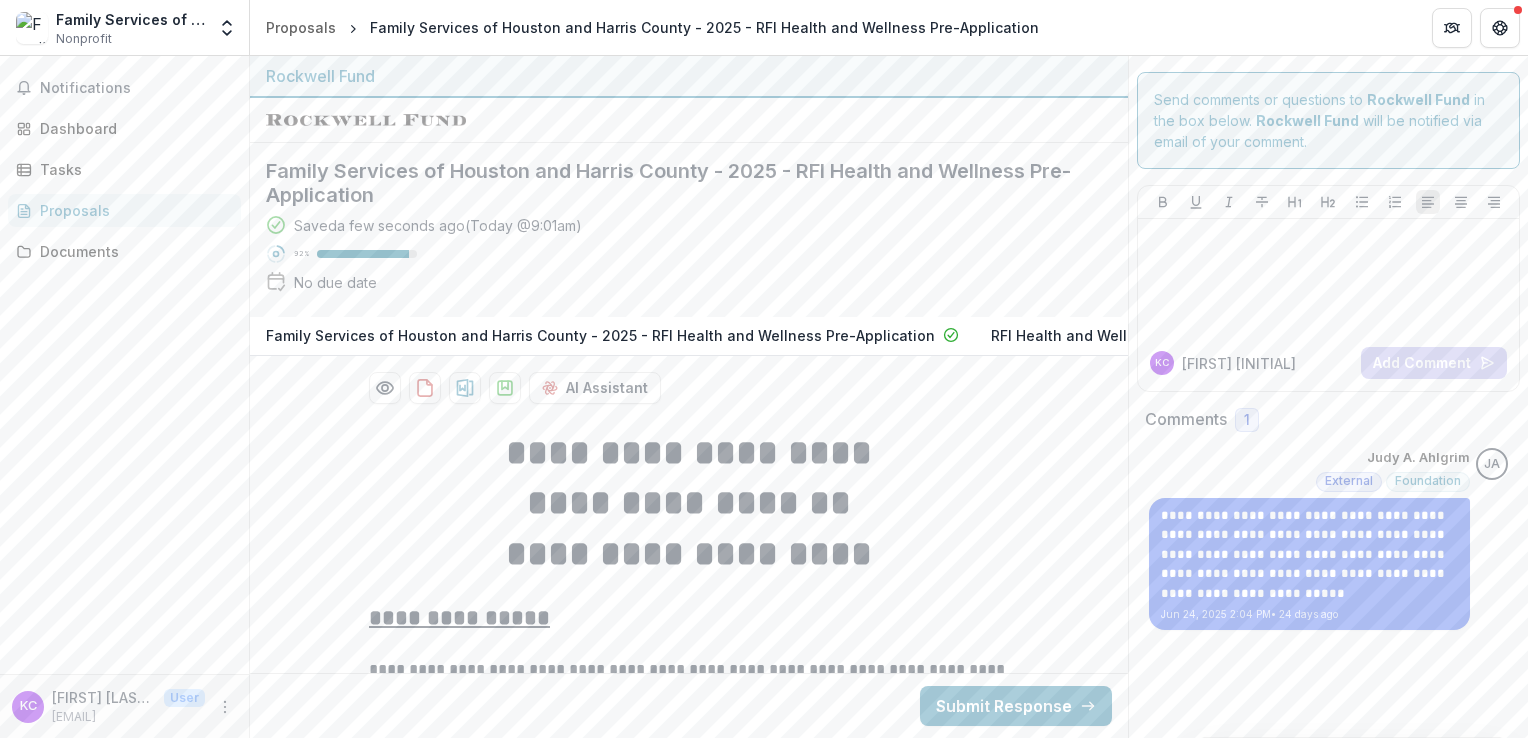 scroll, scrollTop: 0, scrollLeft: 0, axis: both 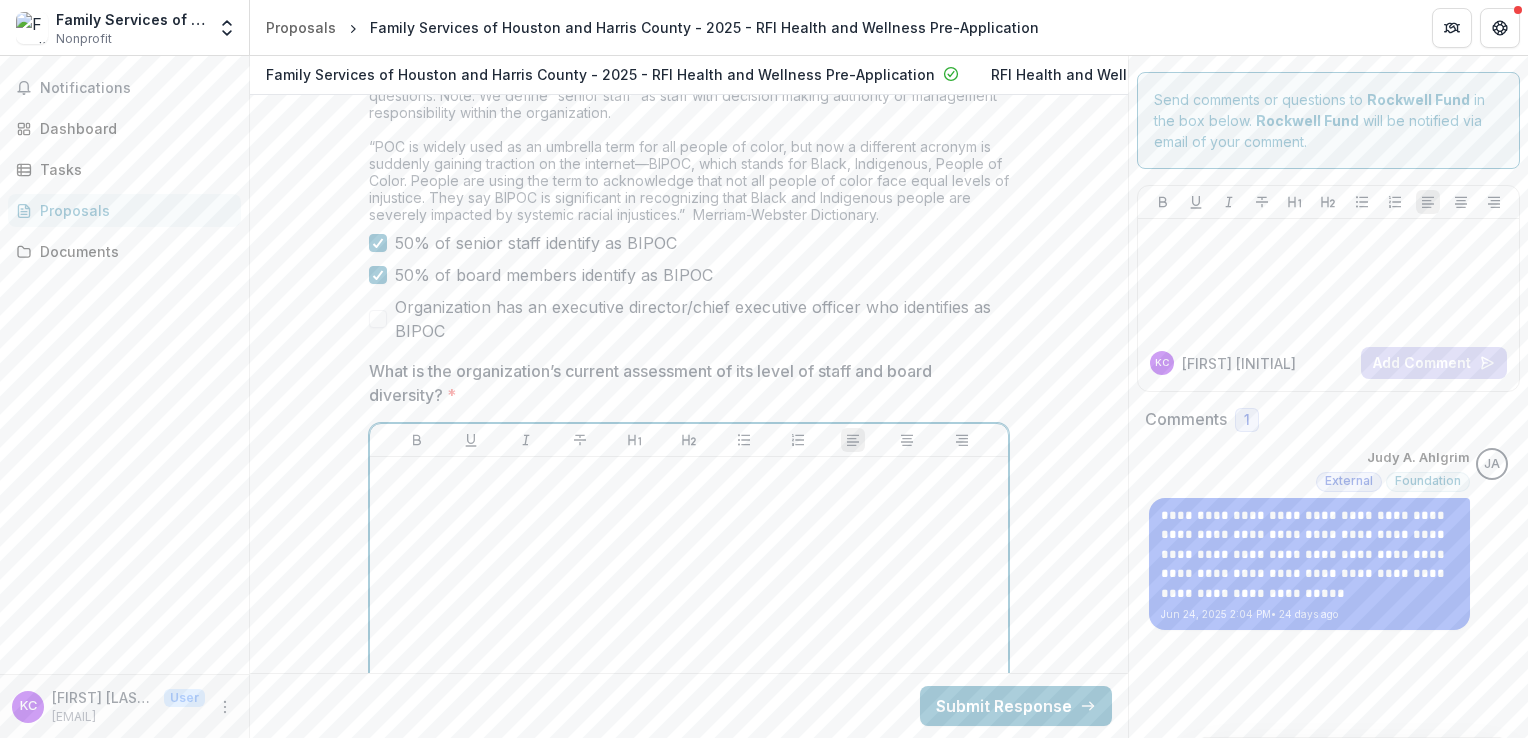 click at bounding box center [689, 615] 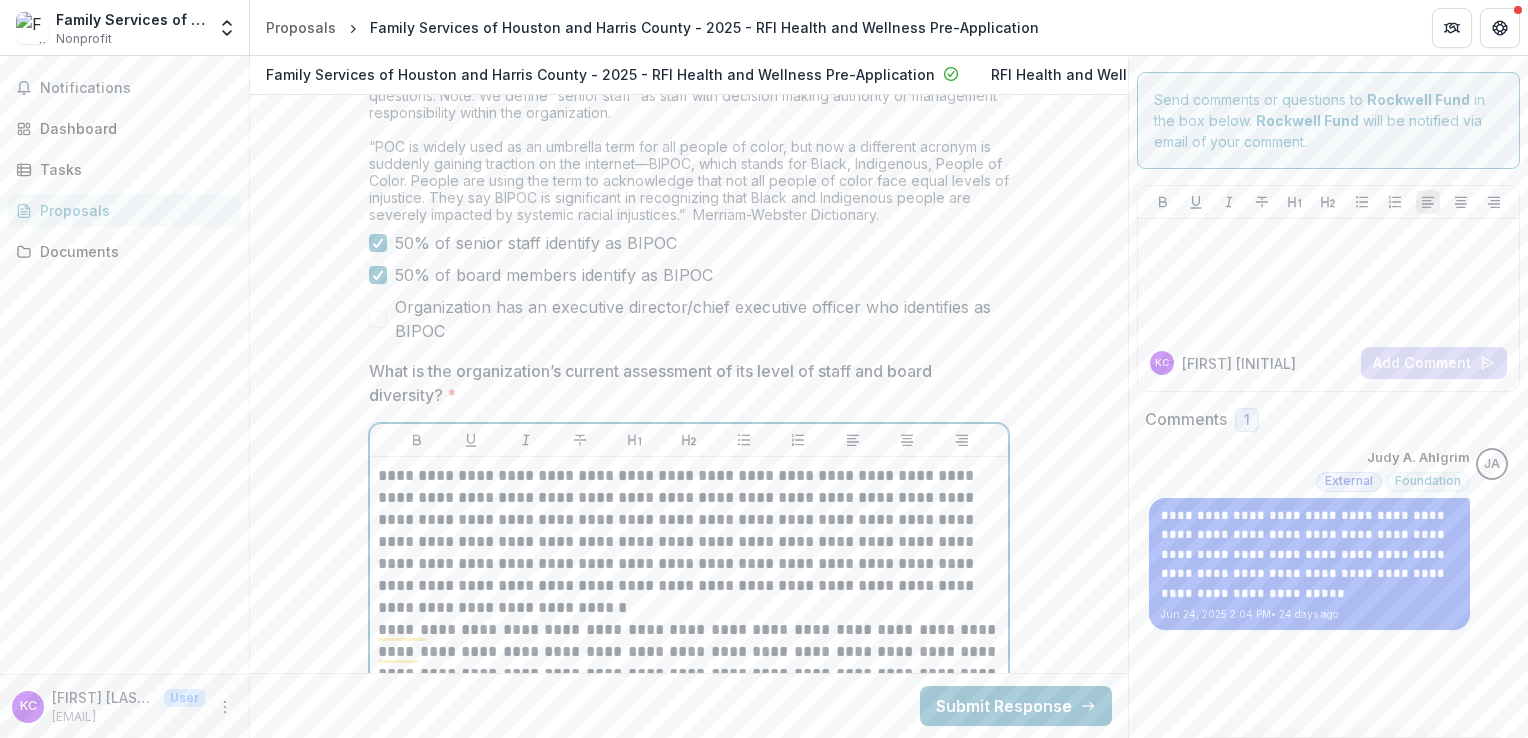 scroll, scrollTop: 9666, scrollLeft: 0, axis: vertical 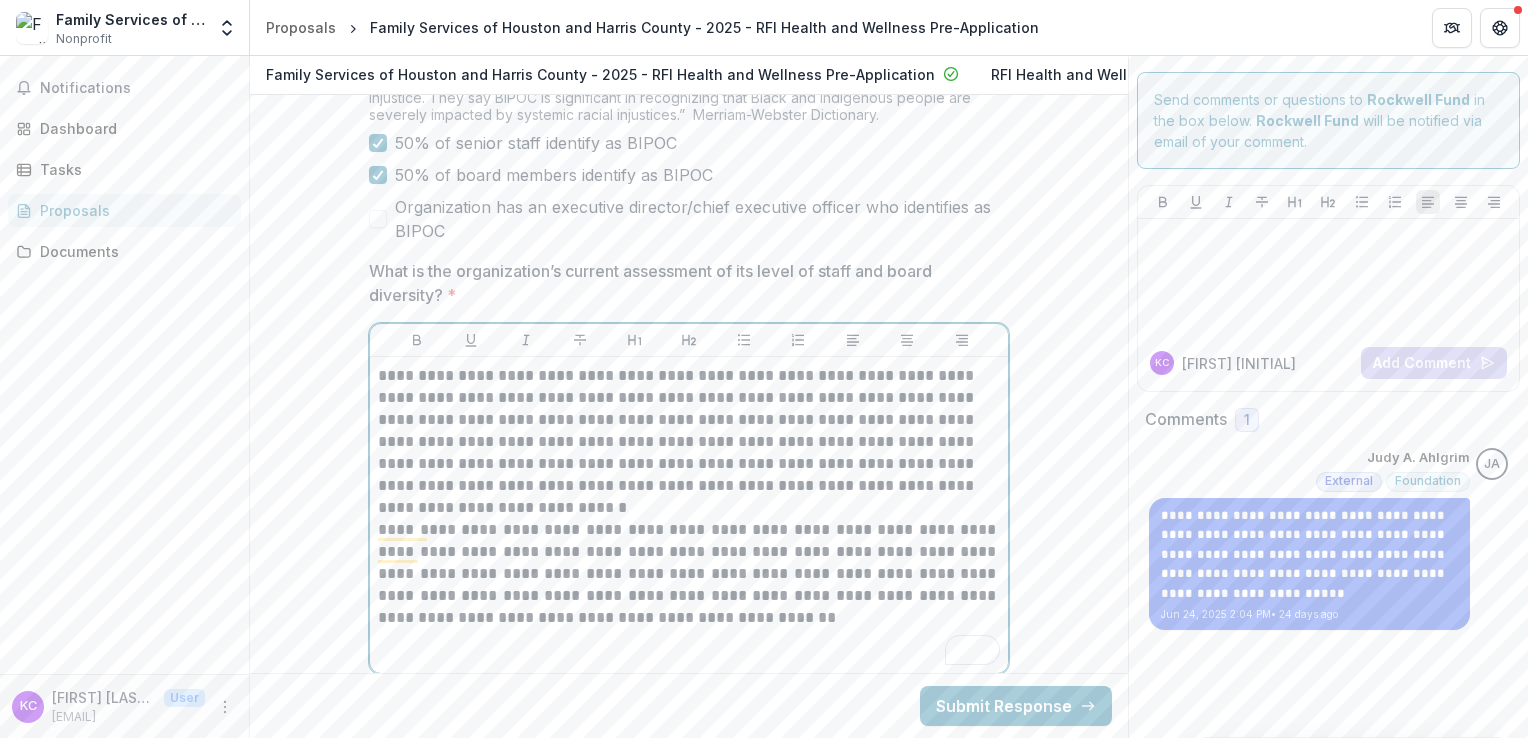 click on "**********" at bounding box center [689, 442] 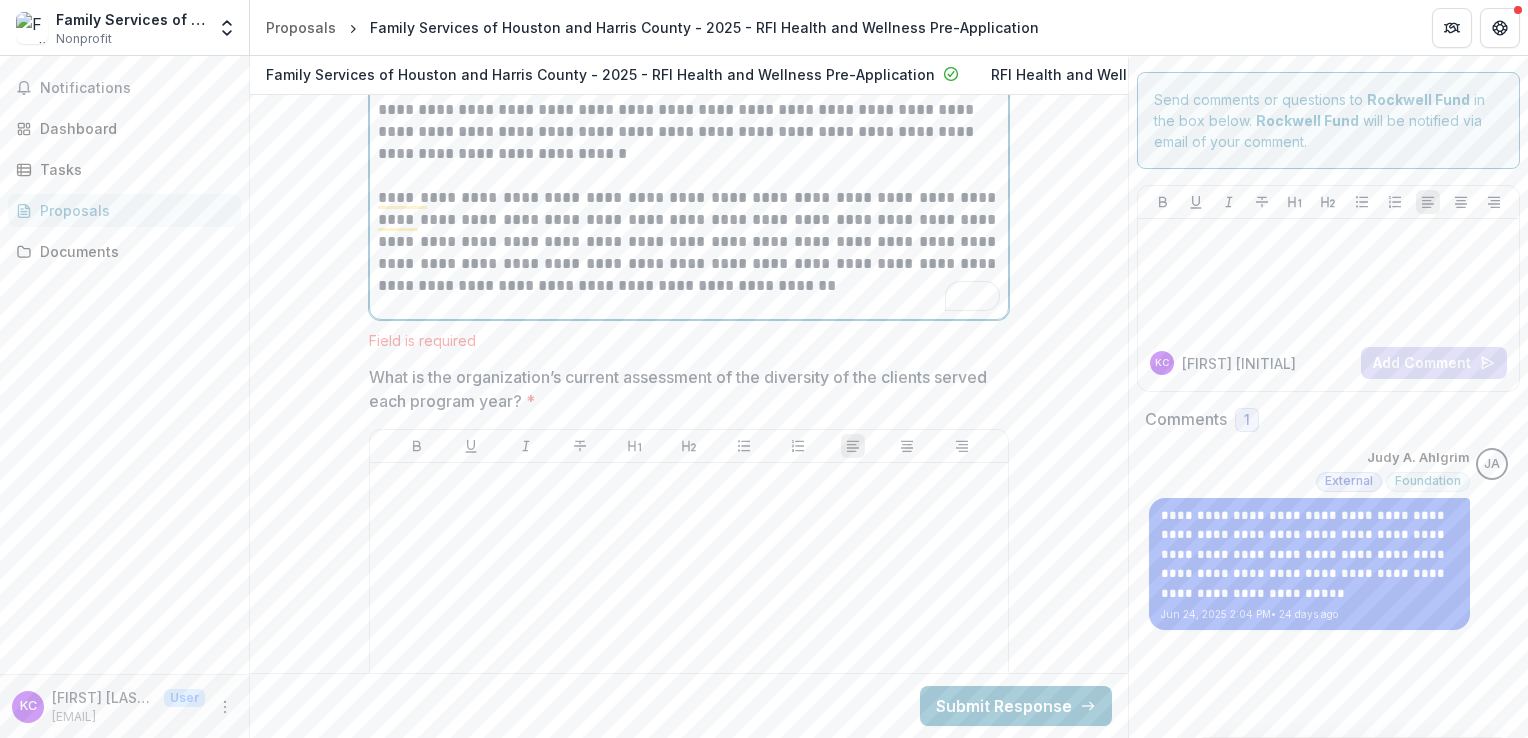 scroll, scrollTop: 10066, scrollLeft: 0, axis: vertical 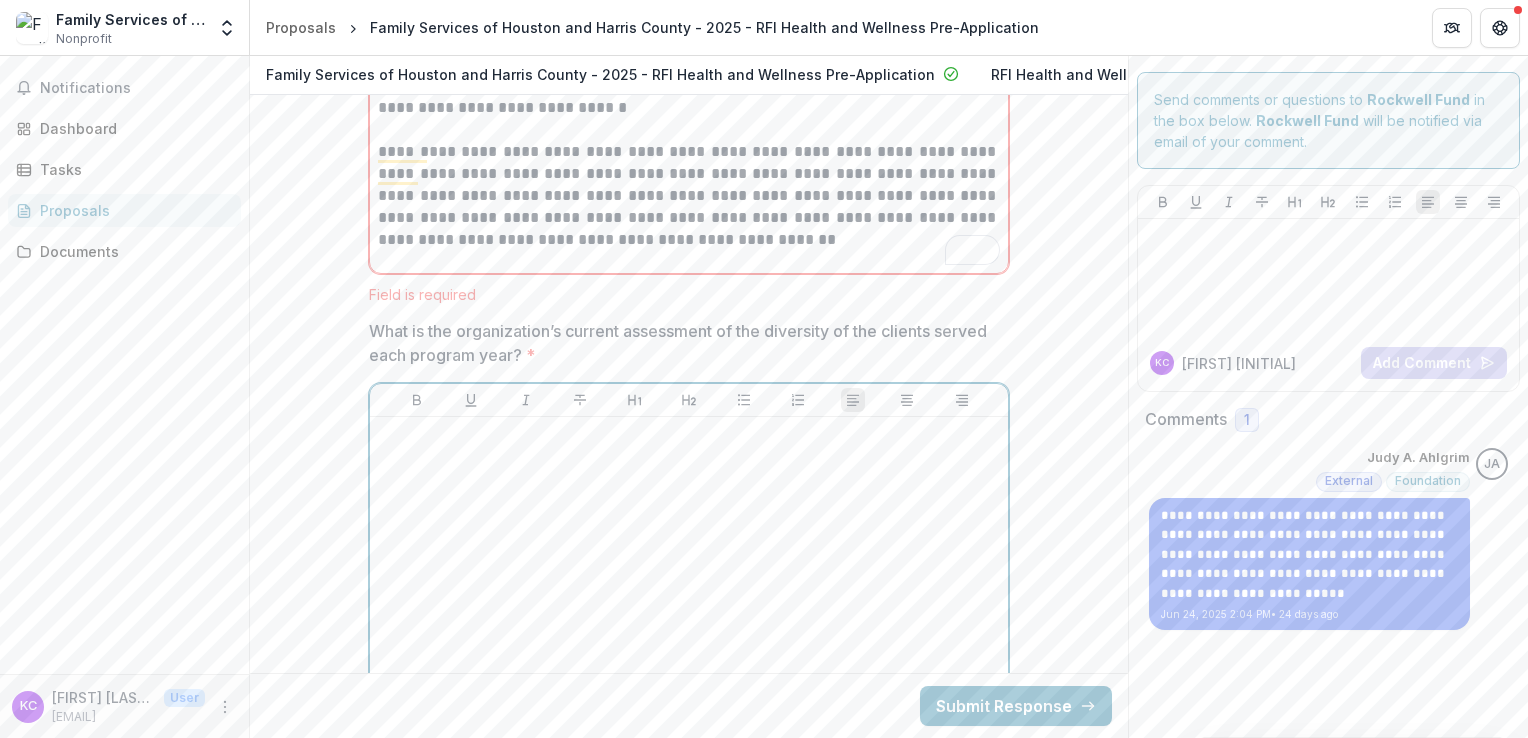 click at bounding box center [689, 575] 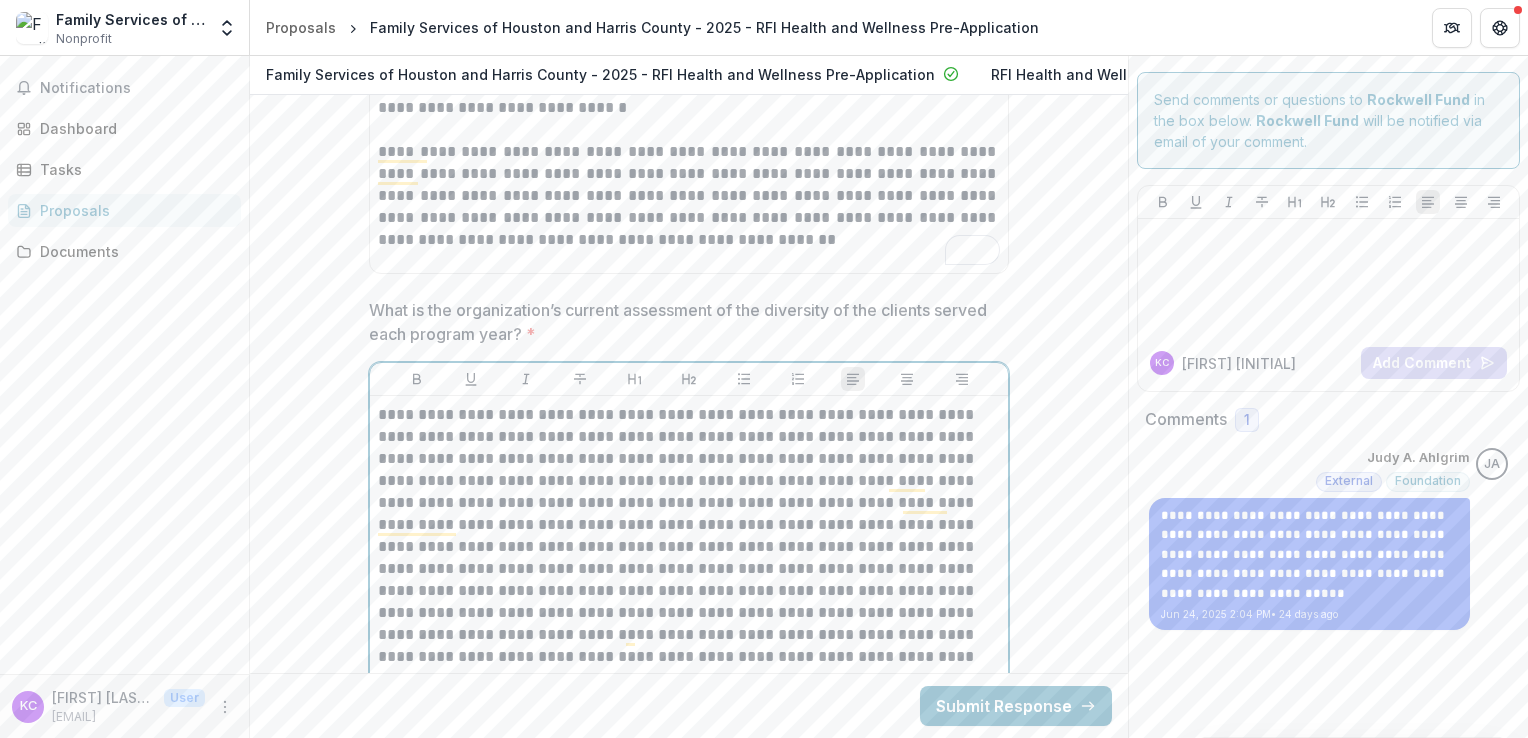 scroll, scrollTop: 10166, scrollLeft: 0, axis: vertical 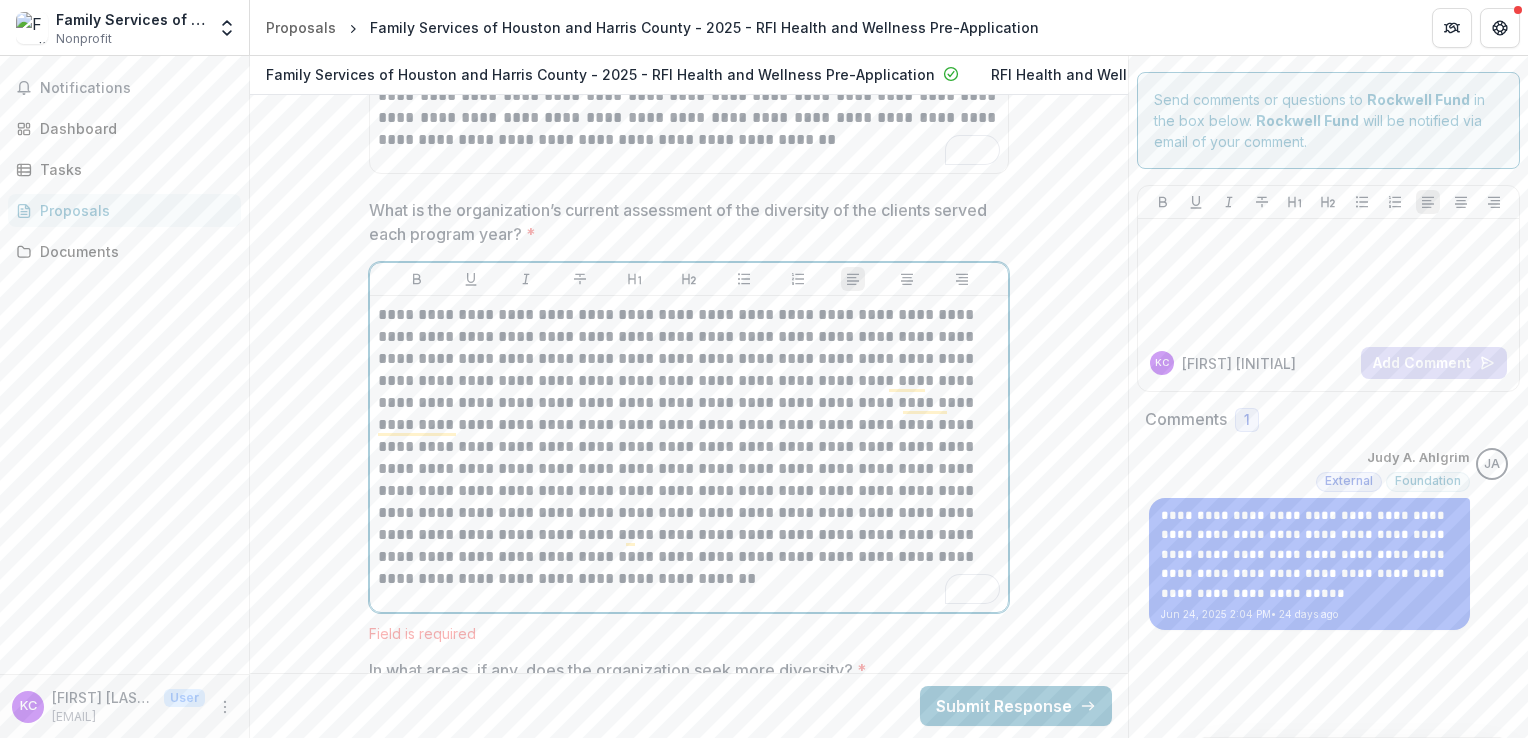 click on "**********" at bounding box center (689, 447) 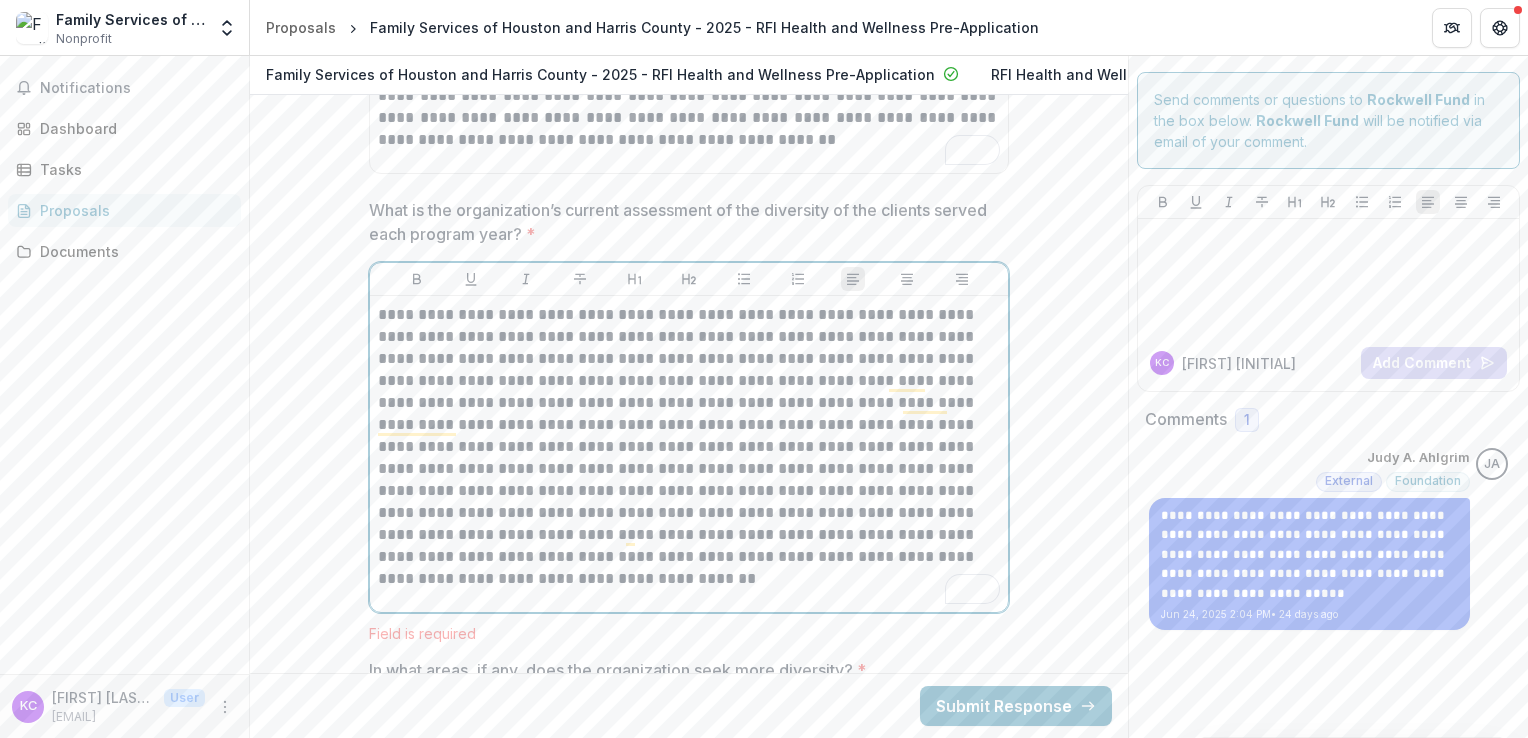 scroll, scrollTop: 10266, scrollLeft: 0, axis: vertical 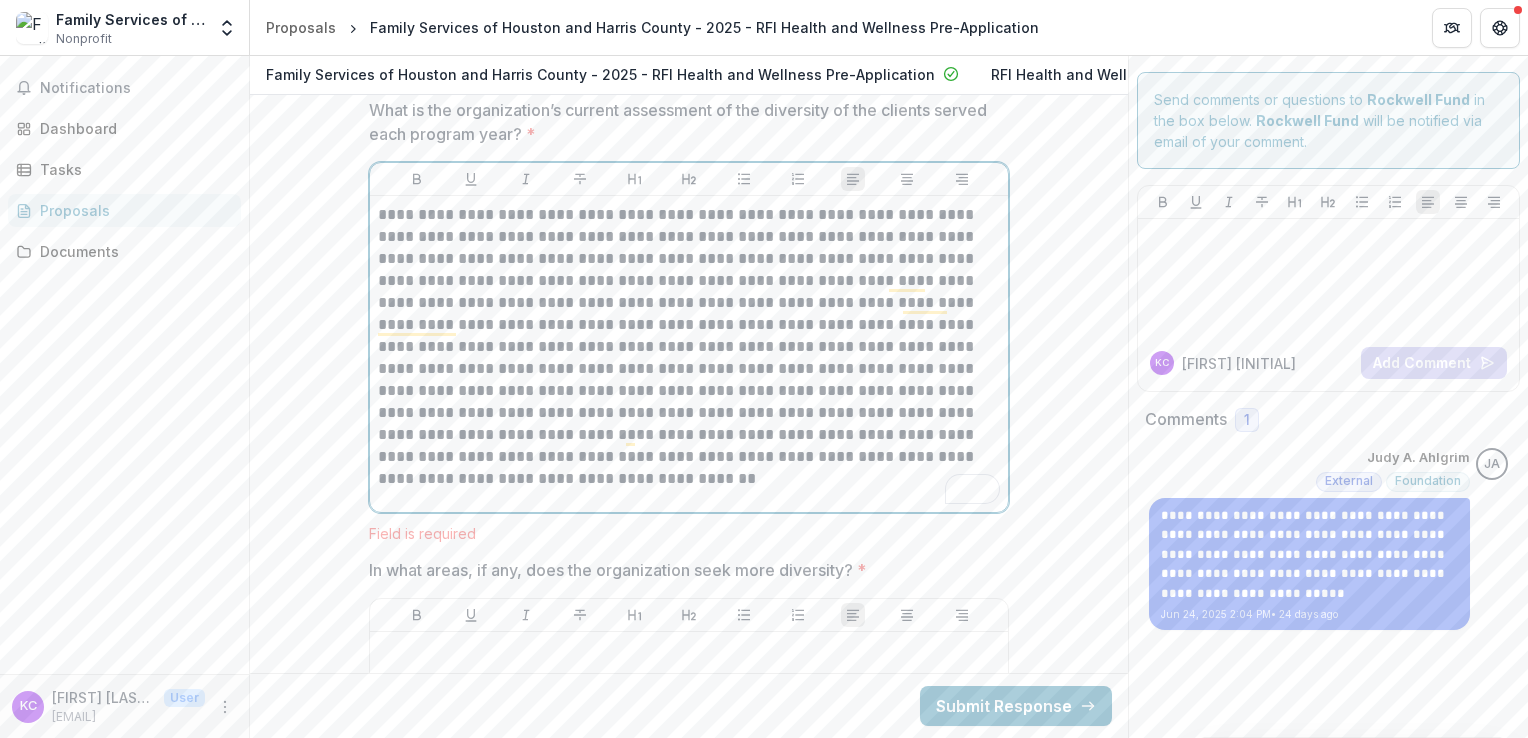 click on "**********" at bounding box center (689, 347) 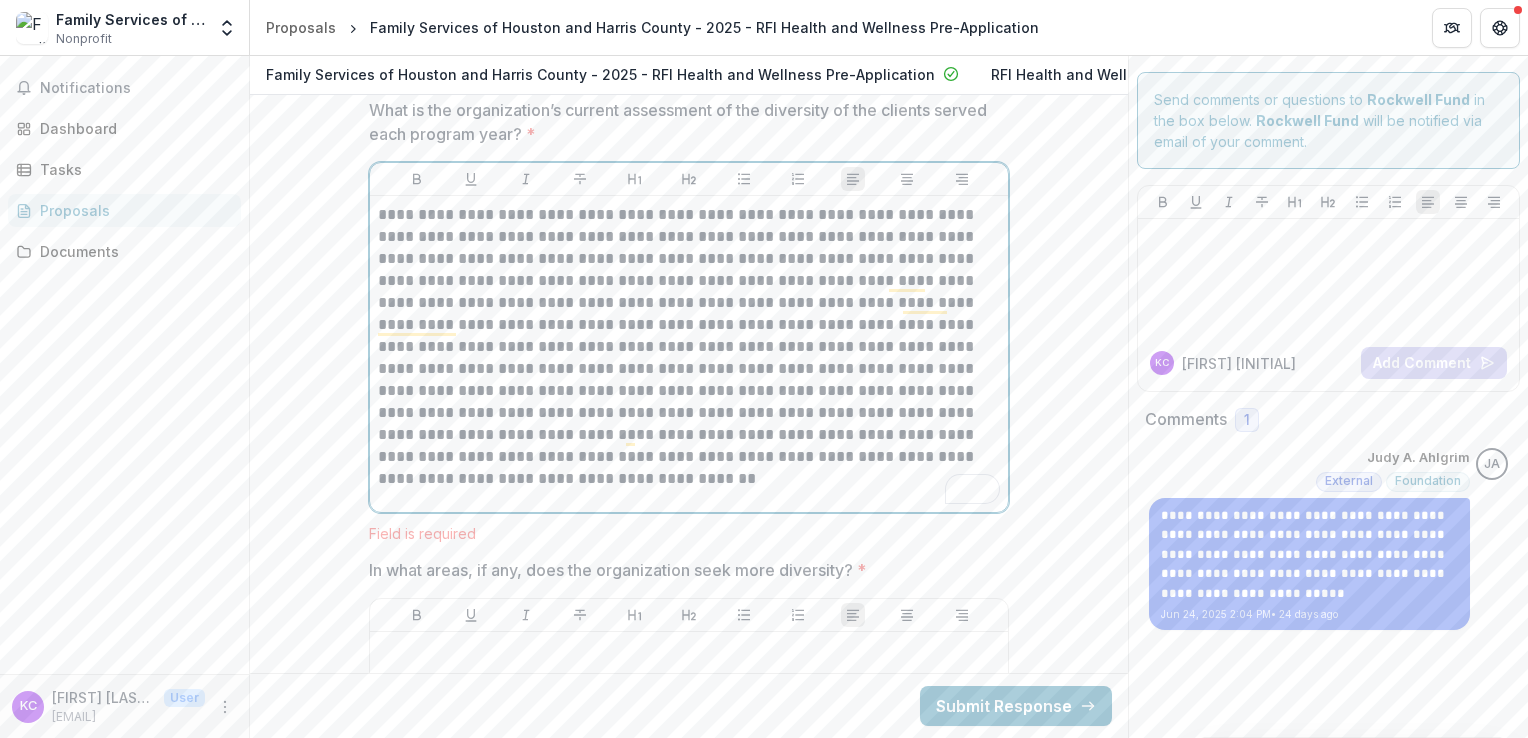 type 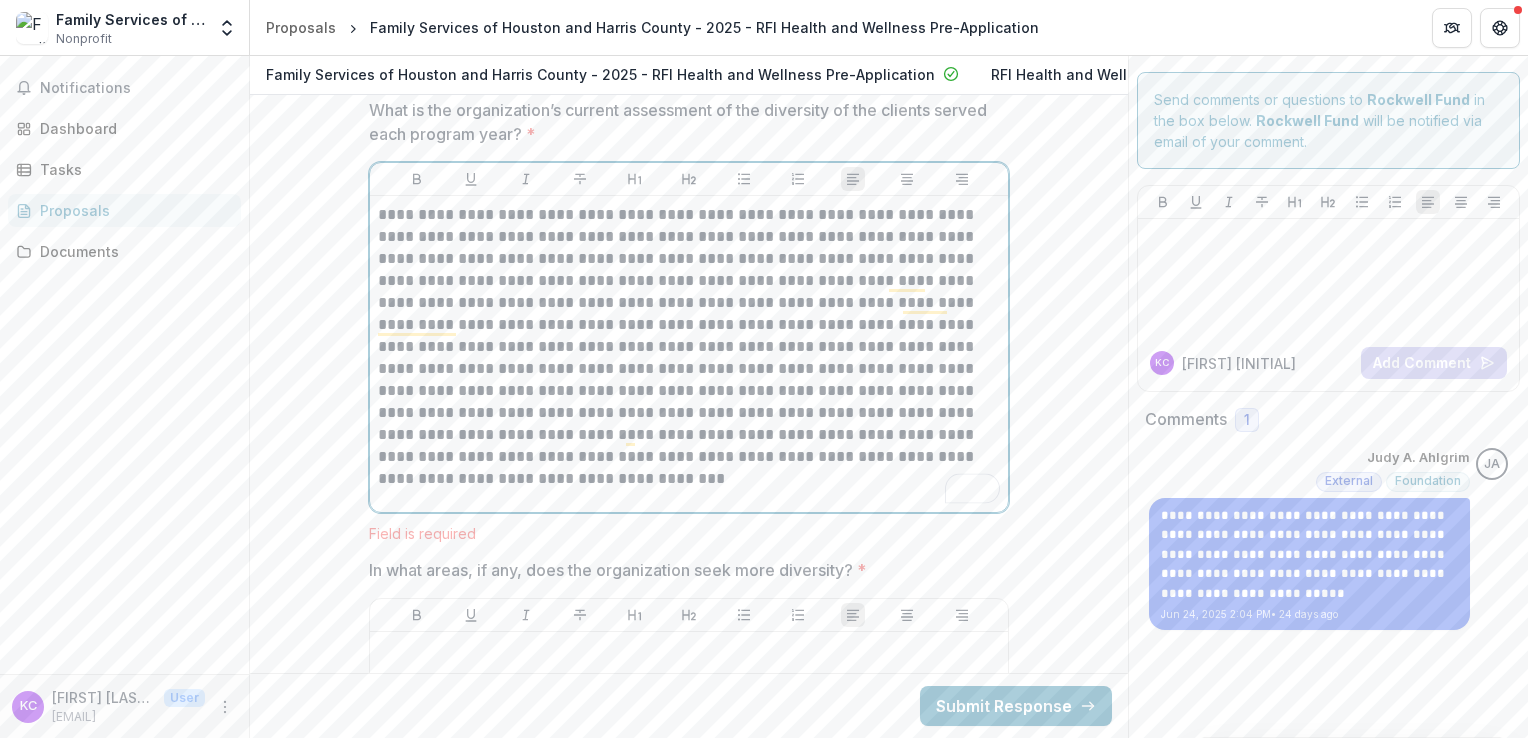 click on "**********" at bounding box center (689, 336) 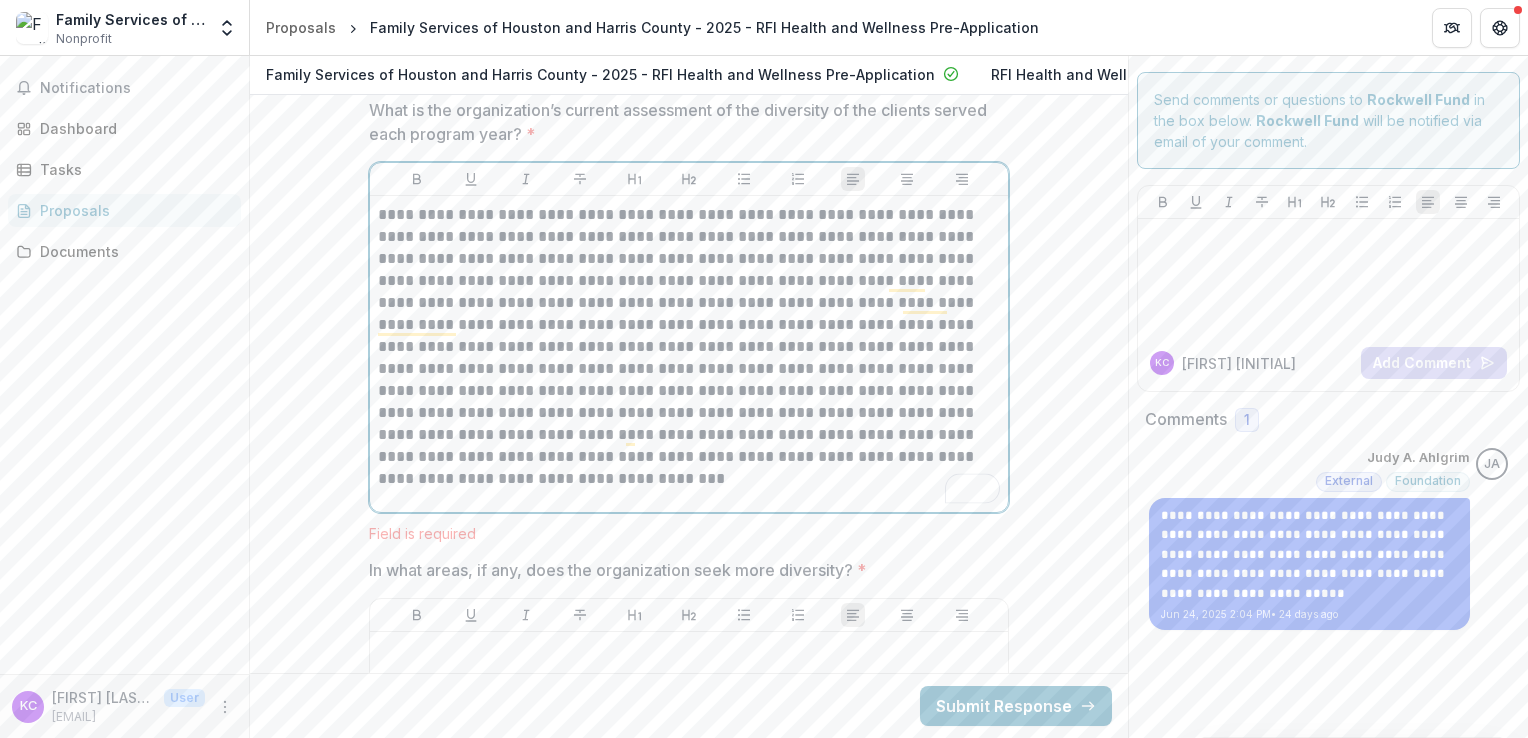 scroll, scrollTop: 10466, scrollLeft: 0, axis: vertical 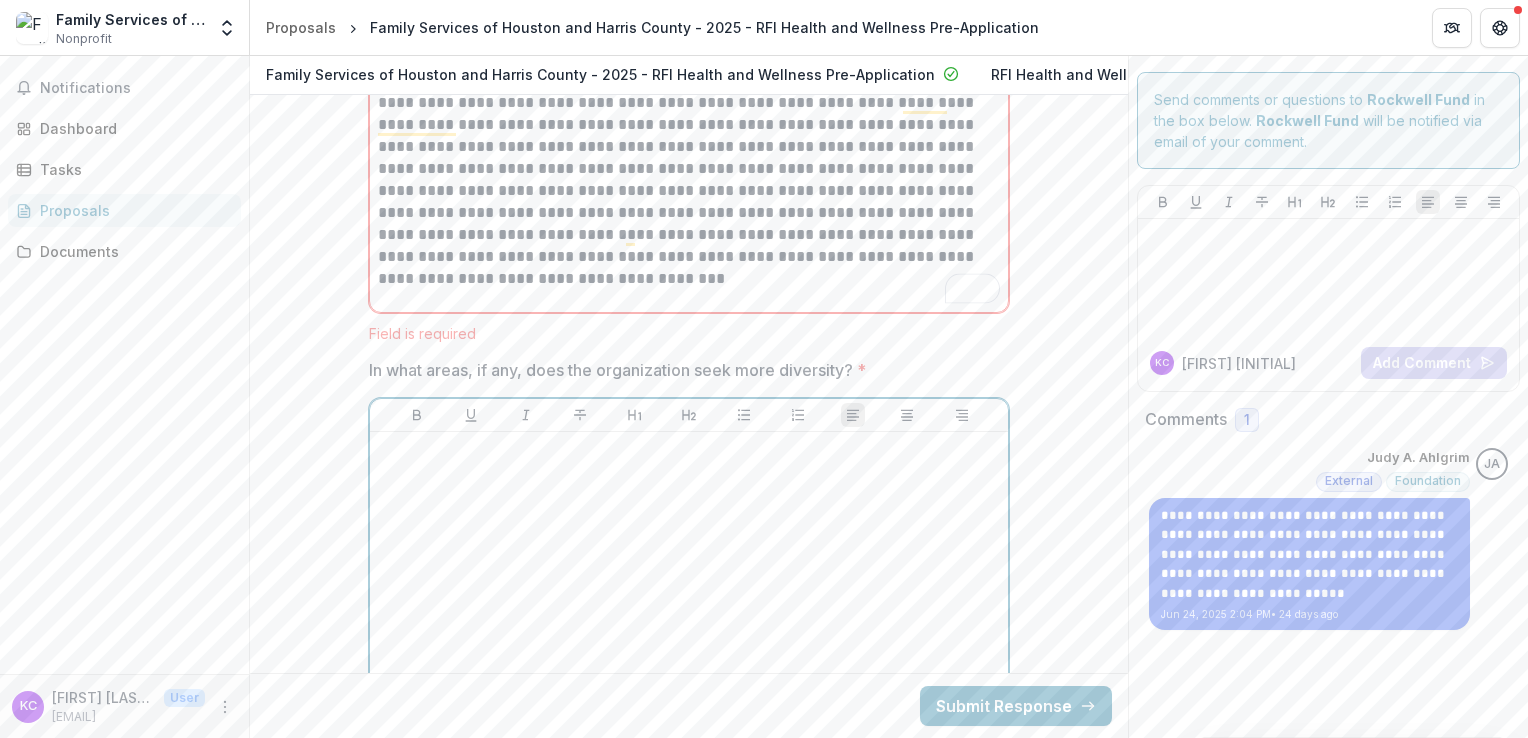 click at bounding box center (689, 590) 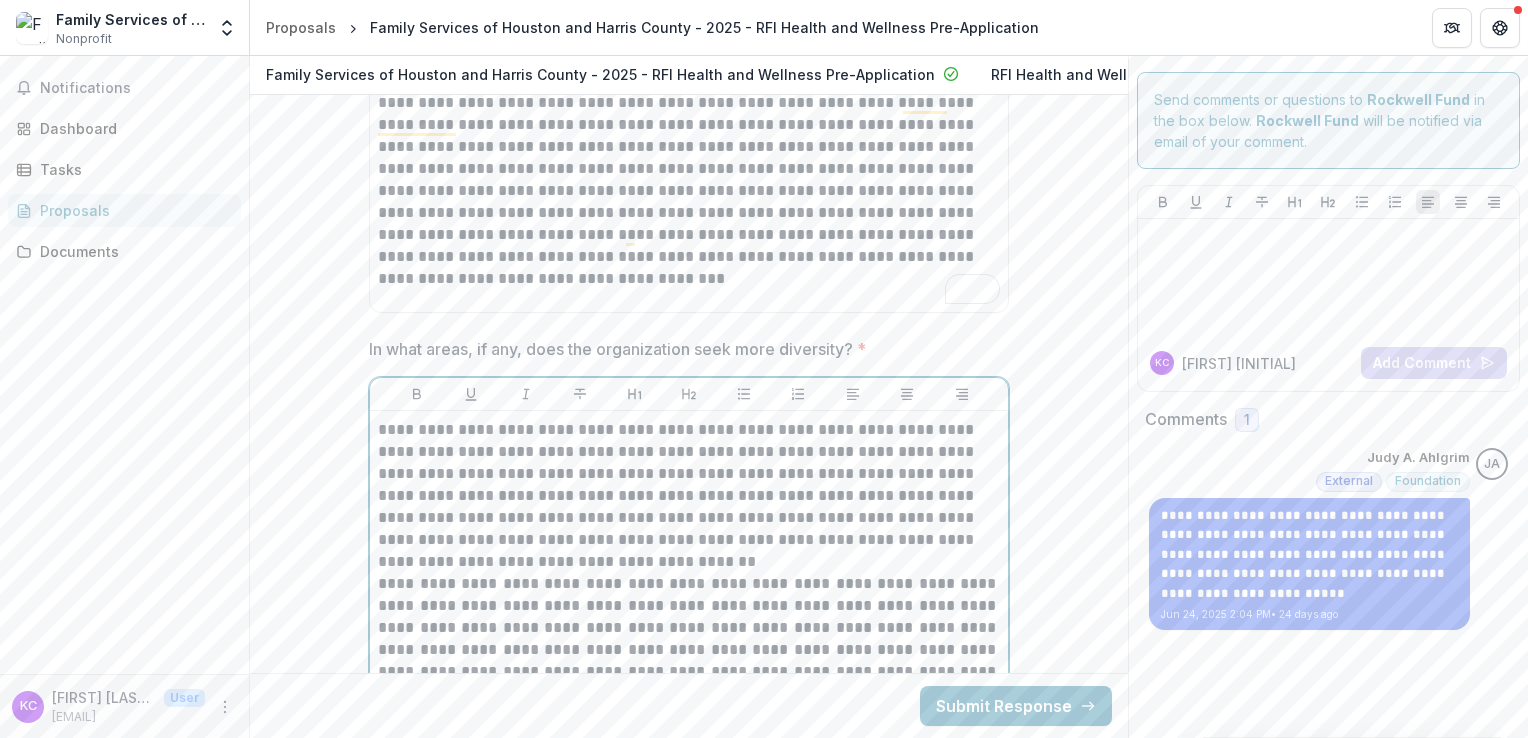 scroll, scrollTop: 10736, scrollLeft: 0, axis: vertical 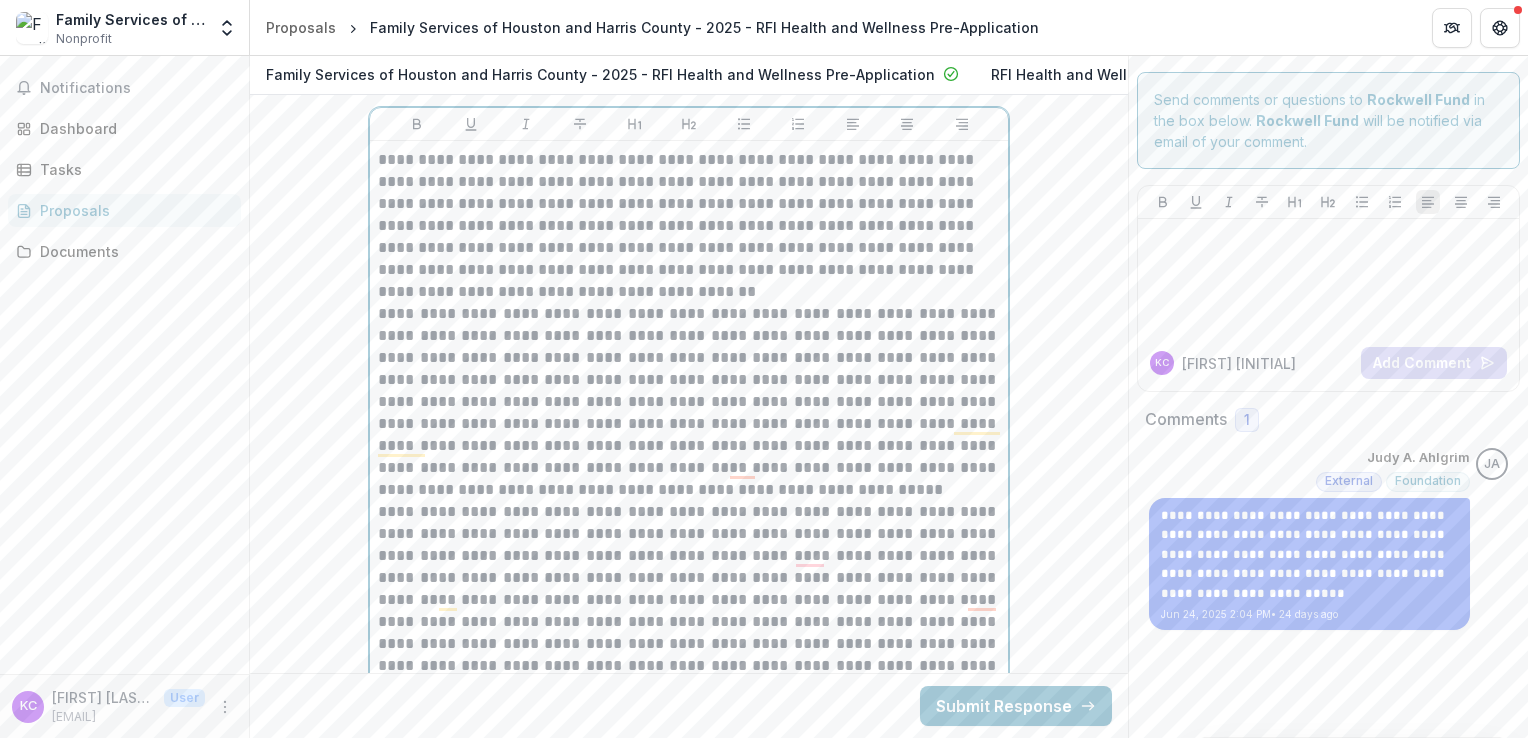 click on "**********" at bounding box center [689, 226] 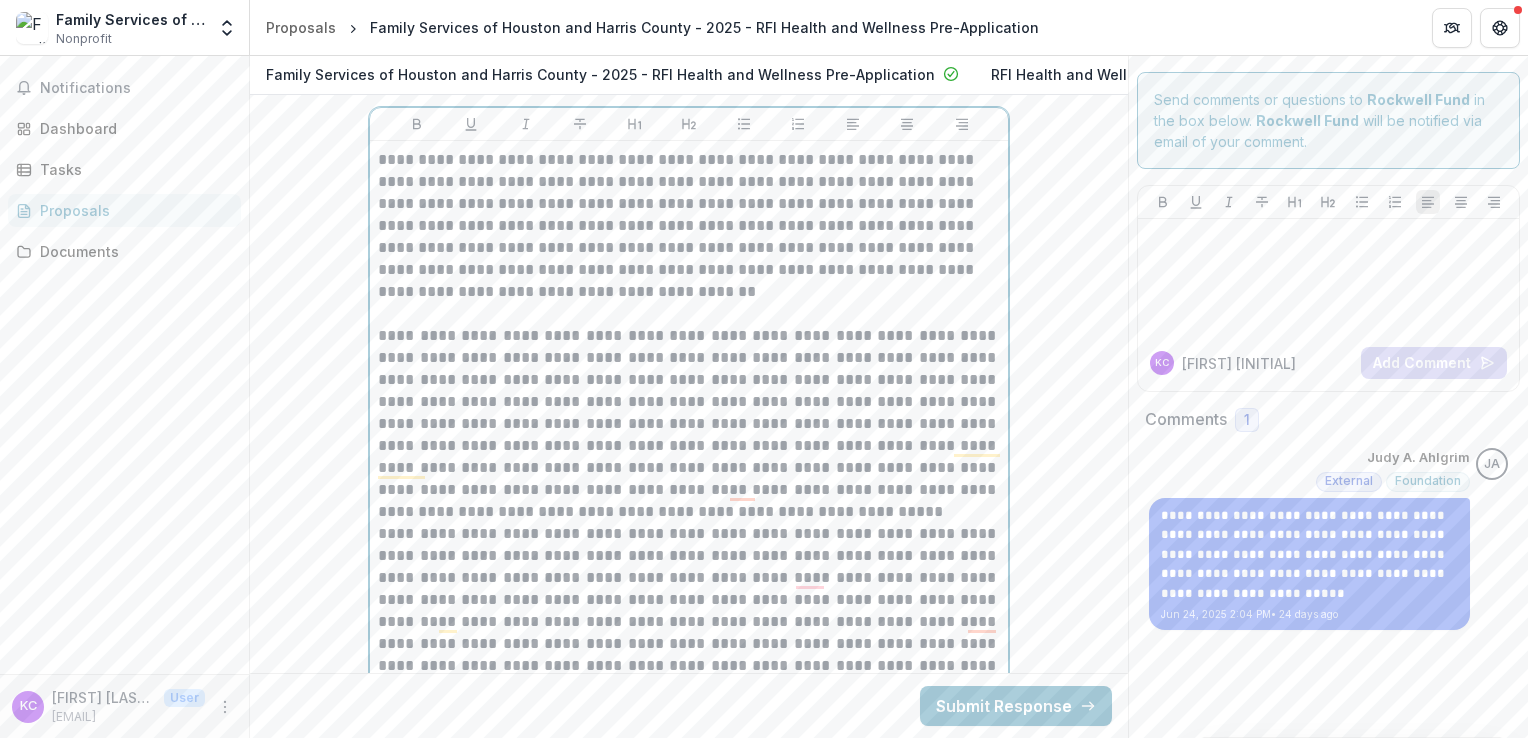 click on "**********" at bounding box center (689, 424) 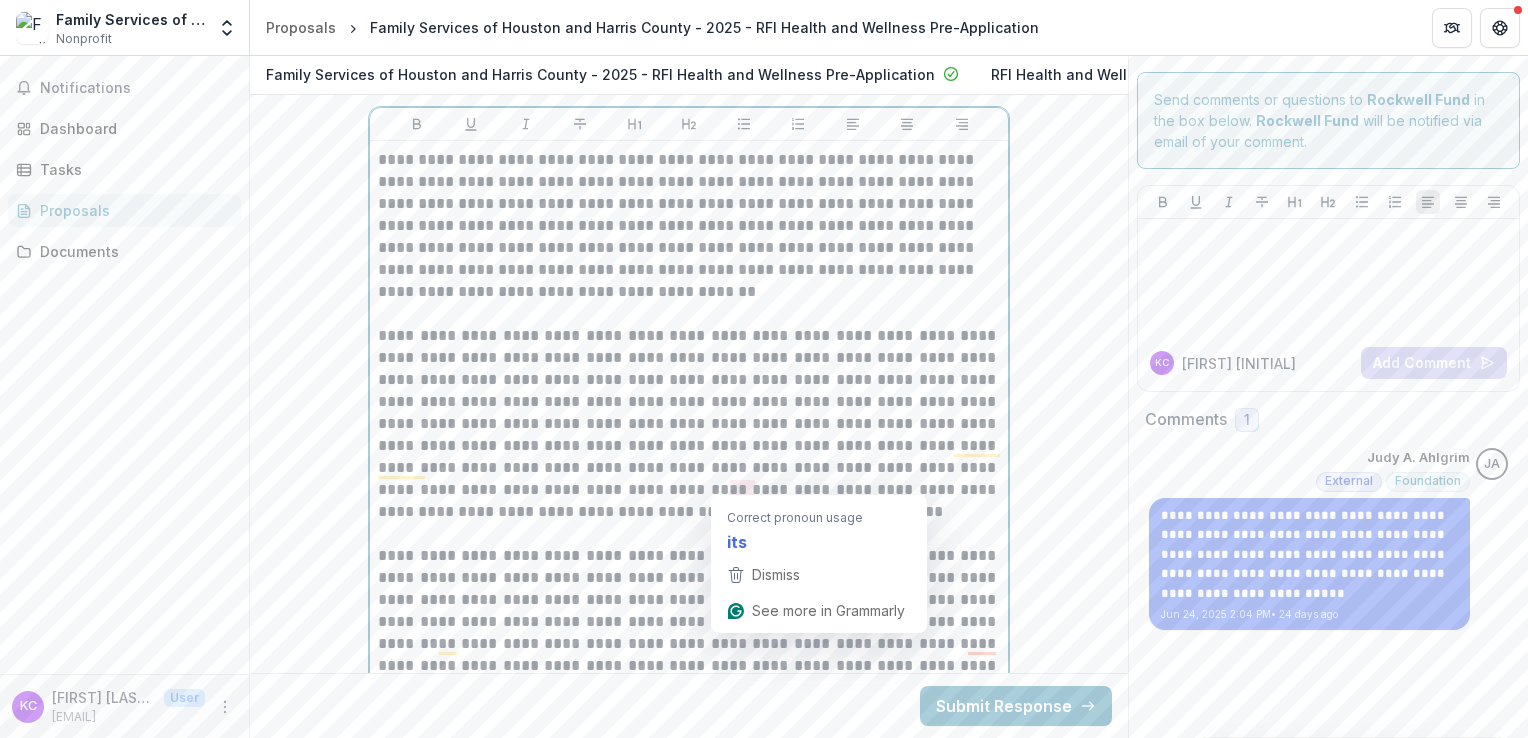 click on "**********" at bounding box center (689, 424) 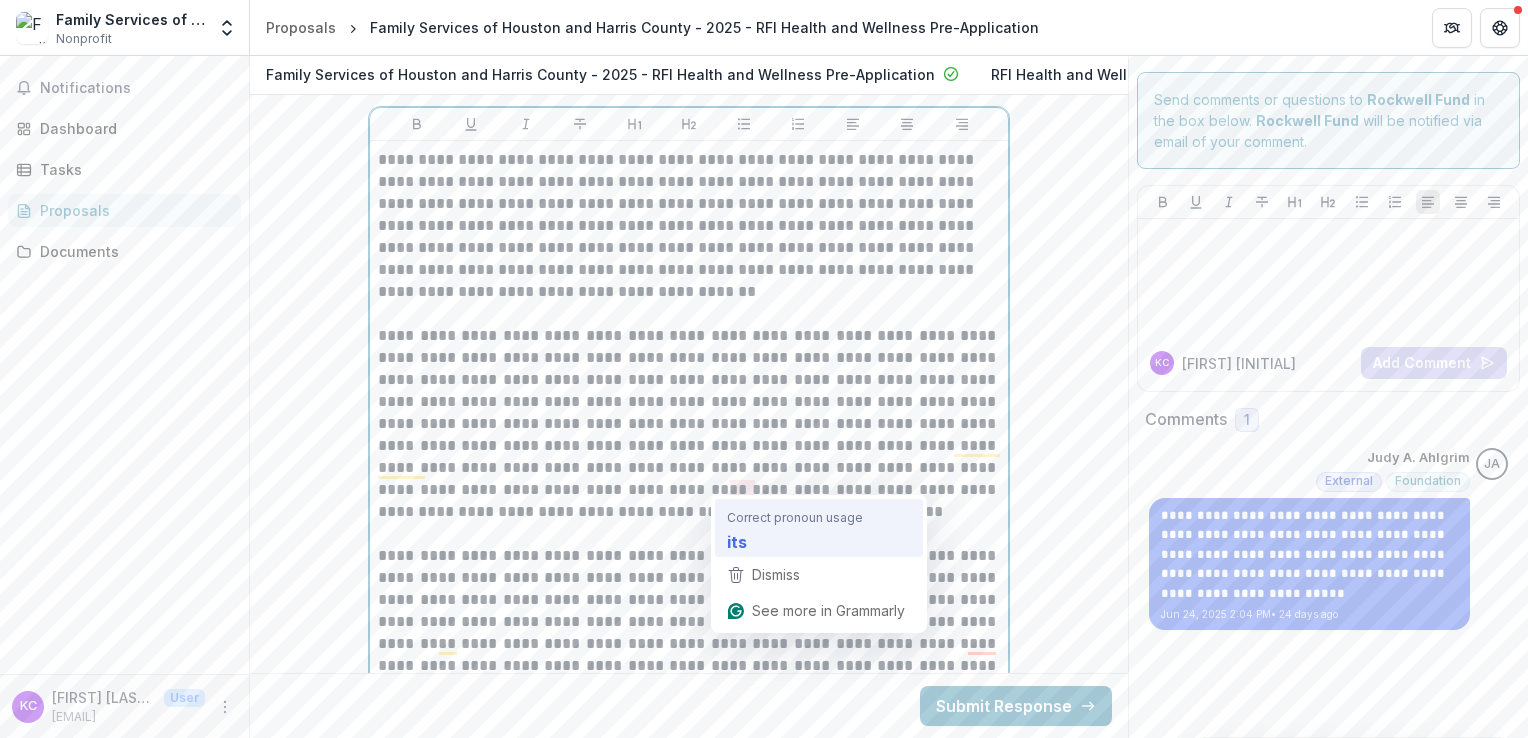 type 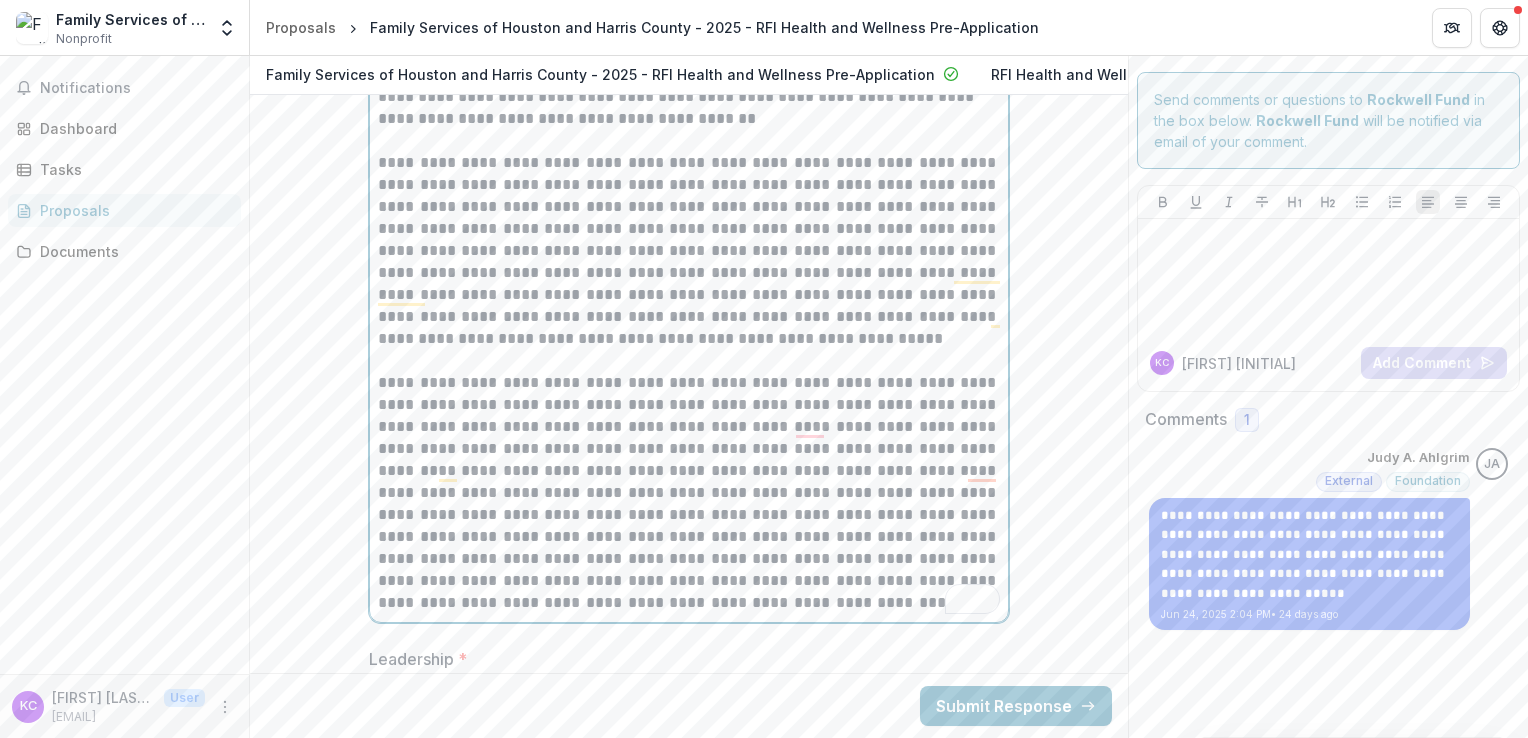scroll, scrollTop: 10936, scrollLeft: 0, axis: vertical 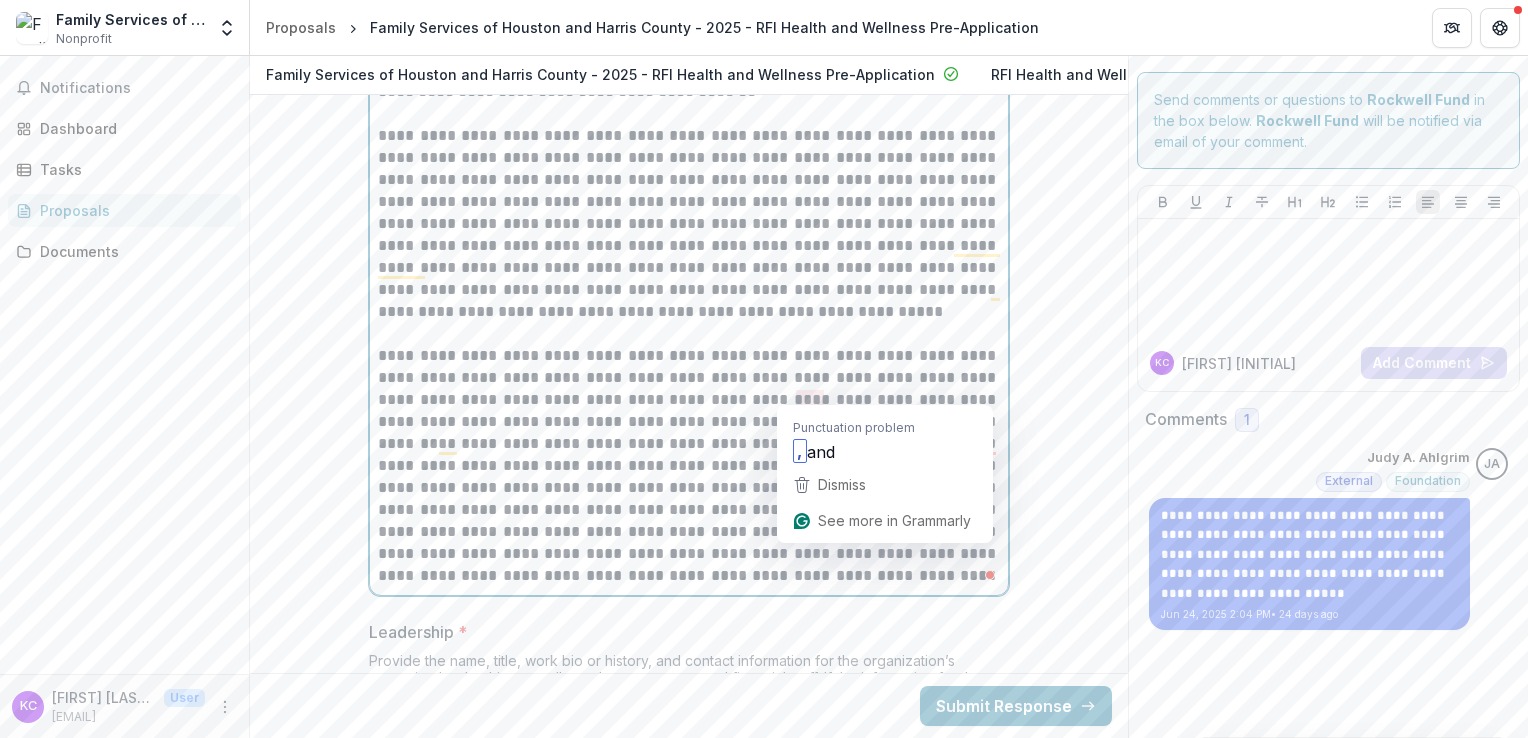 click on "**********" at bounding box center [689, 466] 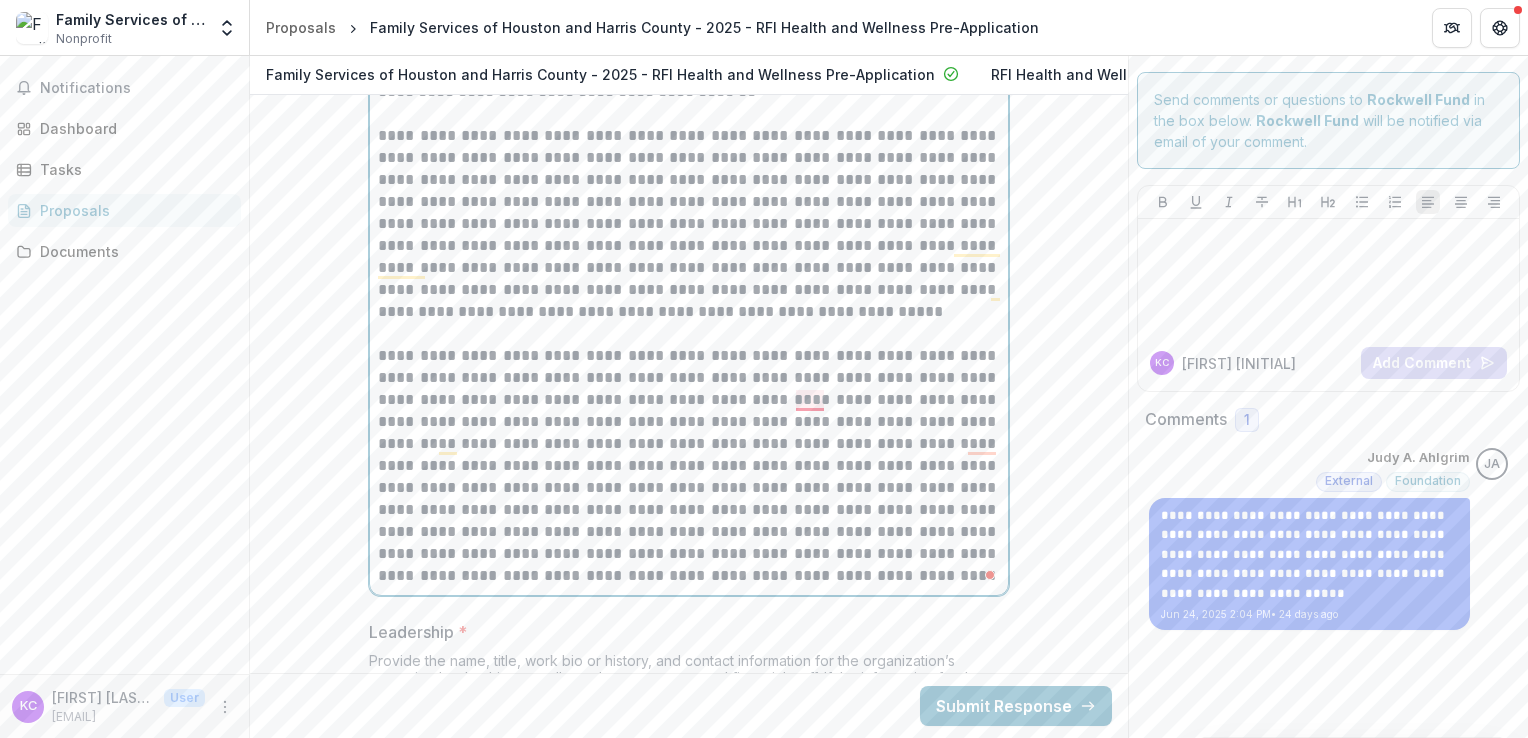 click on "**********" at bounding box center [689, 466] 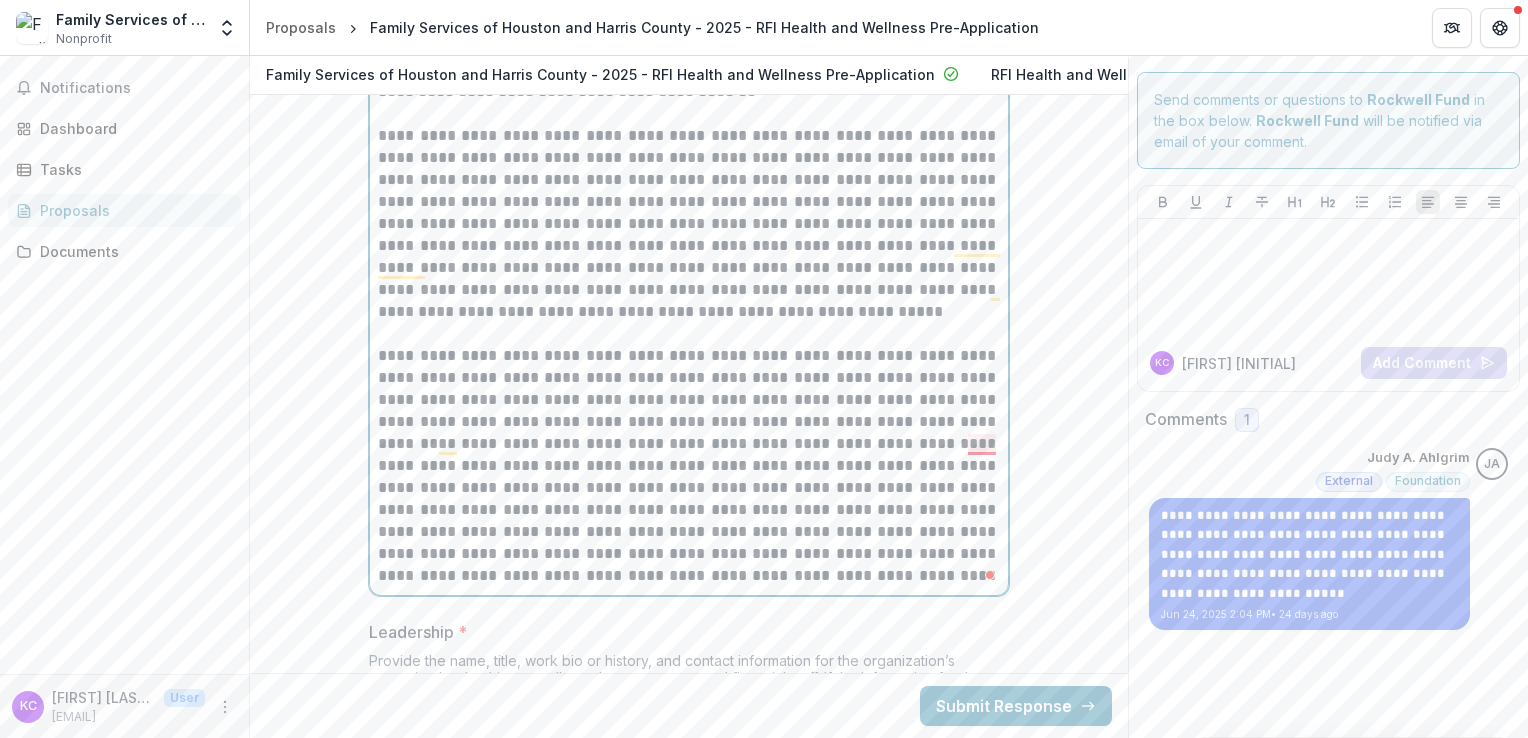 click on "**********" at bounding box center (689, 466) 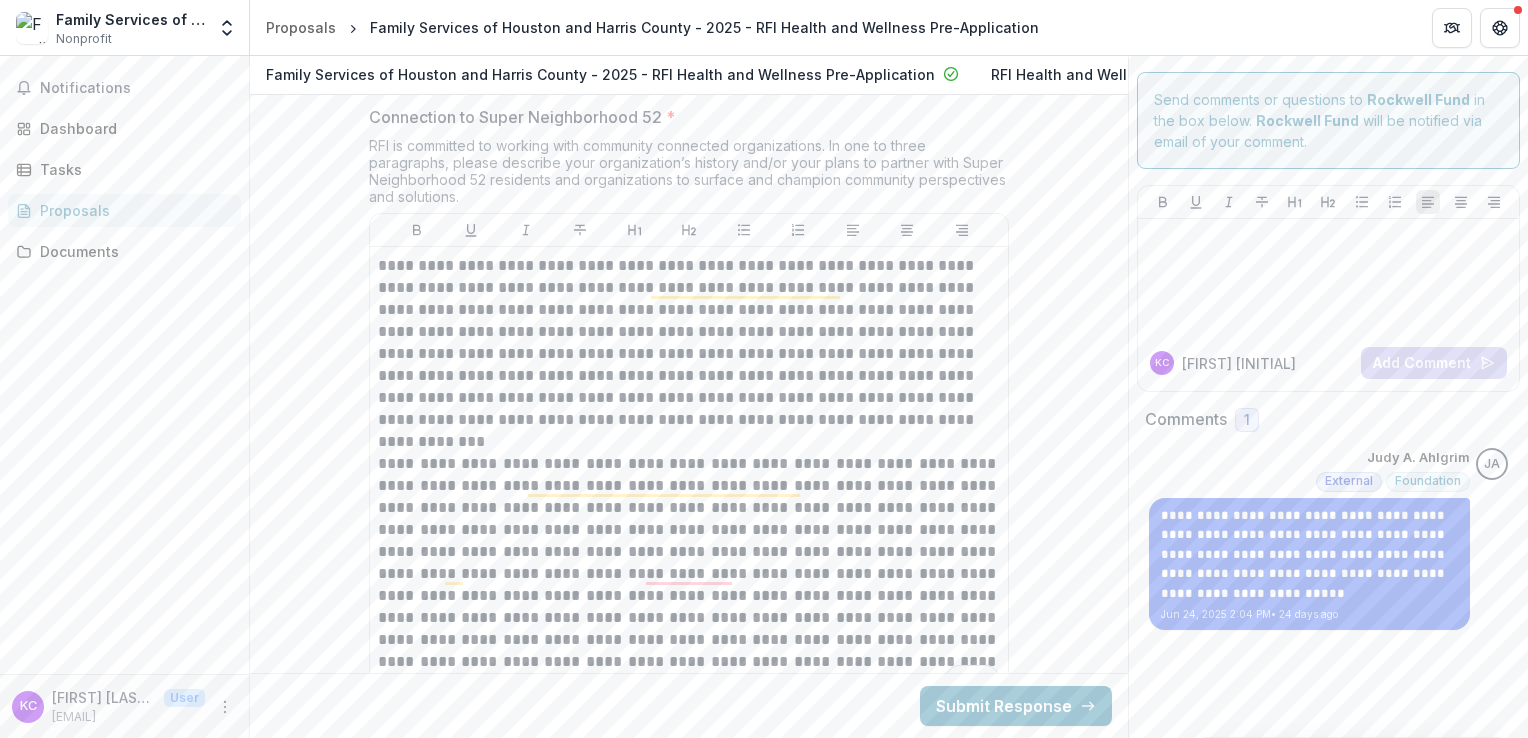 scroll, scrollTop: 5636, scrollLeft: 0, axis: vertical 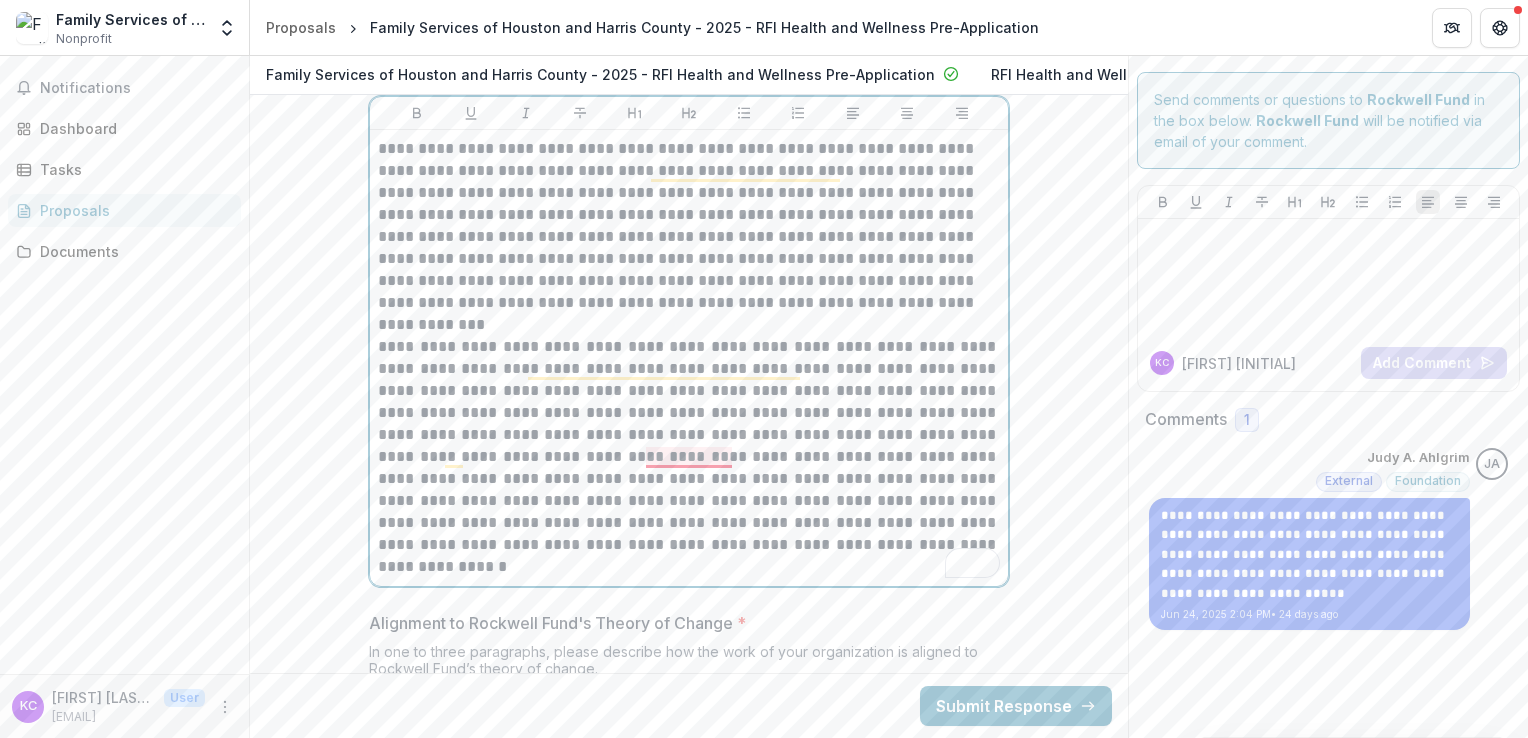 click on "**********" at bounding box center [689, 457] 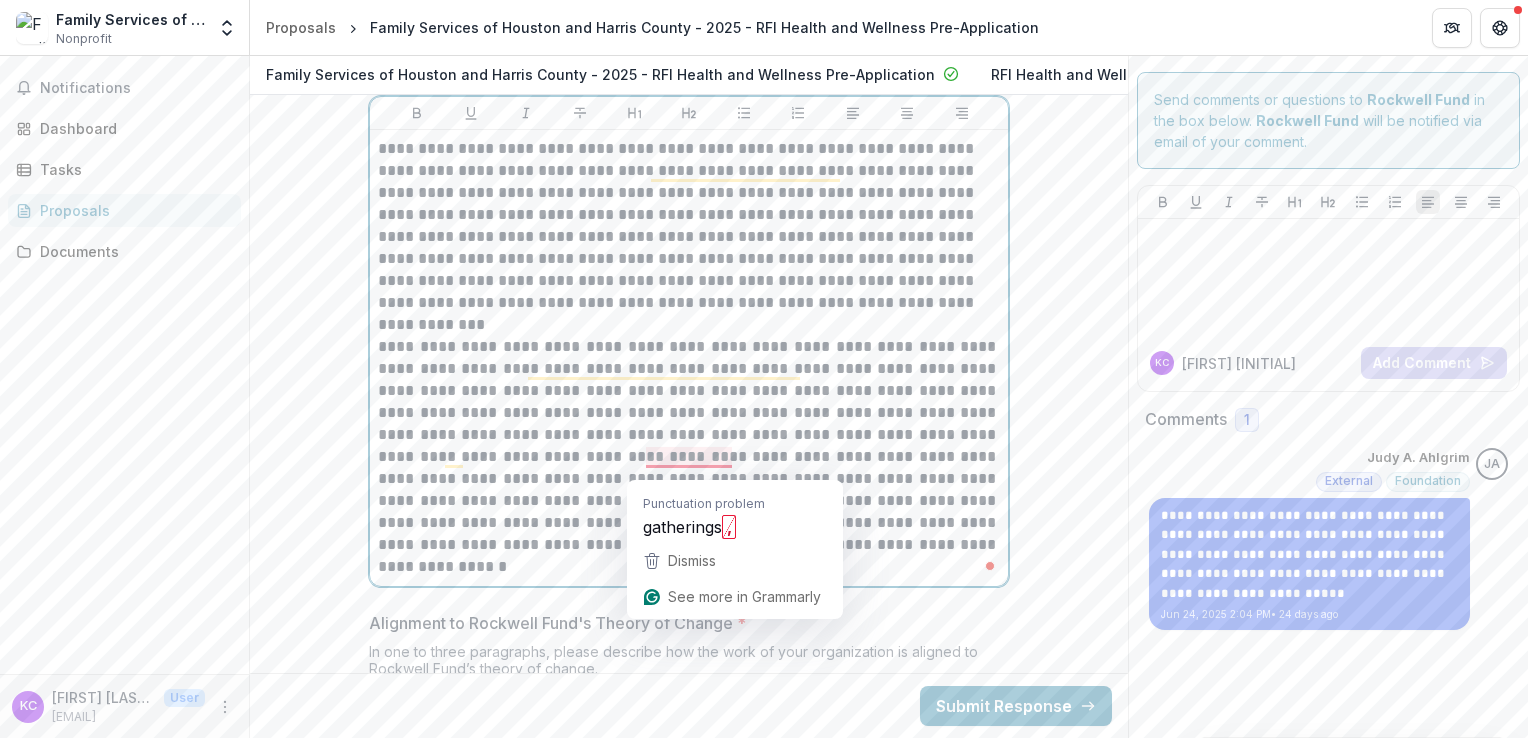 click on "**********" at bounding box center [689, 457] 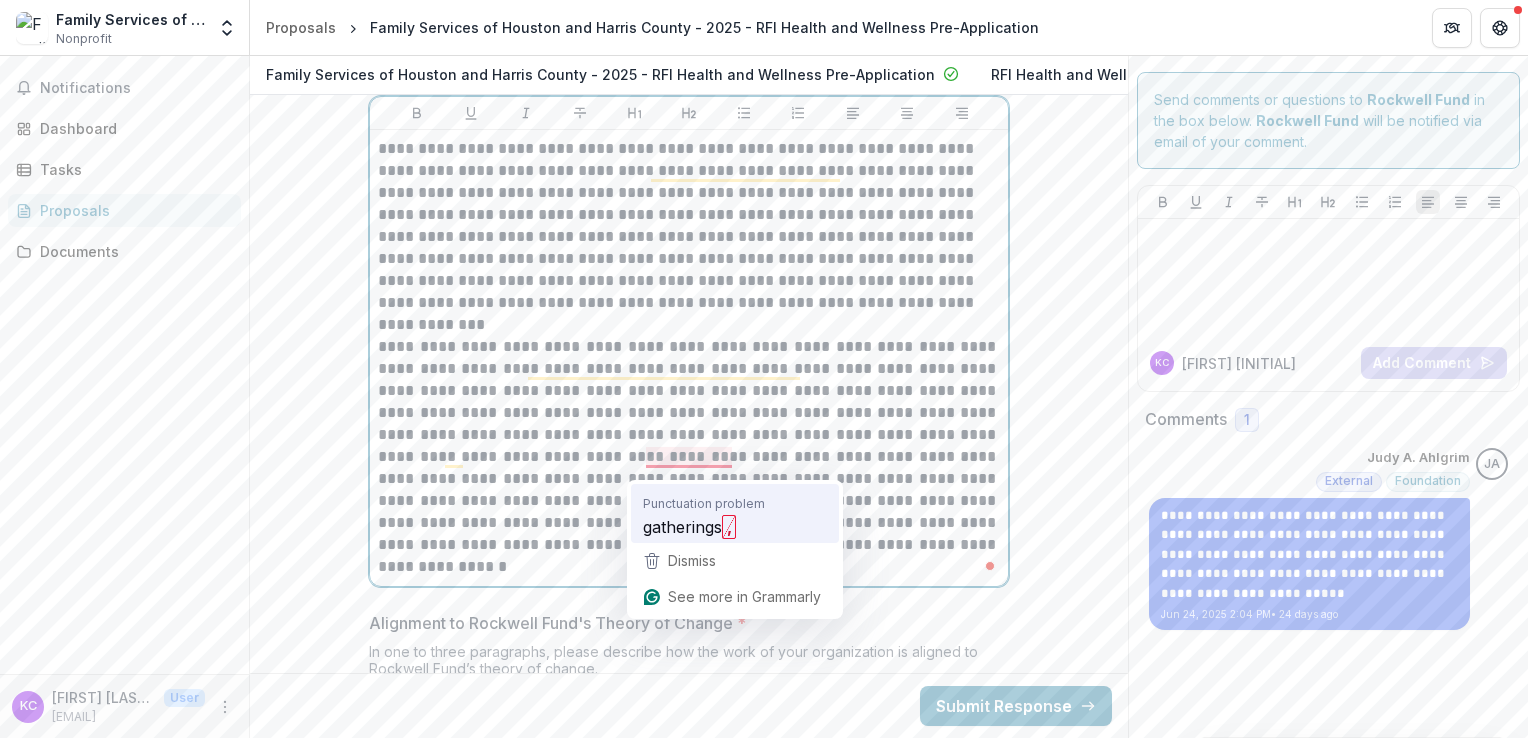 type 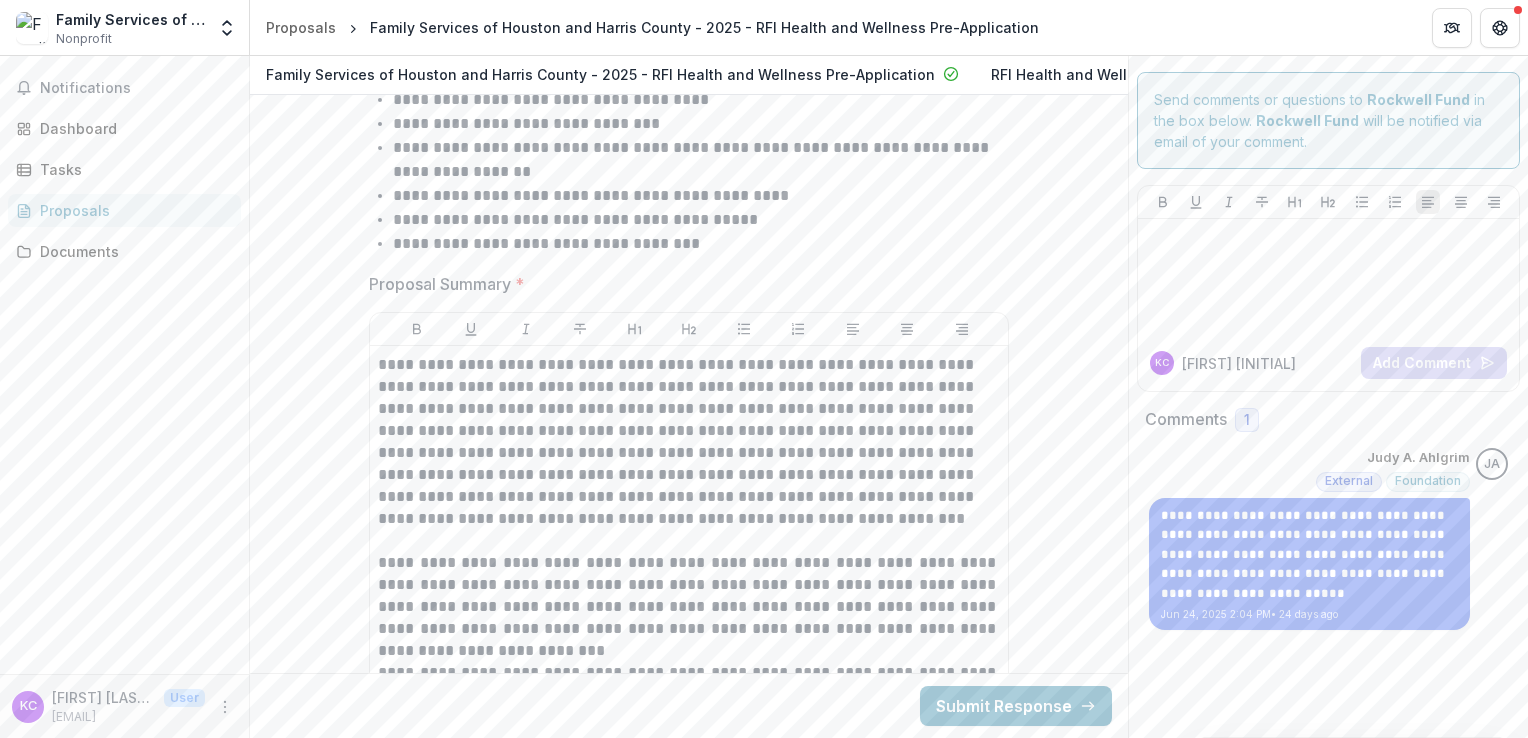 scroll, scrollTop: 4236, scrollLeft: 0, axis: vertical 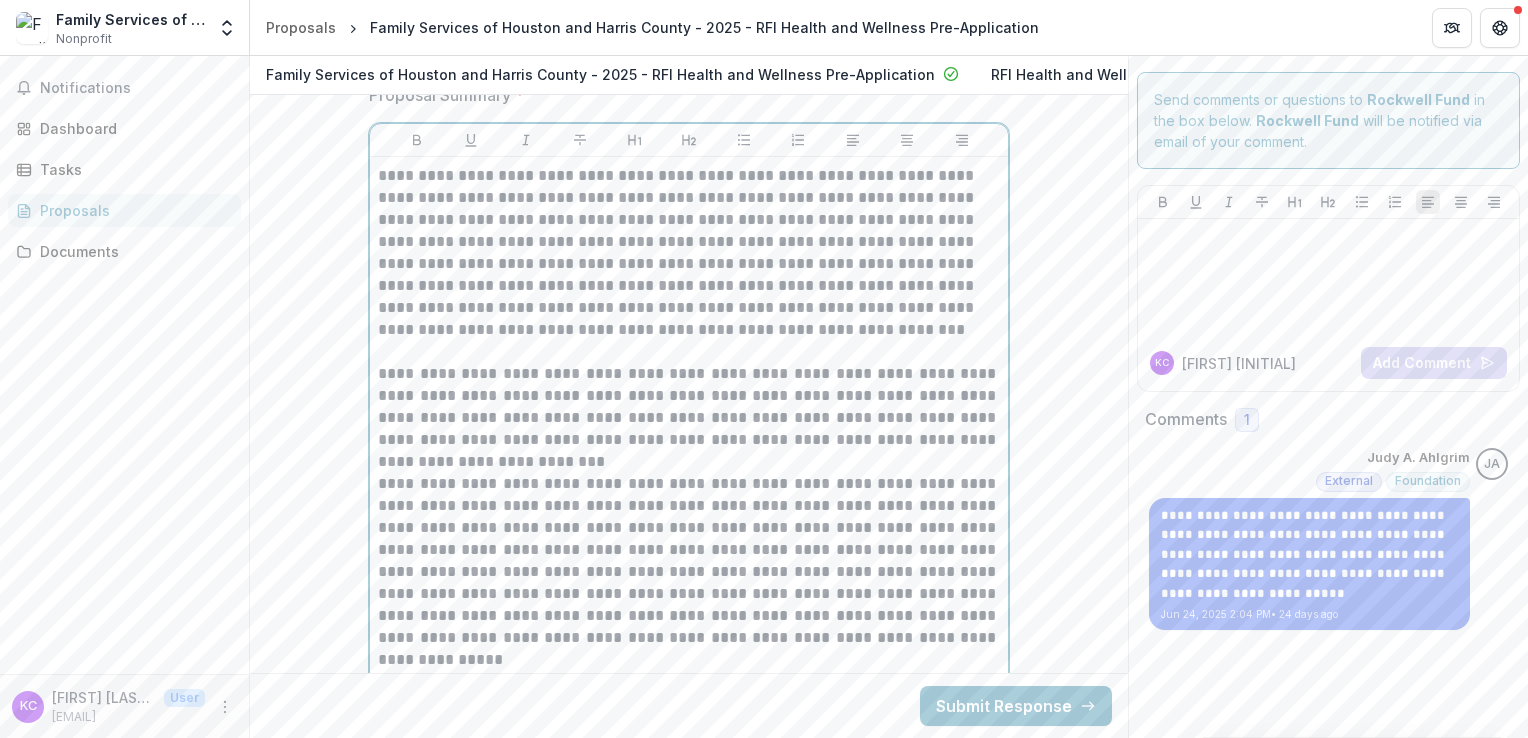 click on "**********" at bounding box center [689, 418] 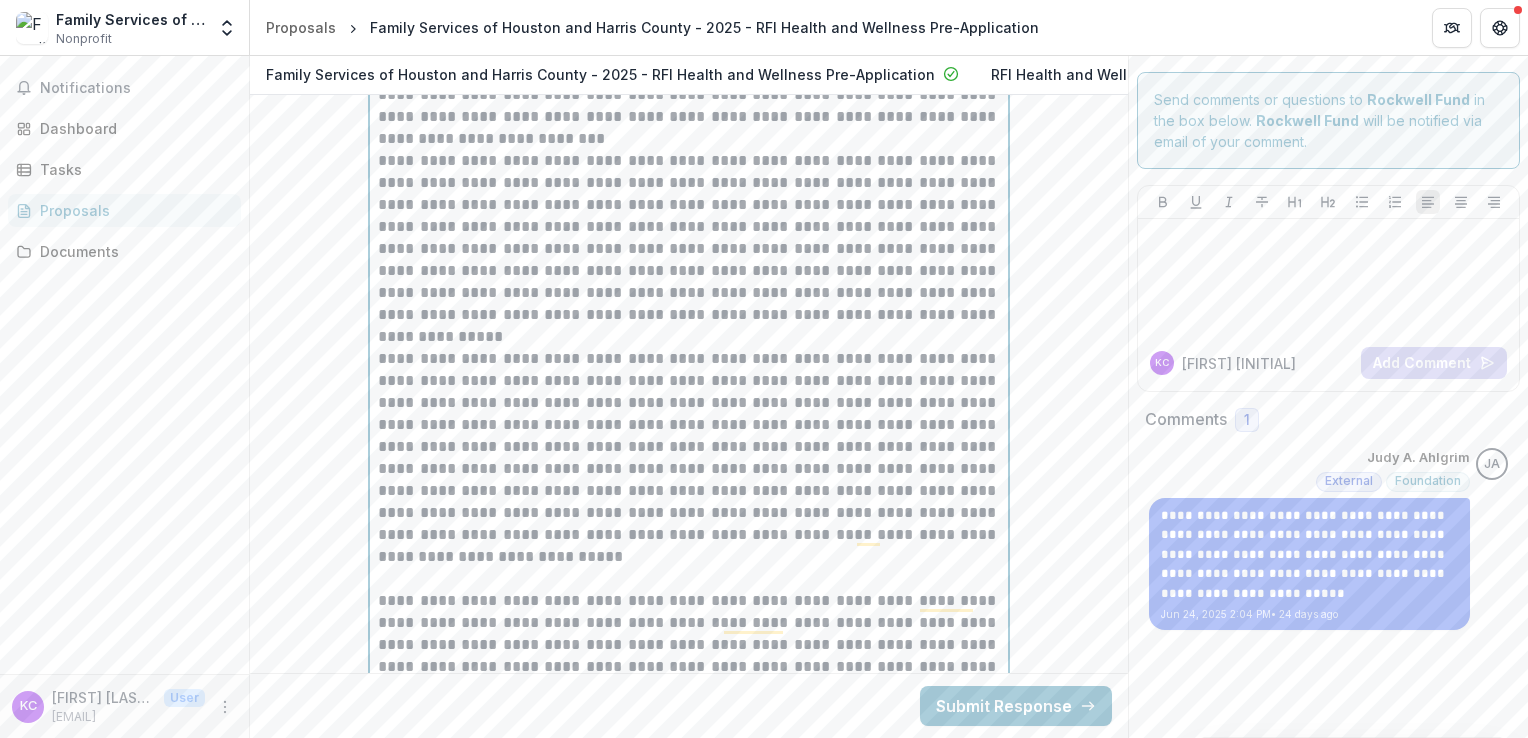 click on "**********" at bounding box center [689, 95] 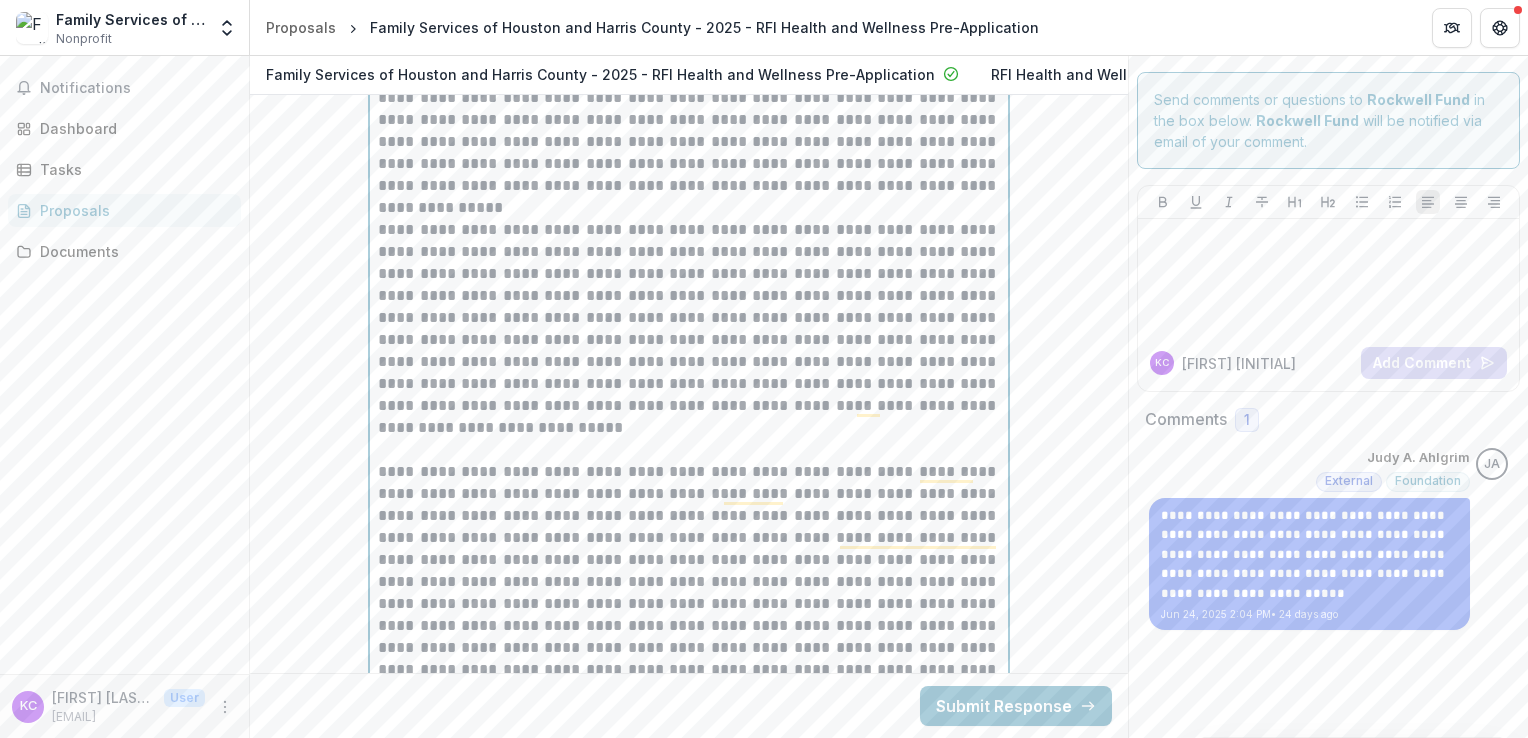 scroll, scrollTop: 4759, scrollLeft: 0, axis: vertical 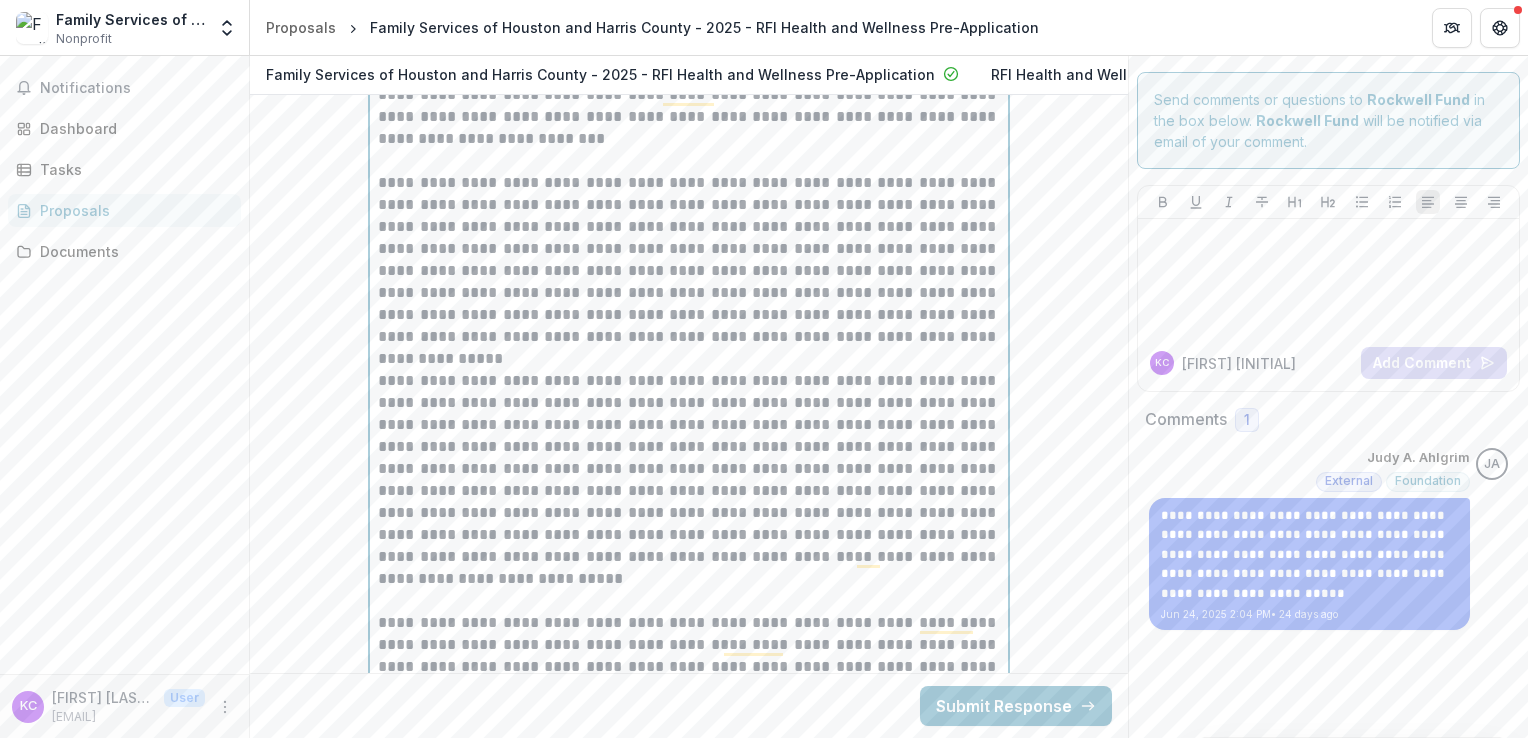 click on "**********" at bounding box center (689, 260) 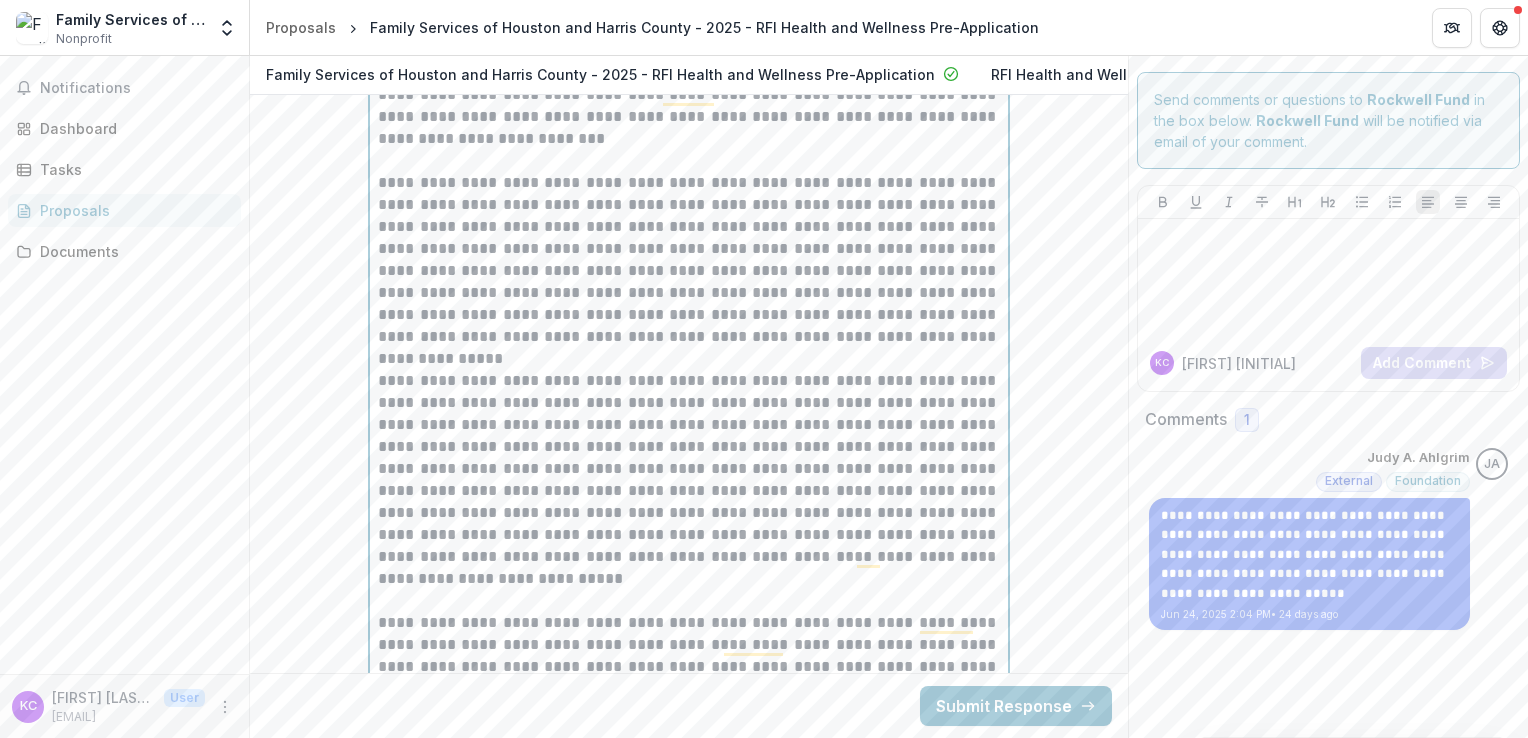 type 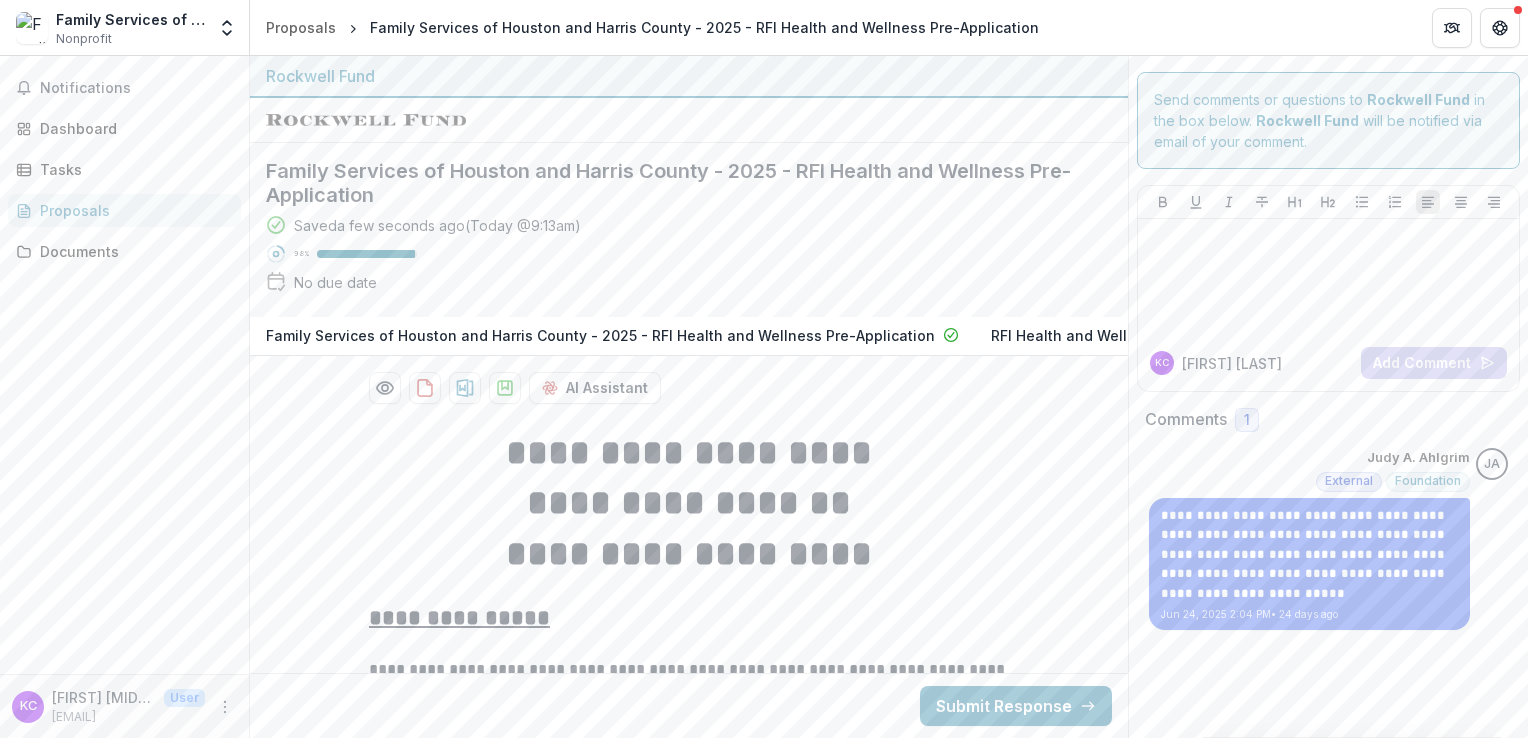 scroll, scrollTop: 0, scrollLeft: 0, axis: both 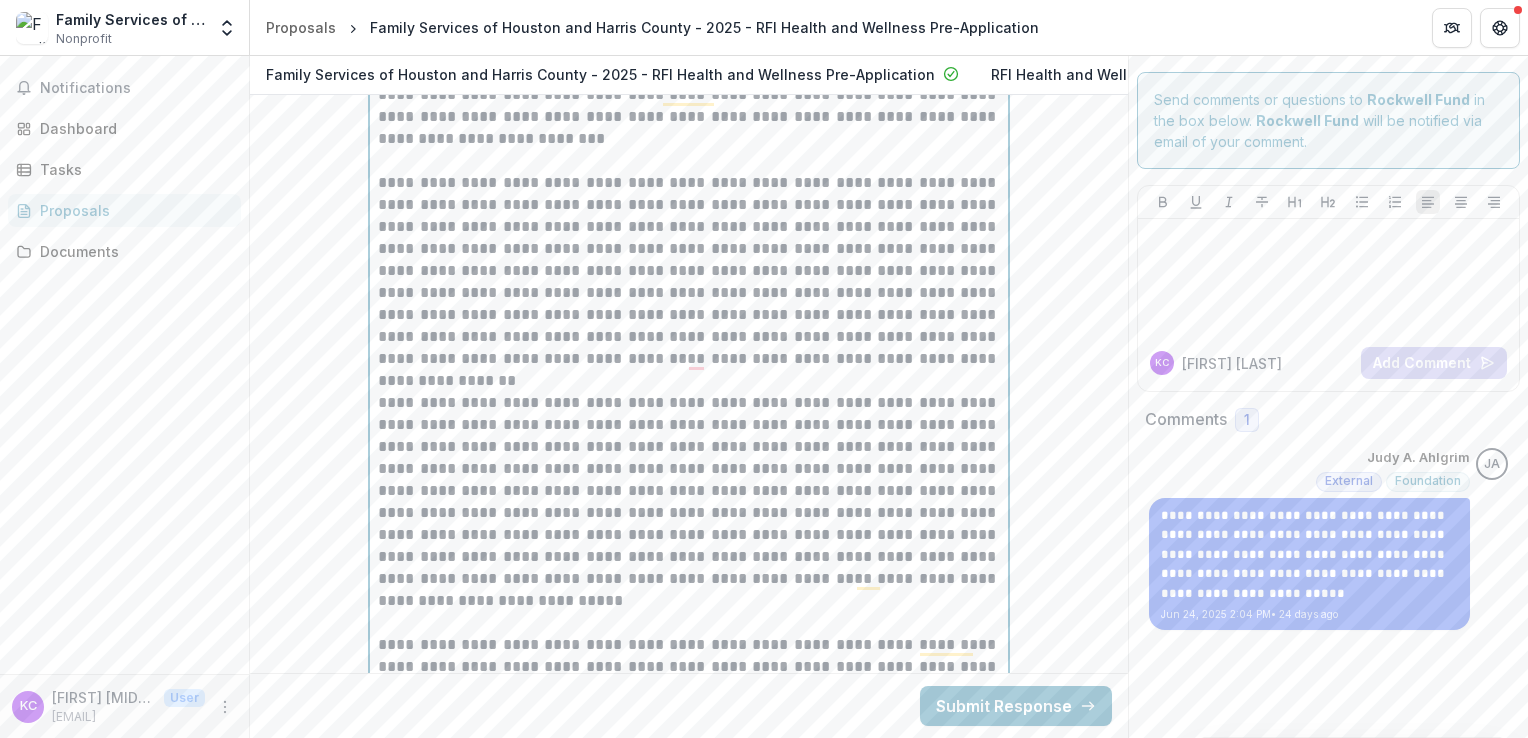 type 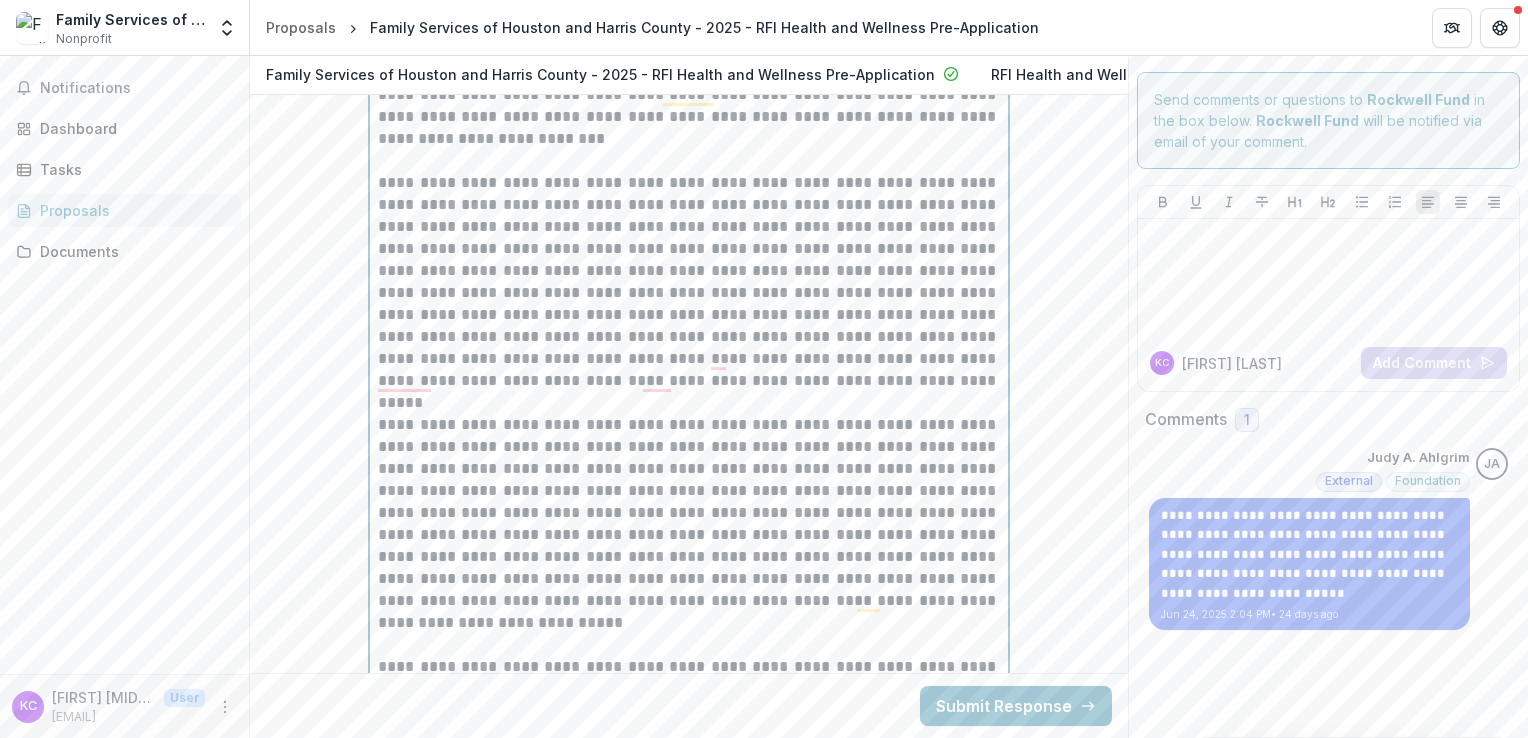 type 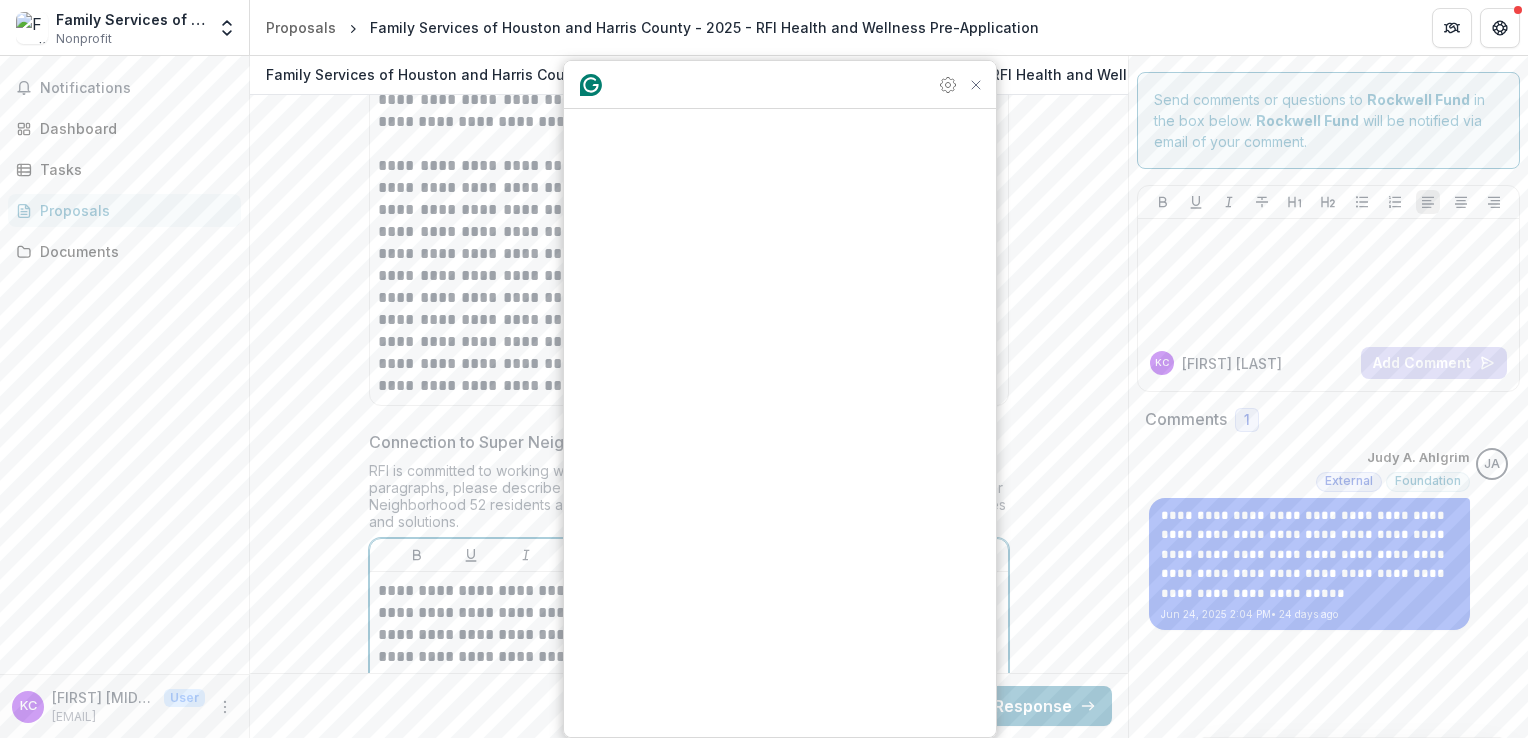 type 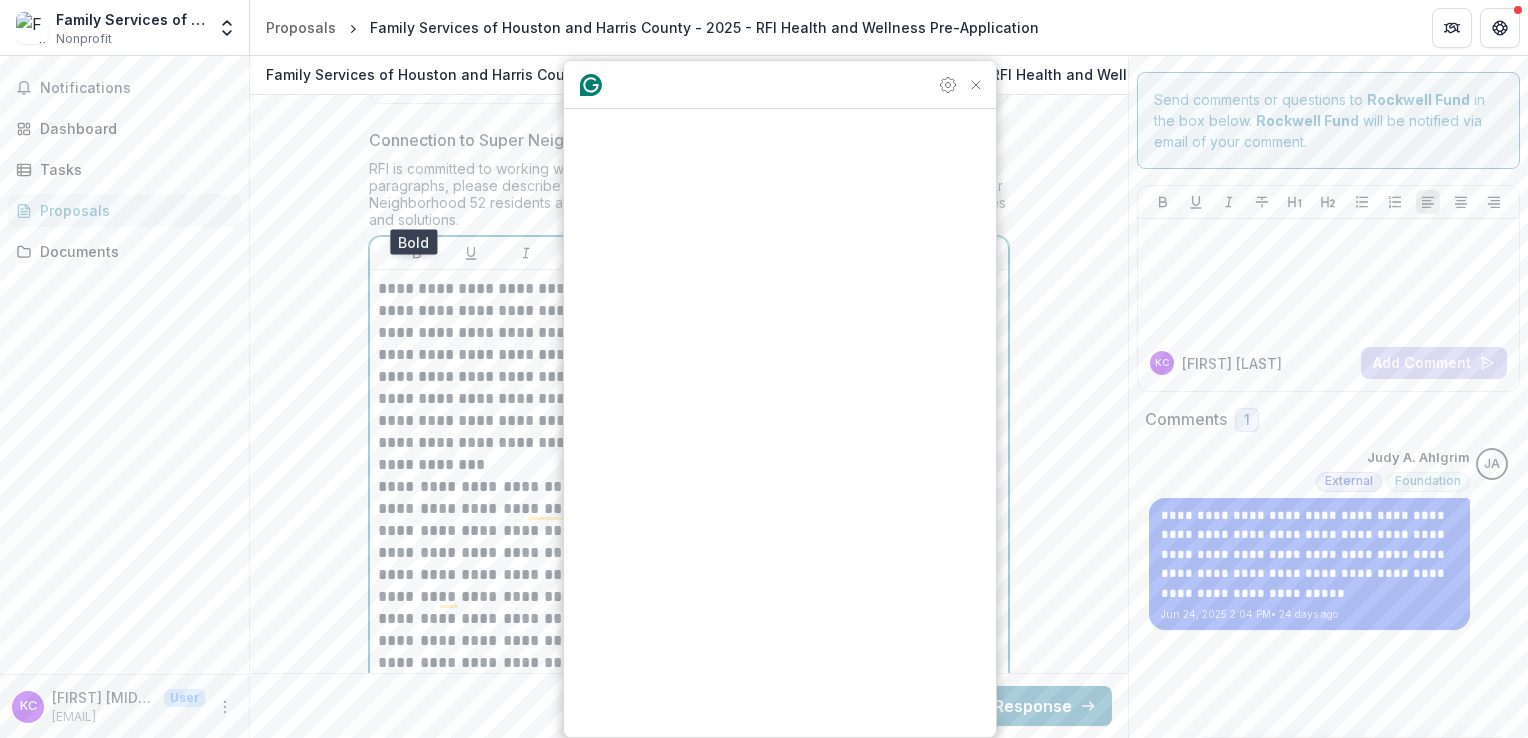 scroll, scrollTop: 5557, scrollLeft: 0, axis: vertical 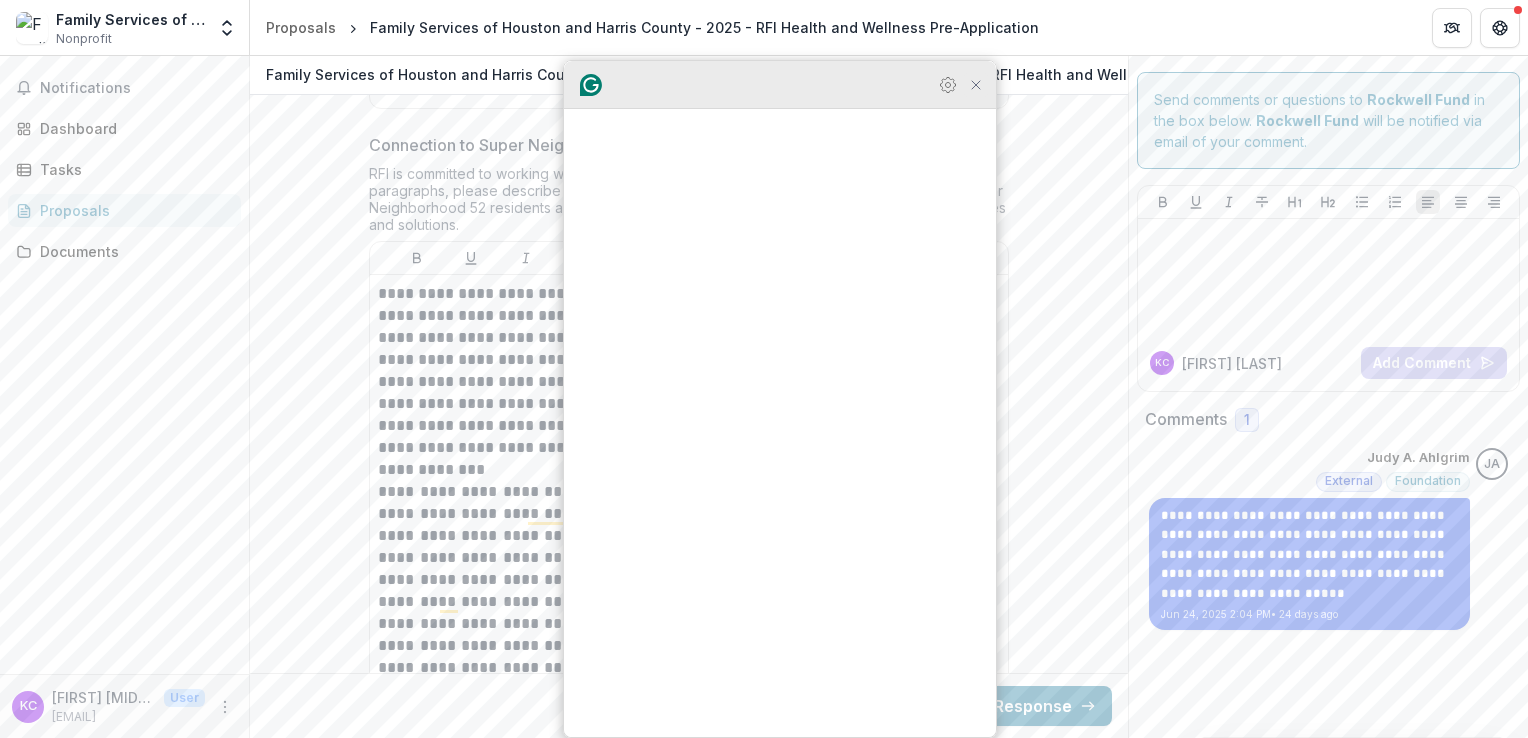 click 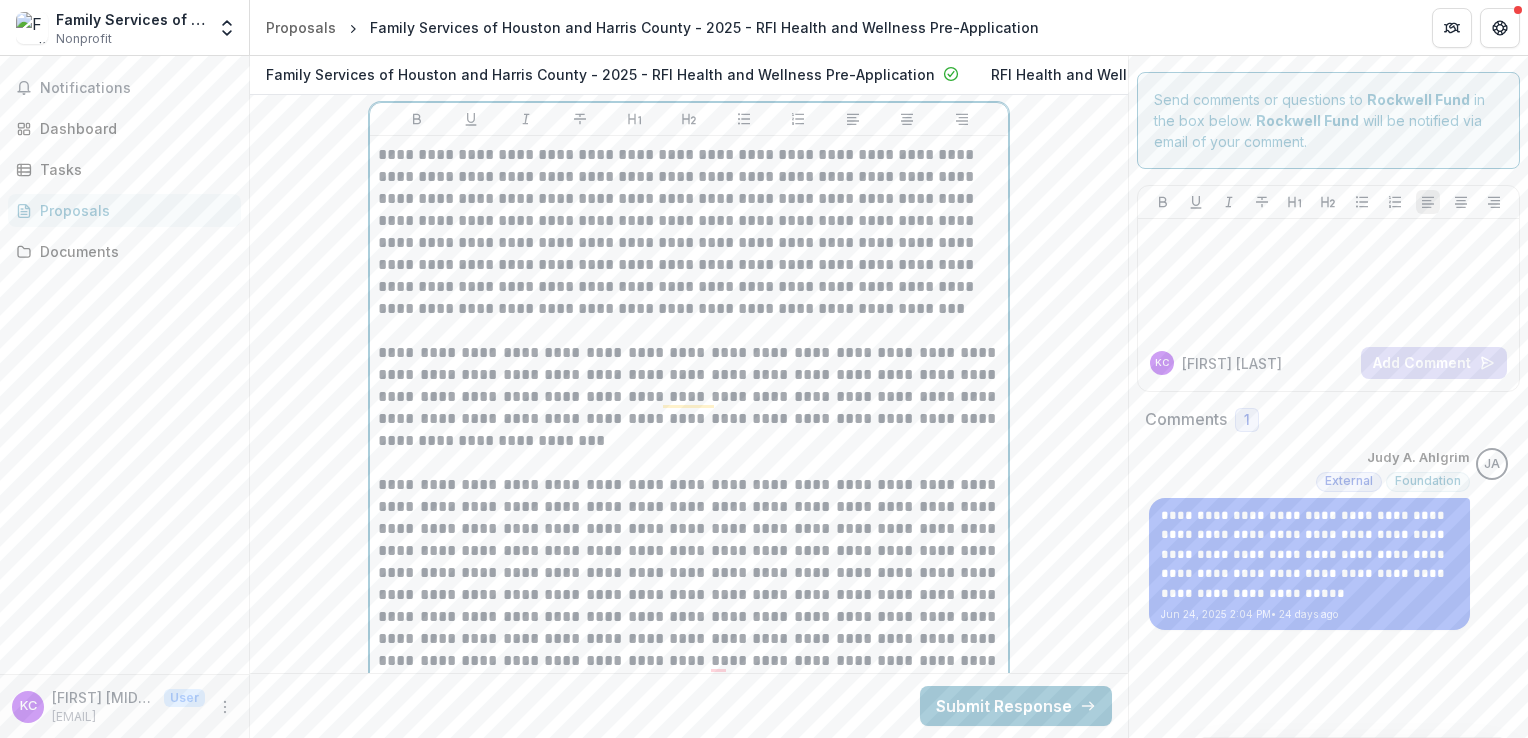 scroll, scrollTop: 4557, scrollLeft: 0, axis: vertical 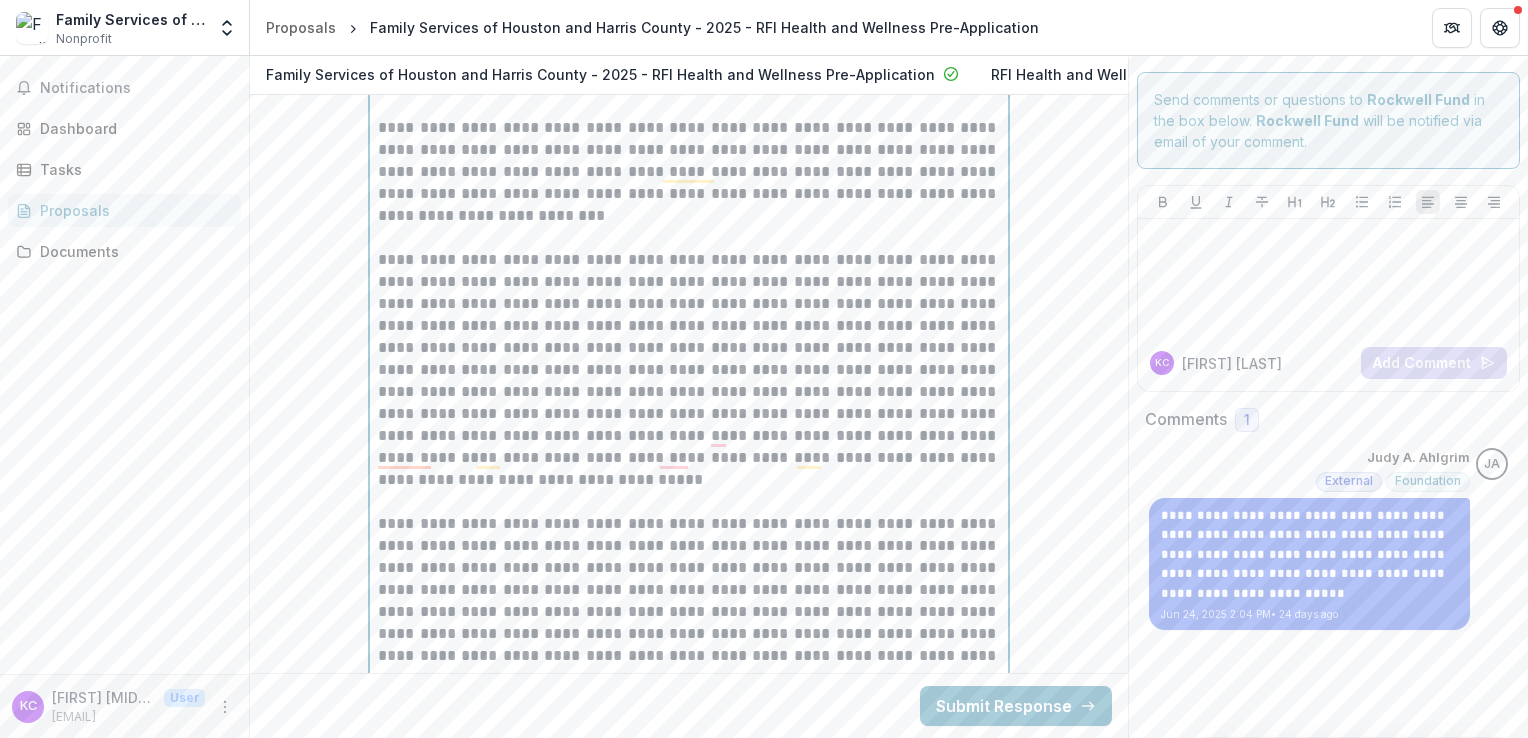 click on "**********" at bounding box center (689, 370) 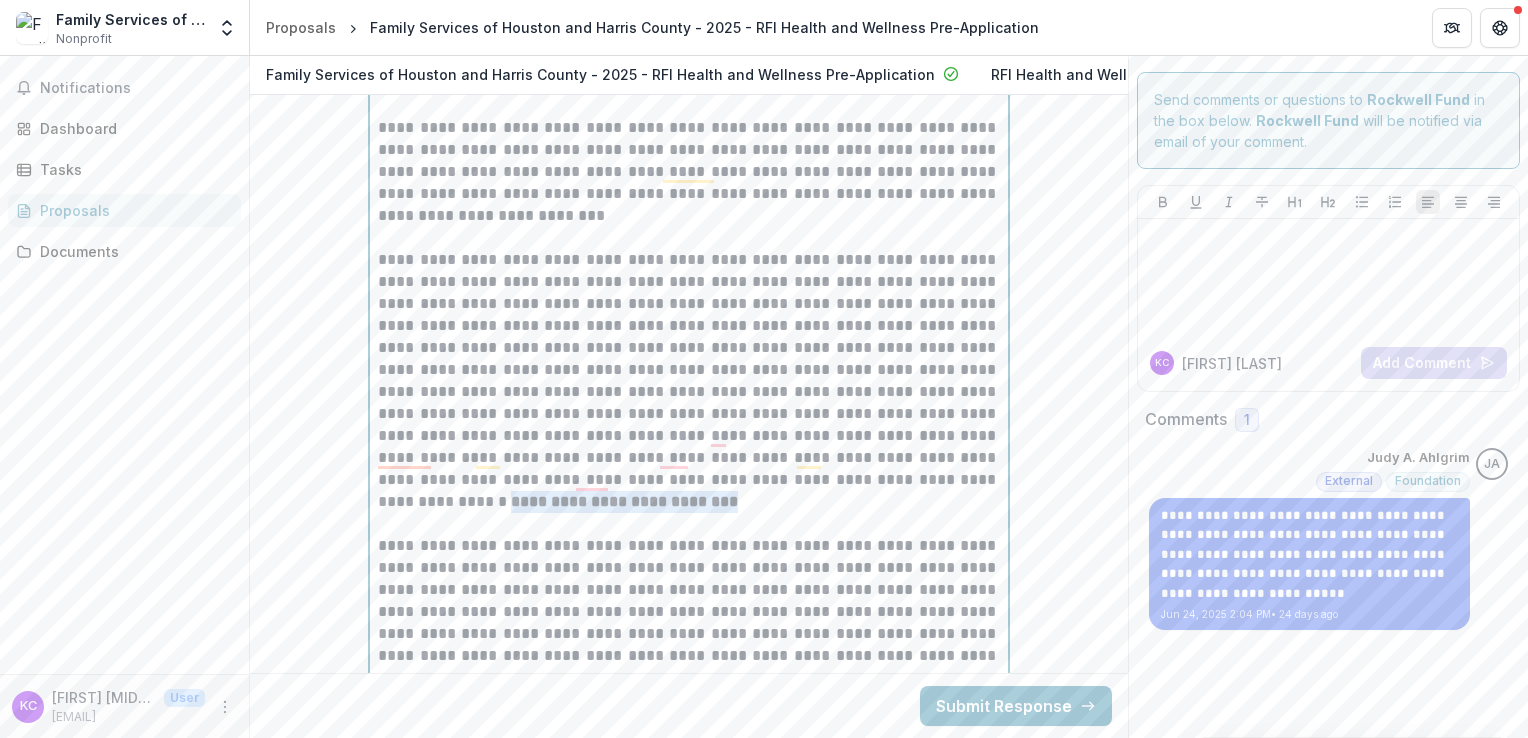 drag, startPoint x: 470, startPoint y: 525, endPoint x: 859, endPoint y: 494, distance: 390.23328 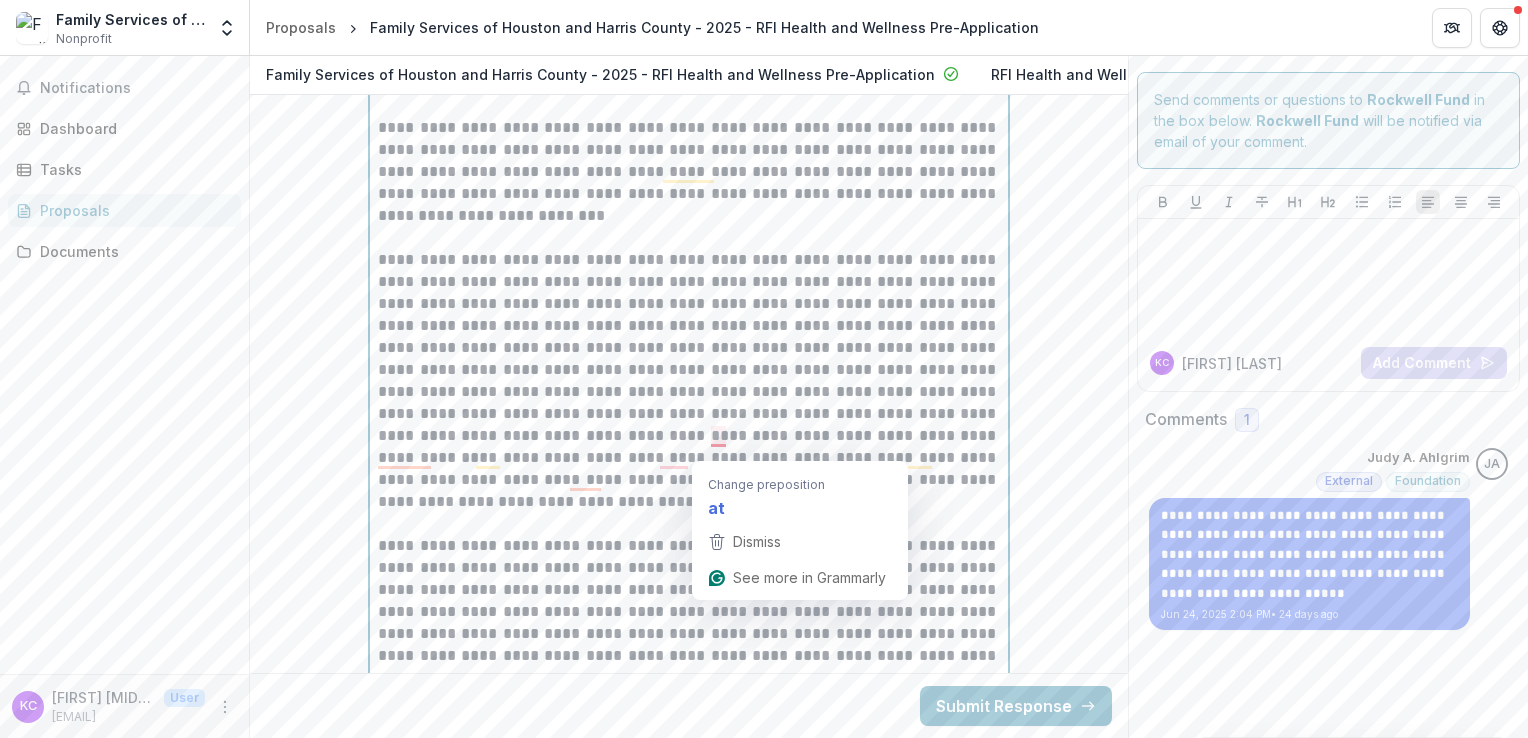 click on "**********" at bounding box center (689, 381) 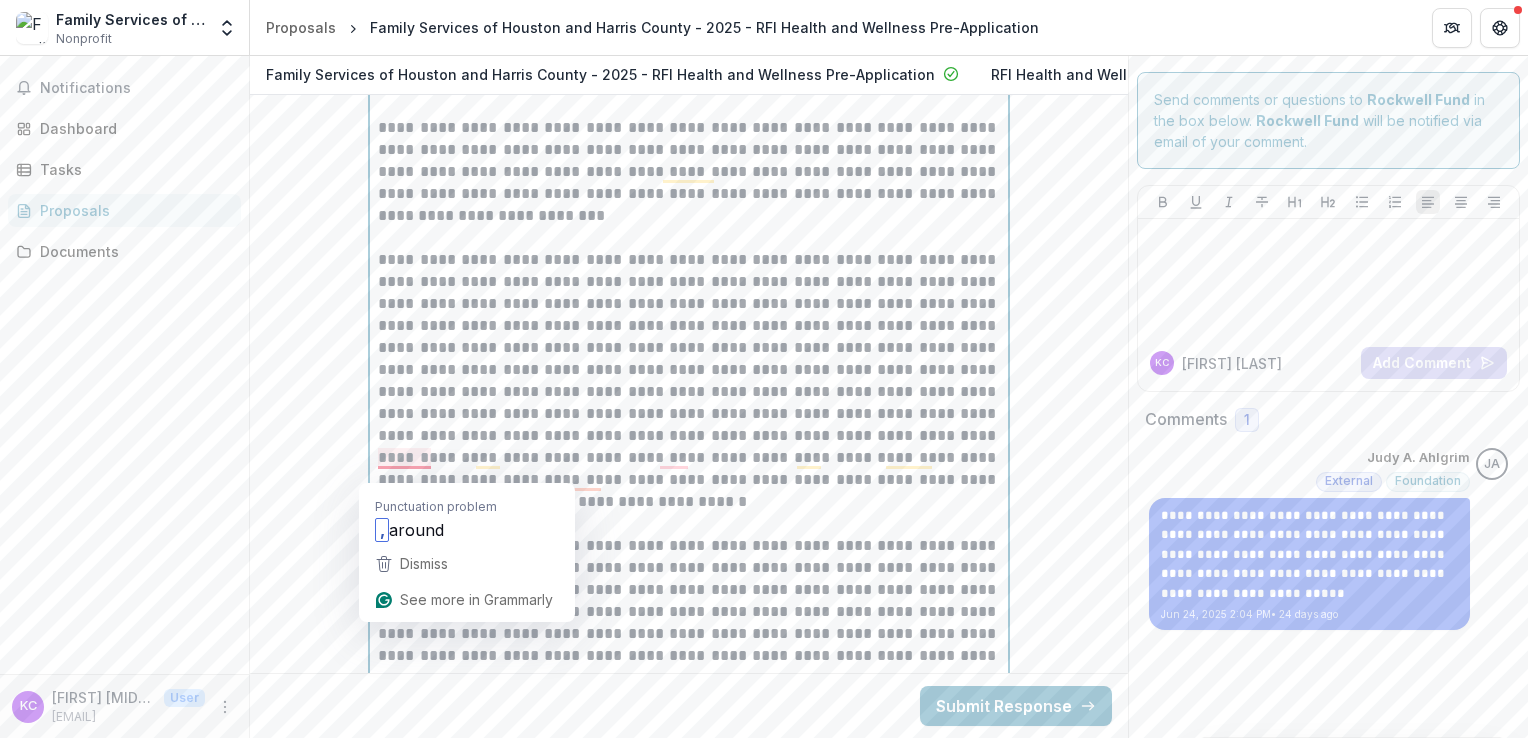 click on "**********" at bounding box center (689, 381) 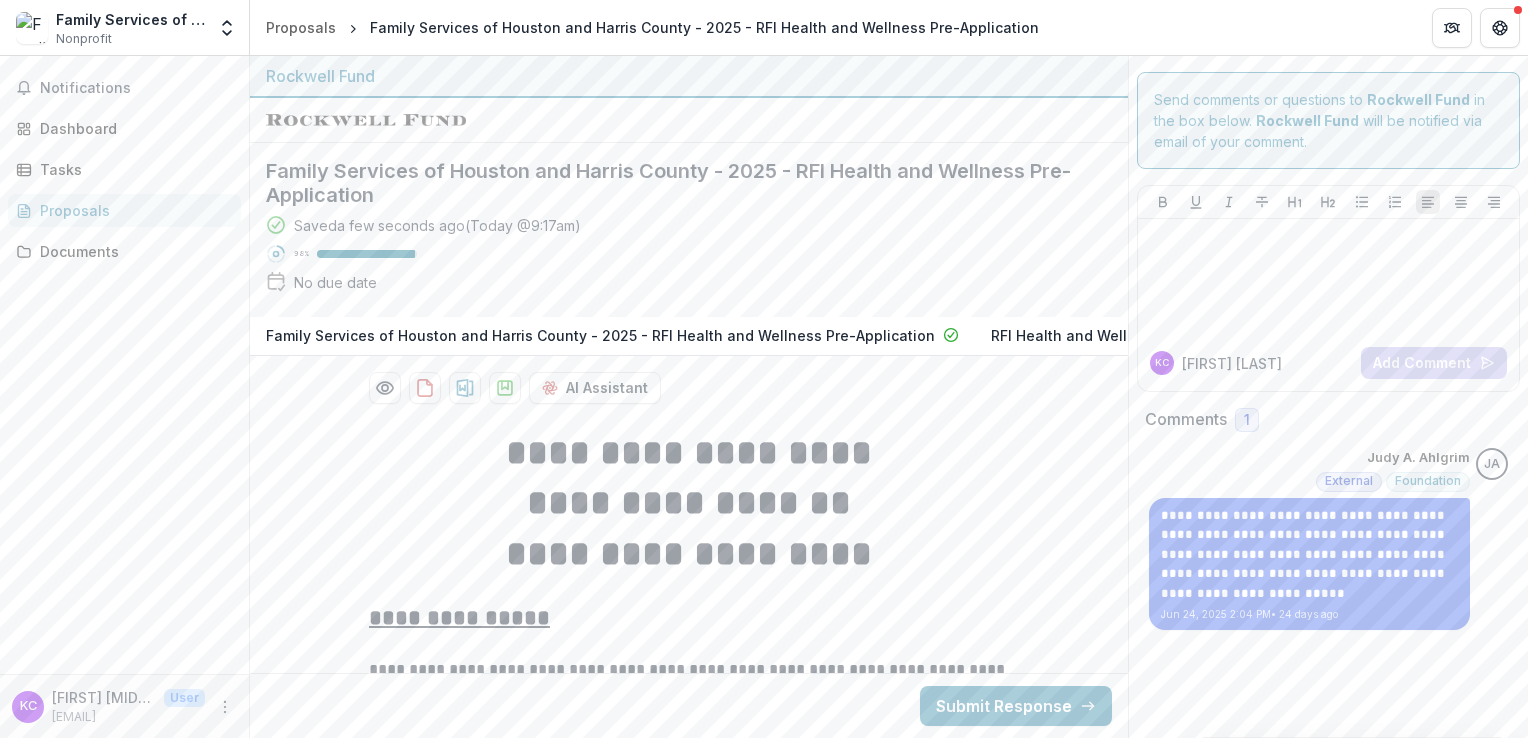 scroll, scrollTop: 0, scrollLeft: 0, axis: both 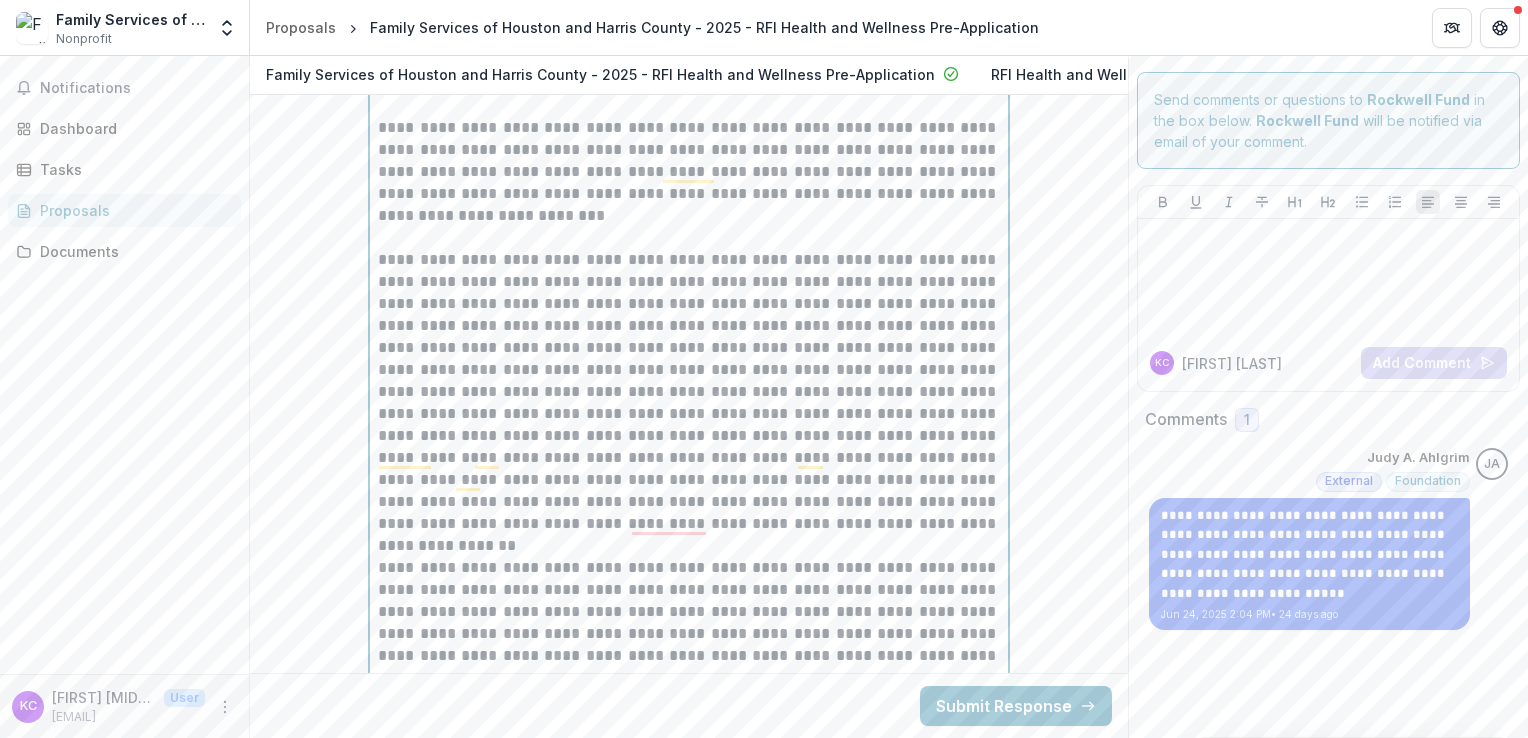type 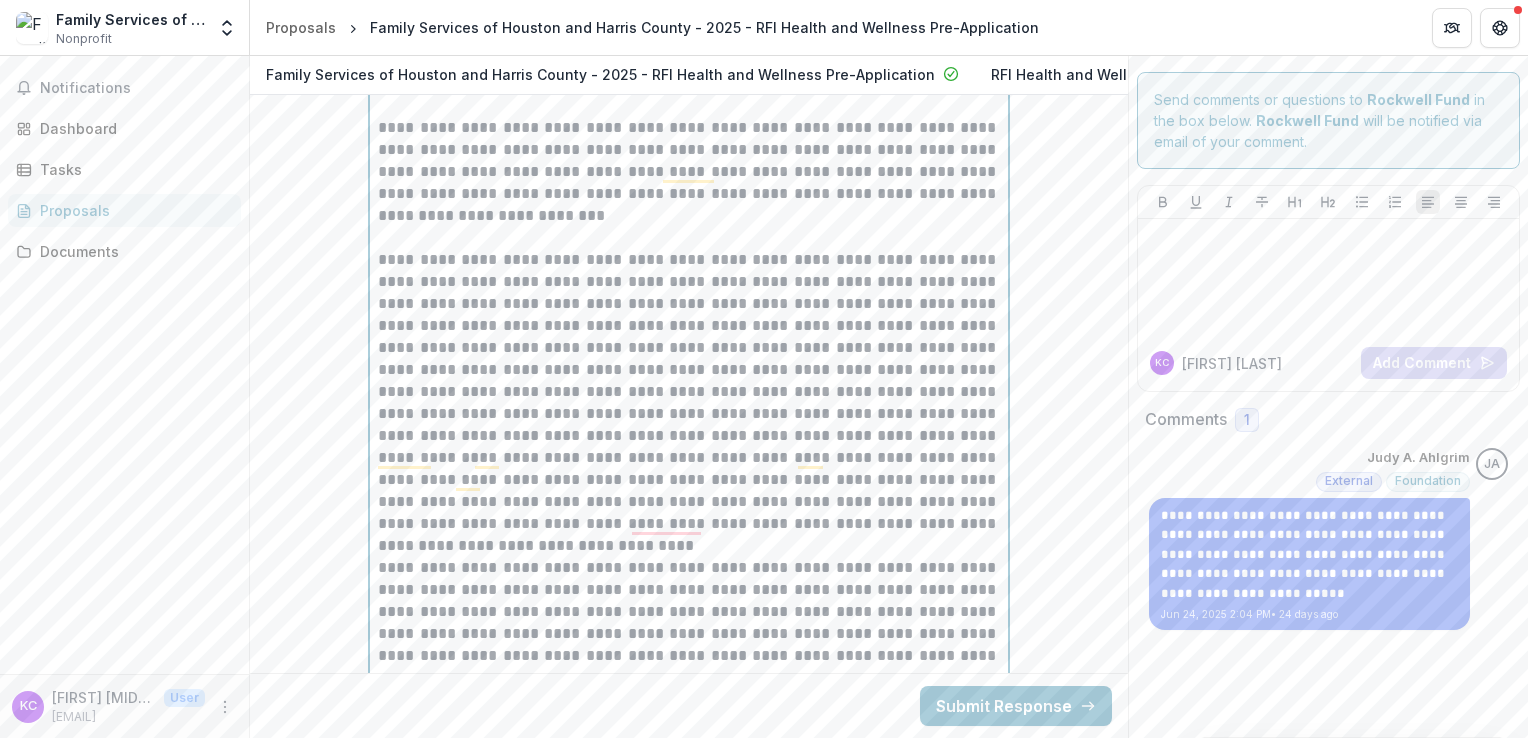 click on "**********" at bounding box center (689, 392) 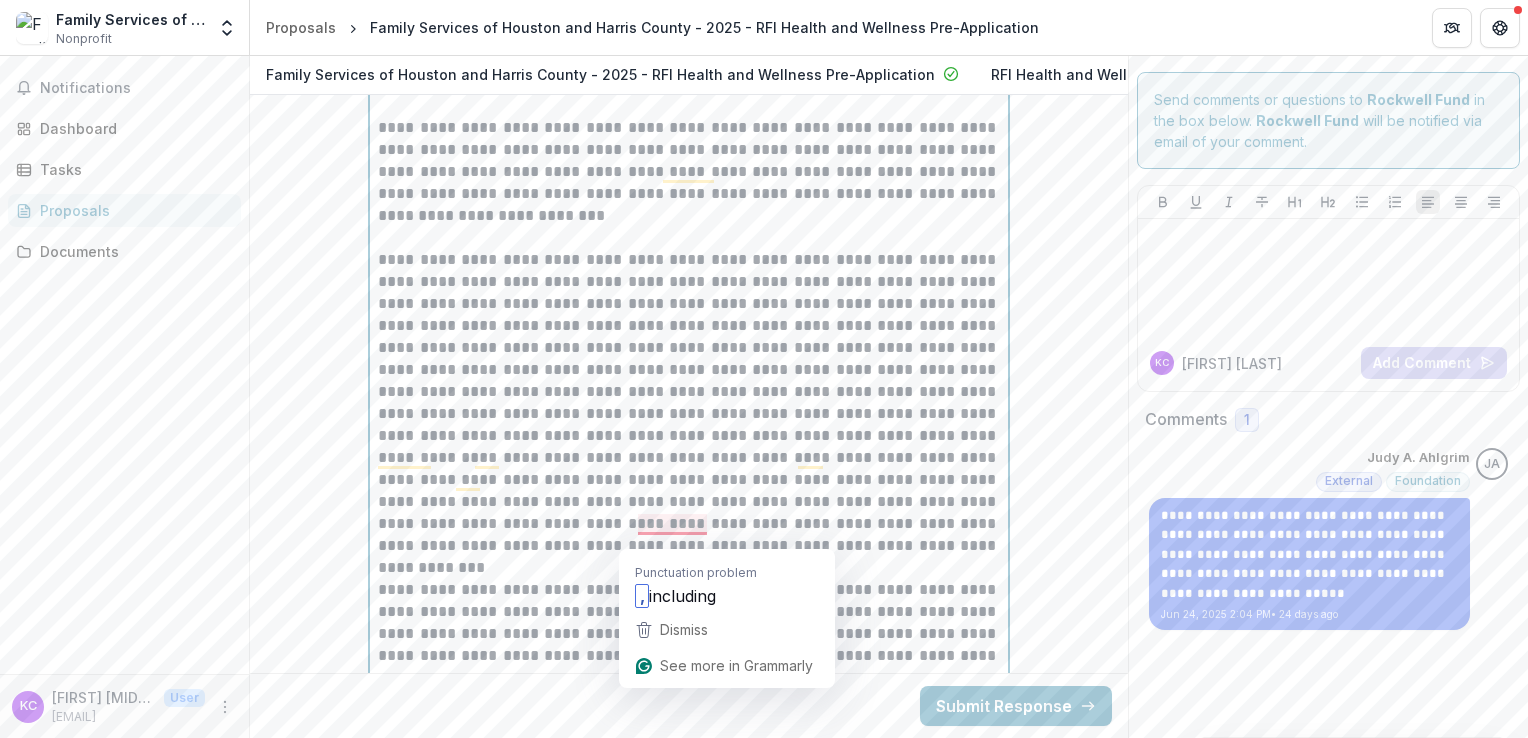 click at bounding box center (689, 403) 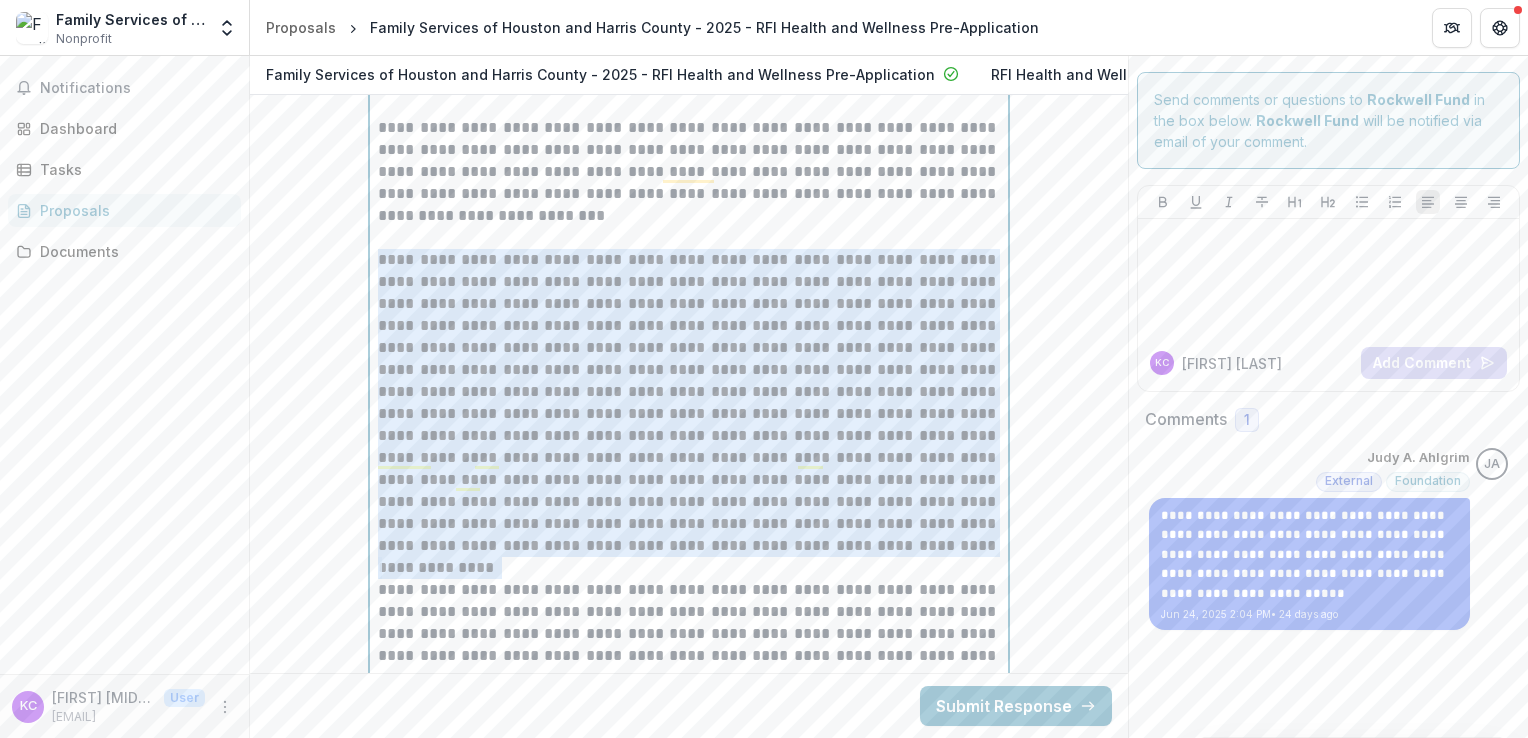 drag, startPoint x: 767, startPoint y: 577, endPoint x: 373, endPoint y: 270, distance: 499.48474 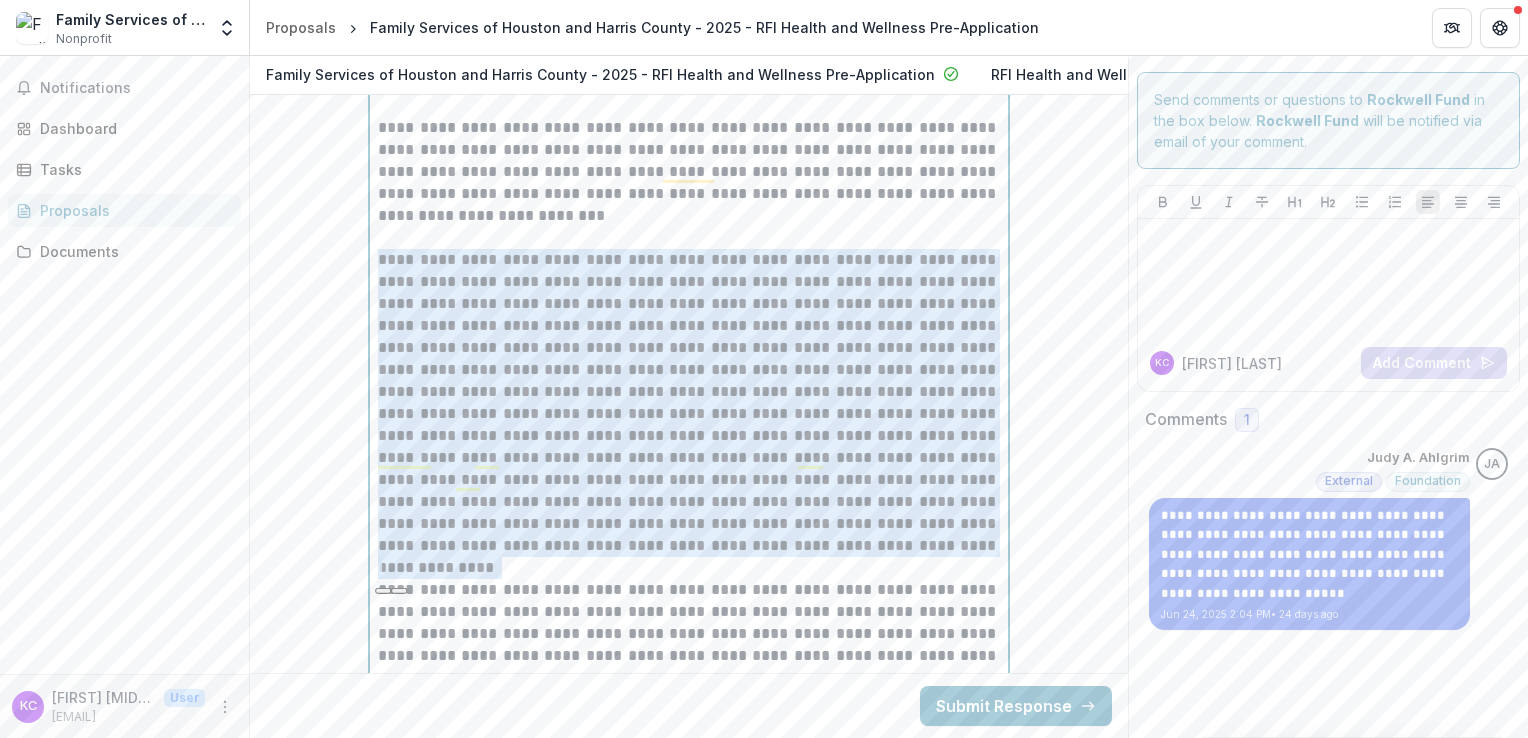 copy on "**********" 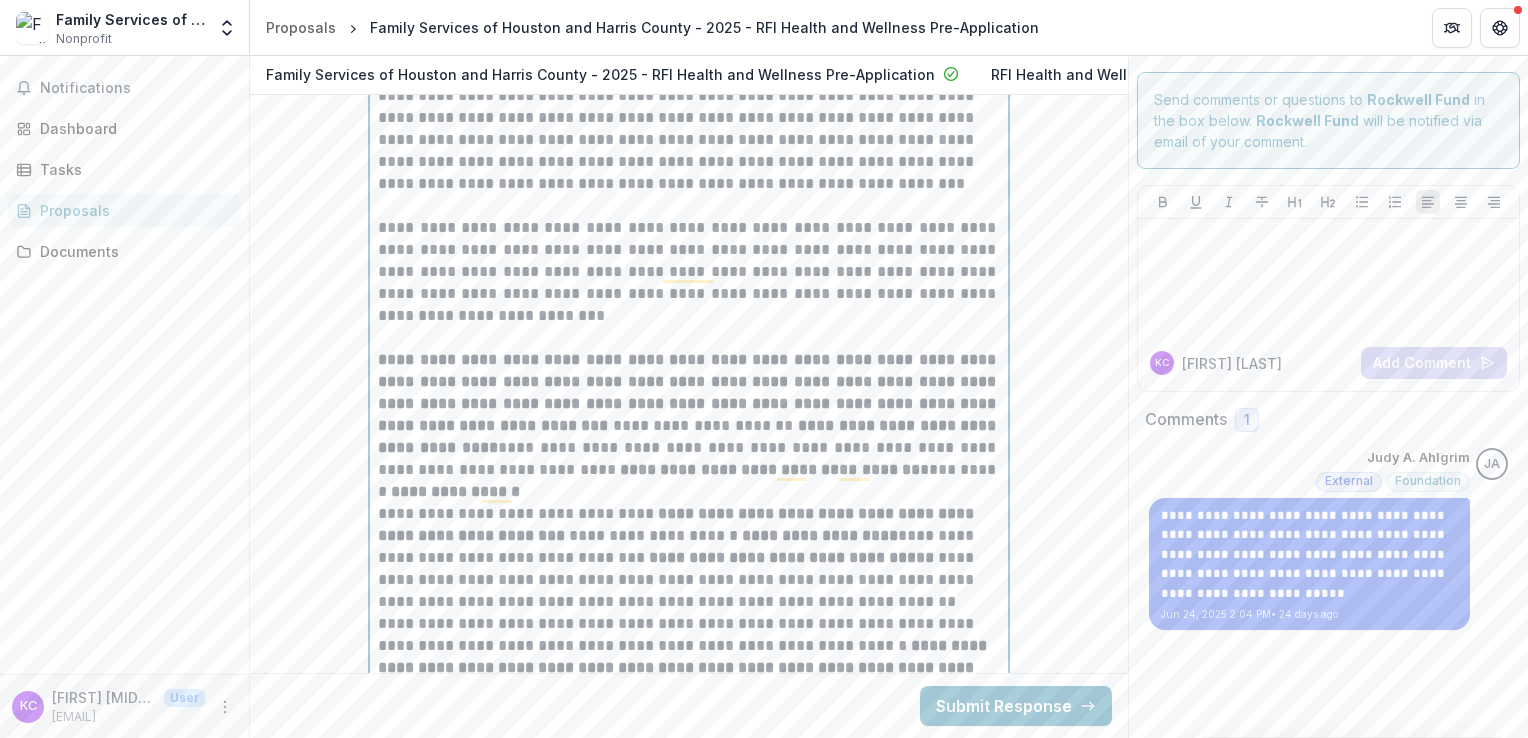 scroll, scrollTop: 4682, scrollLeft: 0, axis: vertical 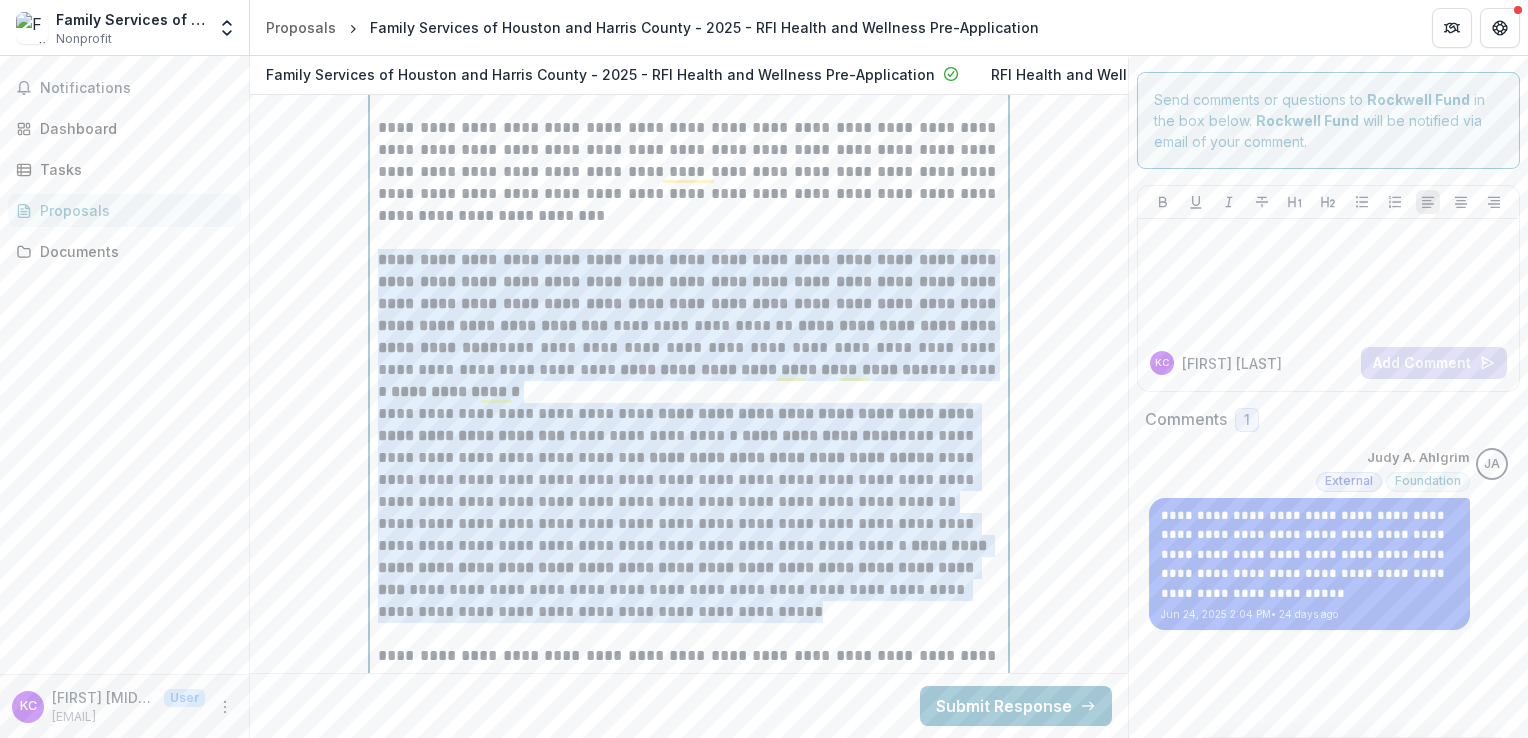 drag, startPoint x: 830, startPoint y: 627, endPoint x: 367, endPoint y: 279, distance: 579.2003 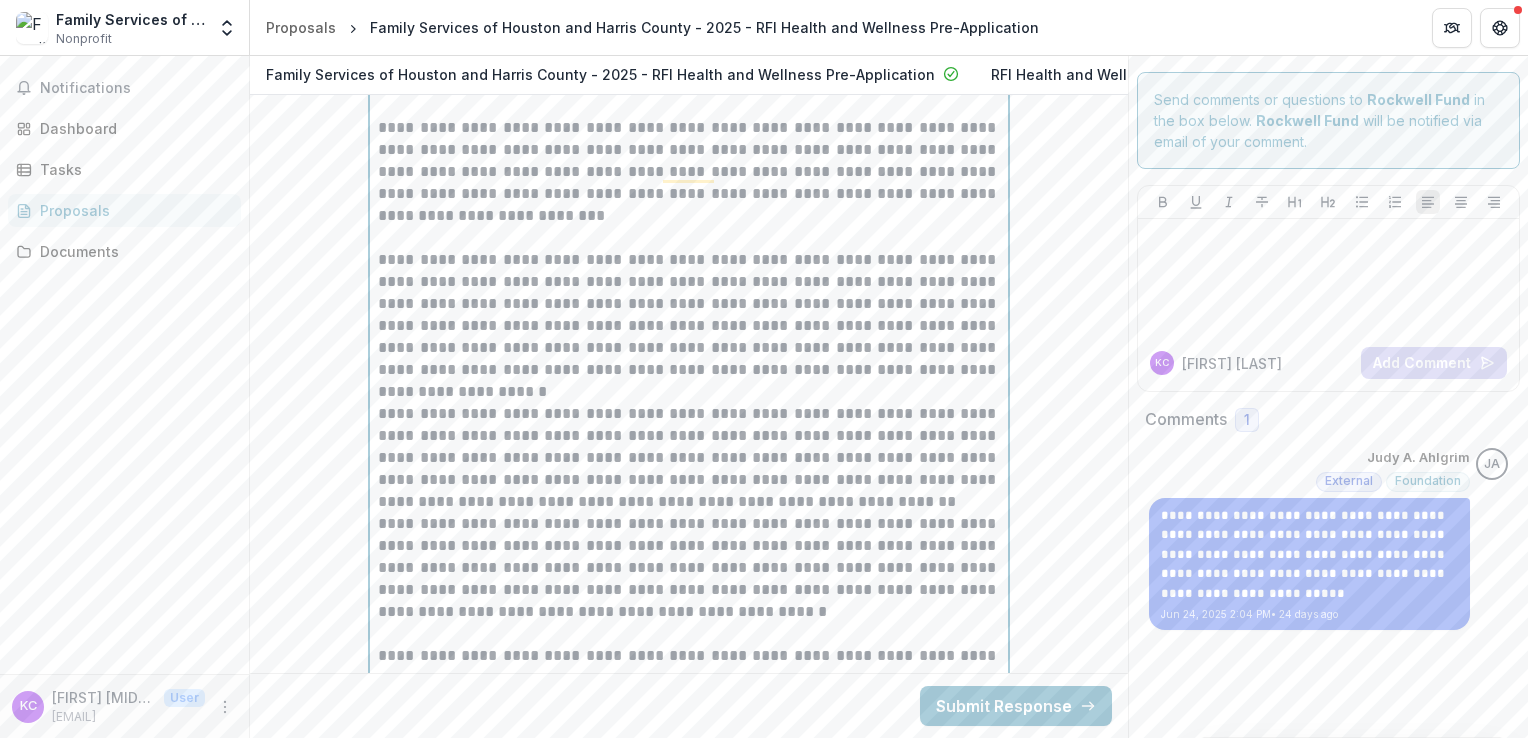 click on "**********" at bounding box center (689, 326) 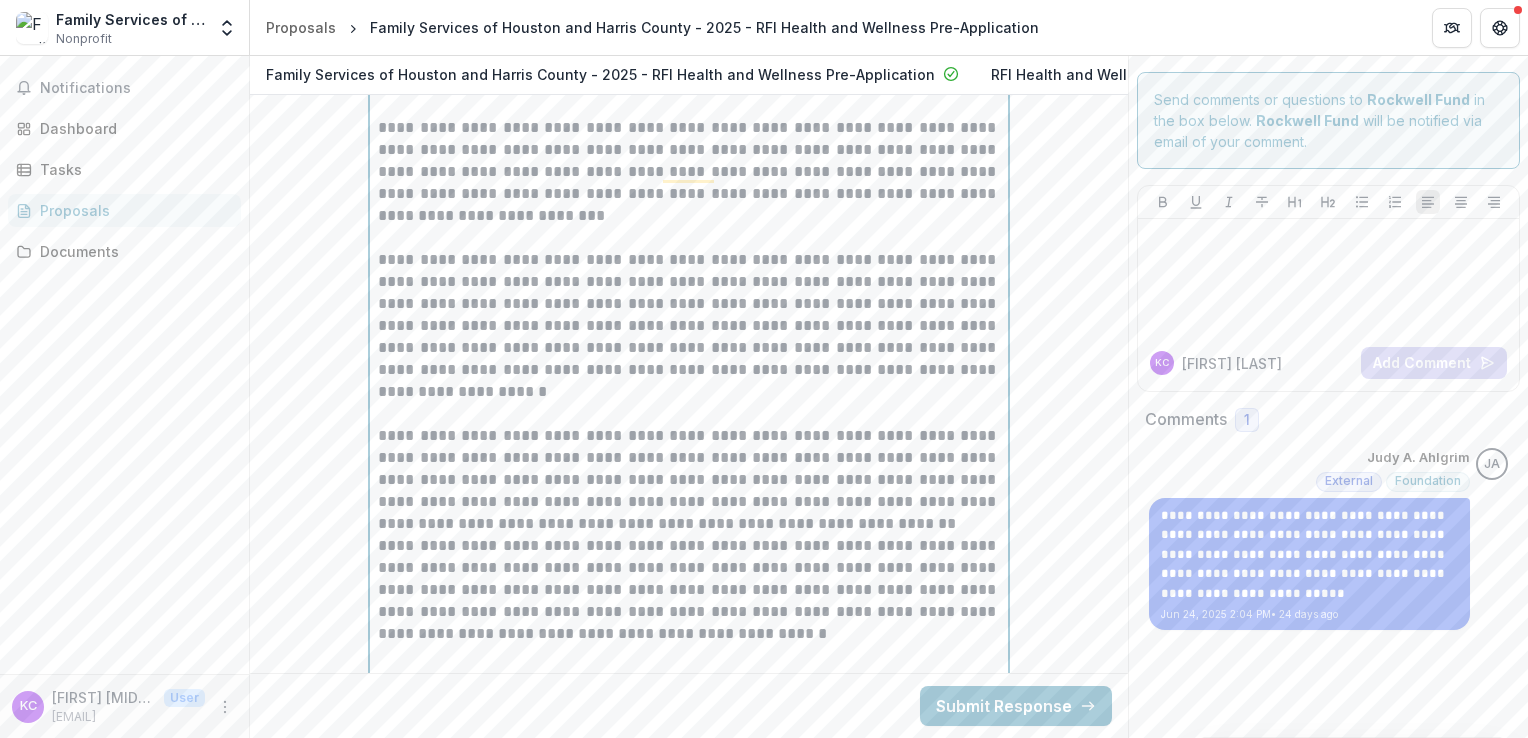 click on "**********" at bounding box center [689, 480] 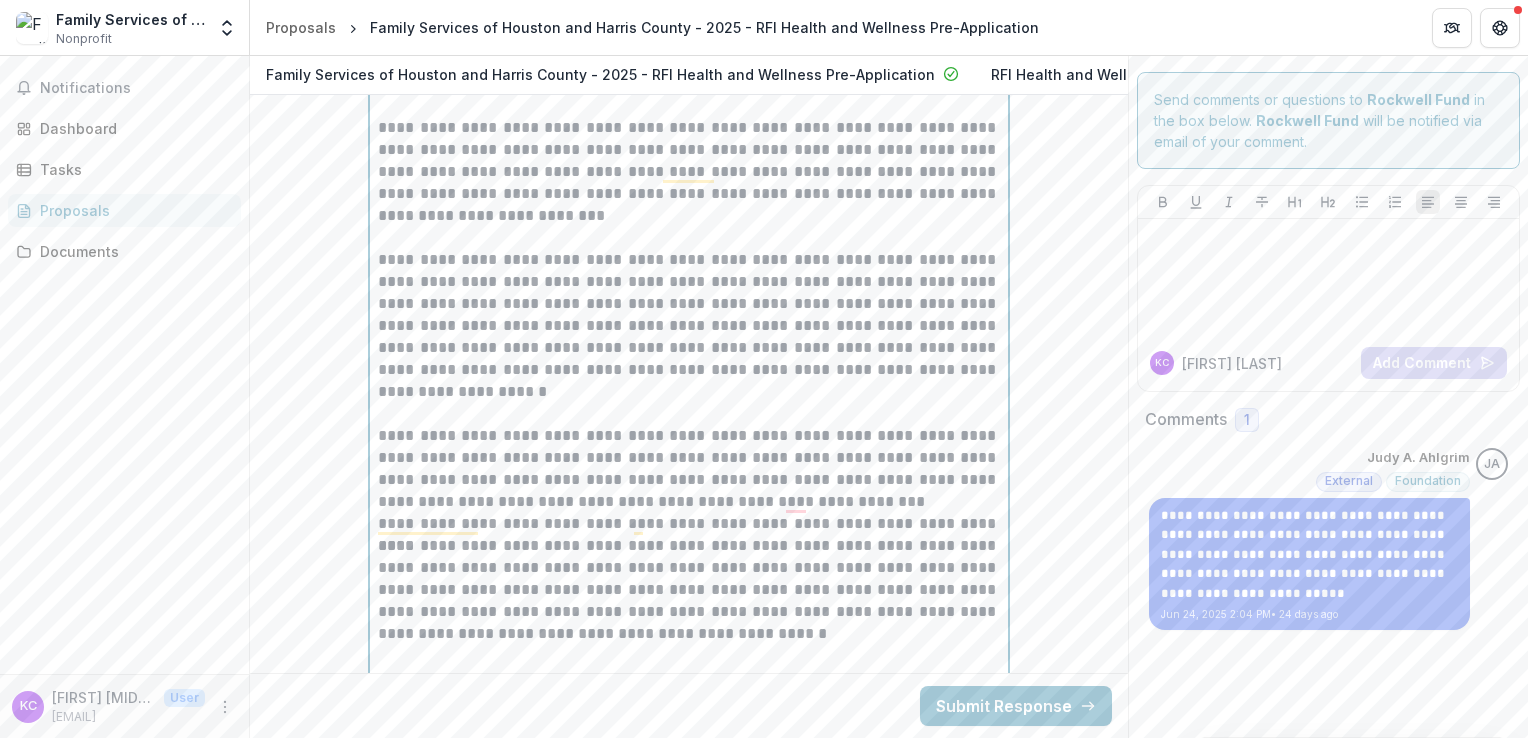 click at bounding box center (689, 414) 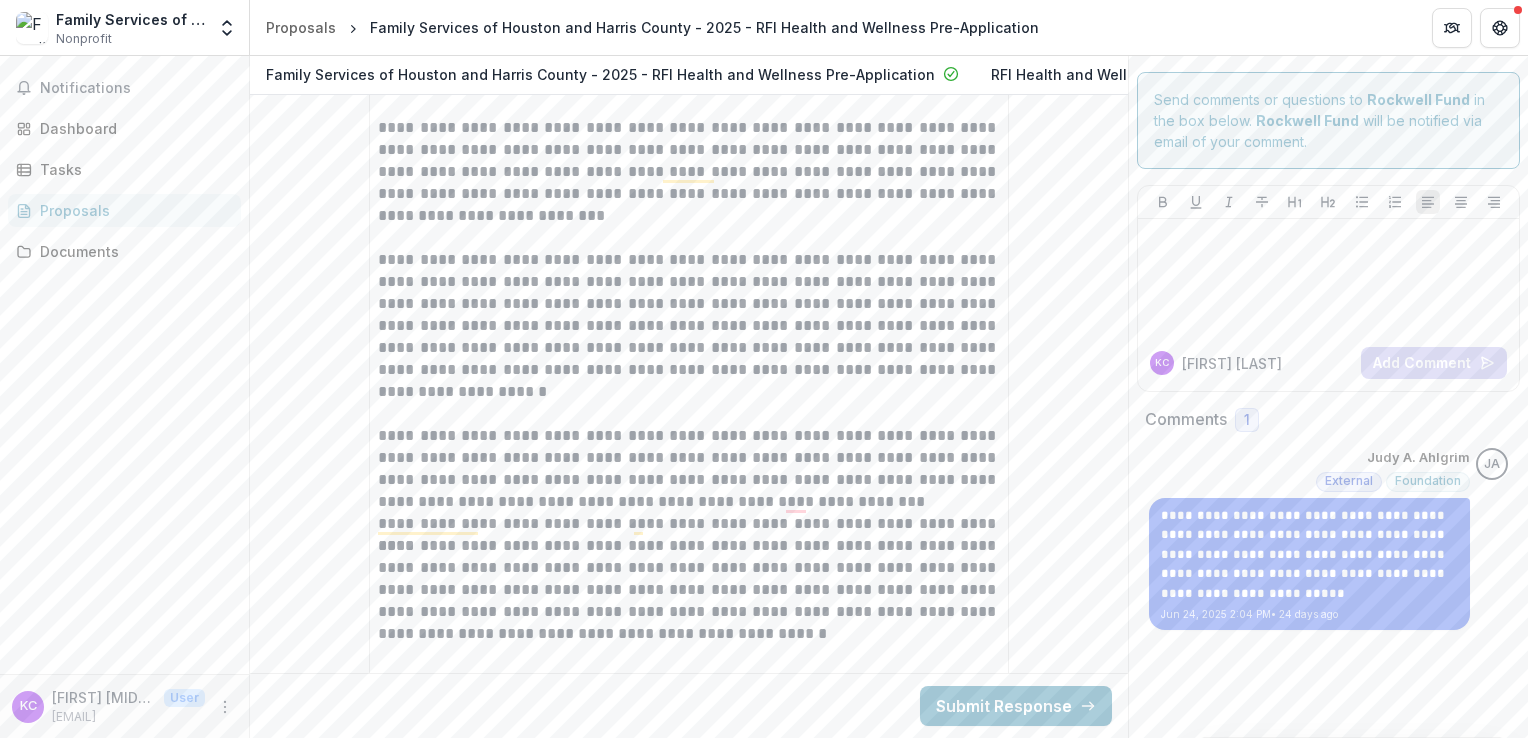 click on "**********" at bounding box center [689, 535] 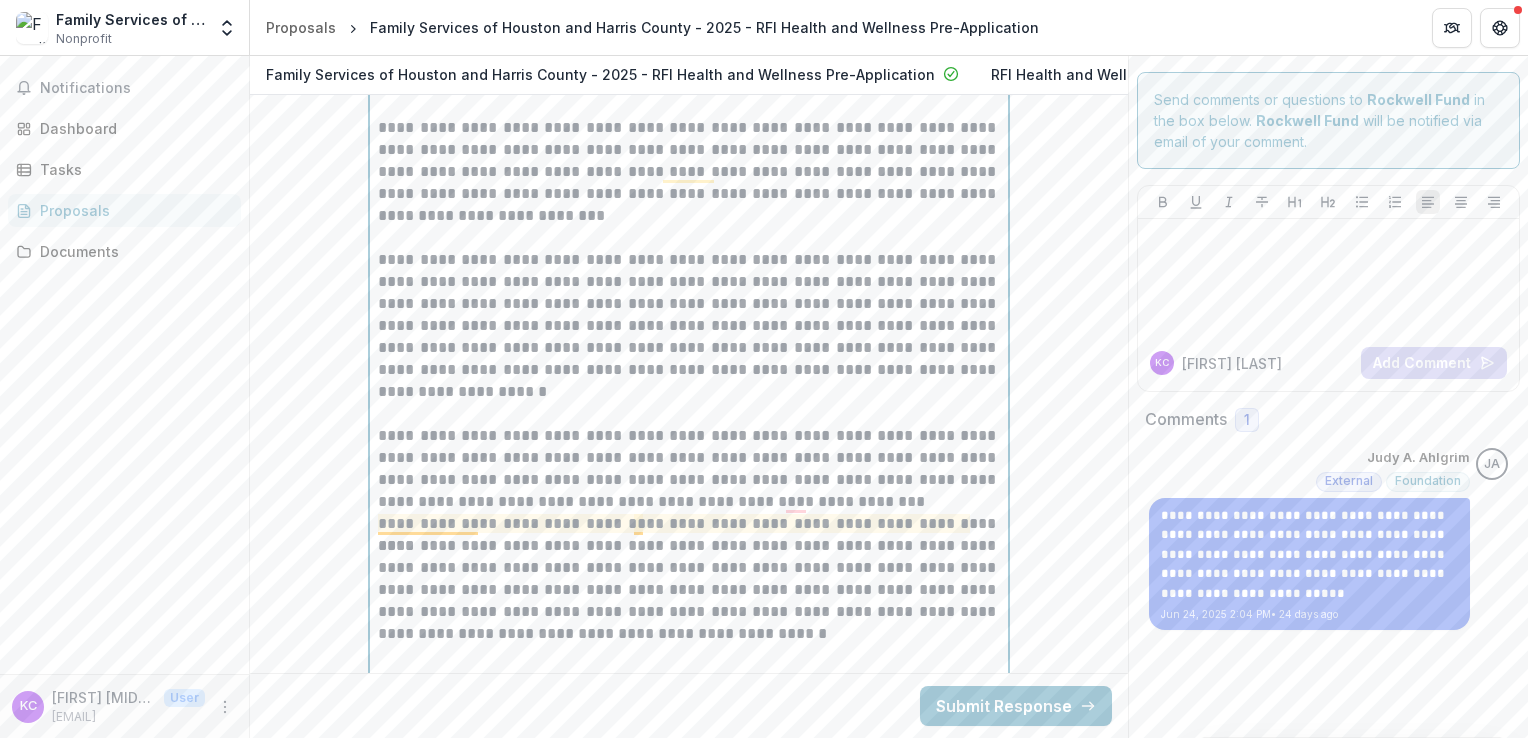 click on "**********" at bounding box center (689, 524) 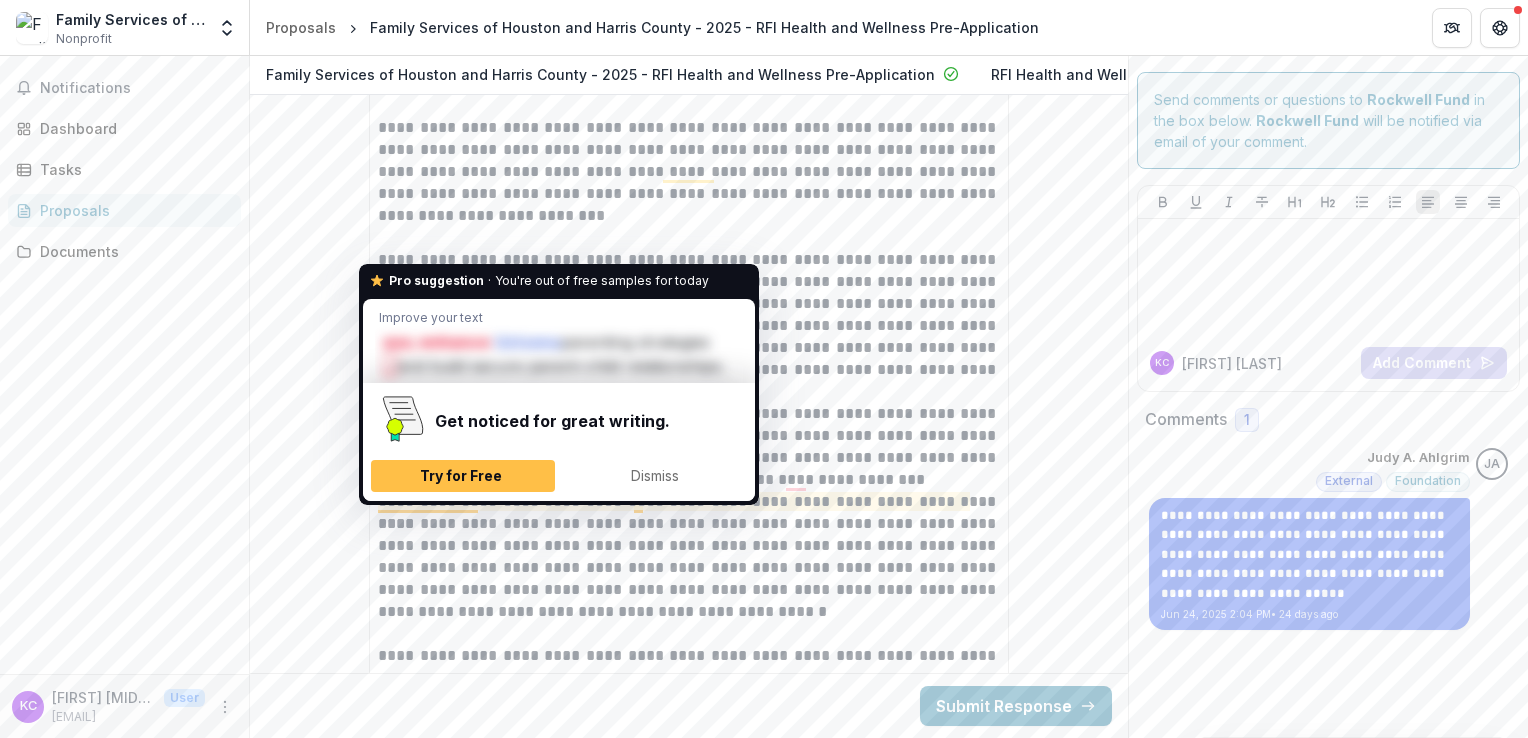 click on "**********" at bounding box center (689, 524) 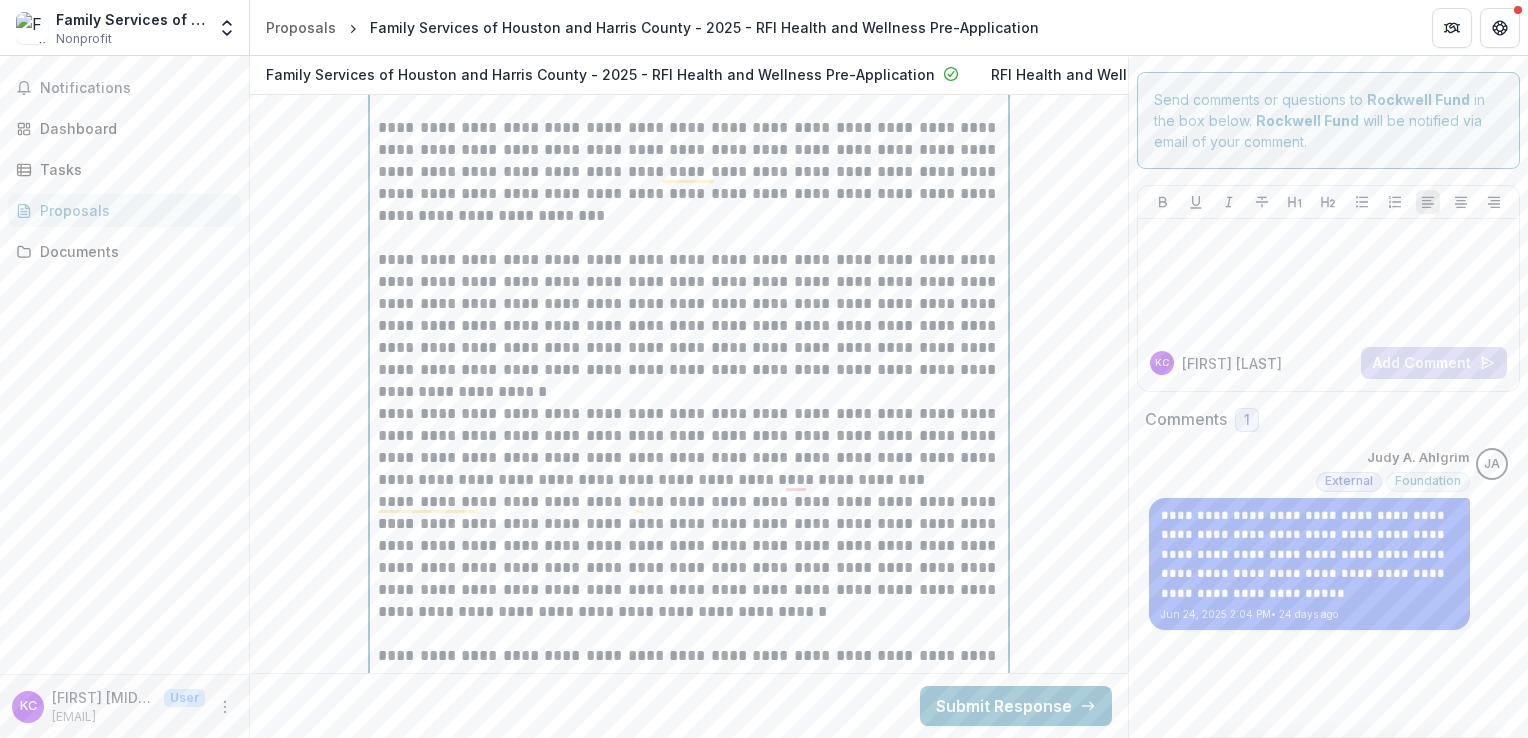 click on "**********" at bounding box center [689, 502] 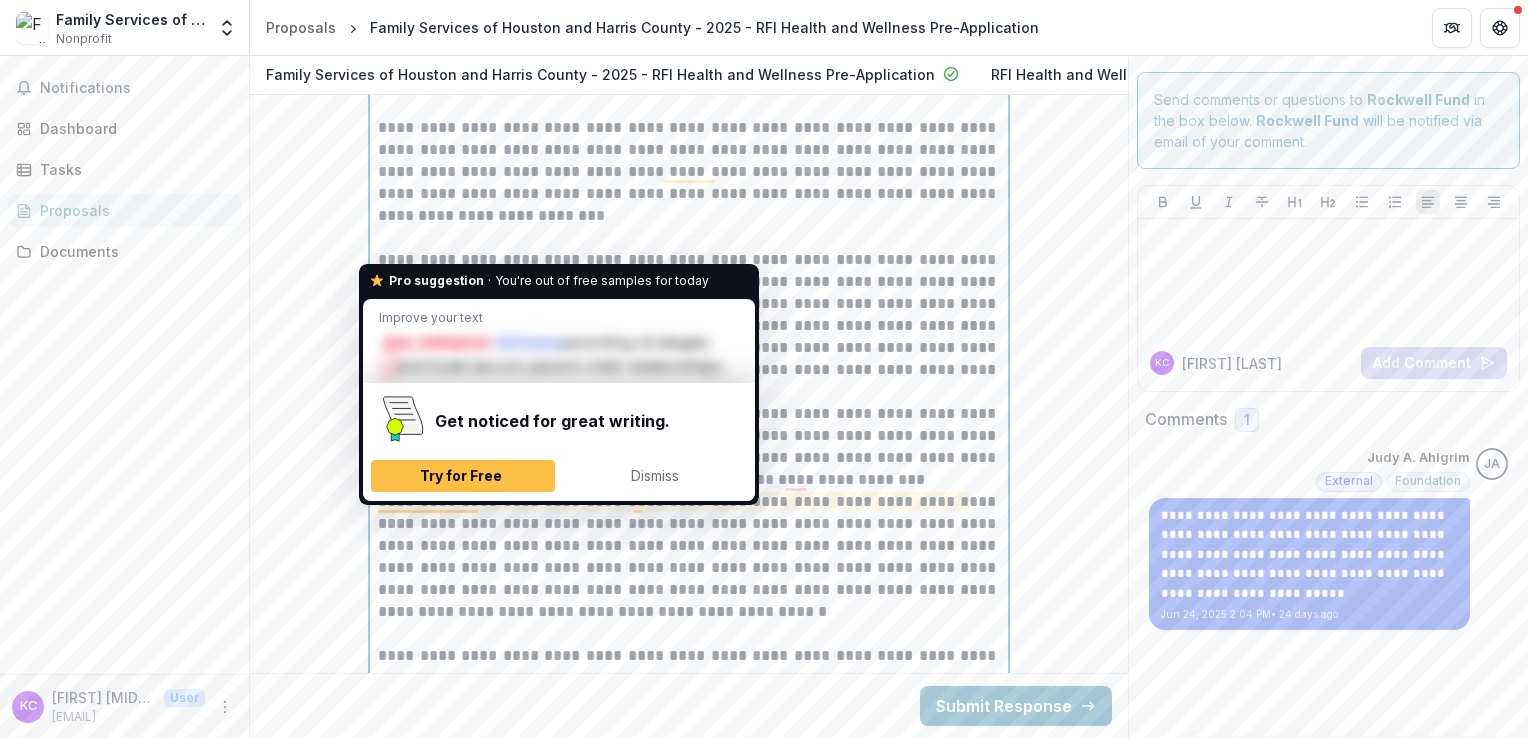 click on "**********" at bounding box center (689, 502) 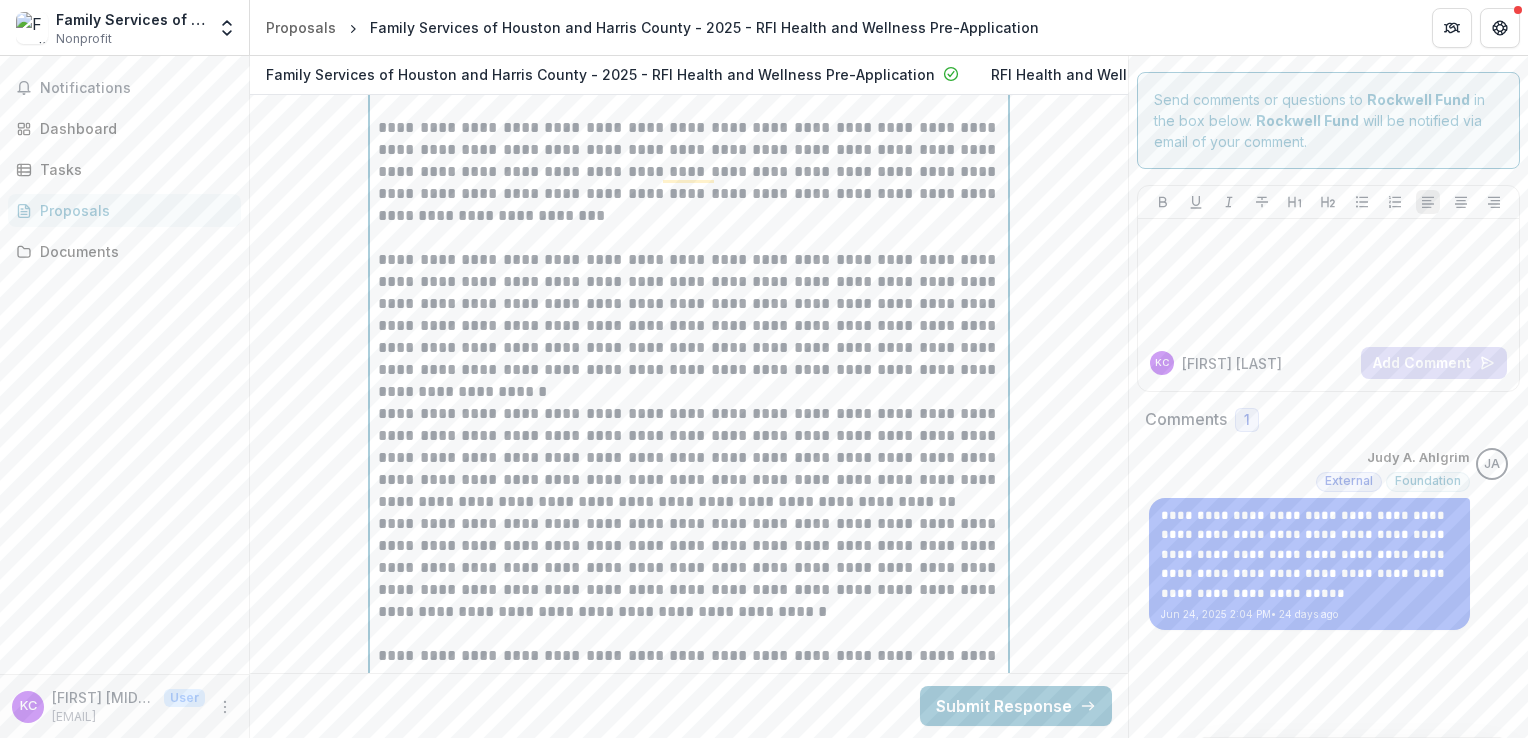 click on "**********" at bounding box center (689, 458) 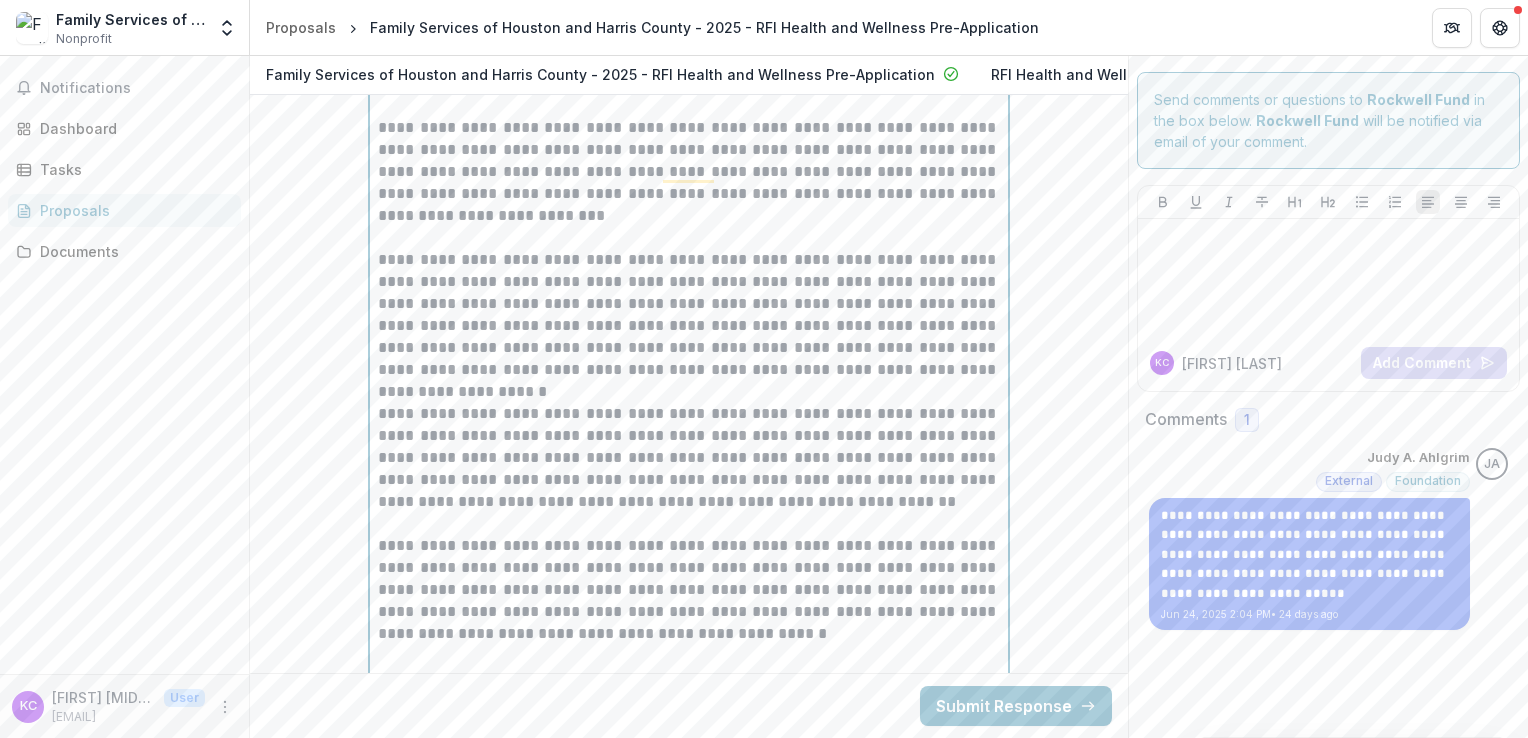 scroll, scrollTop: 4582, scrollLeft: 0, axis: vertical 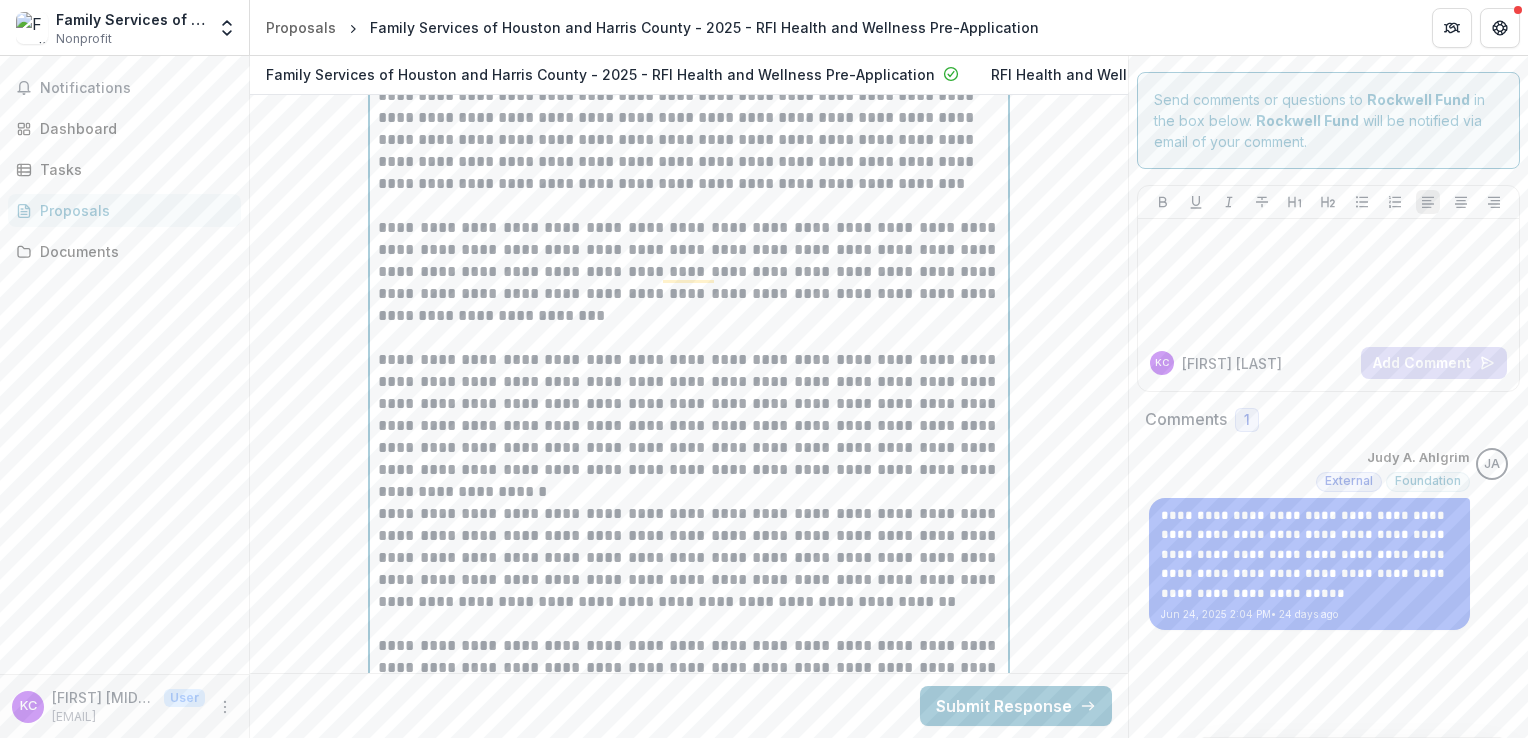 click on "**********" at bounding box center [689, 426] 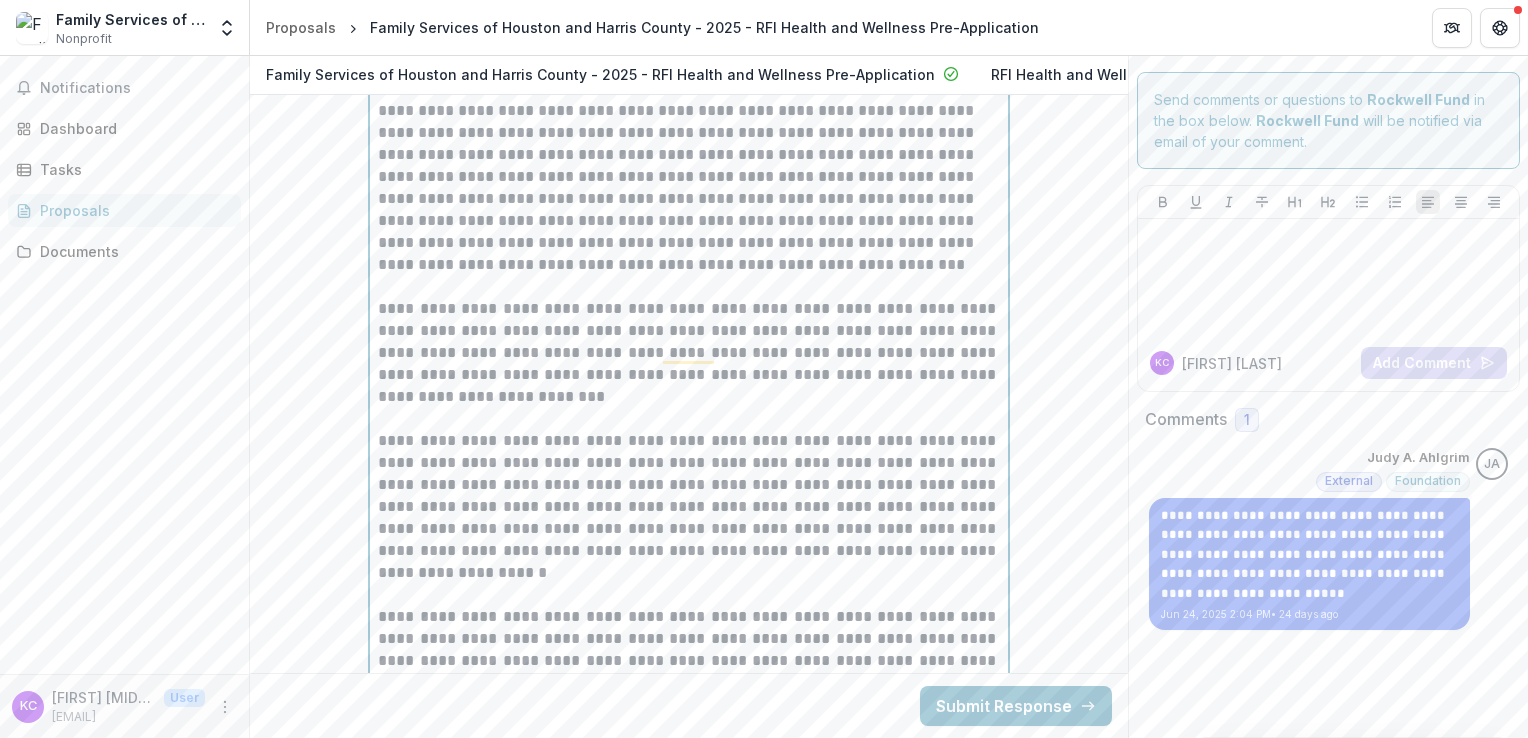 scroll, scrollTop: 4582, scrollLeft: 0, axis: vertical 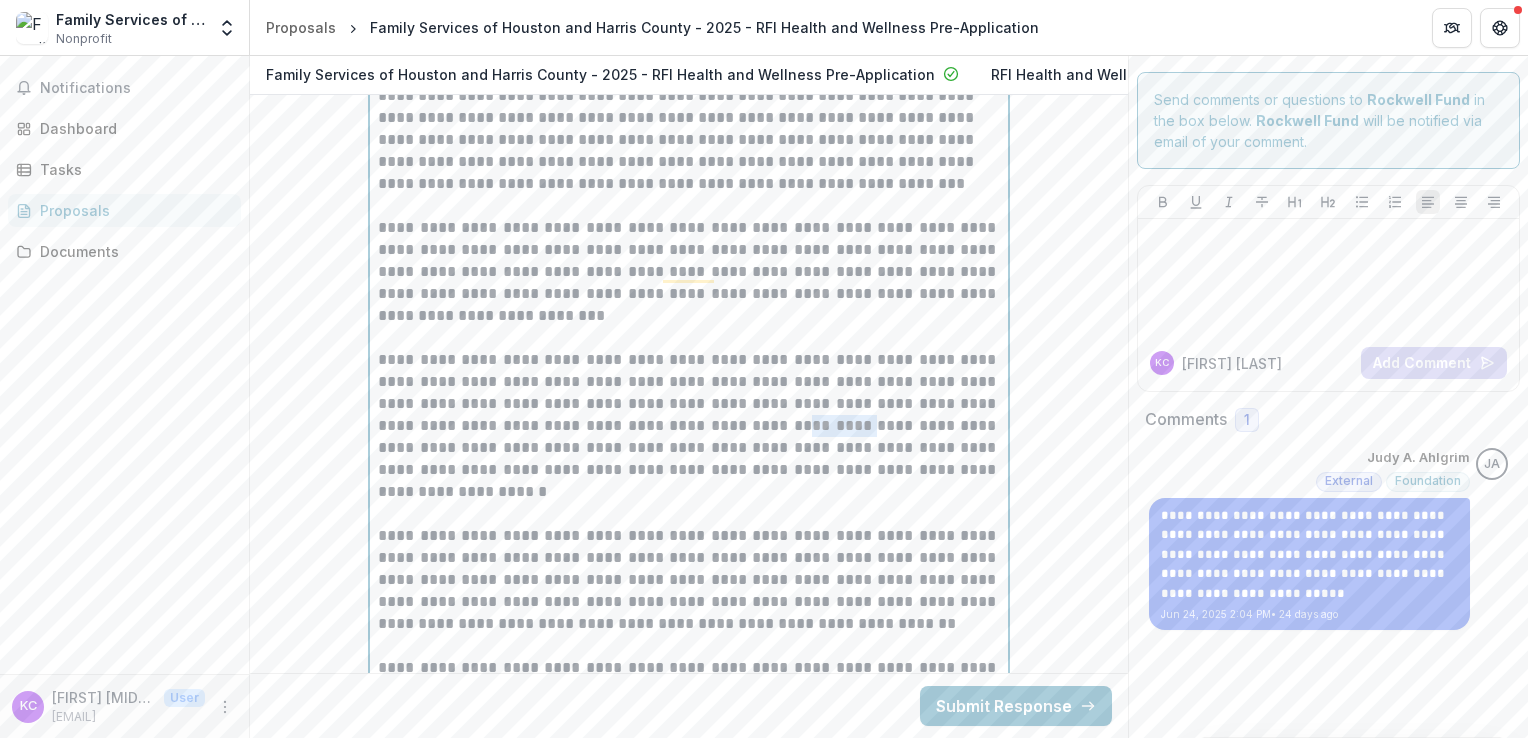 drag, startPoint x: 824, startPoint y: 438, endPoint x: 761, endPoint y: 438, distance: 63 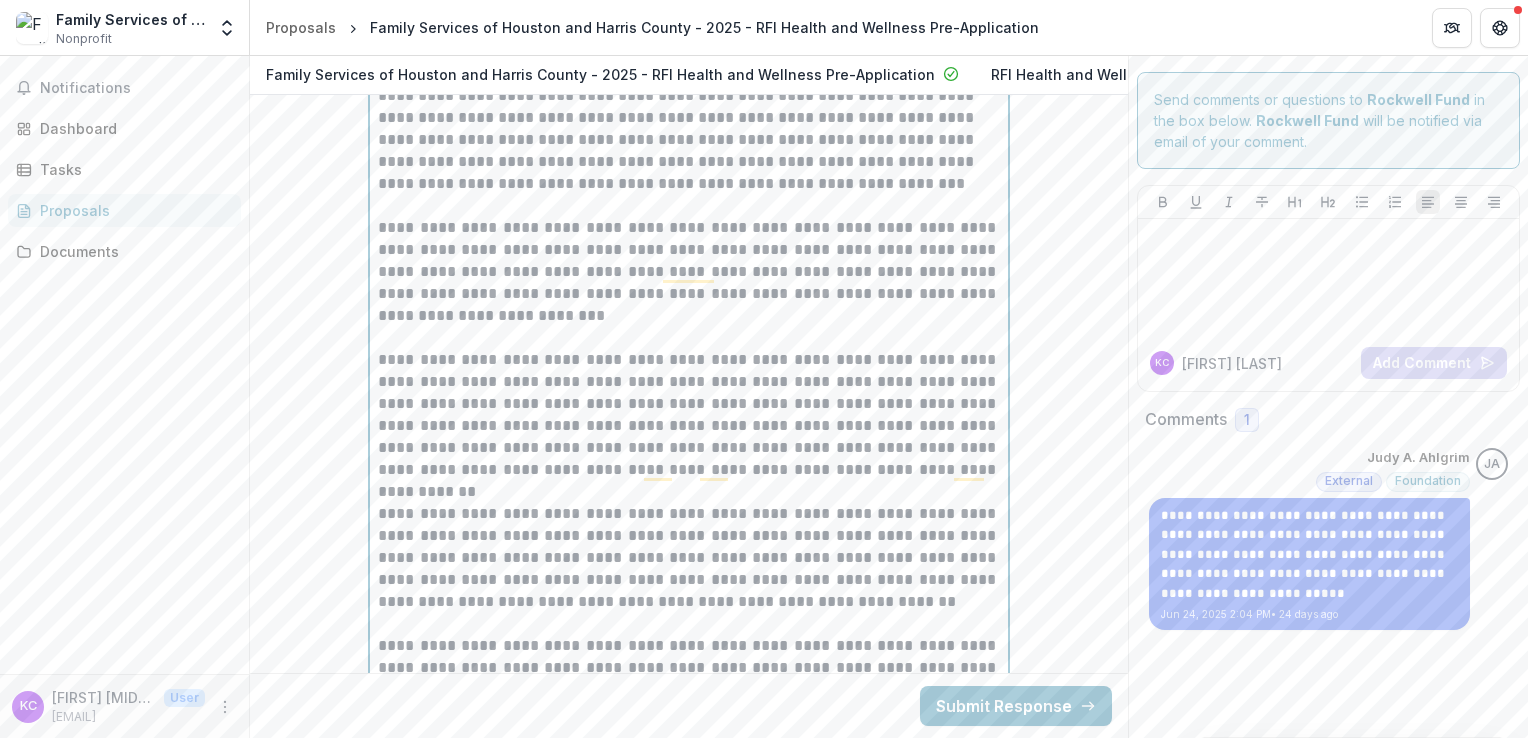 click on "**********" at bounding box center (689, 415) 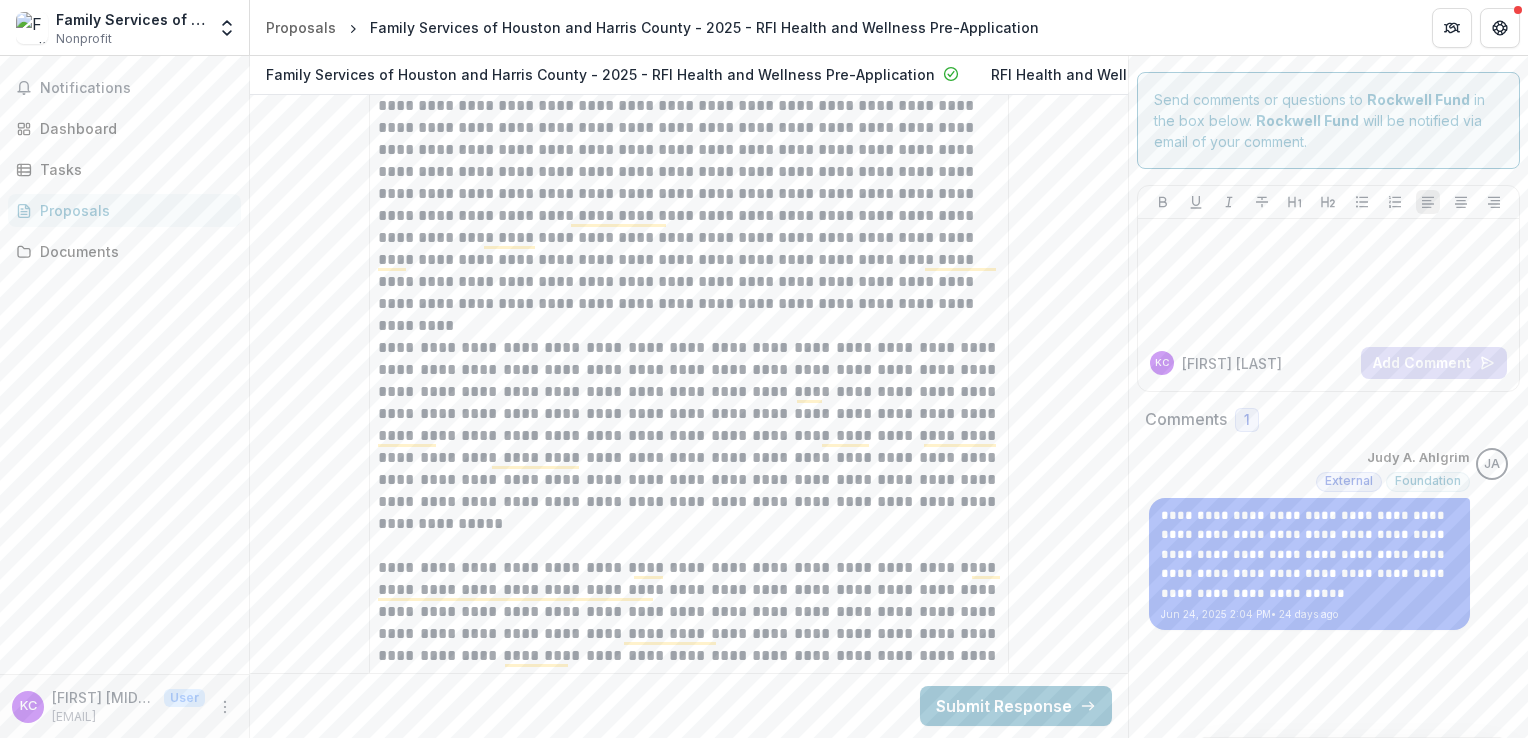scroll, scrollTop: 8682, scrollLeft: 0, axis: vertical 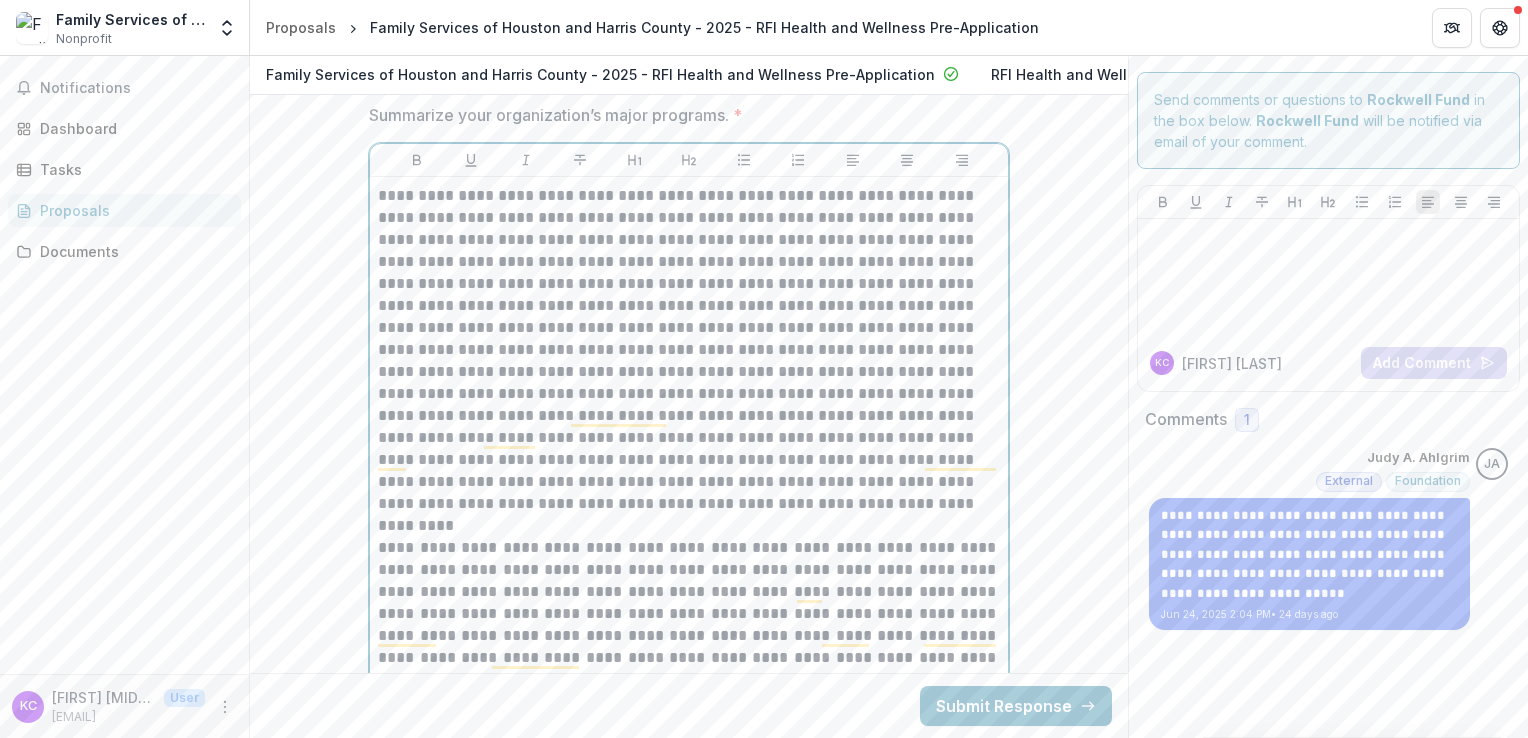 click at bounding box center (689, 350) 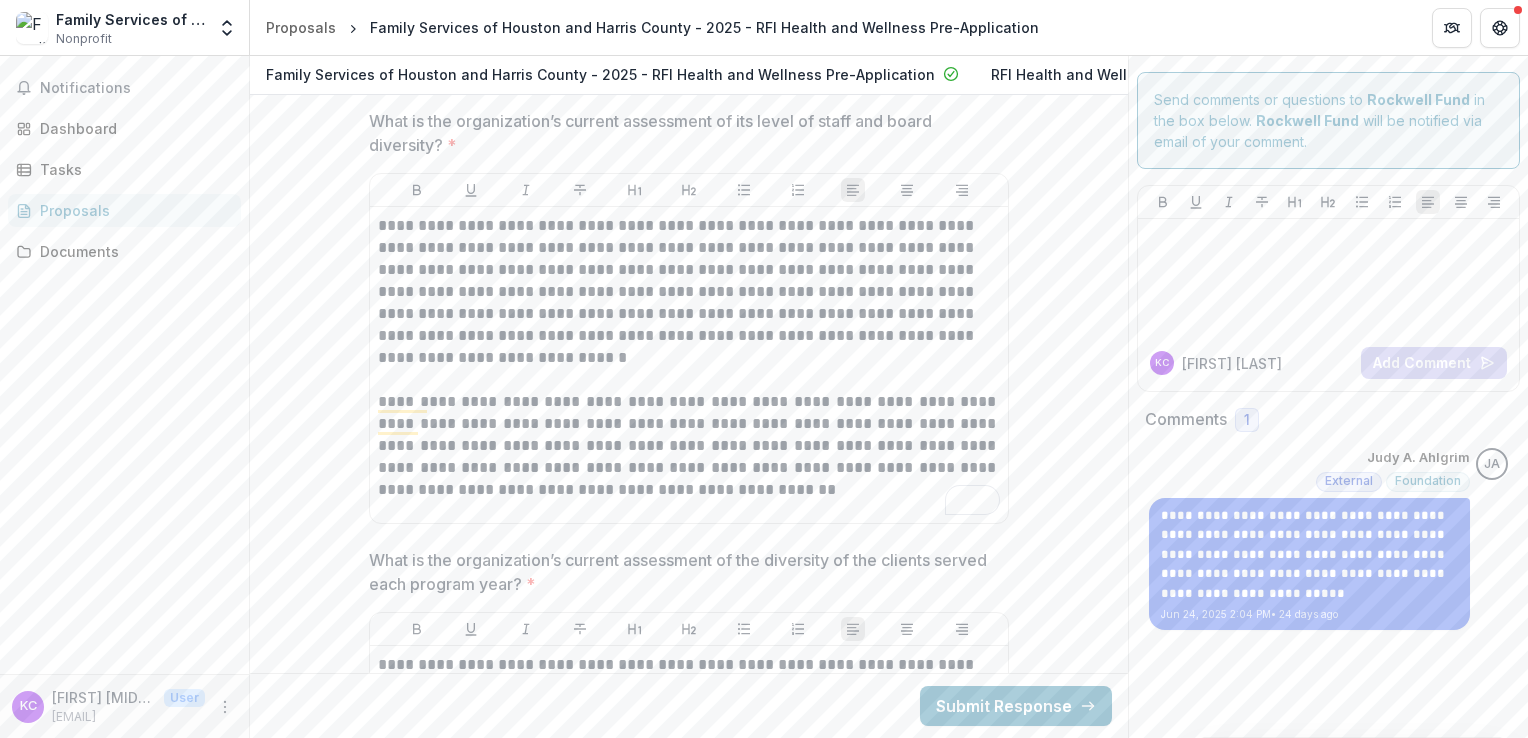scroll, scrollTop: 10082, scrollLeft: 0, axis: vertical 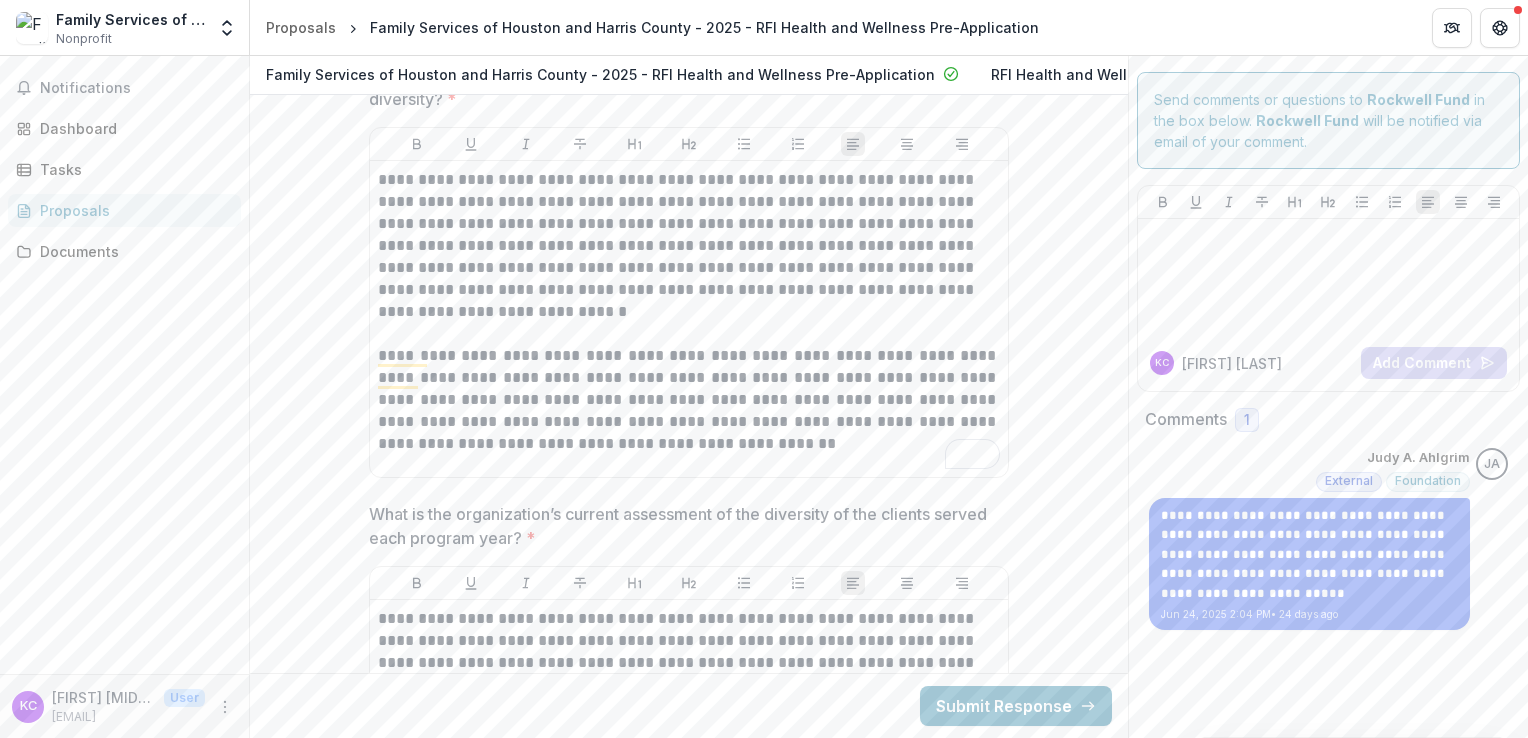 click on "**********" at bounding box center [689, 319] 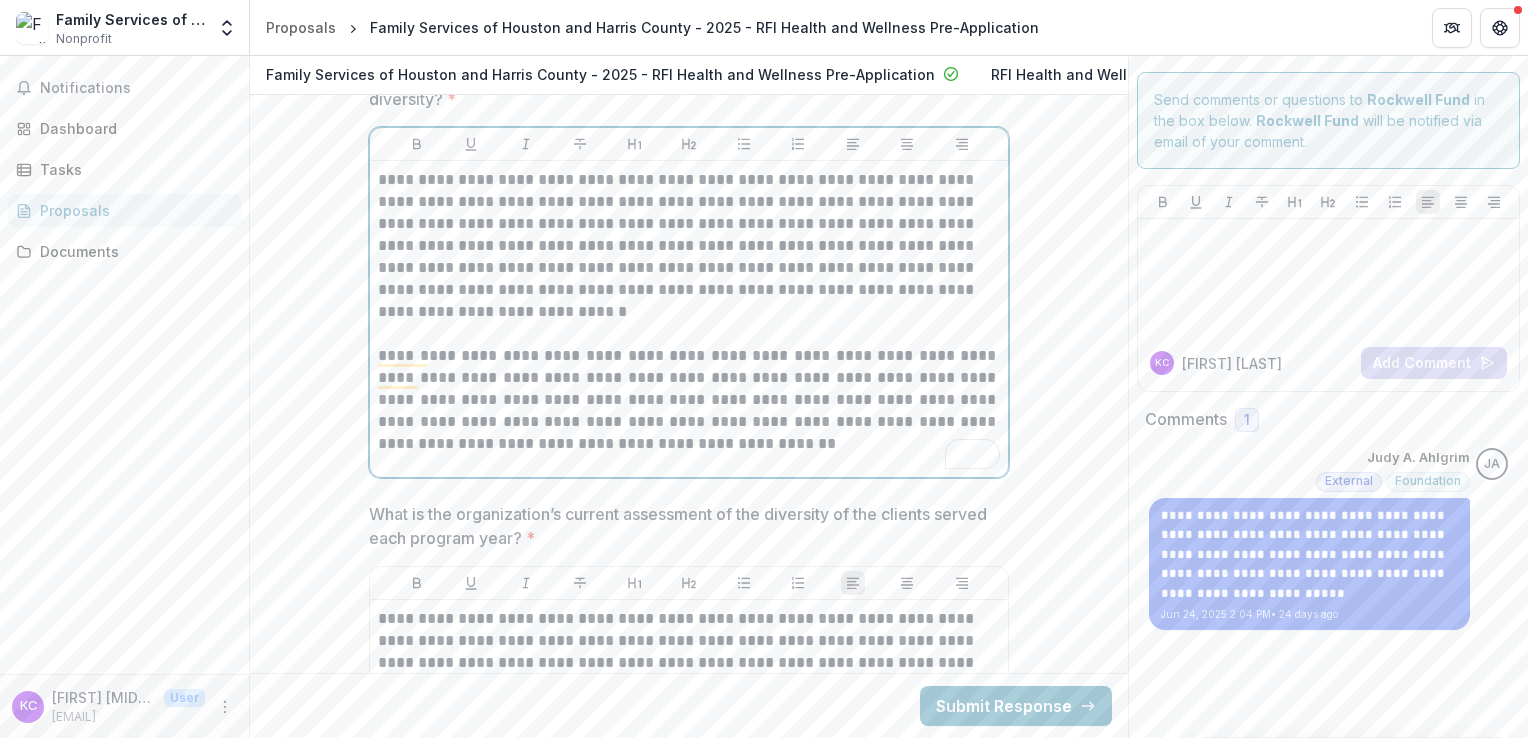 click on "**********" at bounding box center [689, 319] 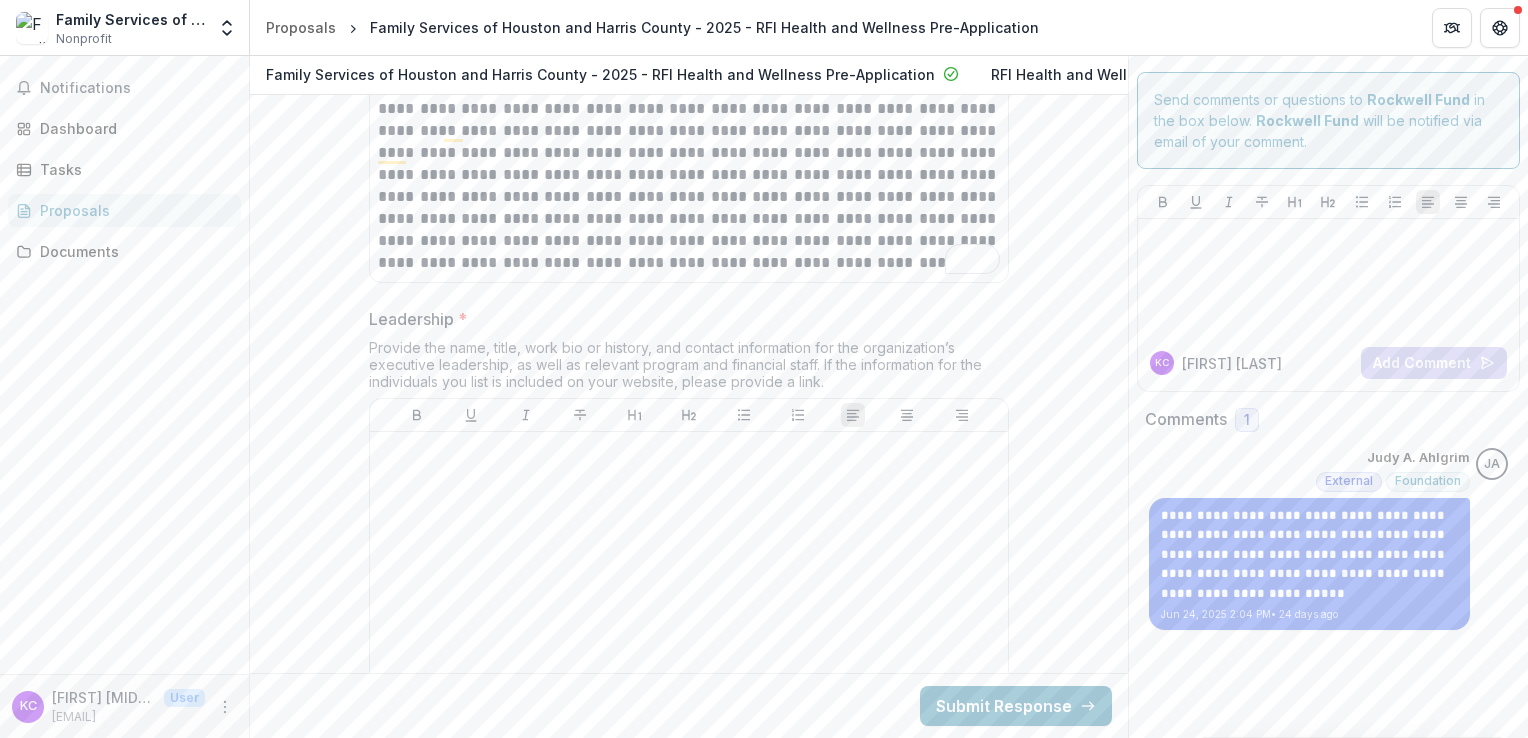 scroll, scrollTop: 11482, scrollLeft: 0, axis: vertical 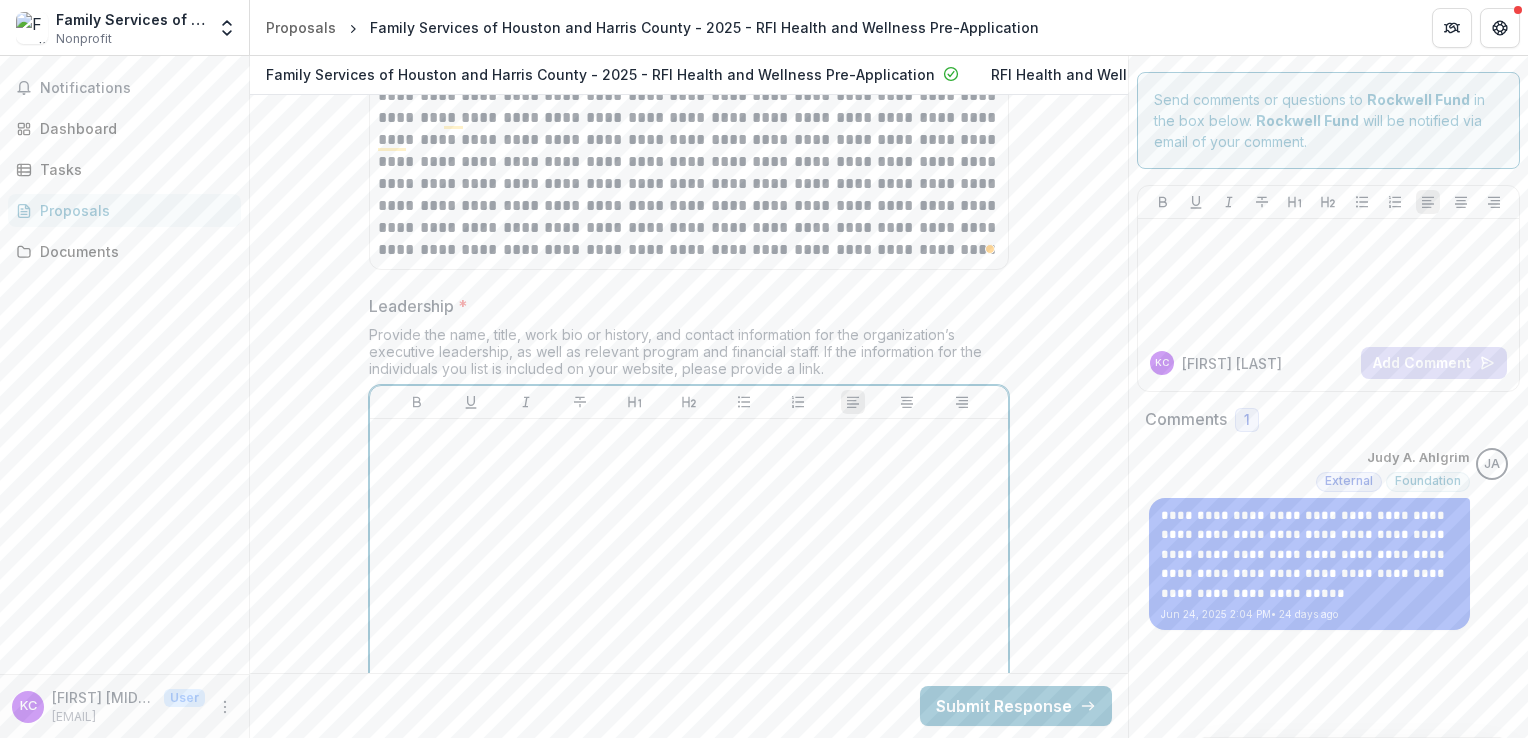 click at bounding box center (689, 577) 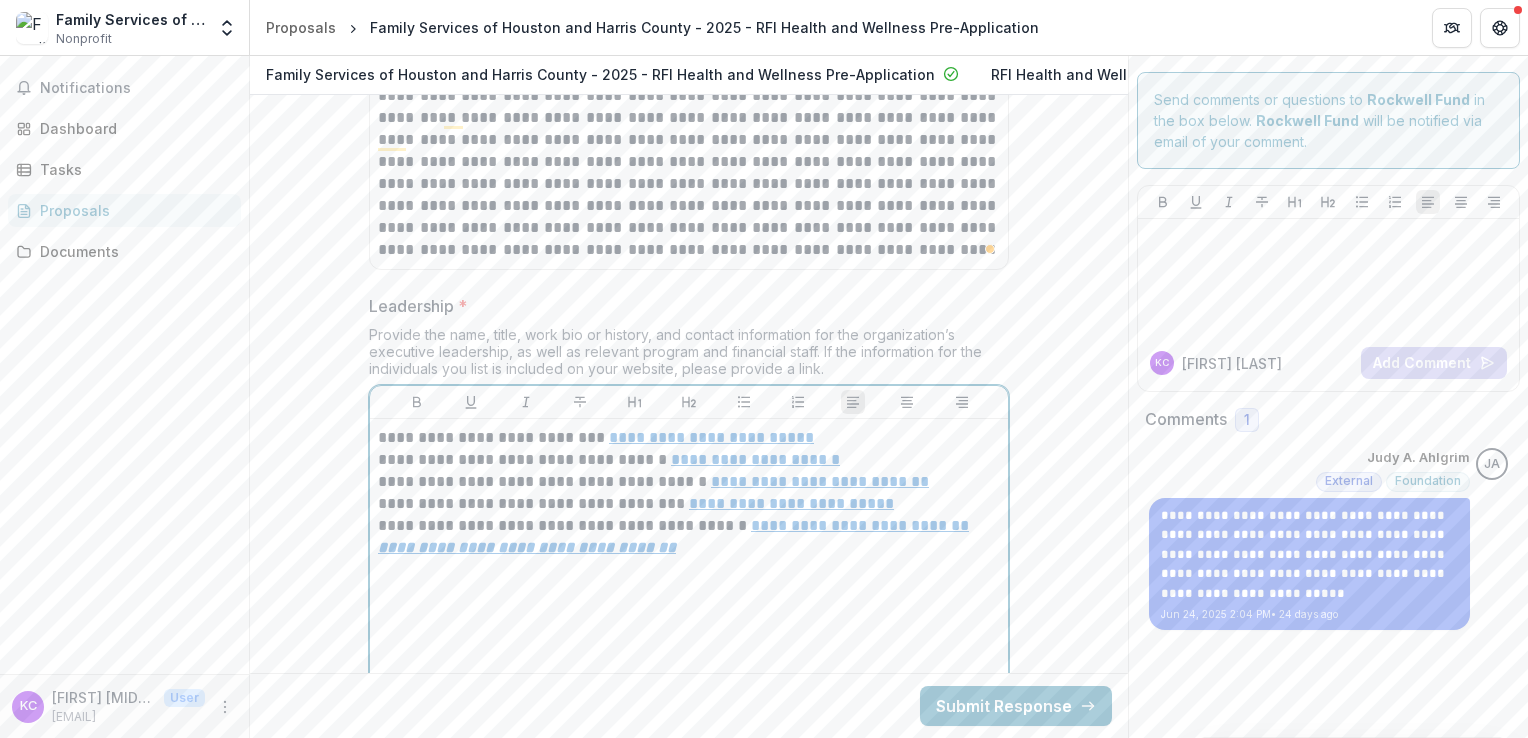 click on "**********" at bounding box center (527, 547) 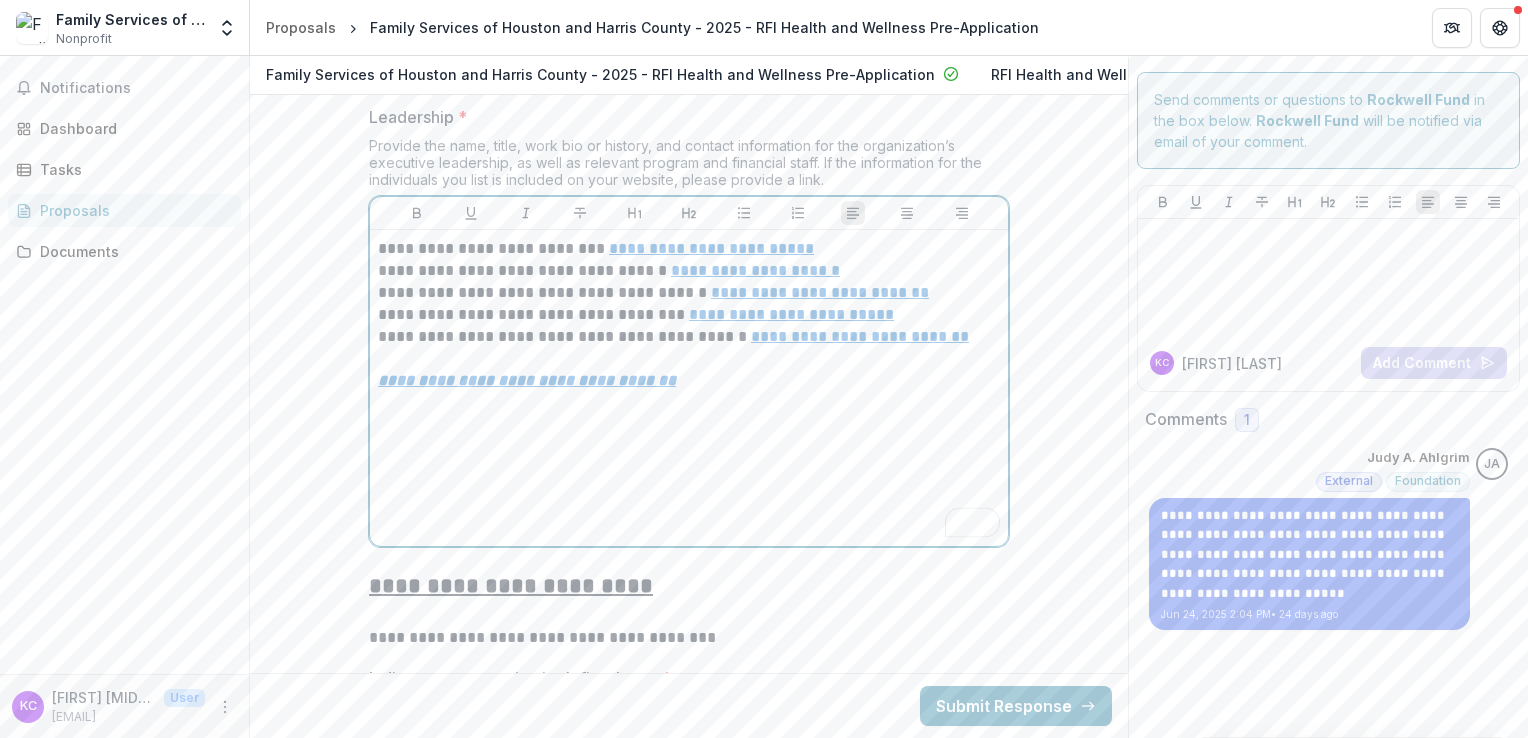 scroll, scrollTop: 11682, scrollLeft: 0, axis: vertical 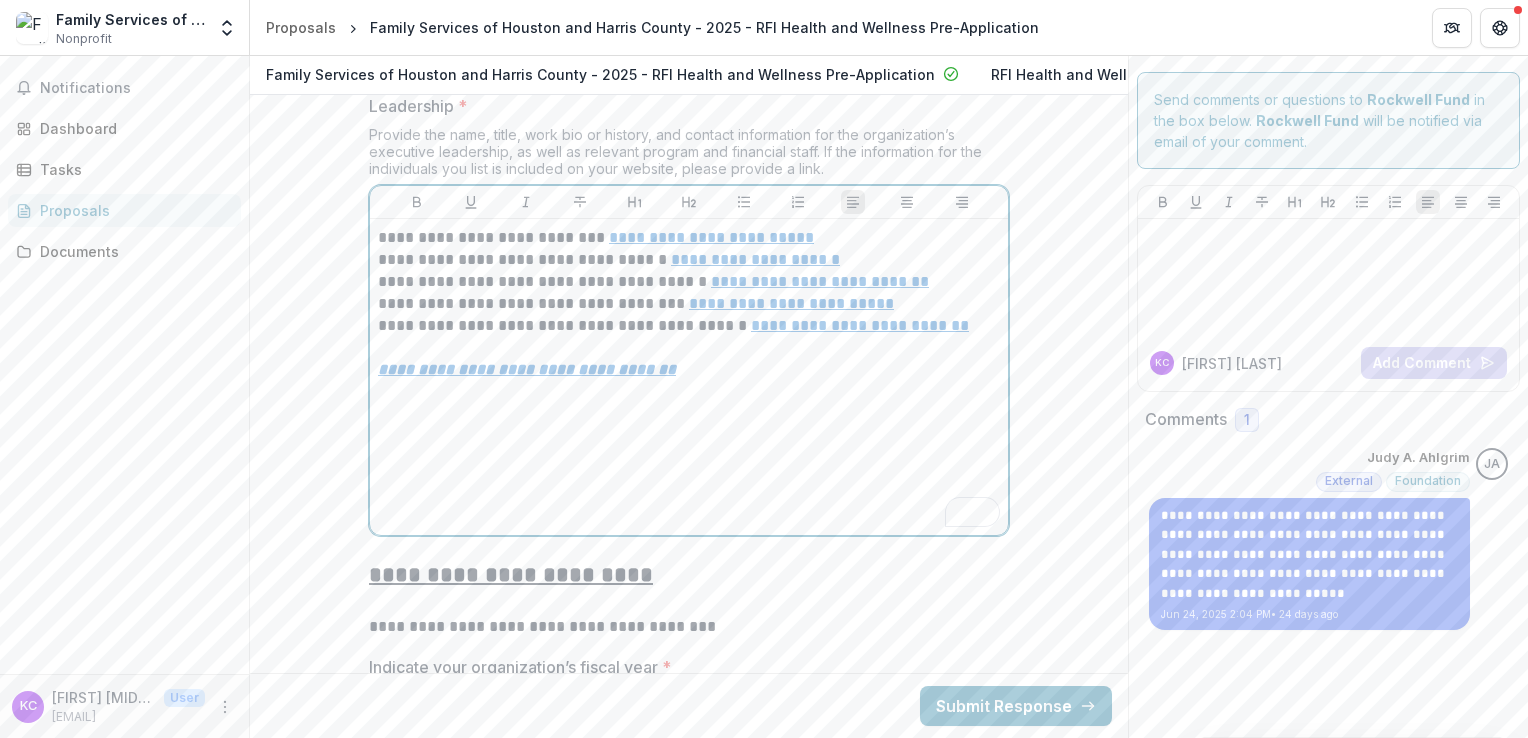 click on "**********" at bounding box center [689, 377] 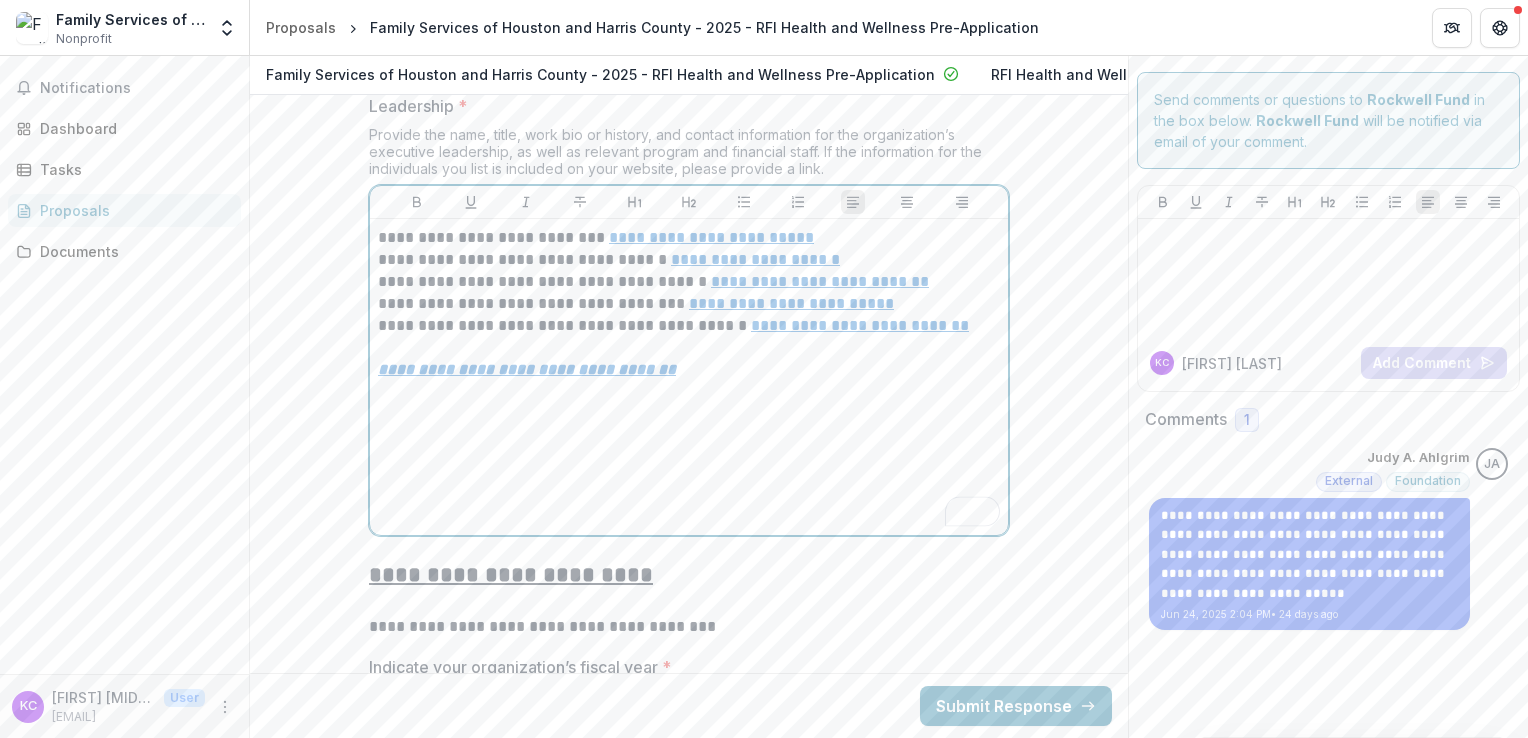 paste 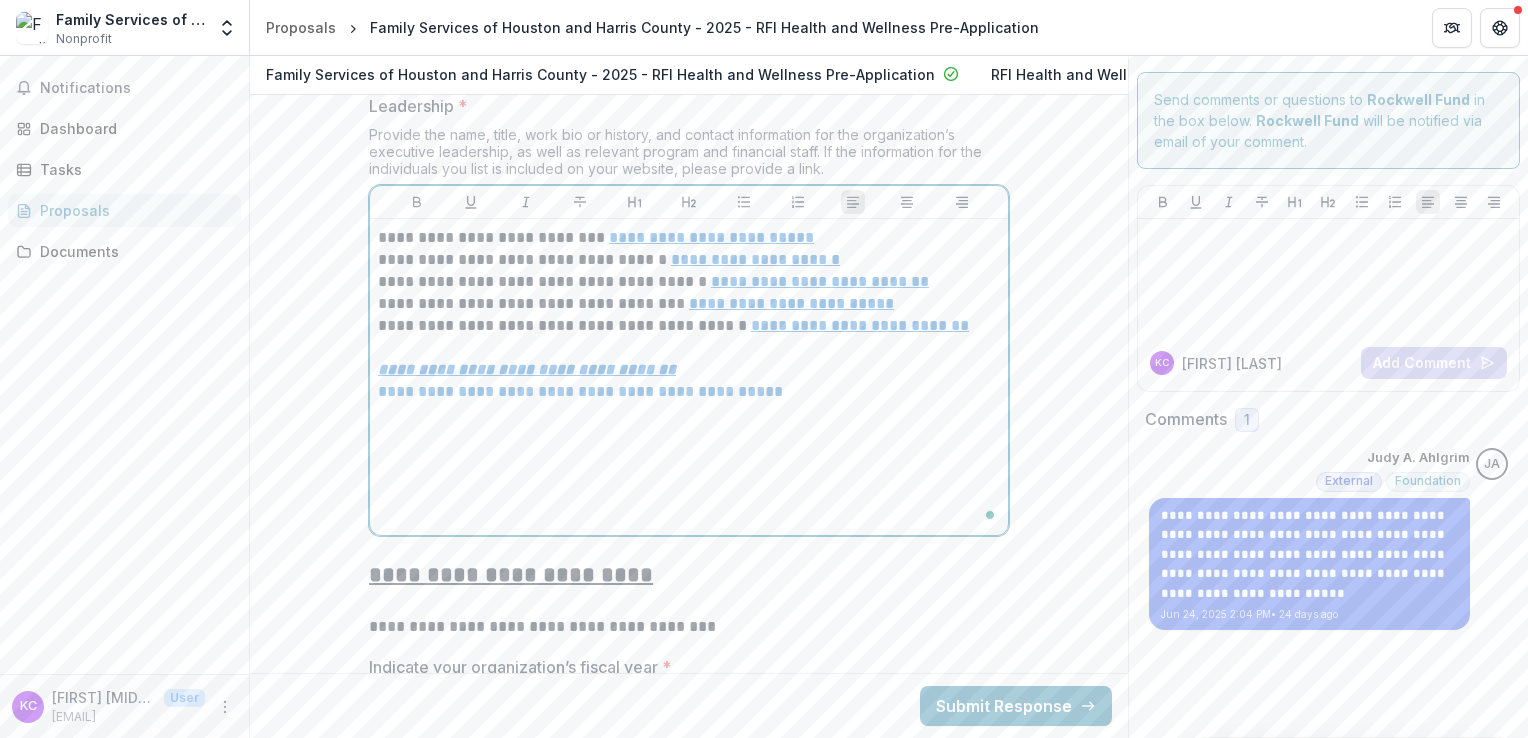 type 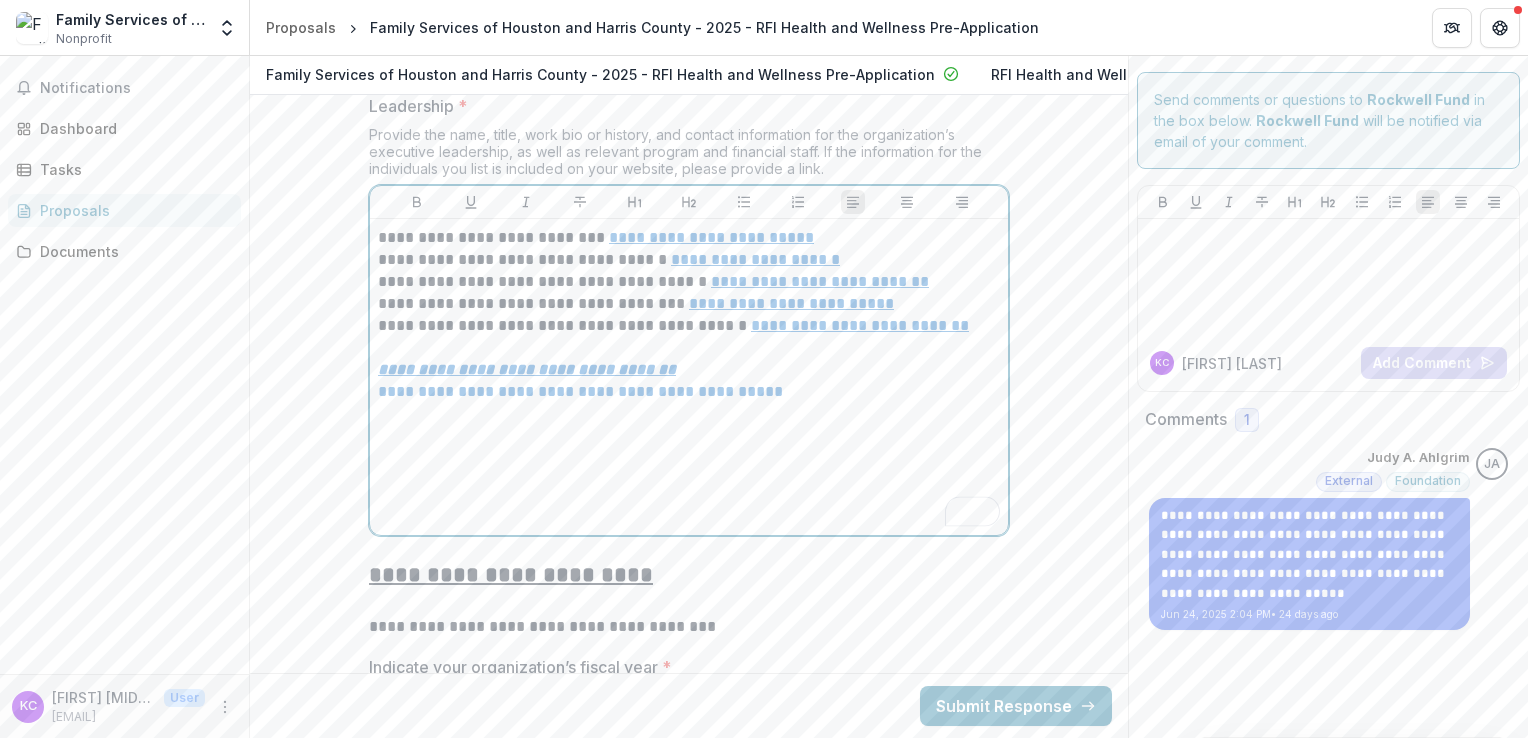 click on "**********" at bounding box center [689, 377] 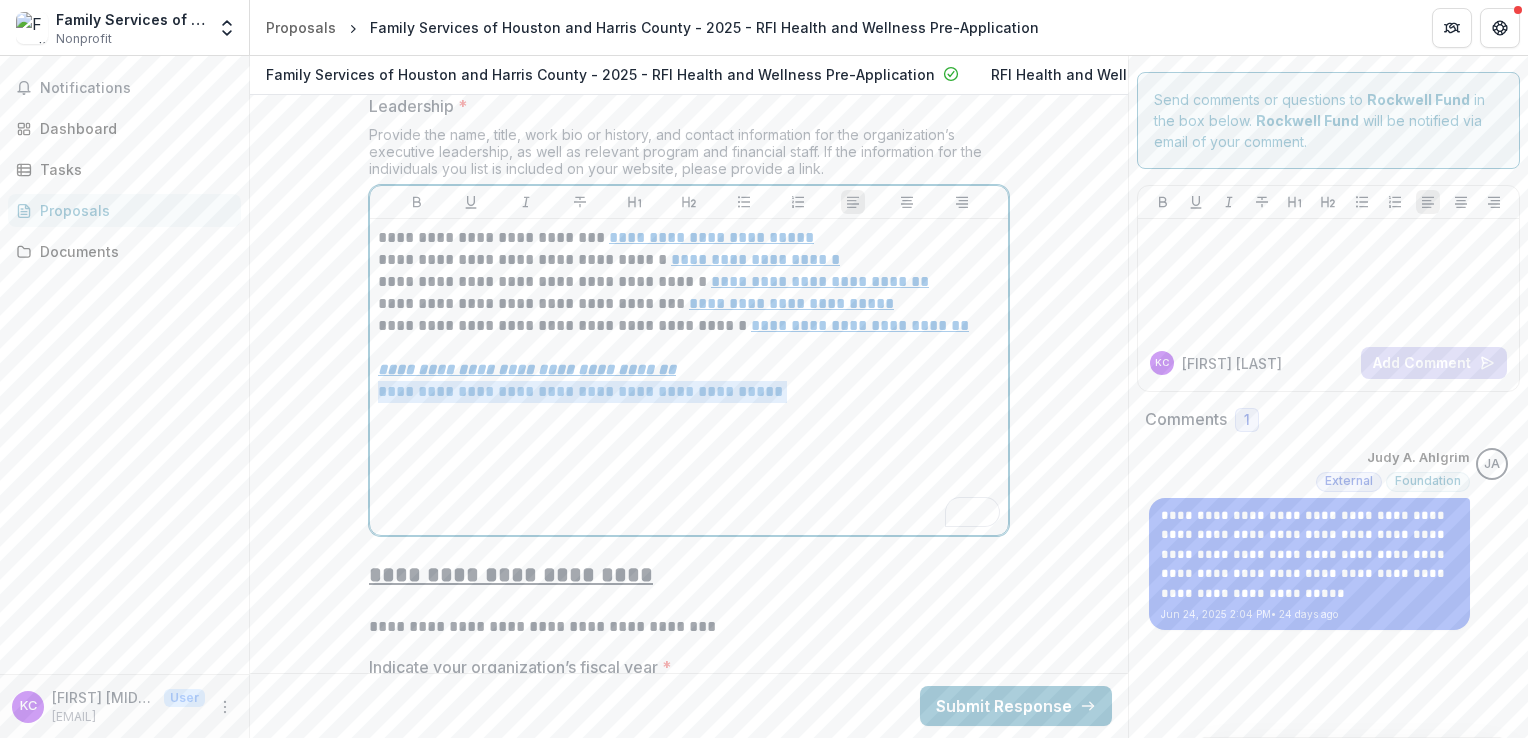 drag, startPoint x: 793, startPoint y: 382, endPoint x: 358, endPoint y: 375, distance: 435.0563 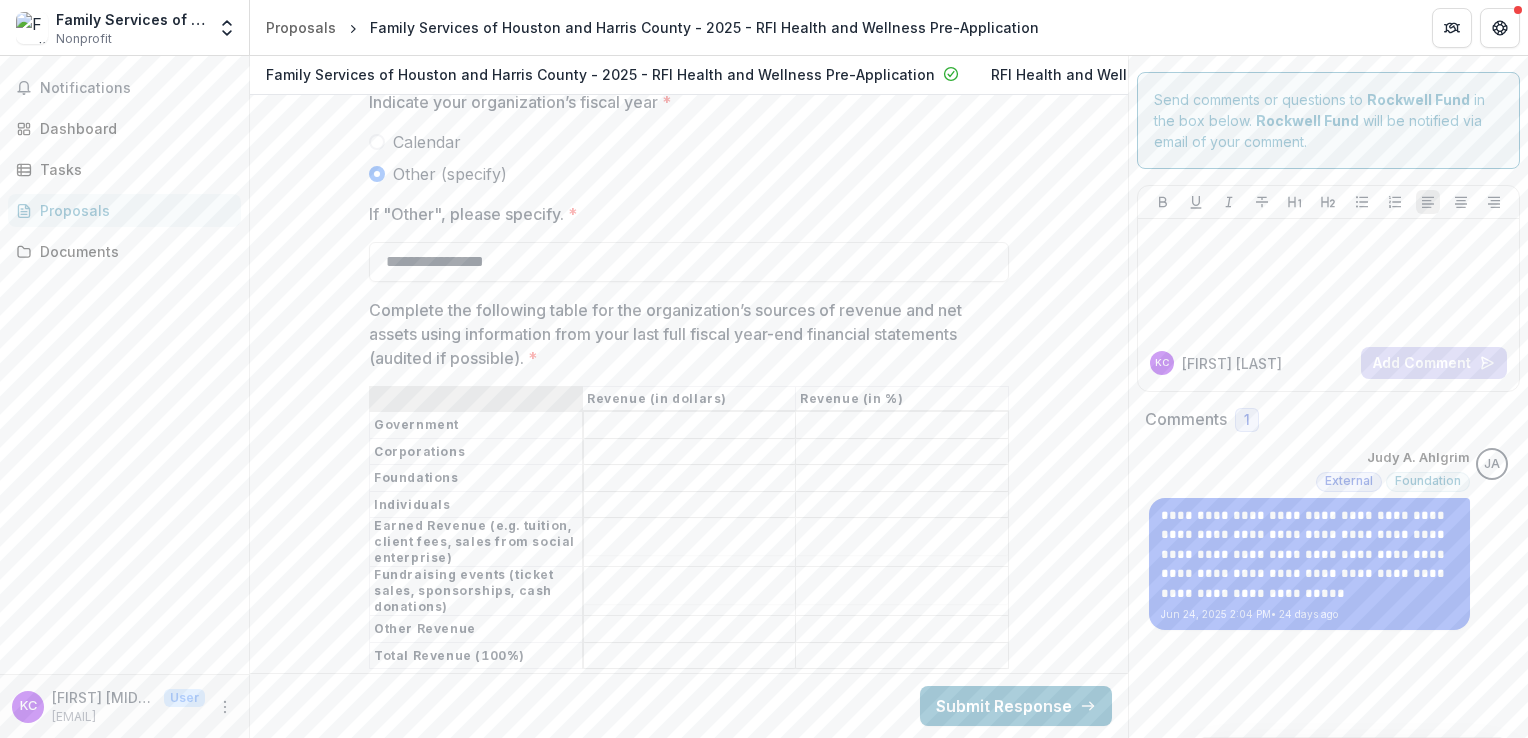 scroll, scrollTop: 12282, scrollLeft: 0, axis: vertical 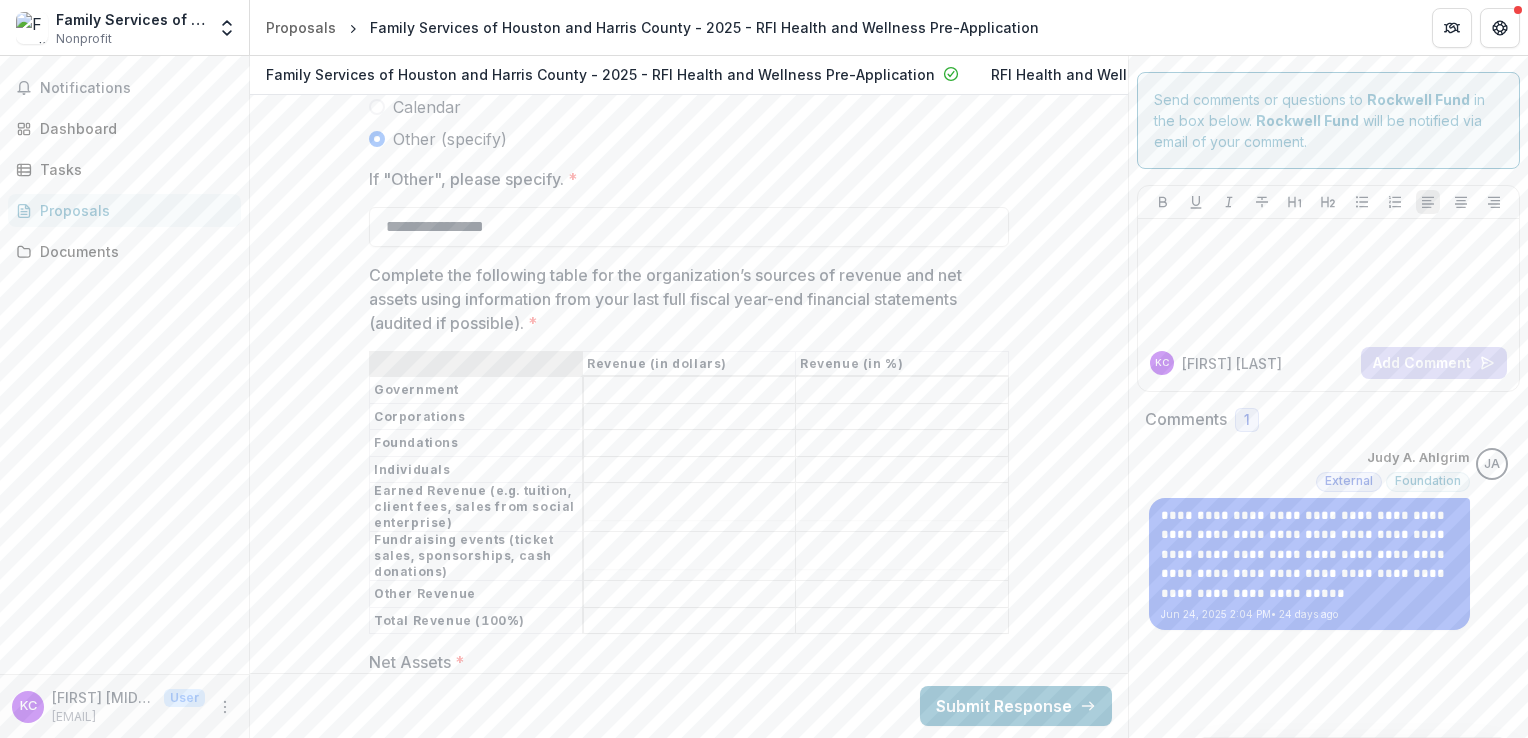 click on "Complete the following table for the organization’s sources of revenue and net assets using information from your last full fiscal year-end financial statements (audited if possible). *" at bounding box center (690, 391) 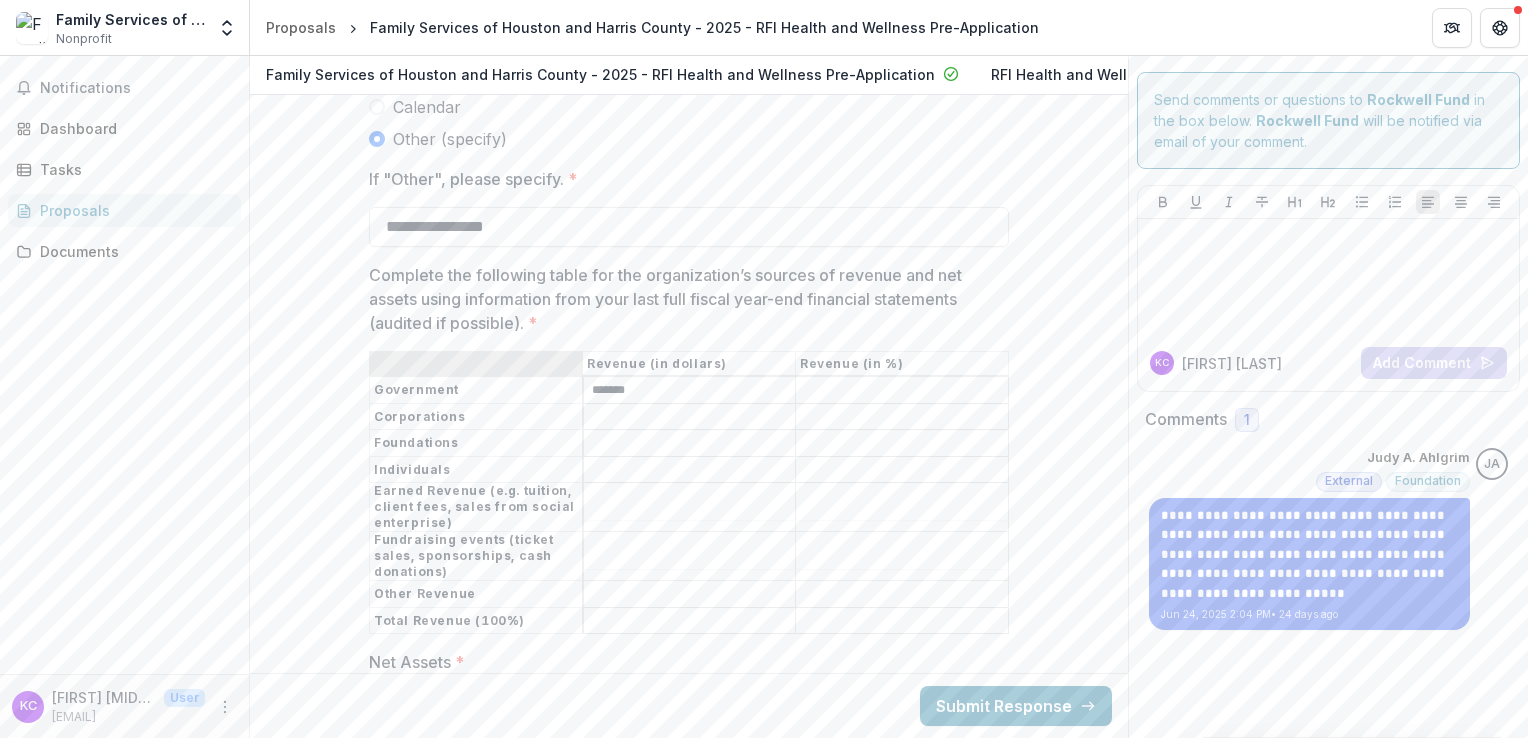 type on "*******" 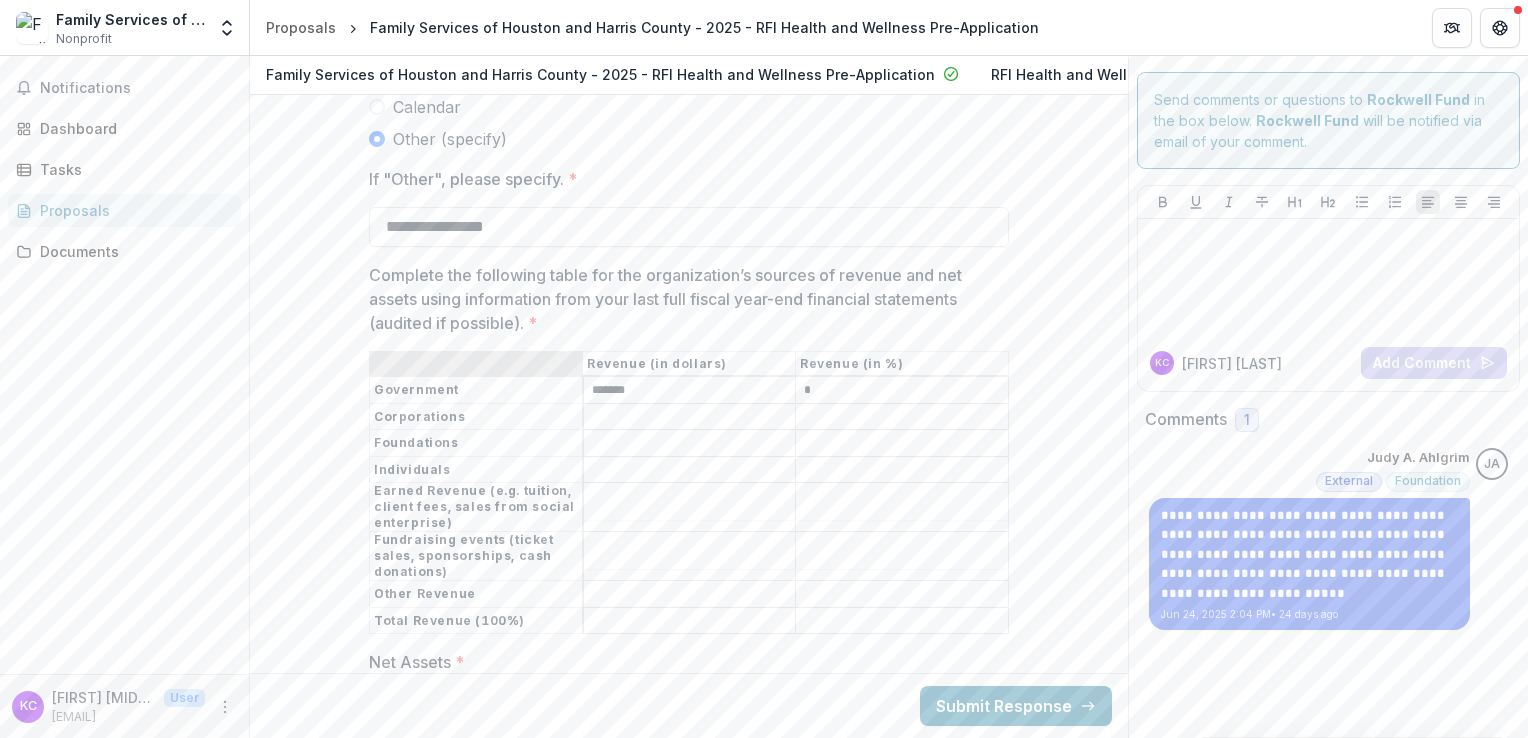 type on "*" 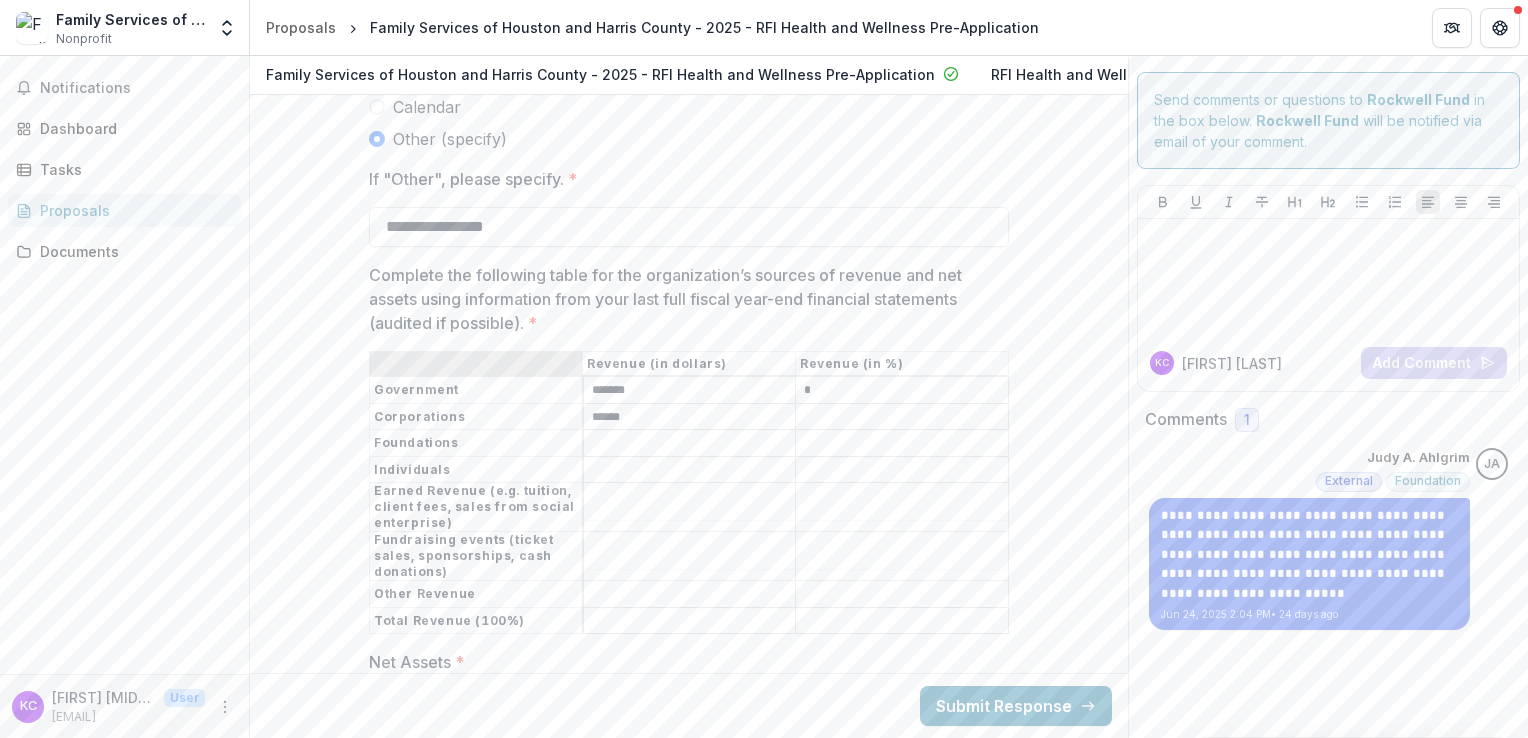 type on "******" 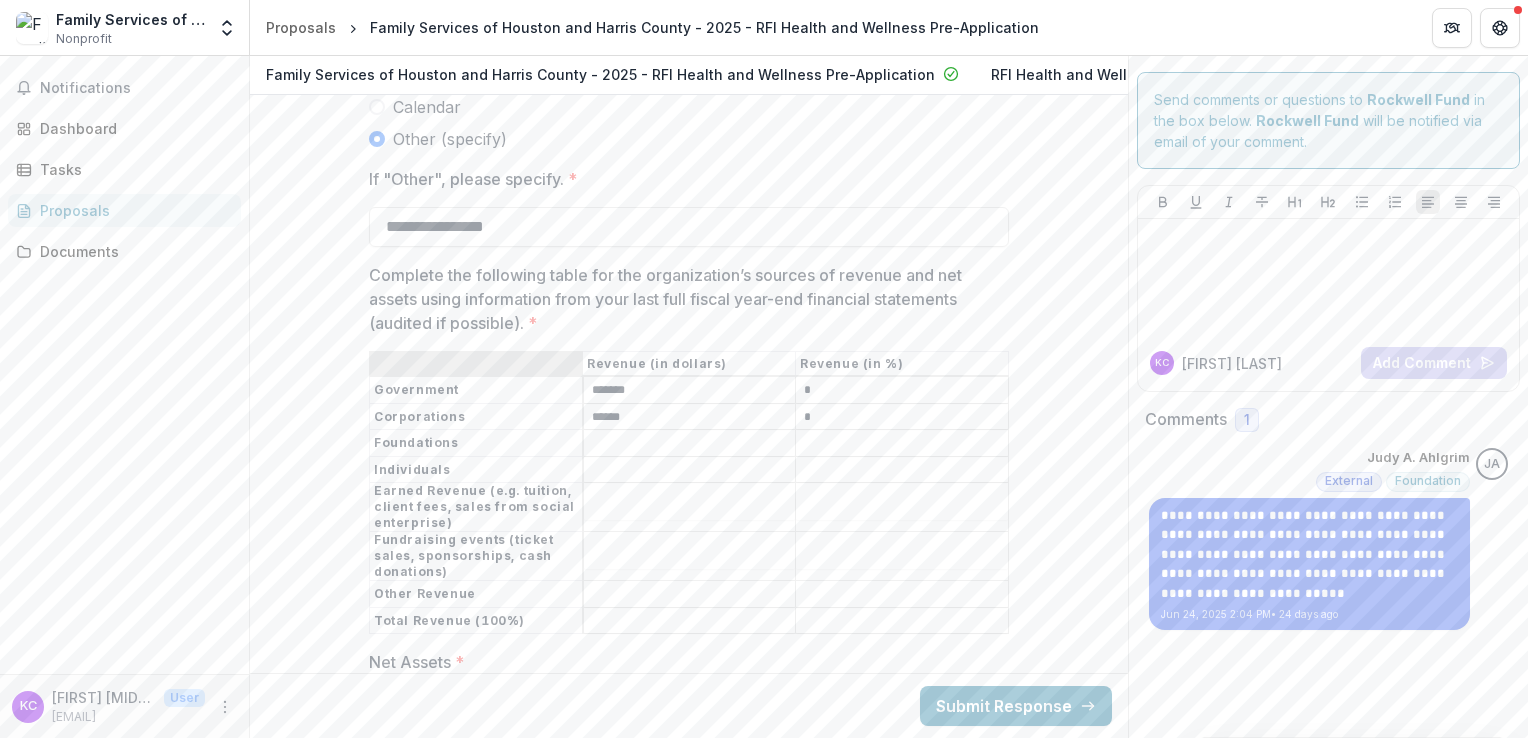 type on "*" 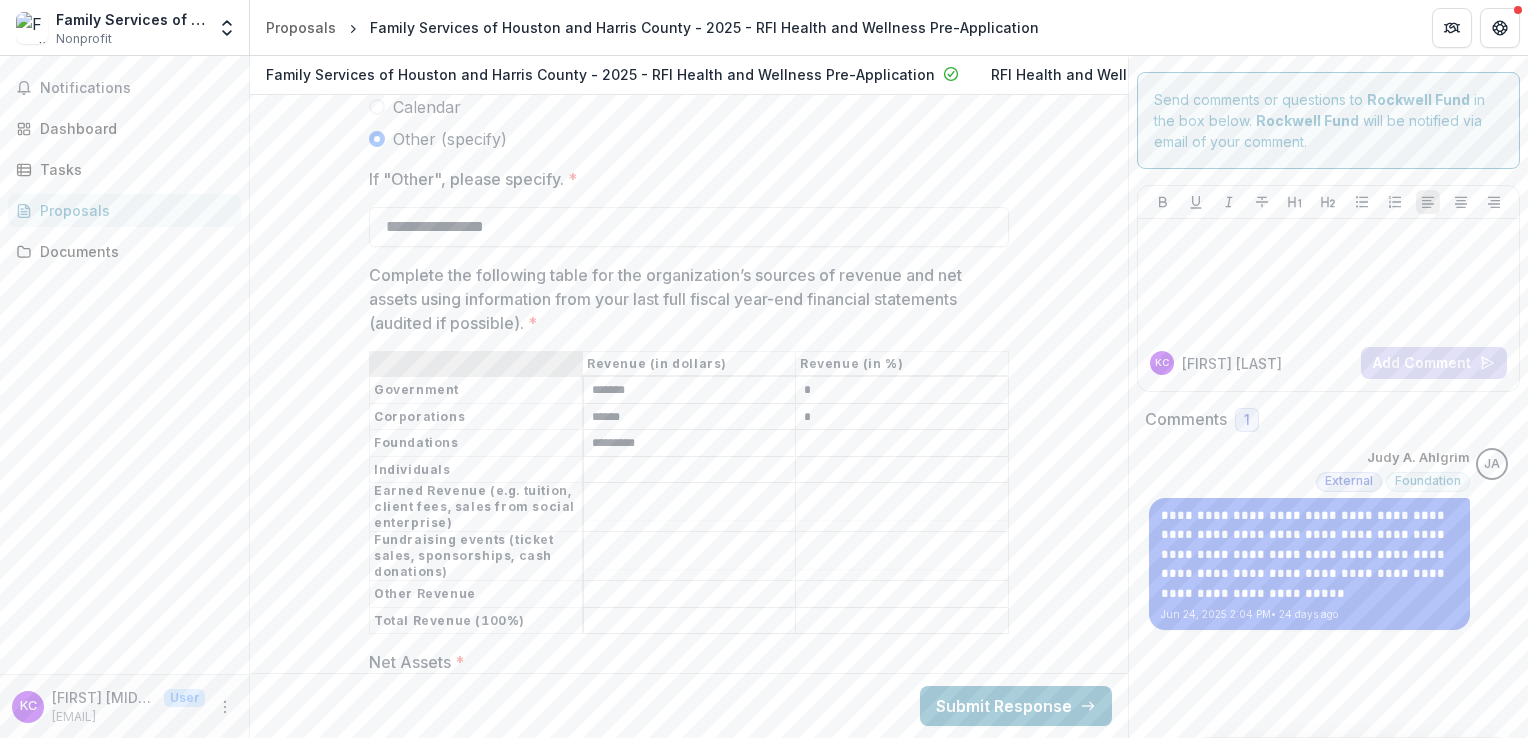 type on "*********" 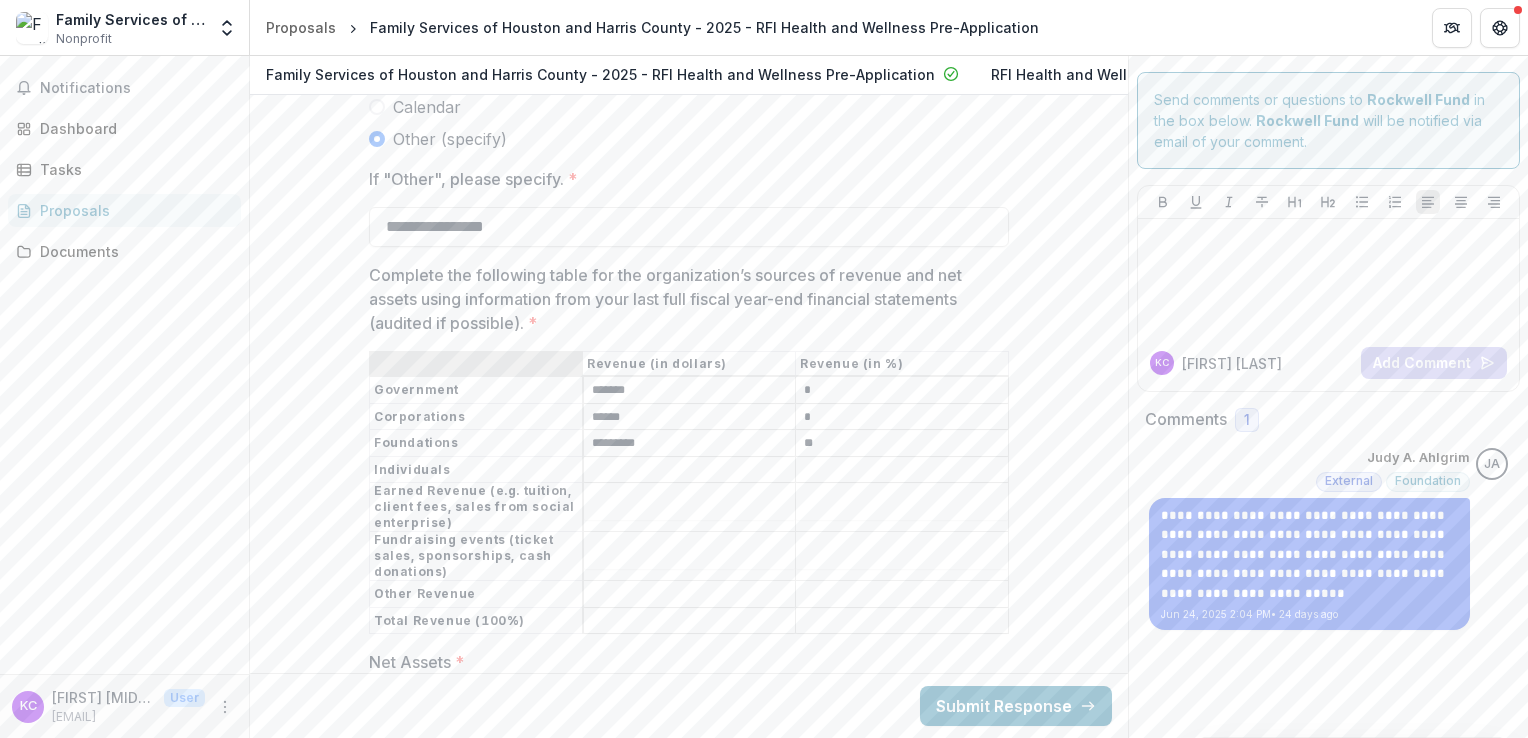 type on "**" 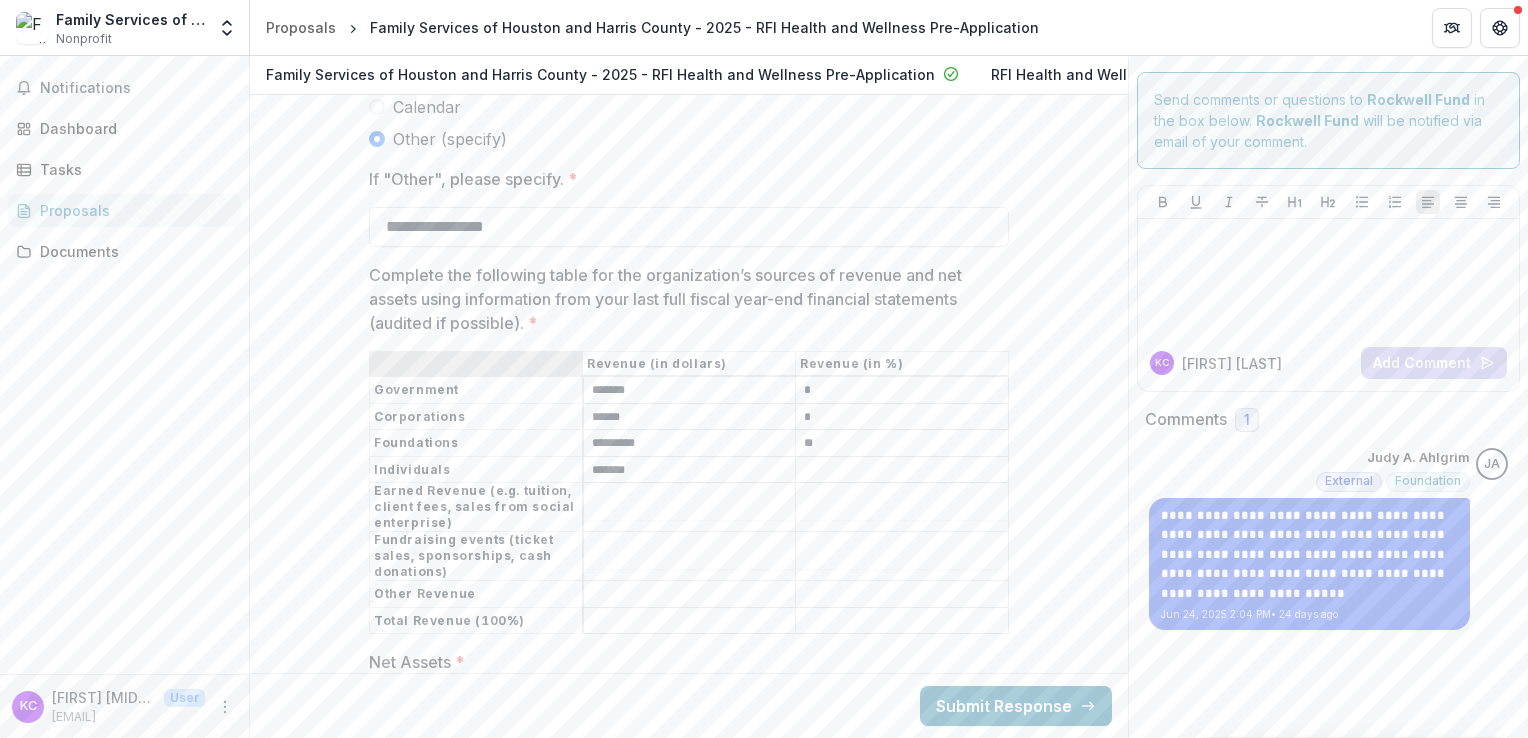 type on "*******" 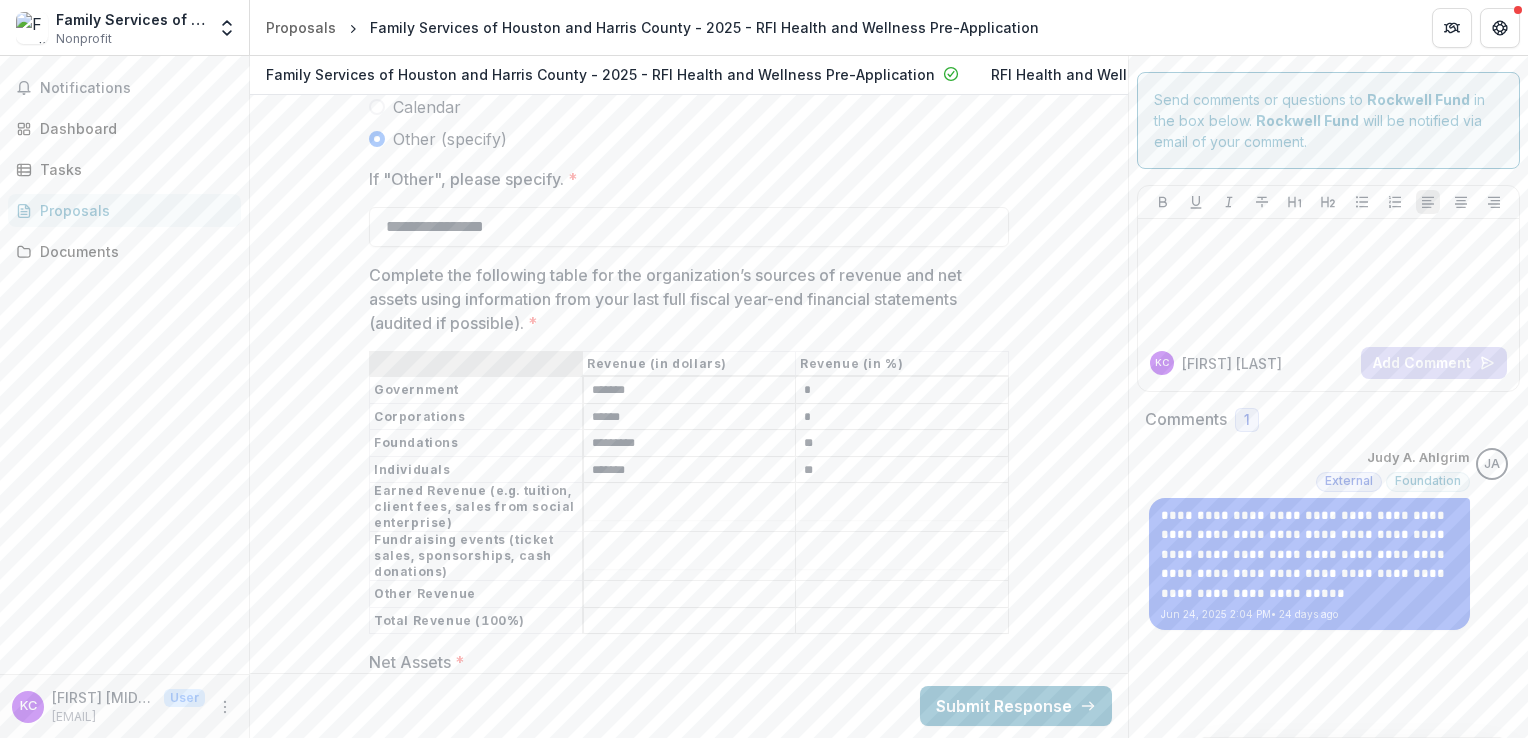 type on "**" 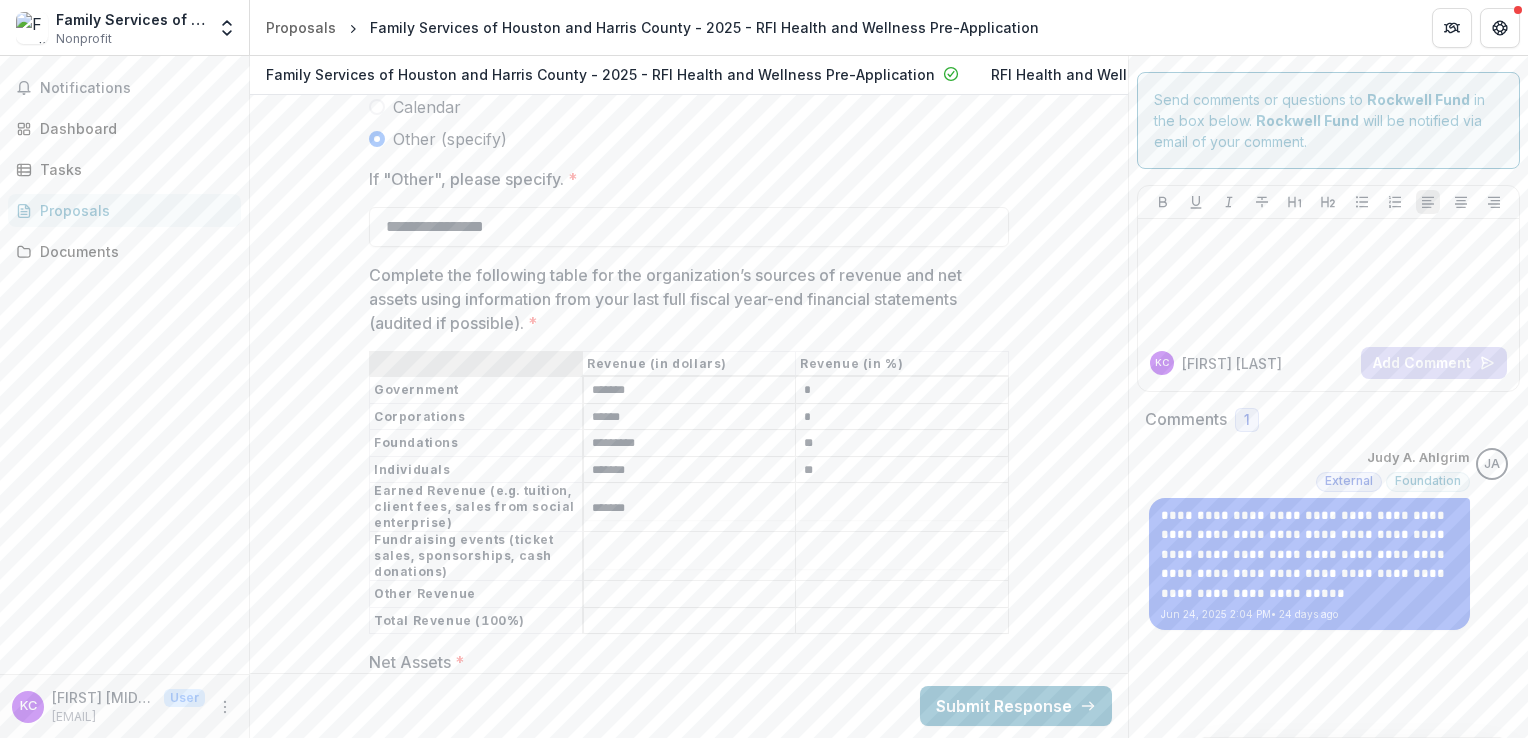 type on "*******" 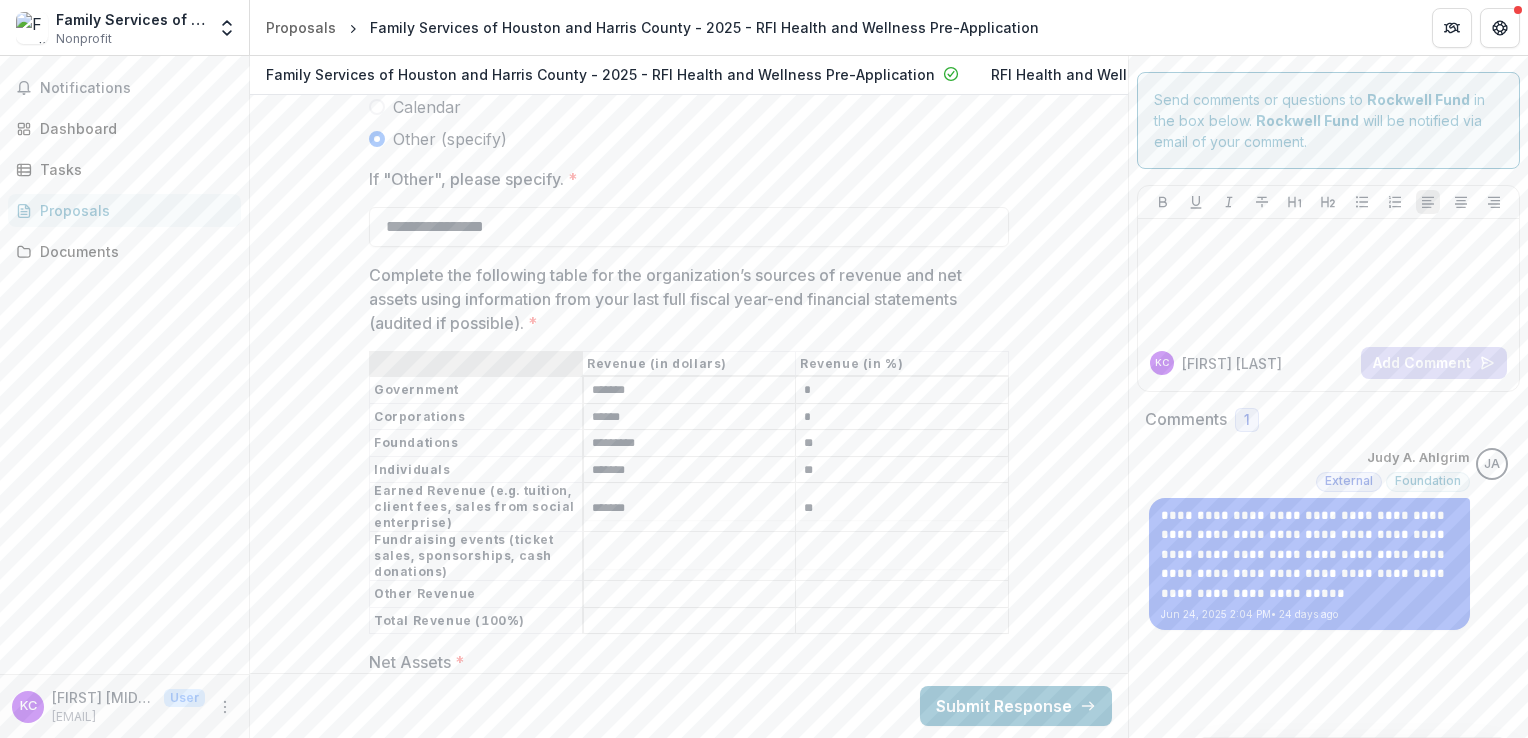 type on "**" 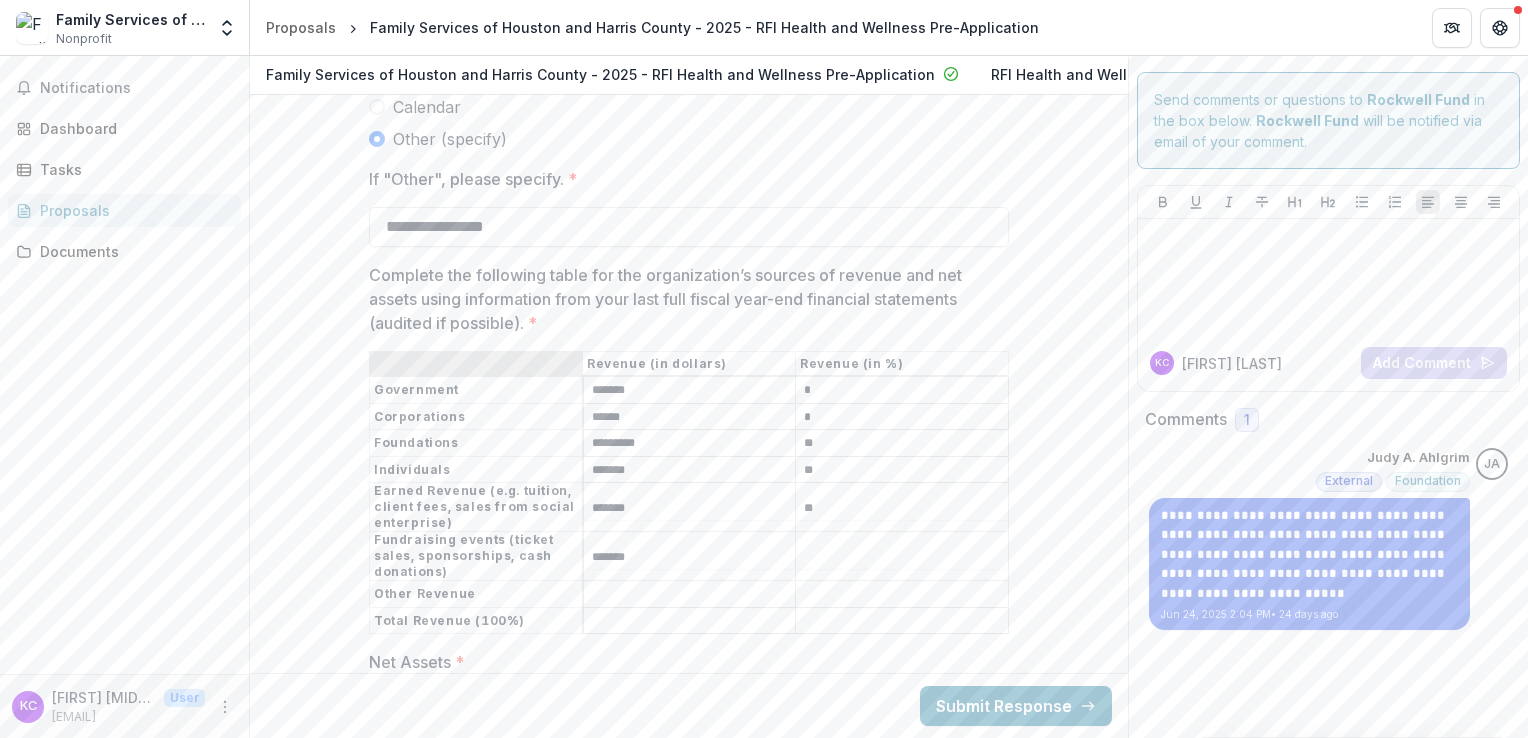 type on "*******" 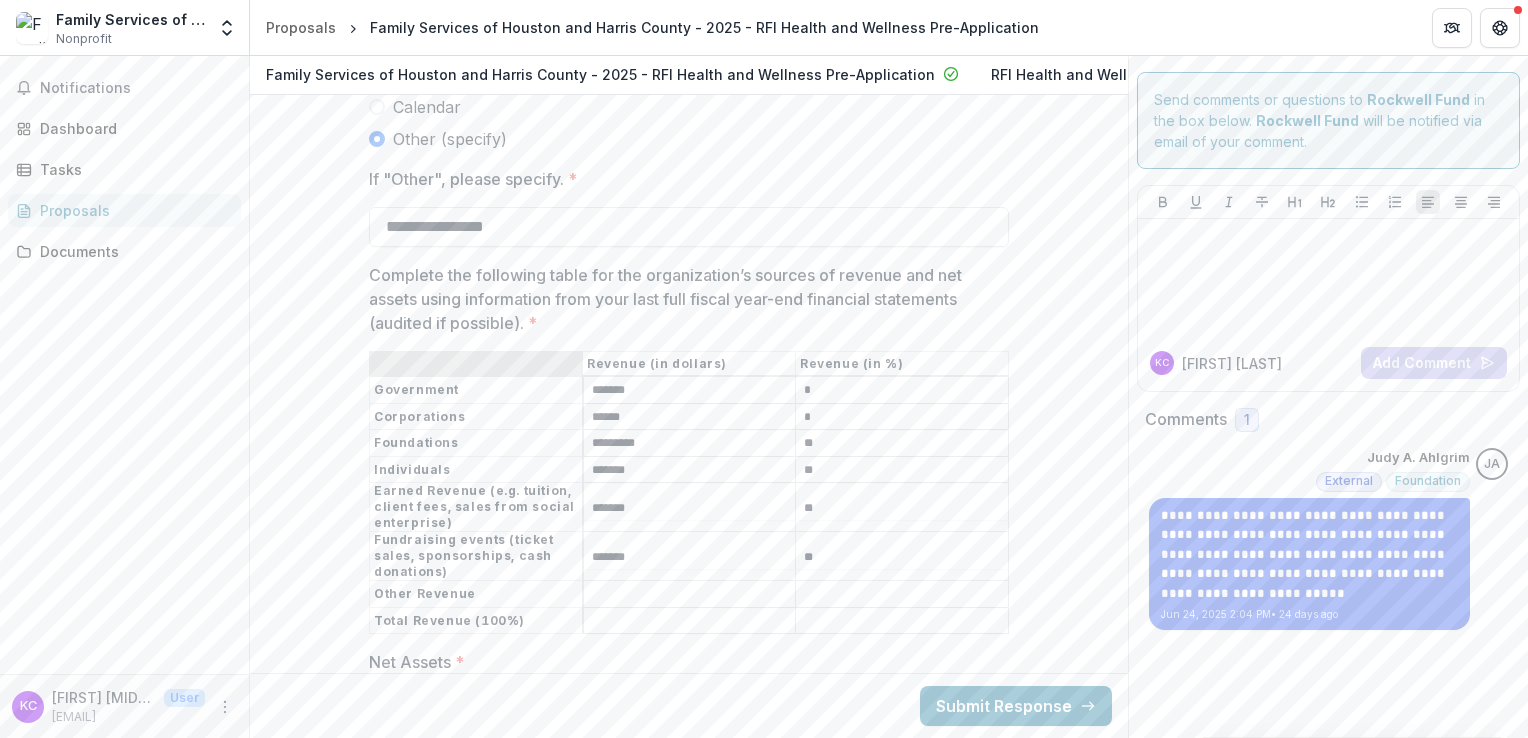 type on "**" 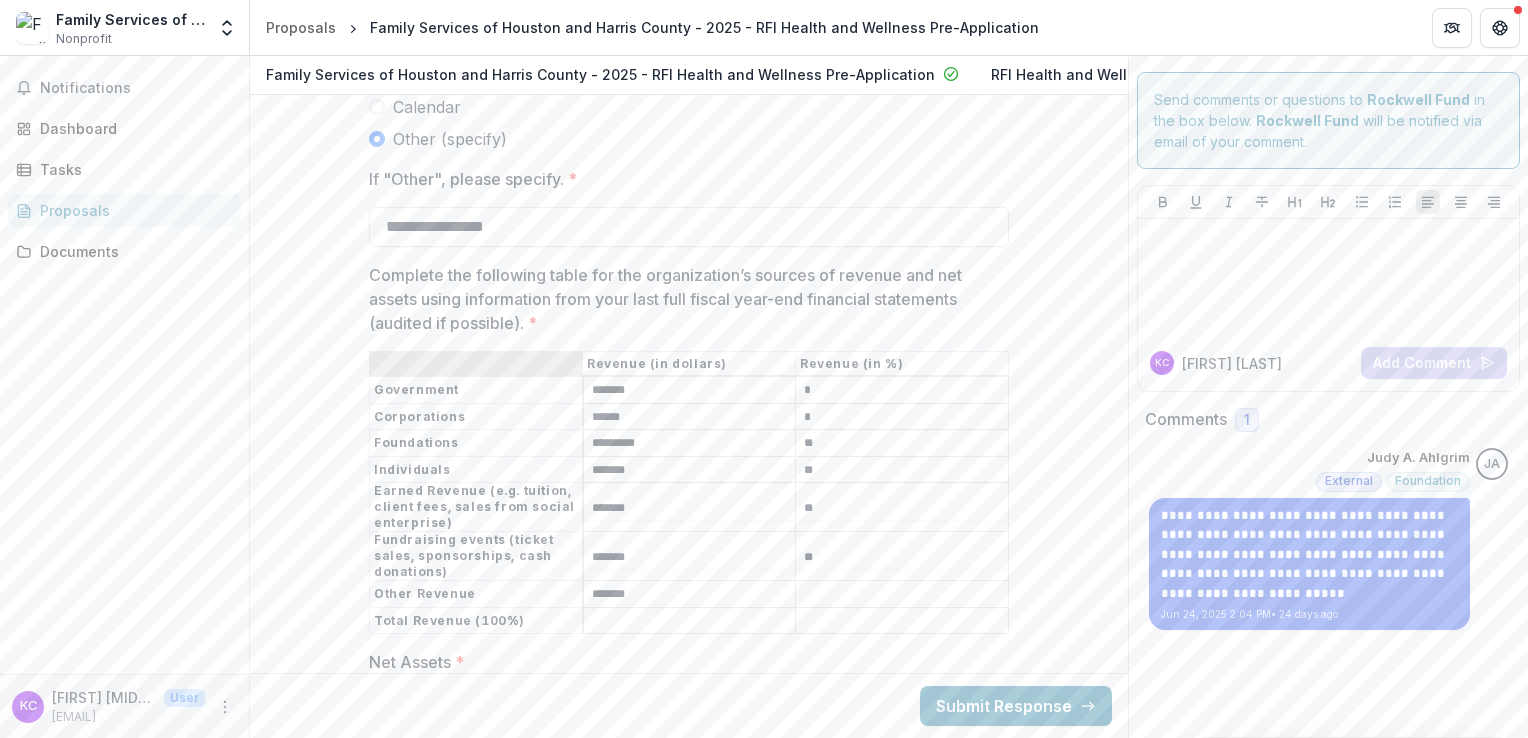 type on "*******" 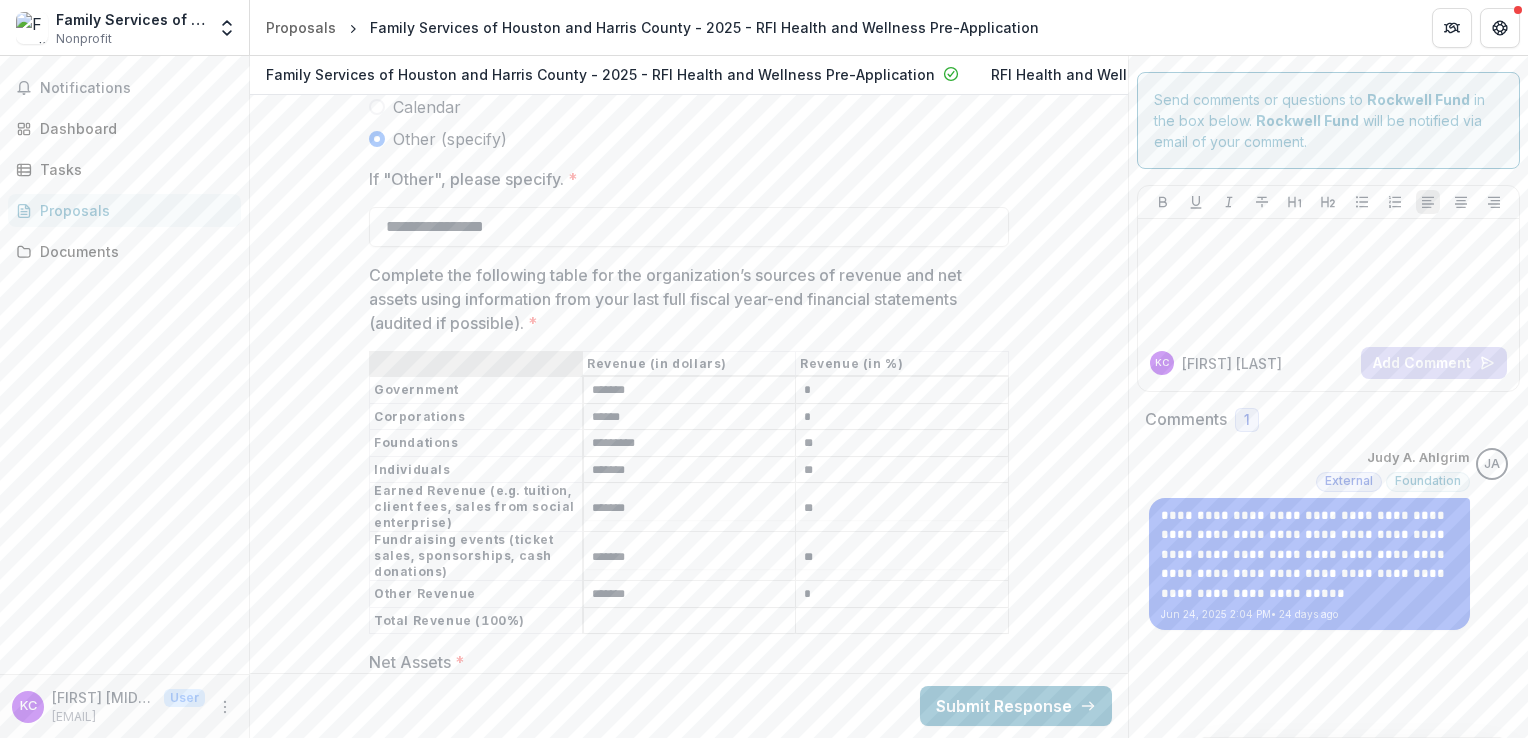 type on "*" 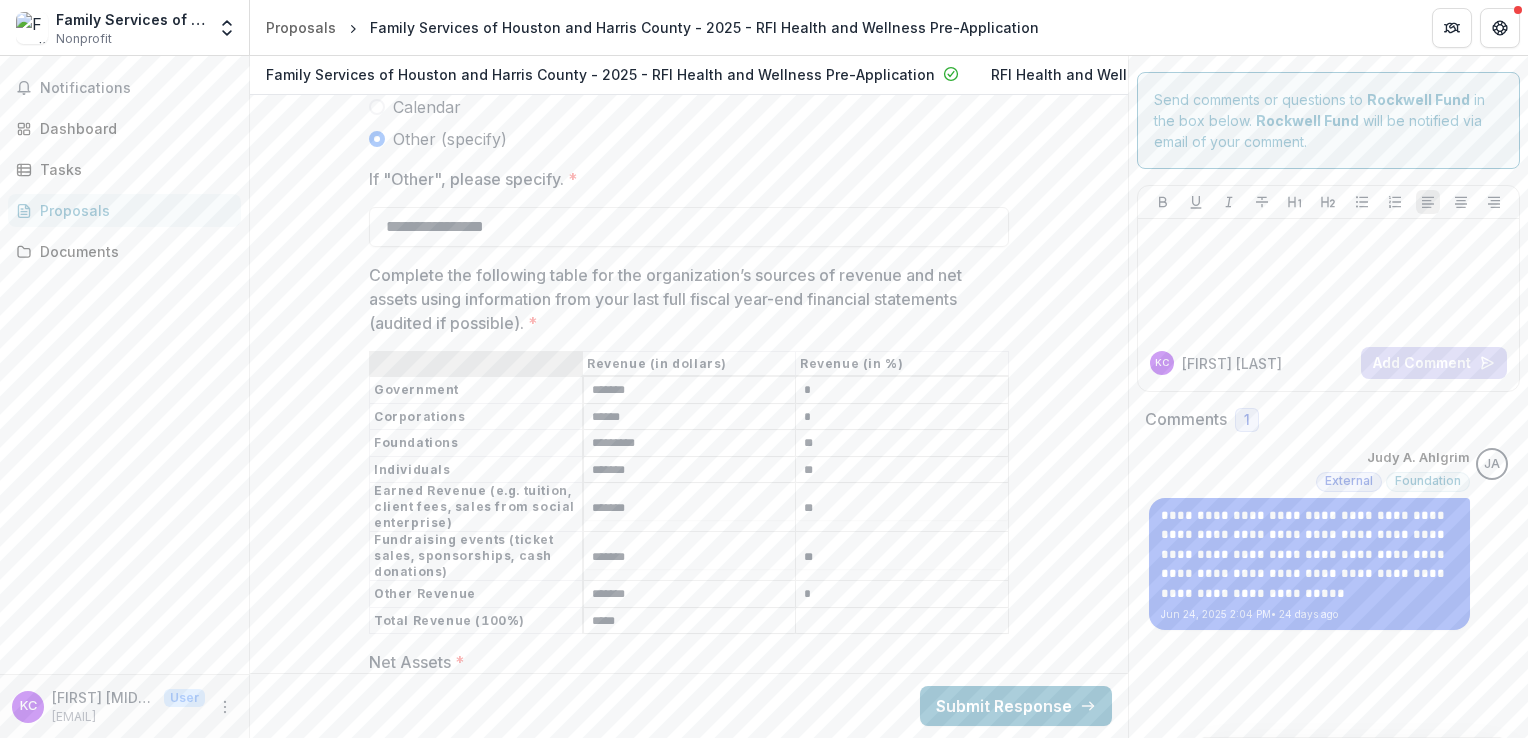 click on "*****" at bounding box center [690, 621] 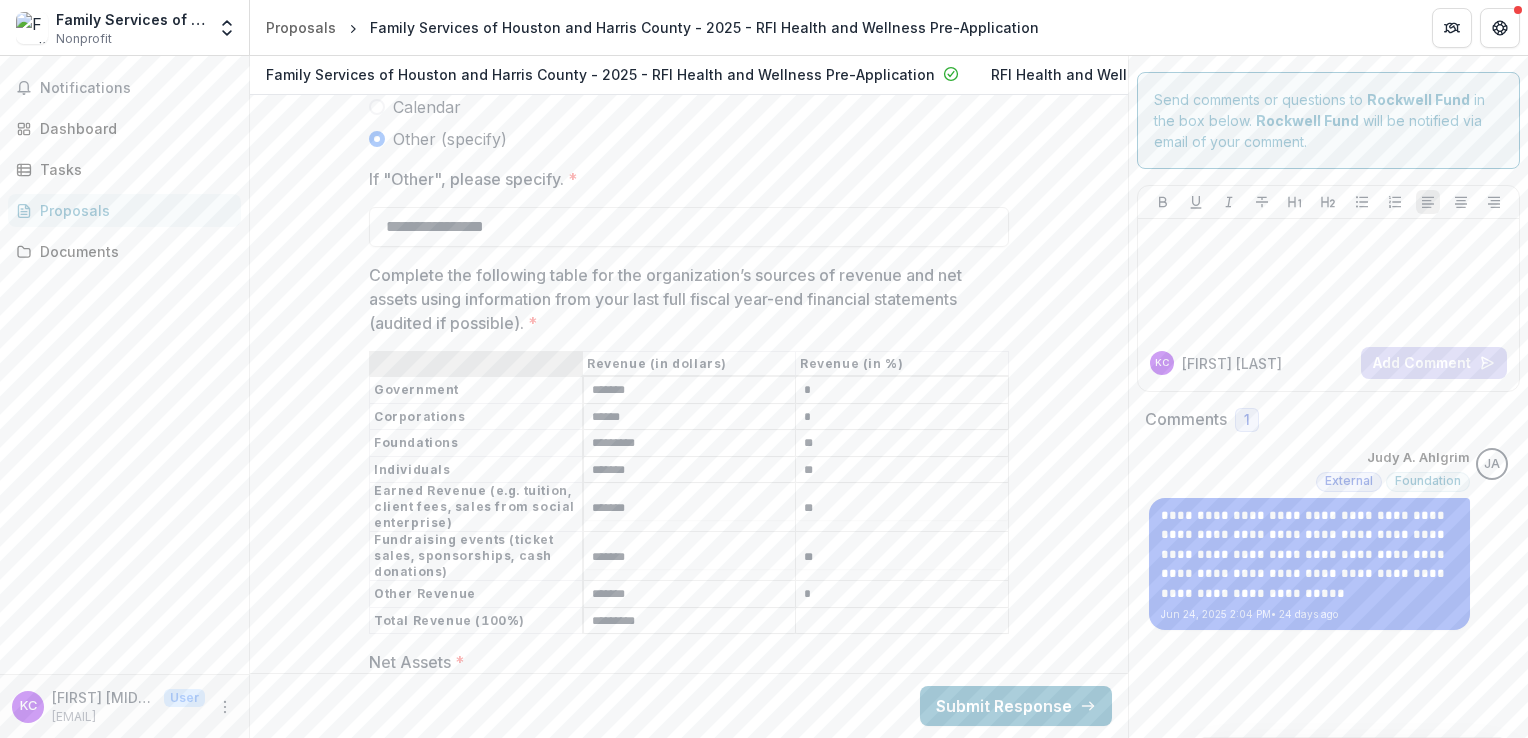 type on "*********" 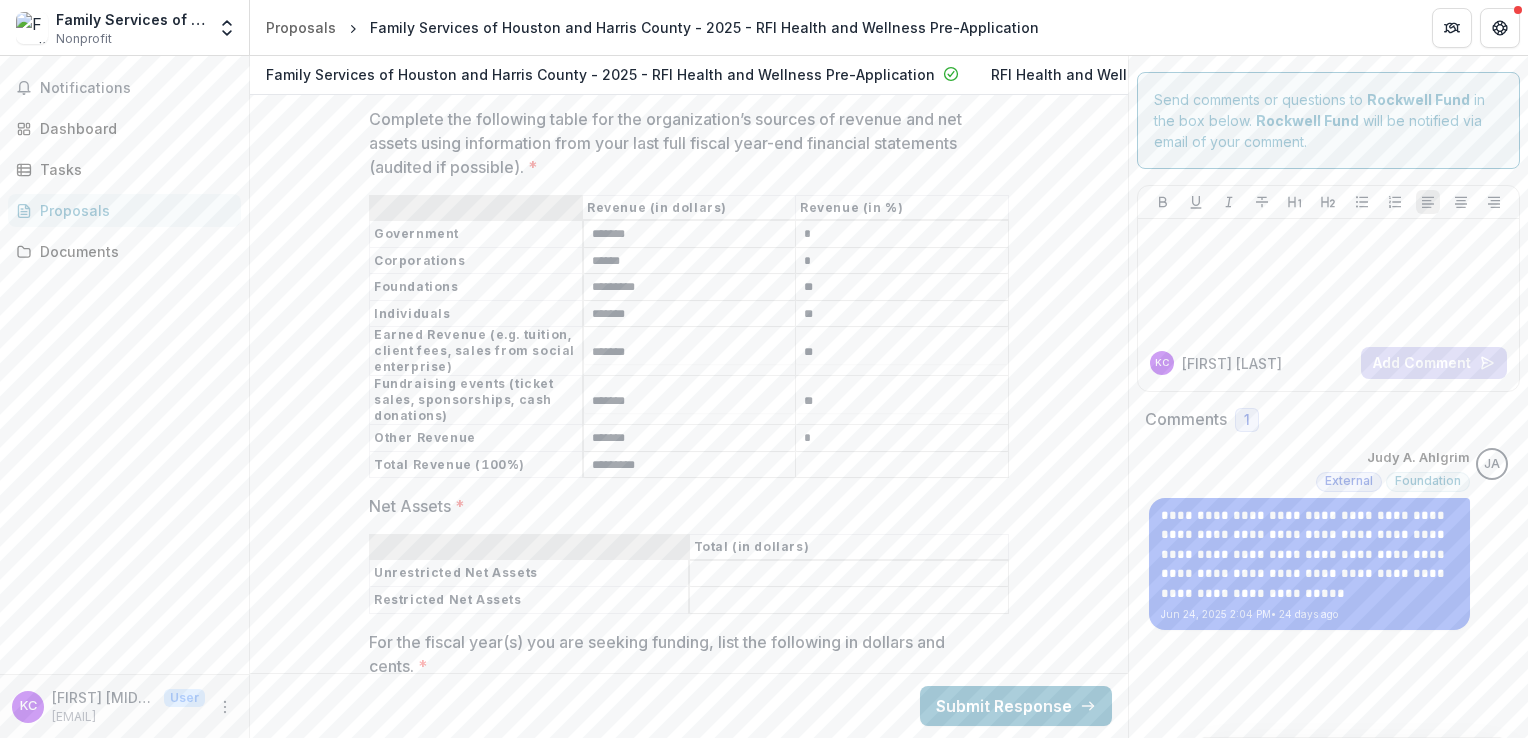 scroll, scrollTop: 12582, scrollLeft: 0, axis: vertical 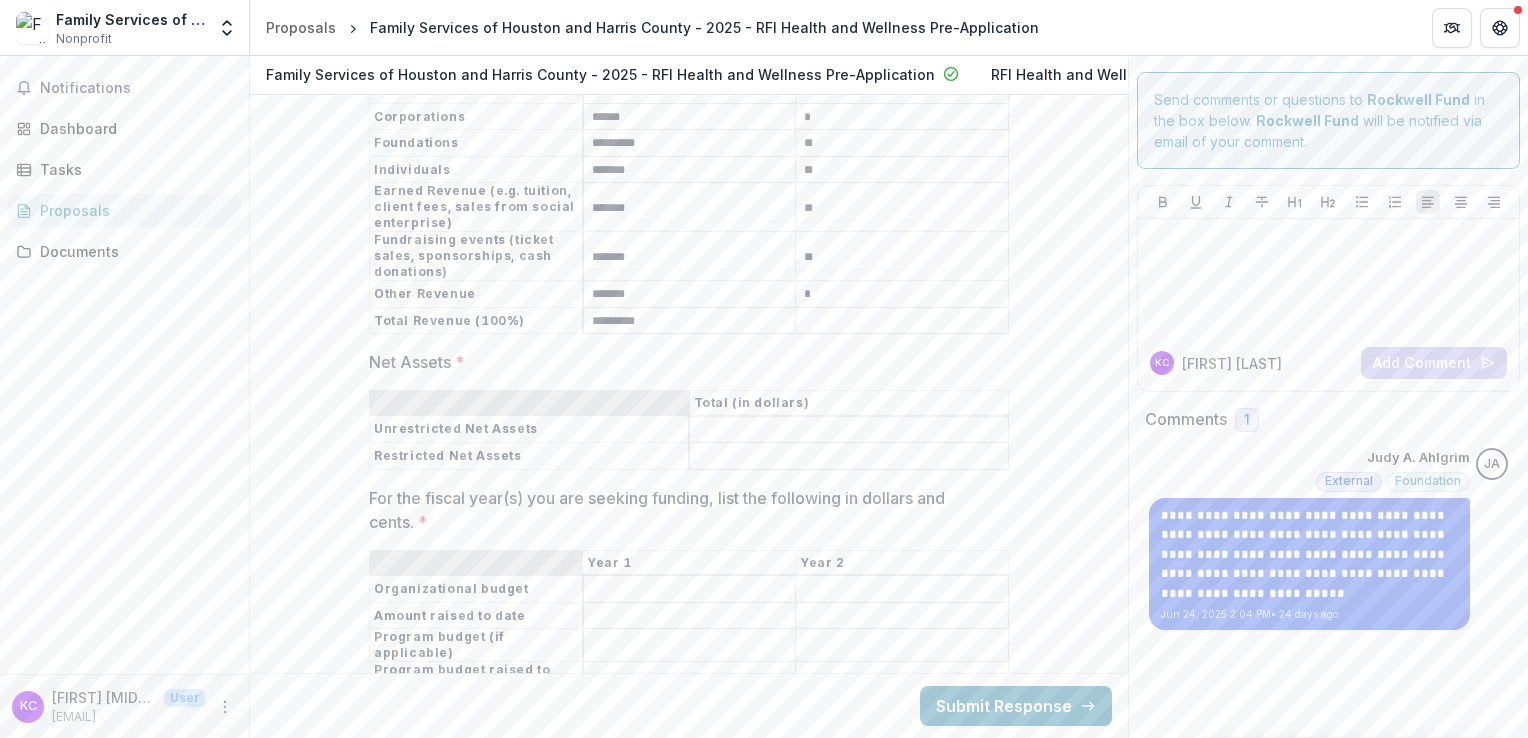 click on "Net Assets *" at bounding box center [849, 430] 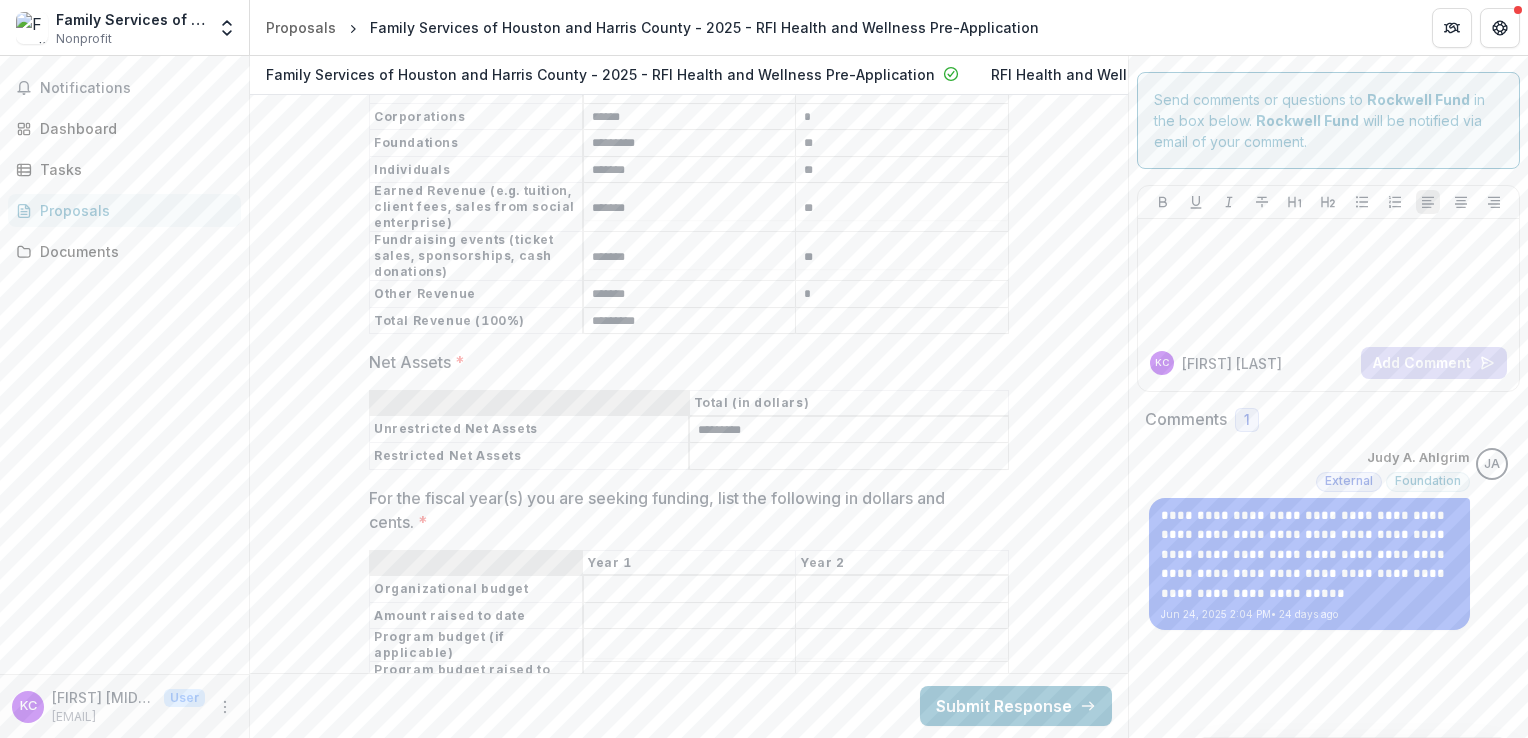 type on "*********" 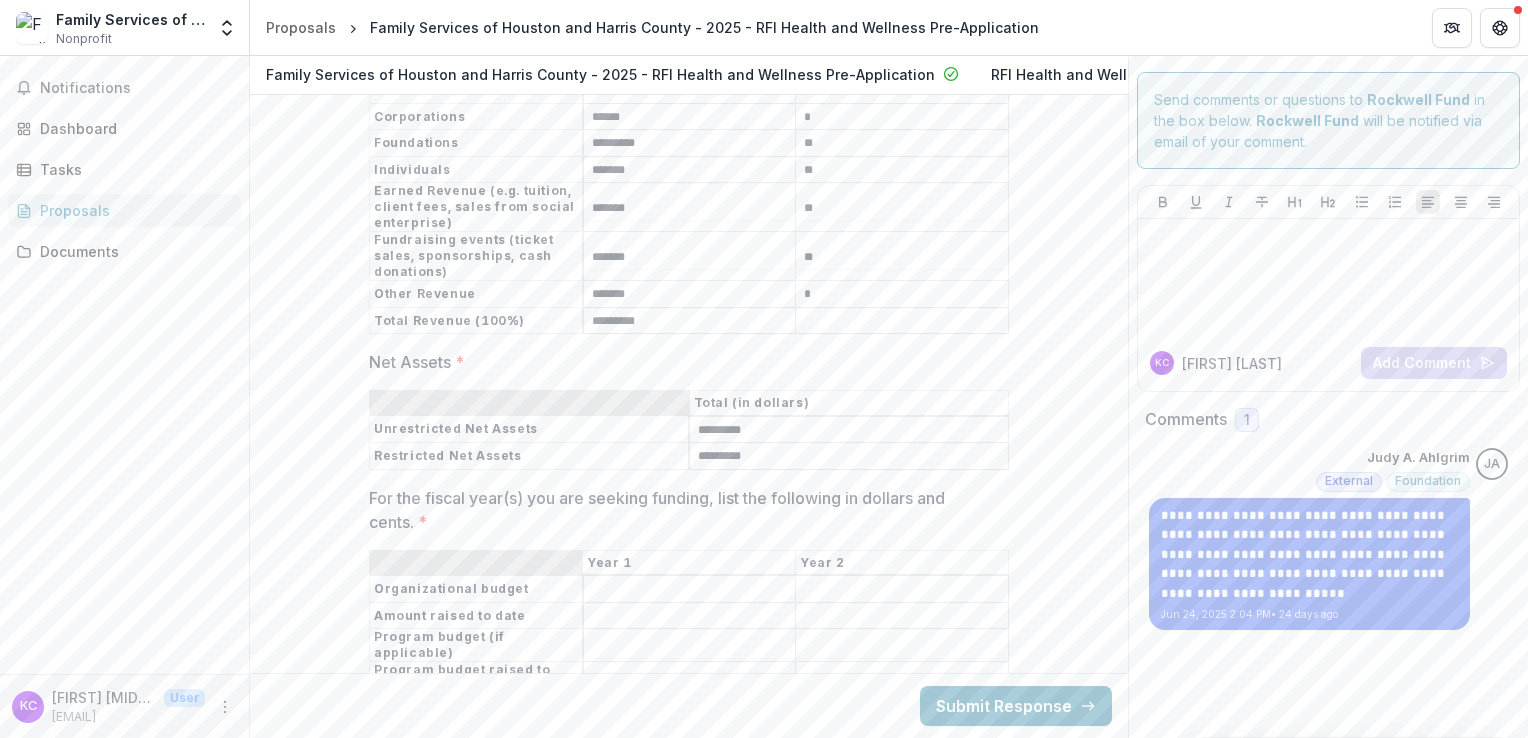 type on "*********" 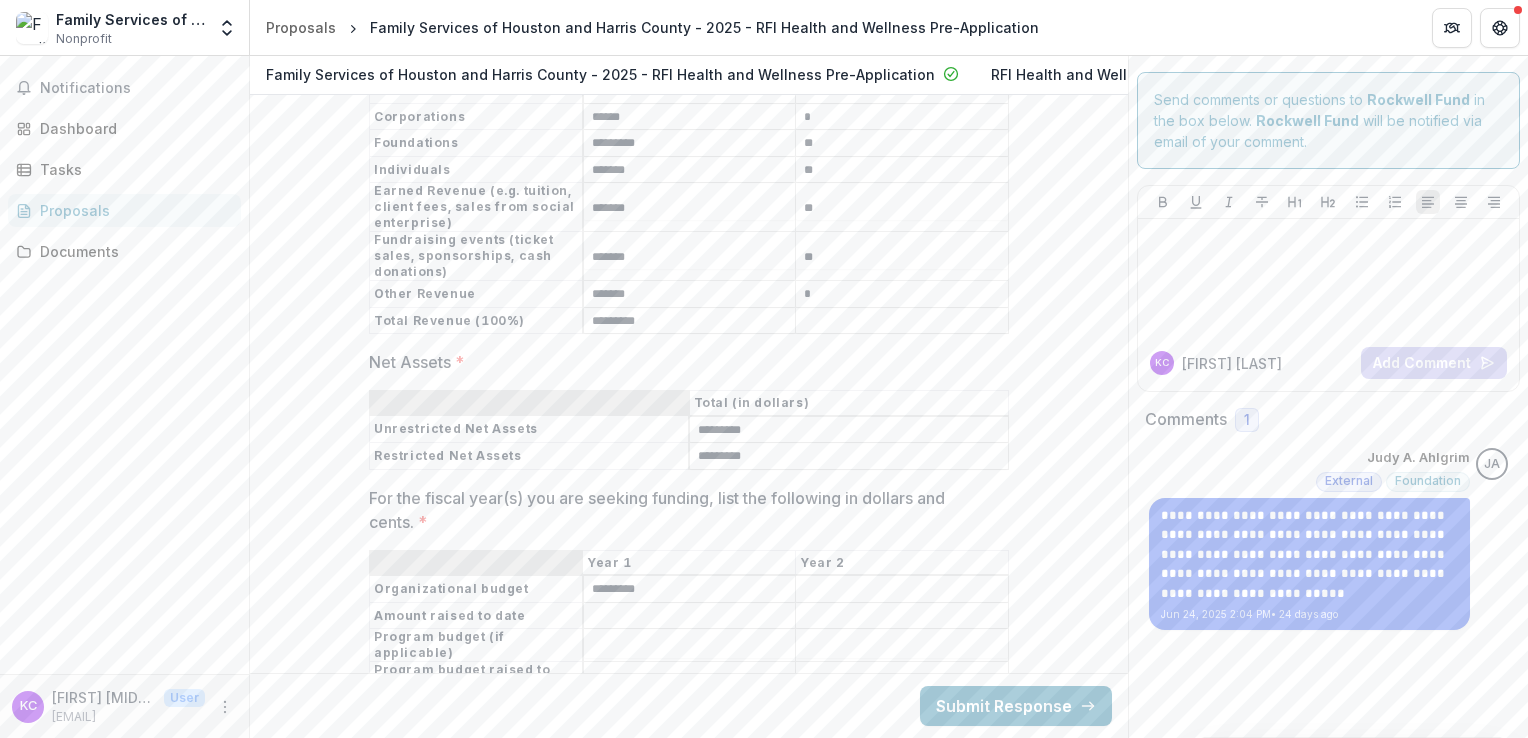 type on "*********" 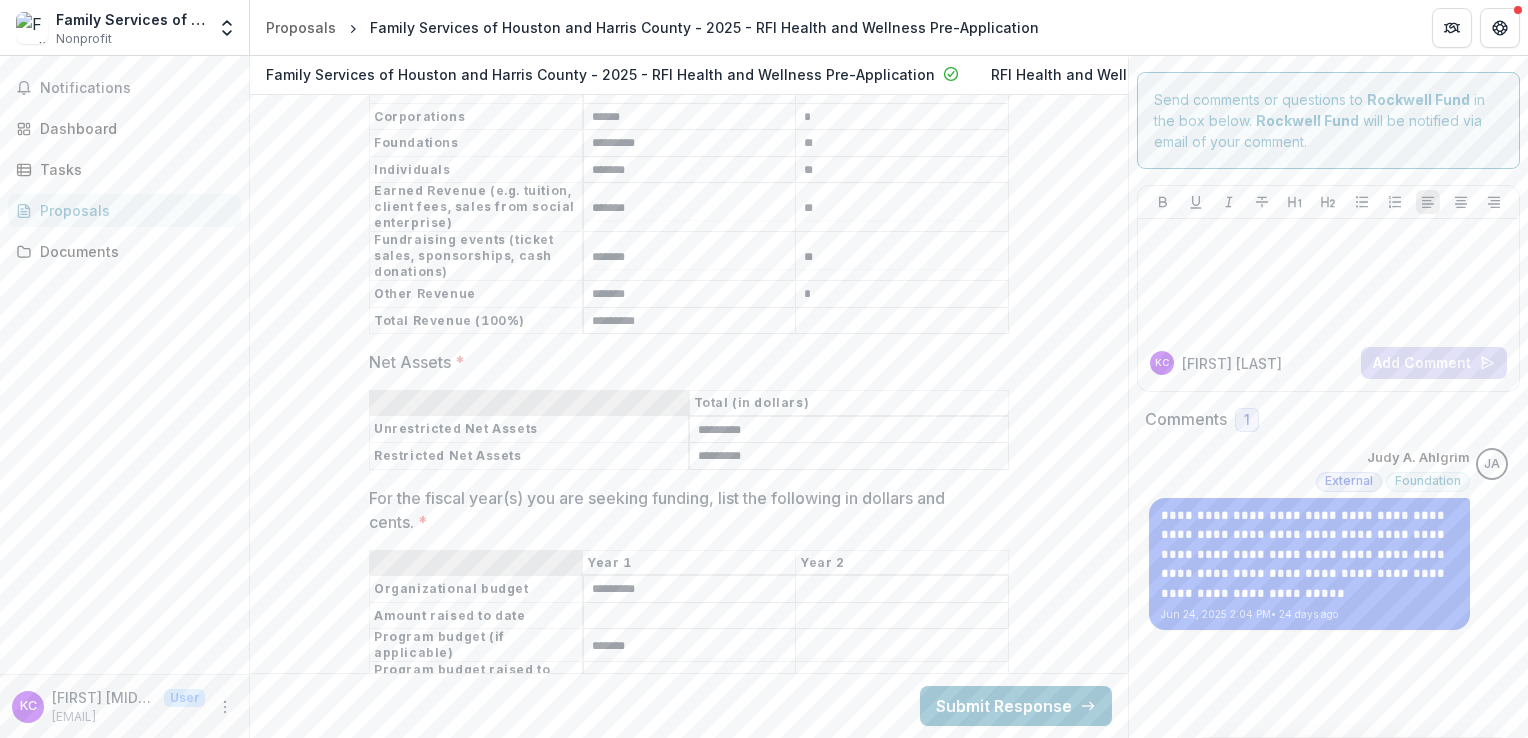 type on "*******" 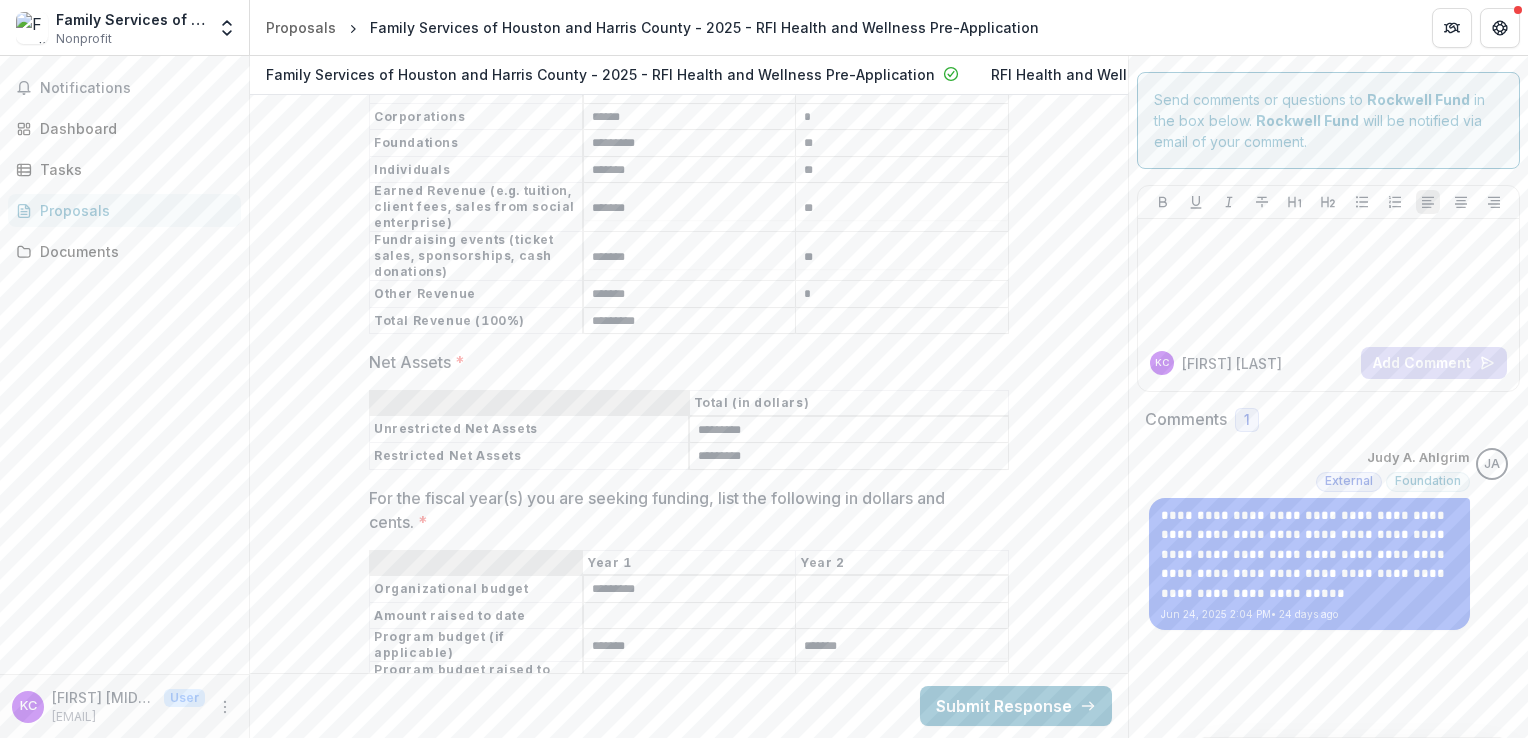 type on "*******" 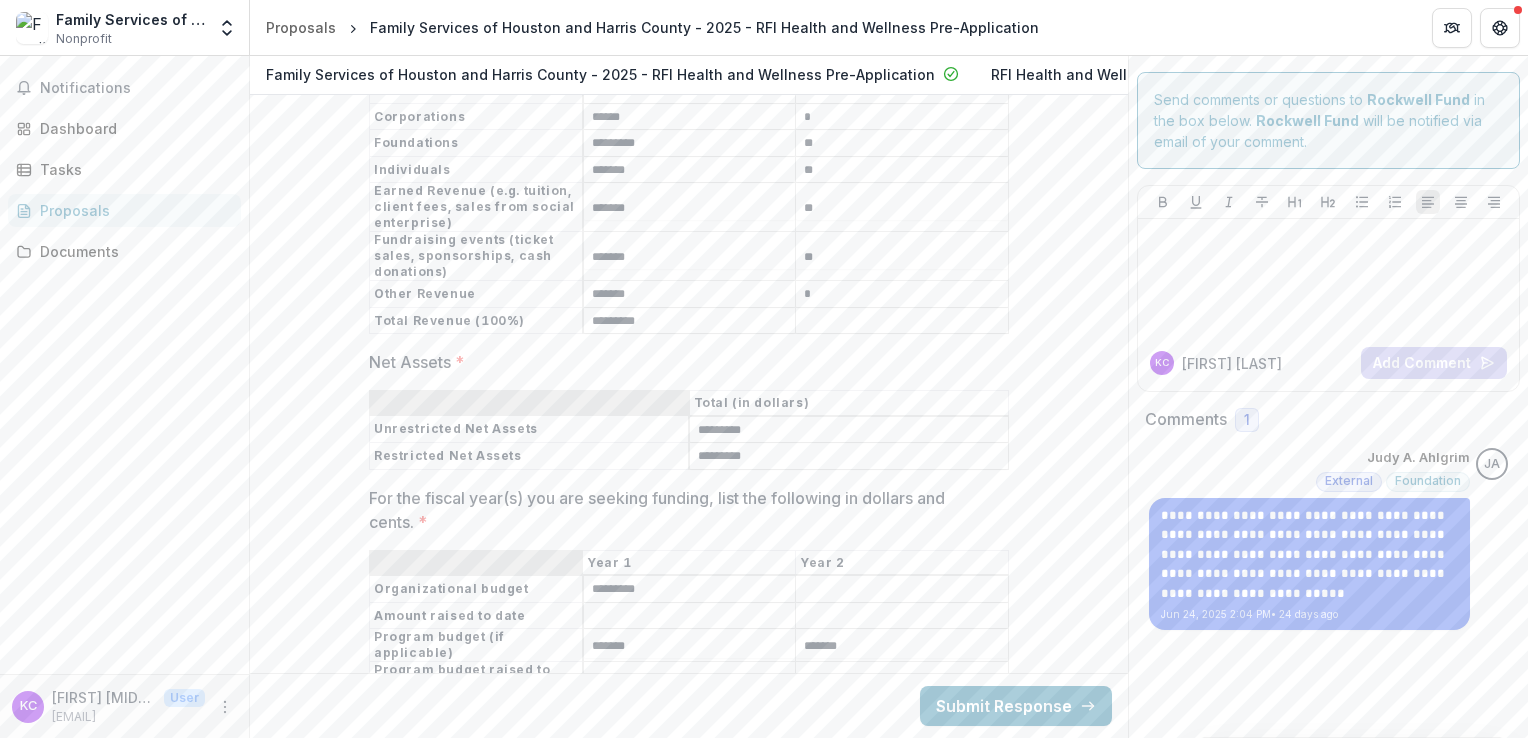 click on "For the fiscal year(s) you are seeking funding, list the following in dollars and cents.  *" at bounding box center [902, 590] 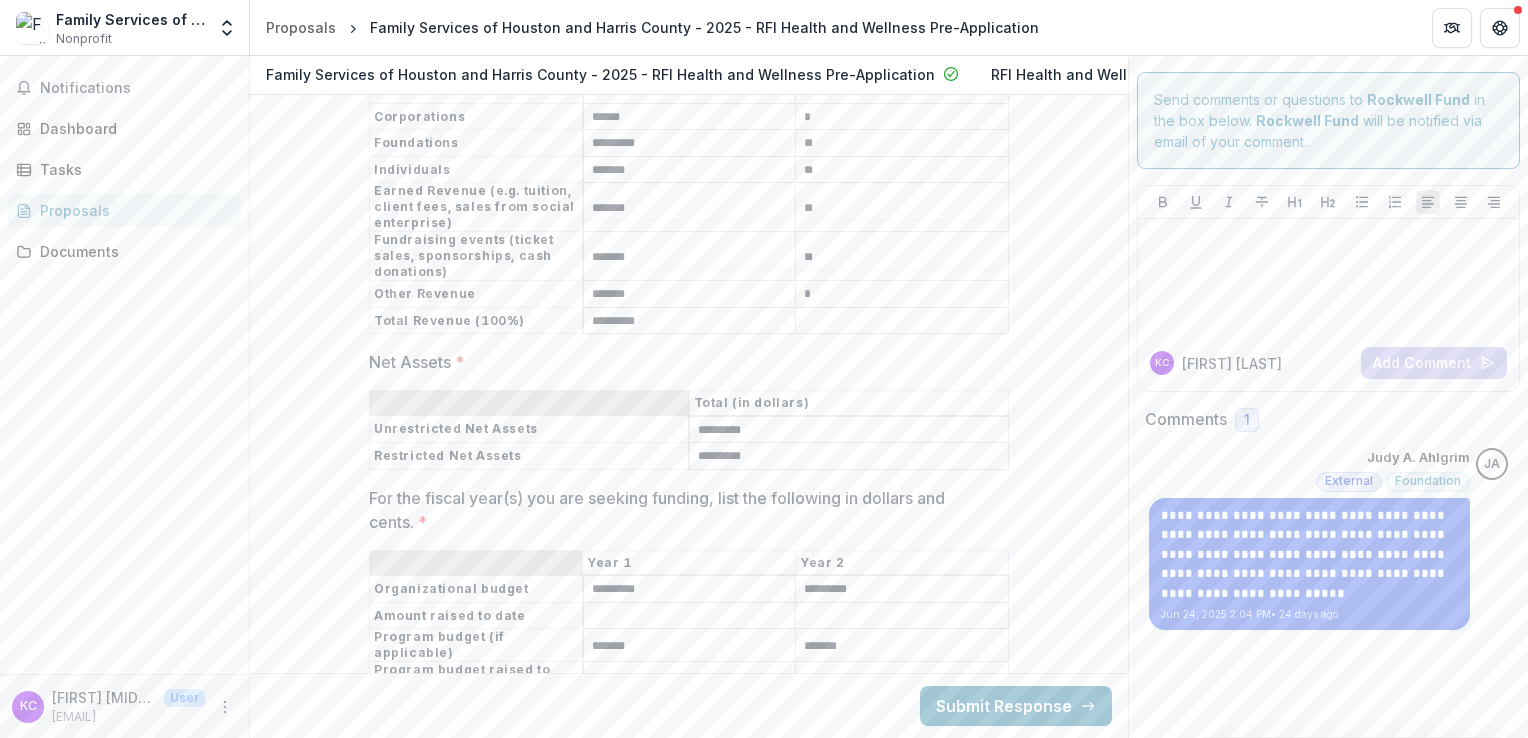 type on "*********" 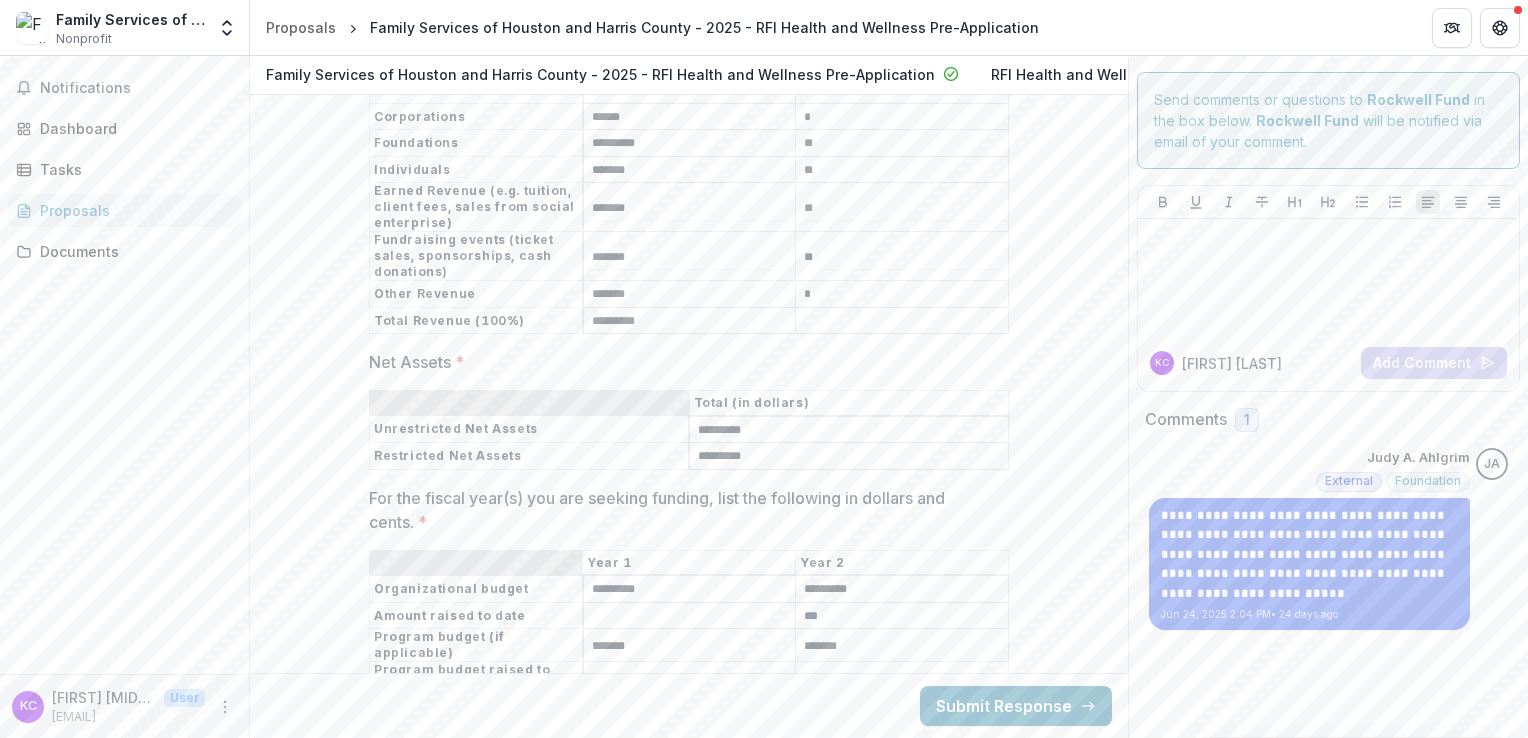 type on "***" 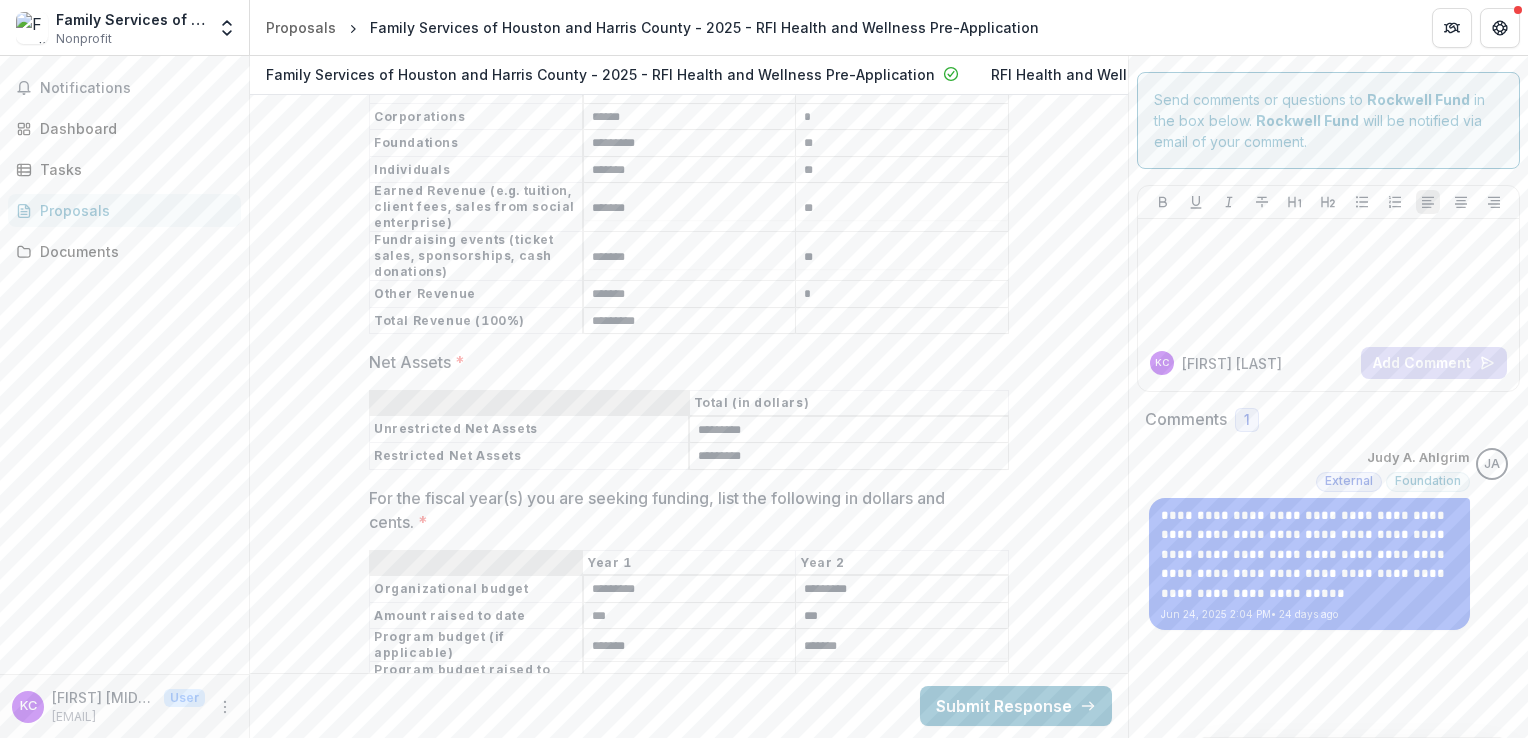 type on "***" 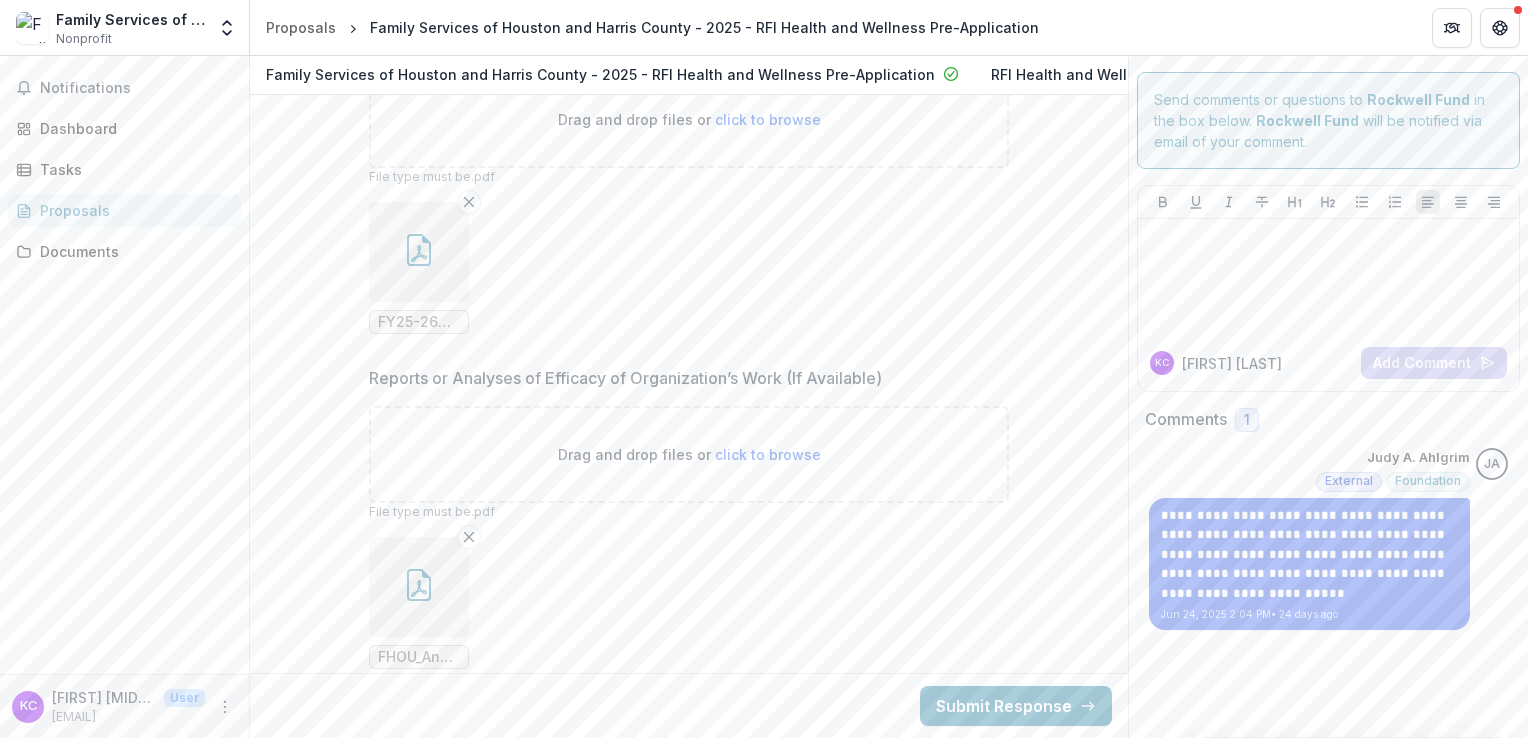scroll, scrollTop: 16234, scrollLeft: 0, axis: vertical 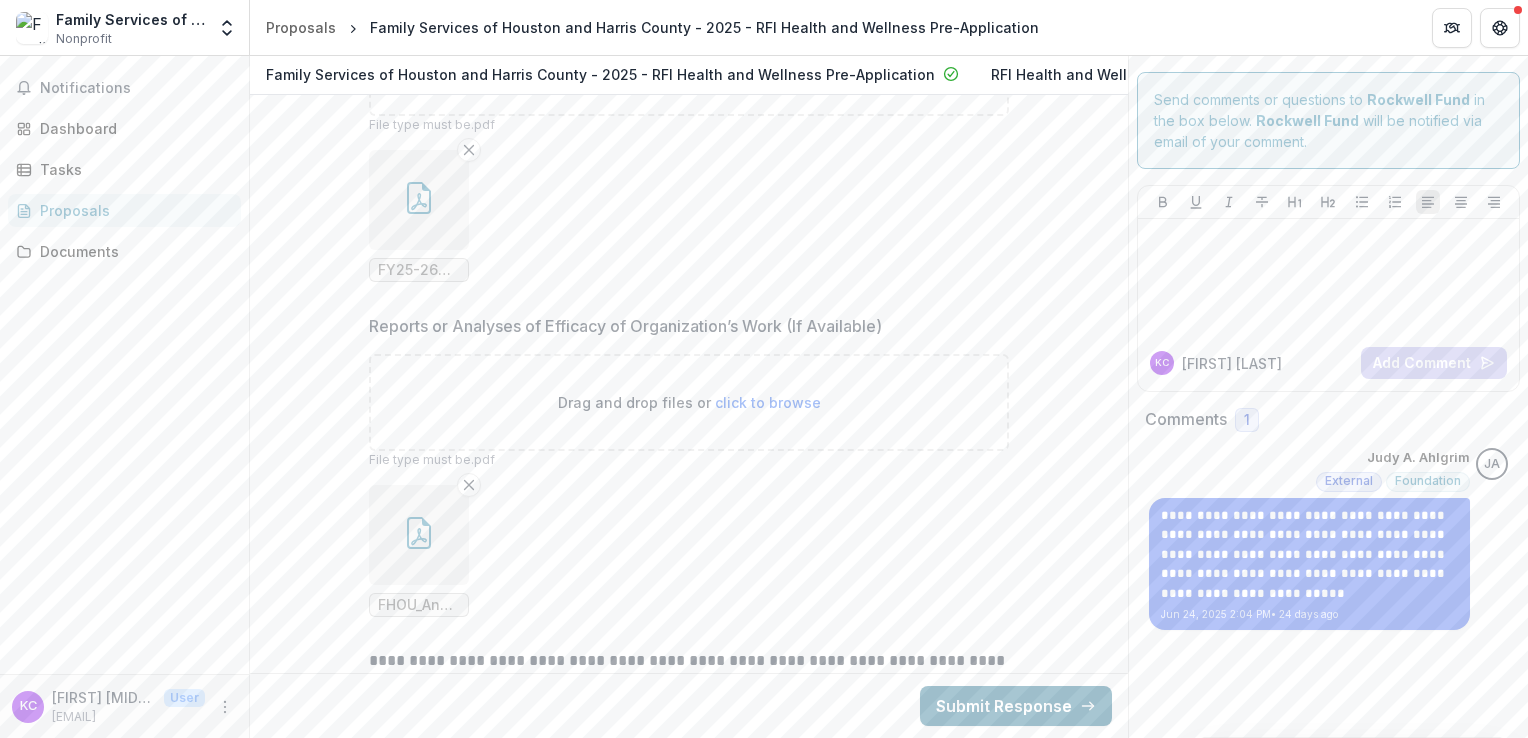 click on "Submit Response" at bounding box center (1016, 706) 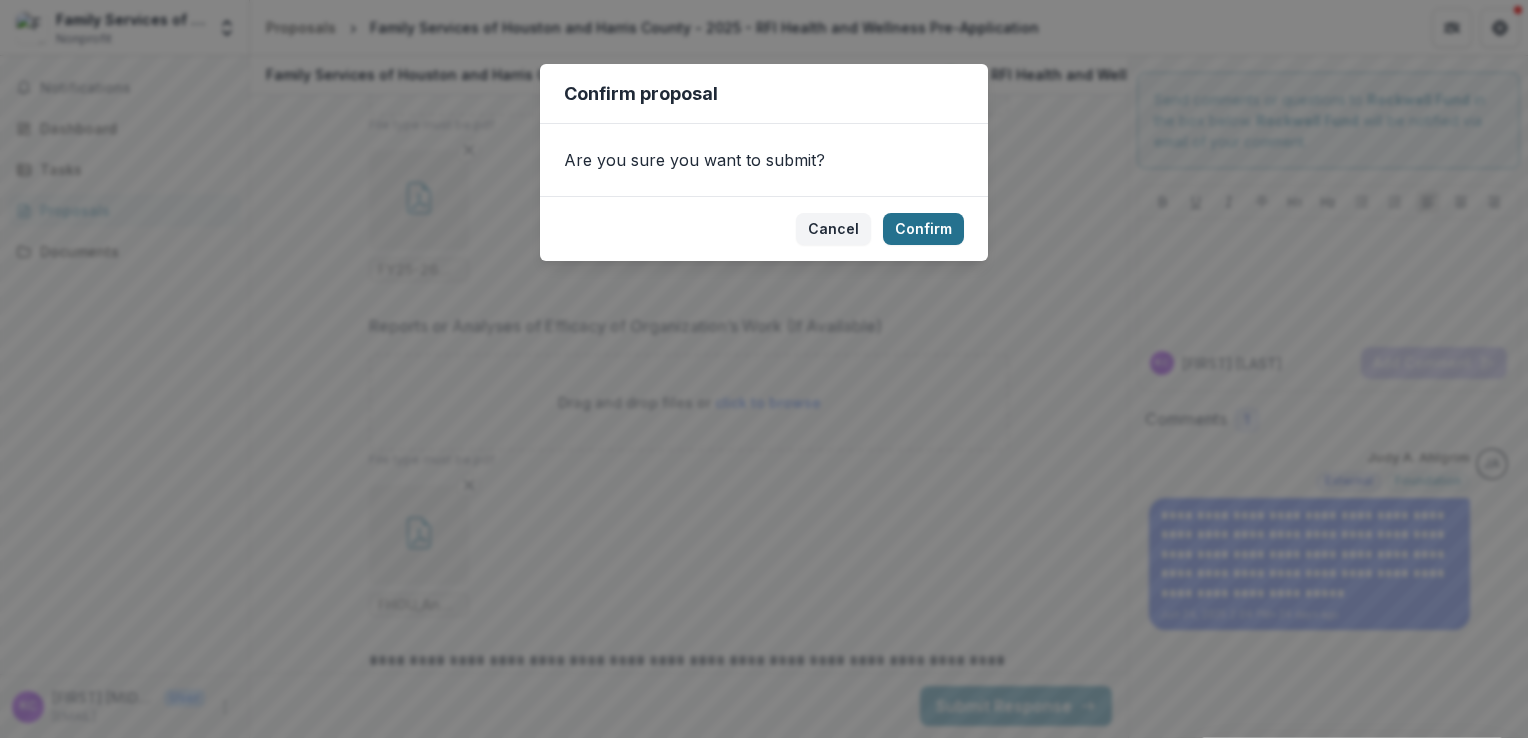 click on "Confirm" at bounding box center [923, 229] 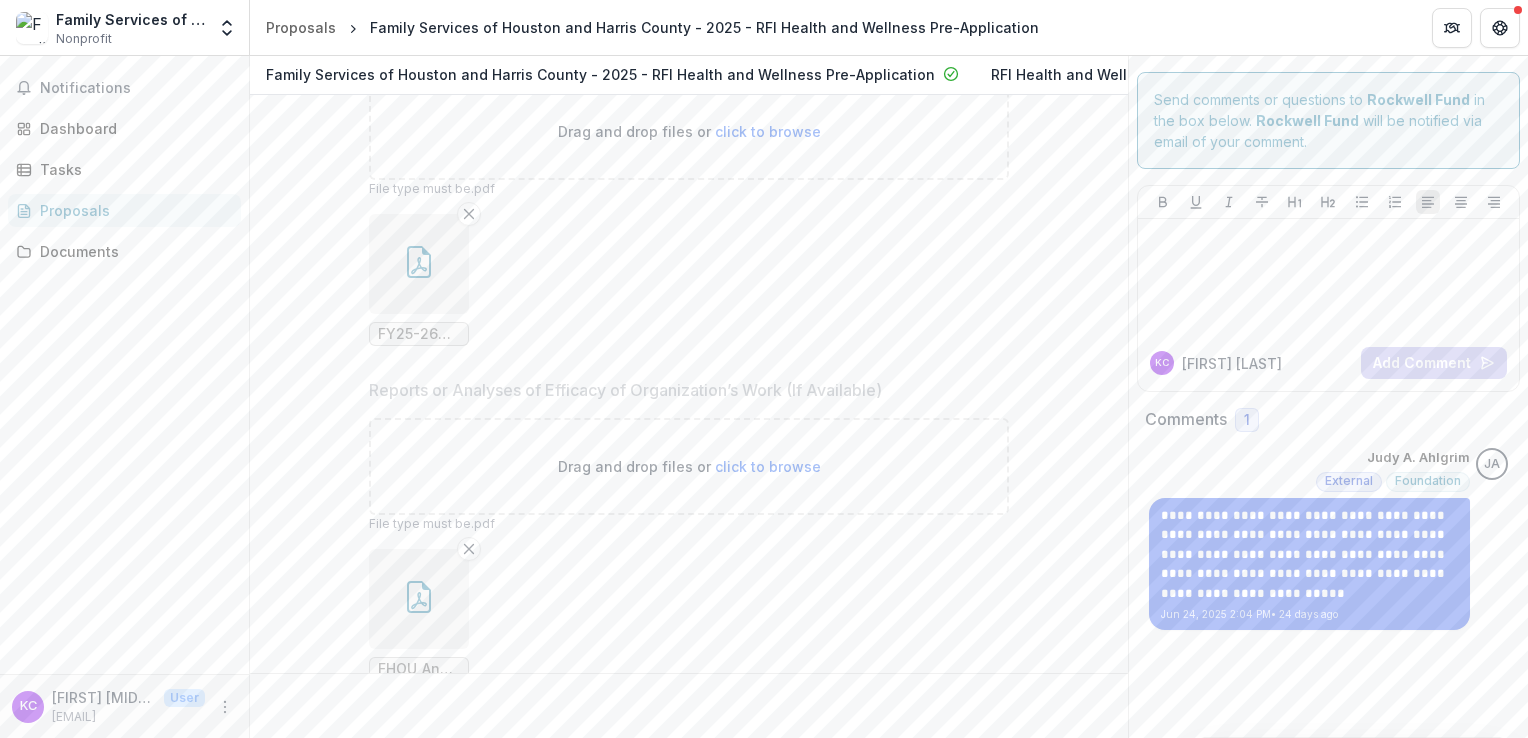 scroll, scrollTop: 16298, scrollLeft: 0, axis: vertical 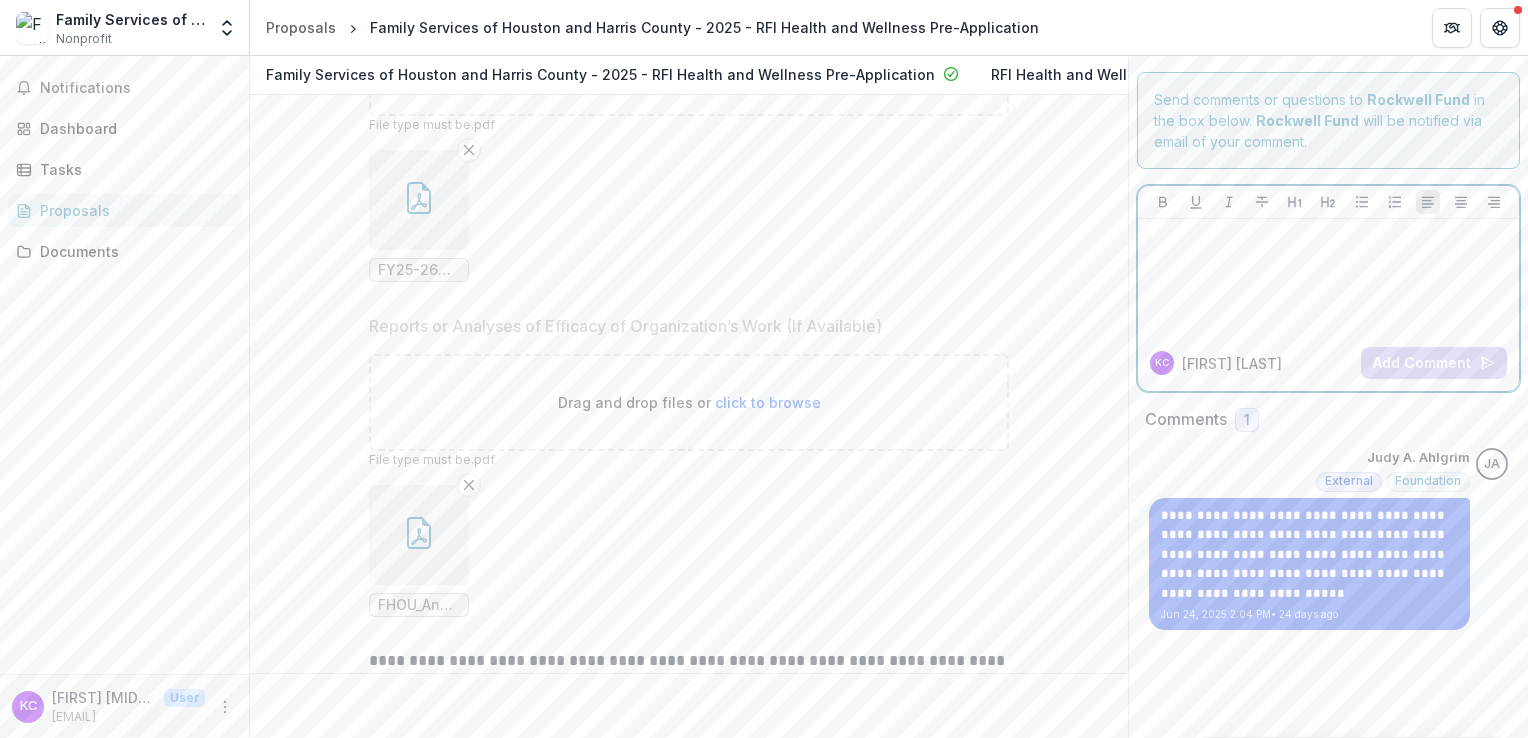 click at bounding box center (1328, 238) 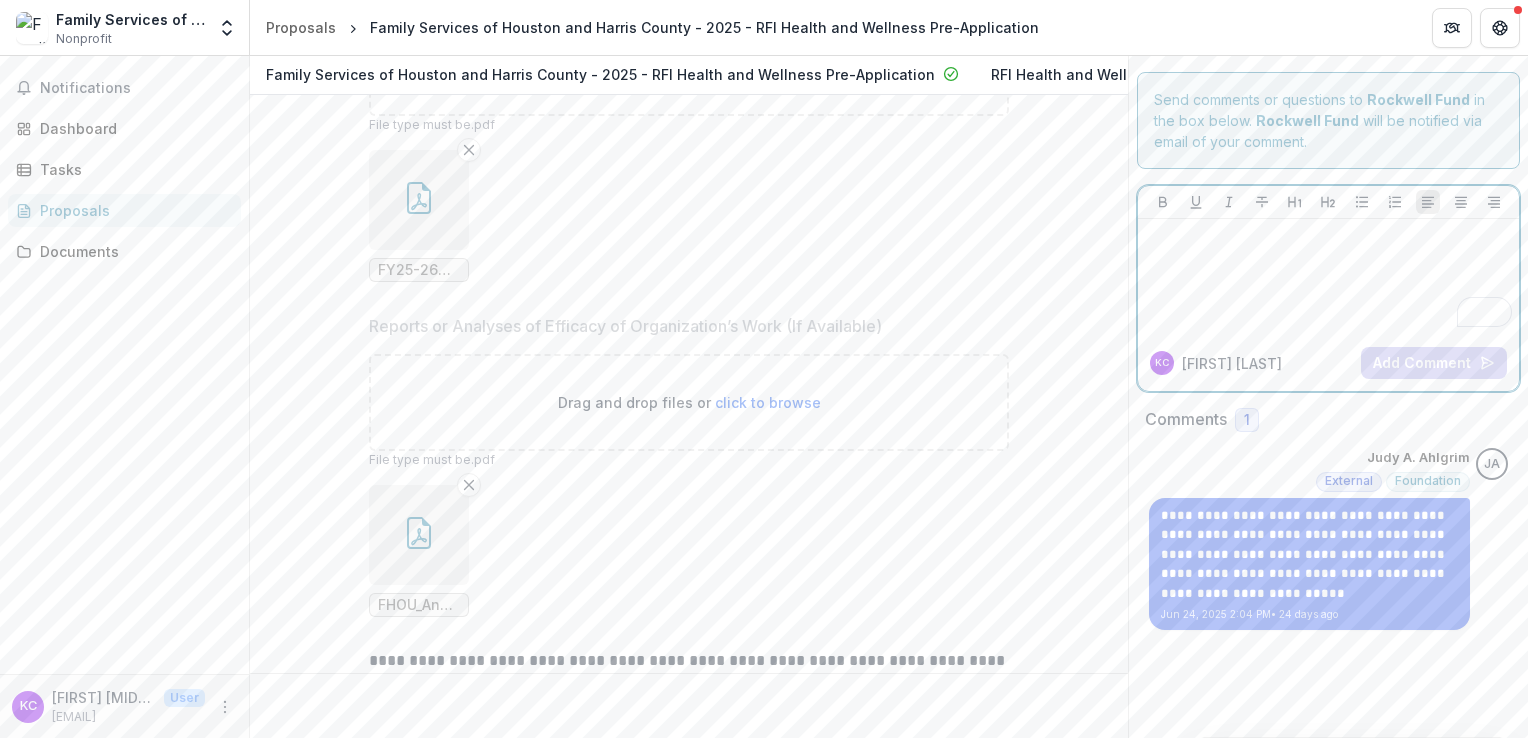 type 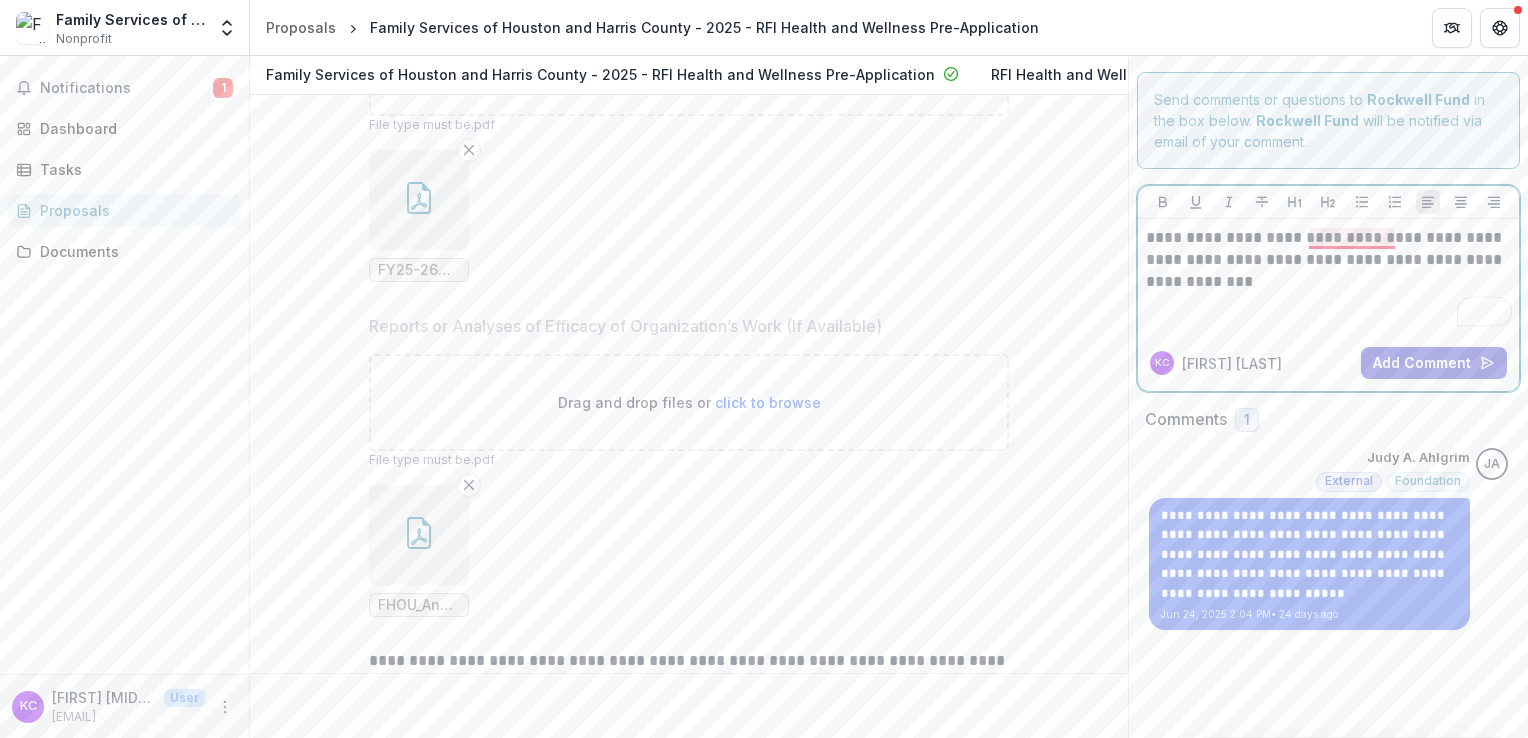 click on "**********" at bounding box center (1329, 260) 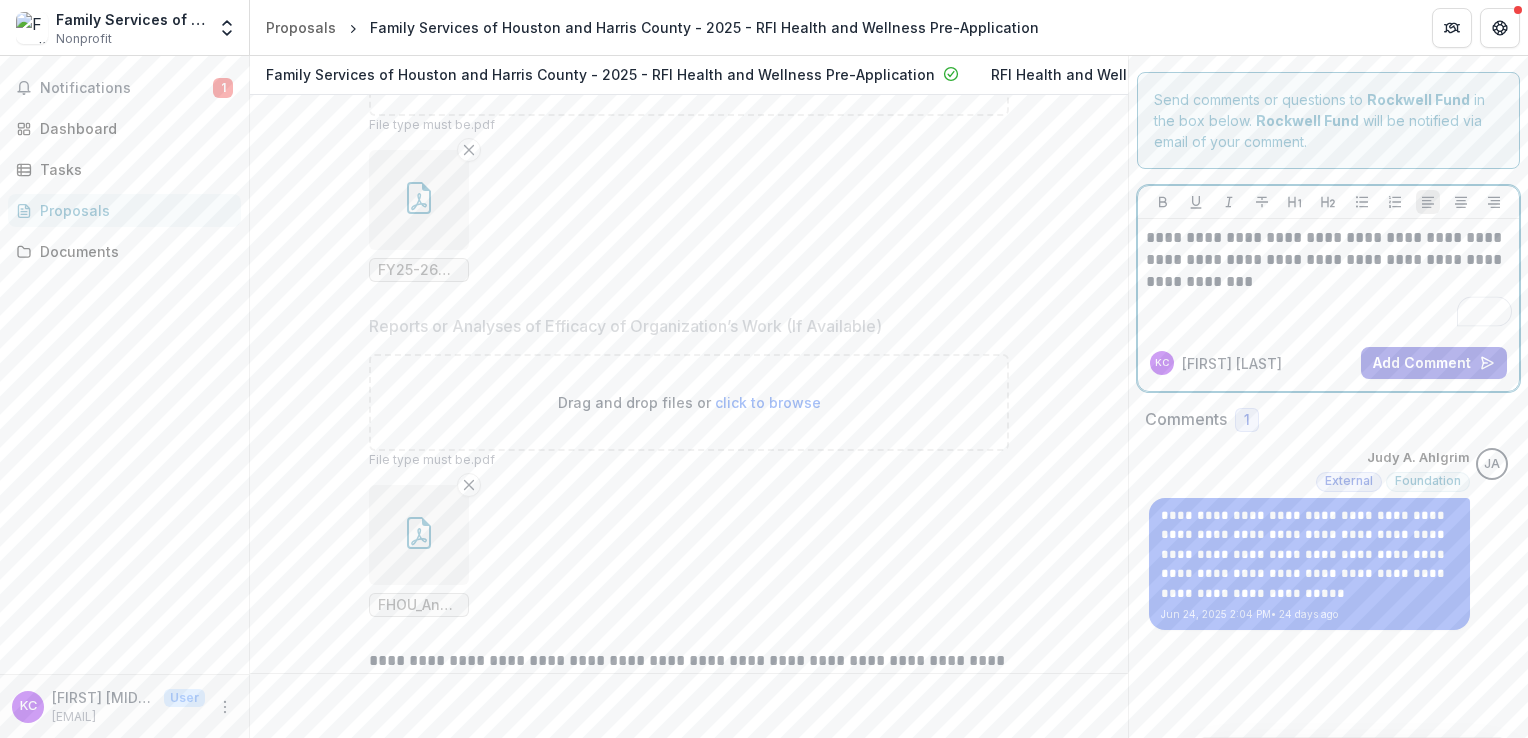 click on "**********" at bounding box center [1329, 260] 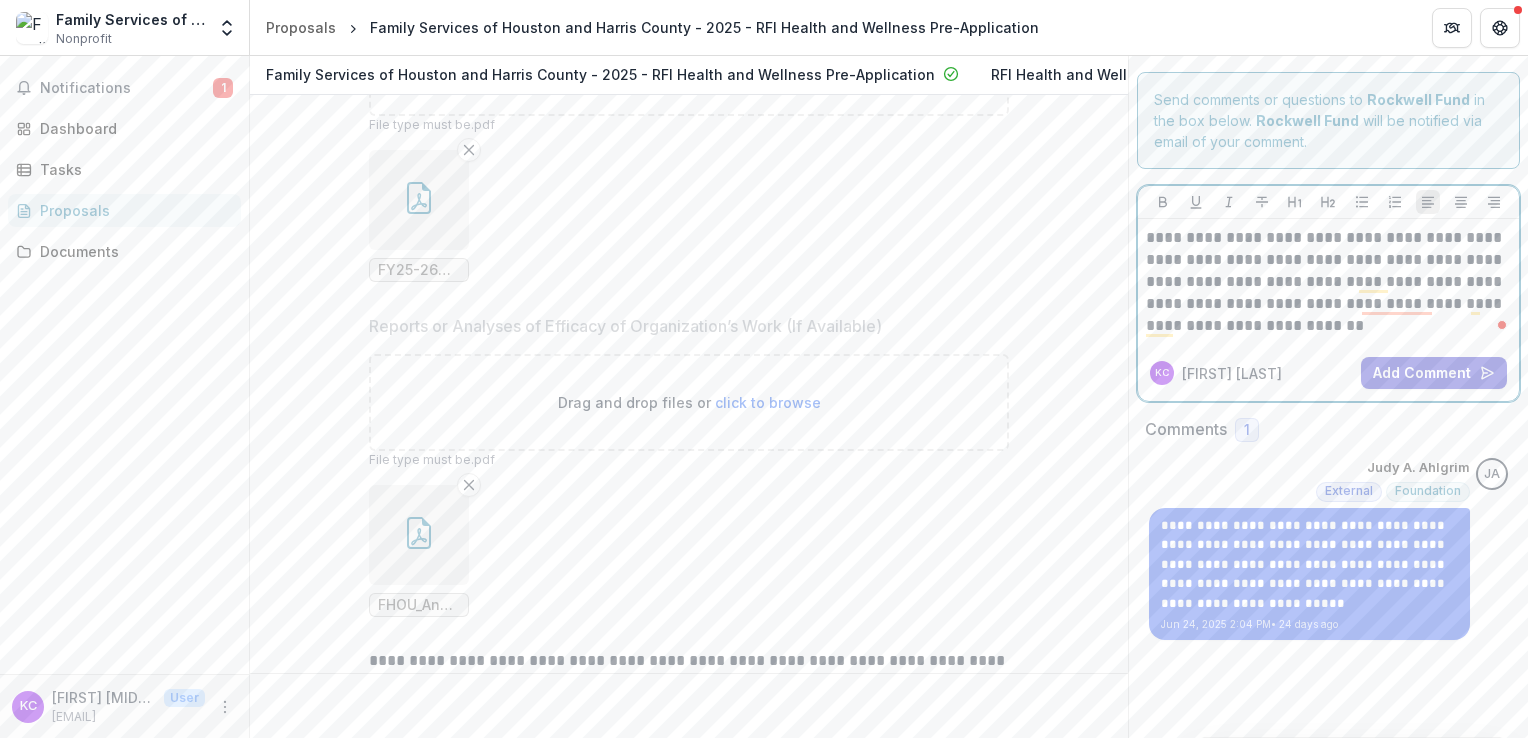 click on "**********" at bounding box center (1329, 282) 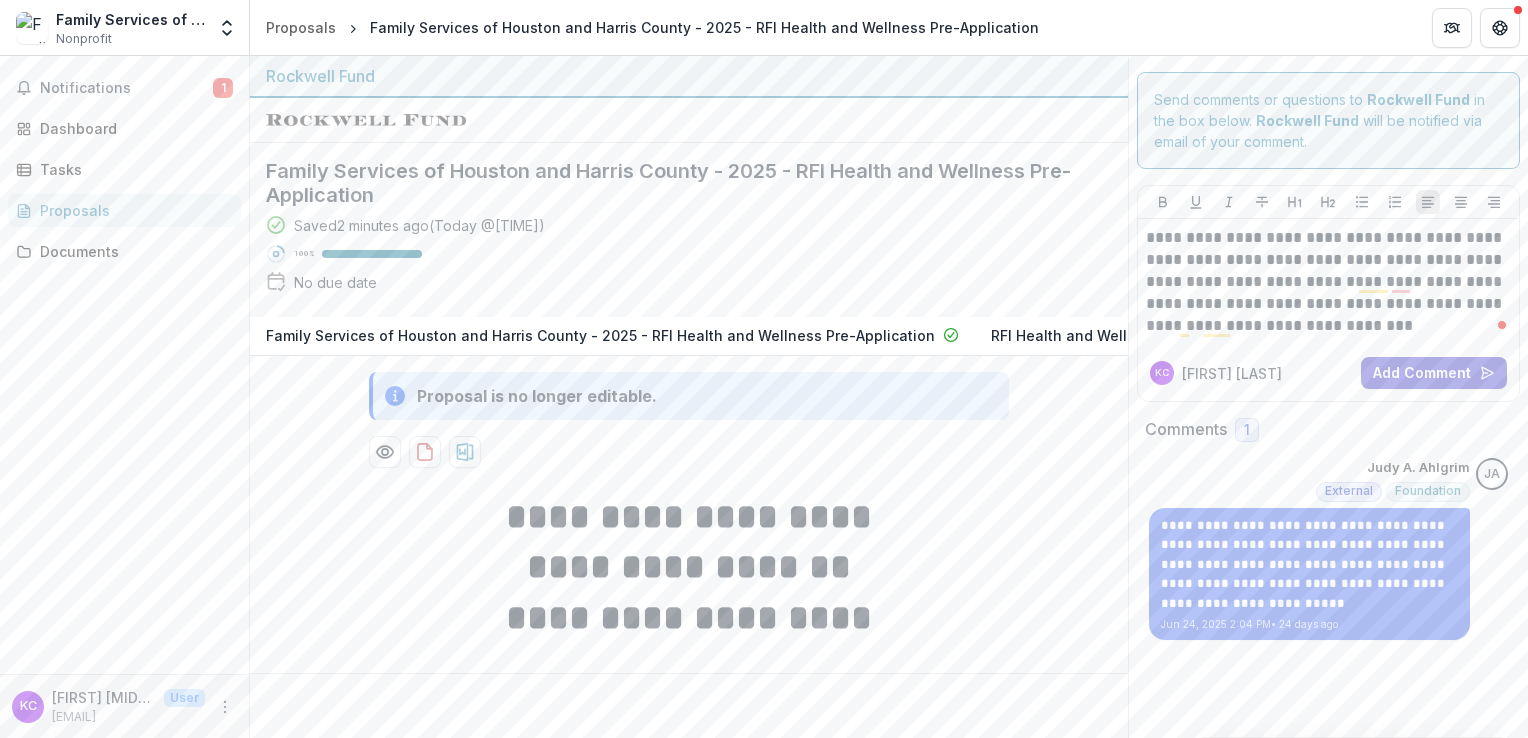 scroll, scrollTop: 0, scrollLeft: 0, axis: both 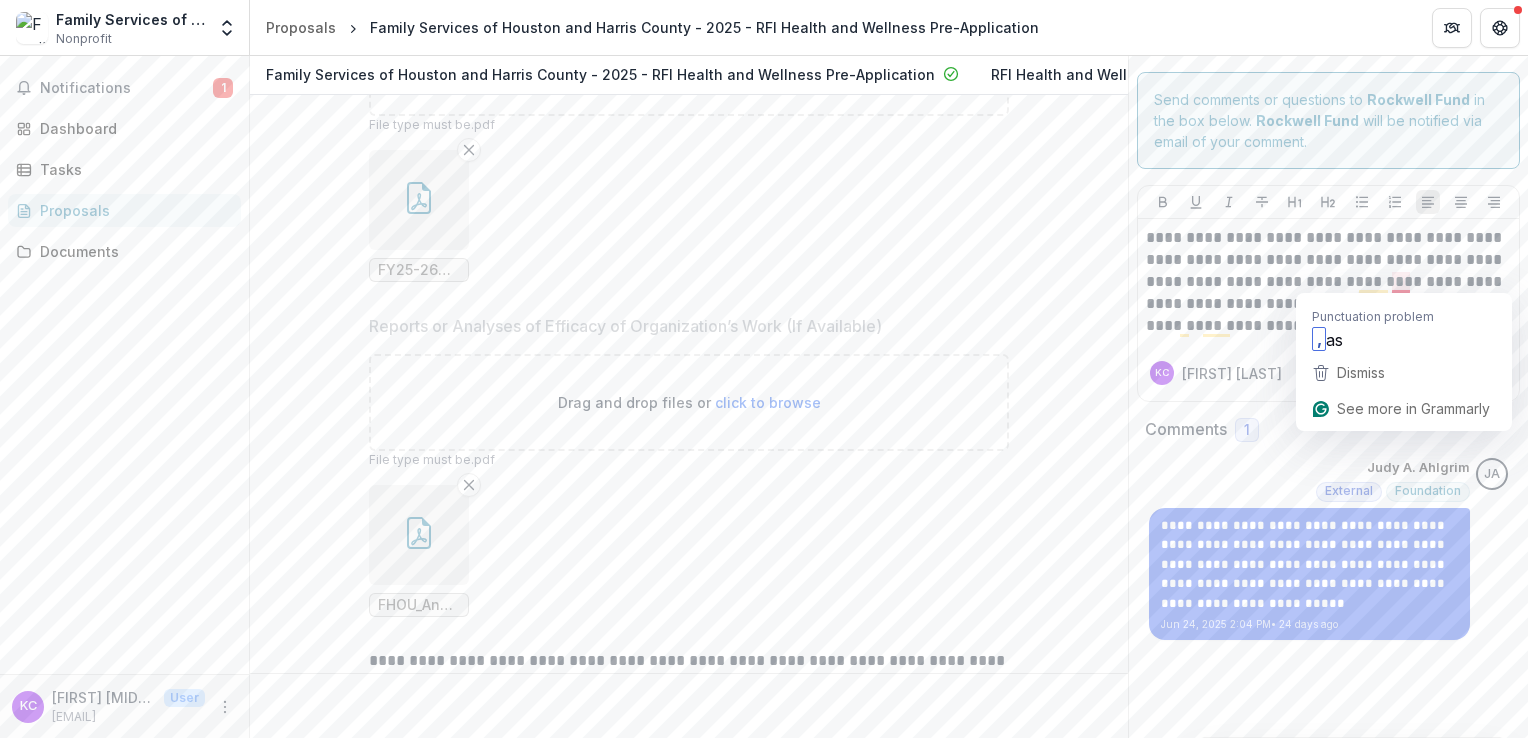 click on "**********" at bounding box center (1329, 282) 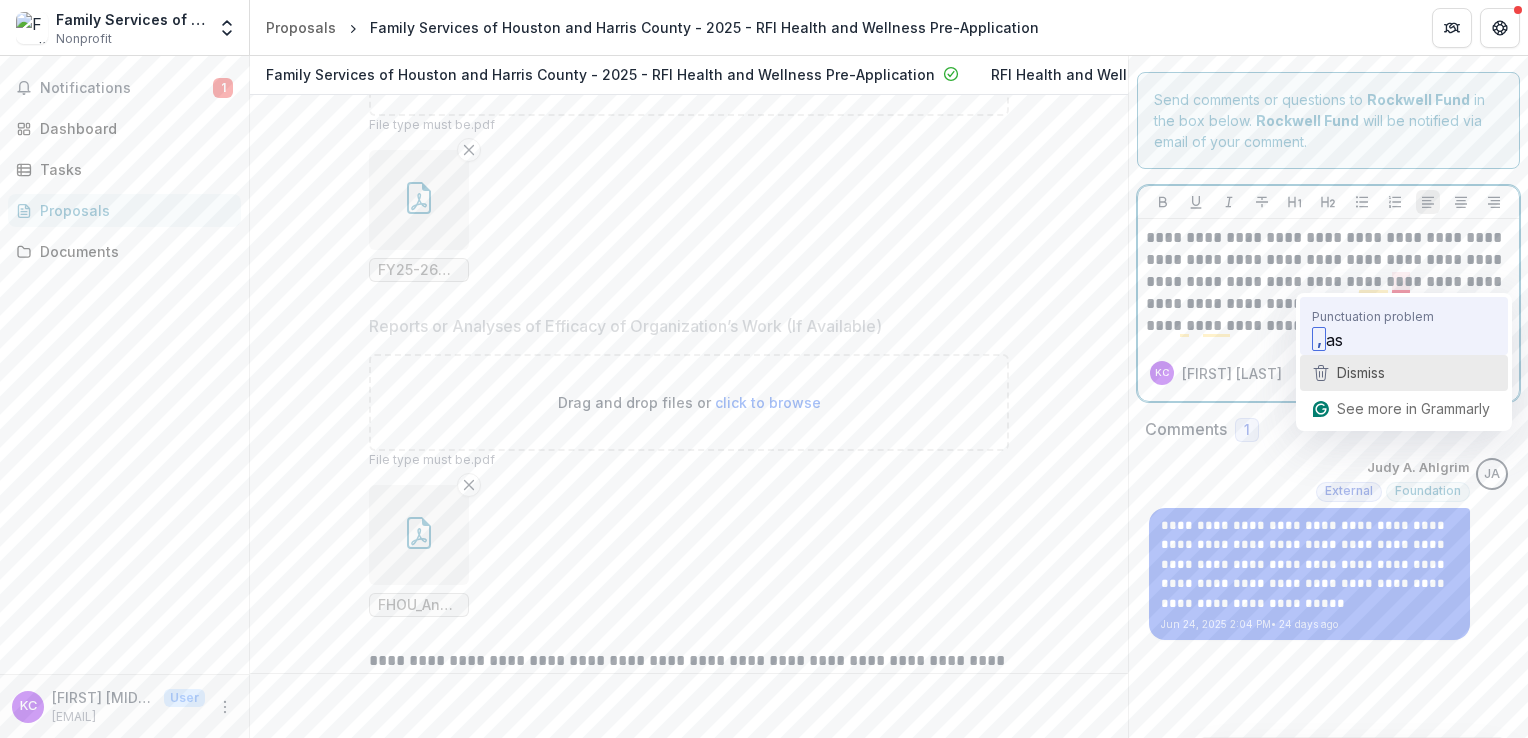type 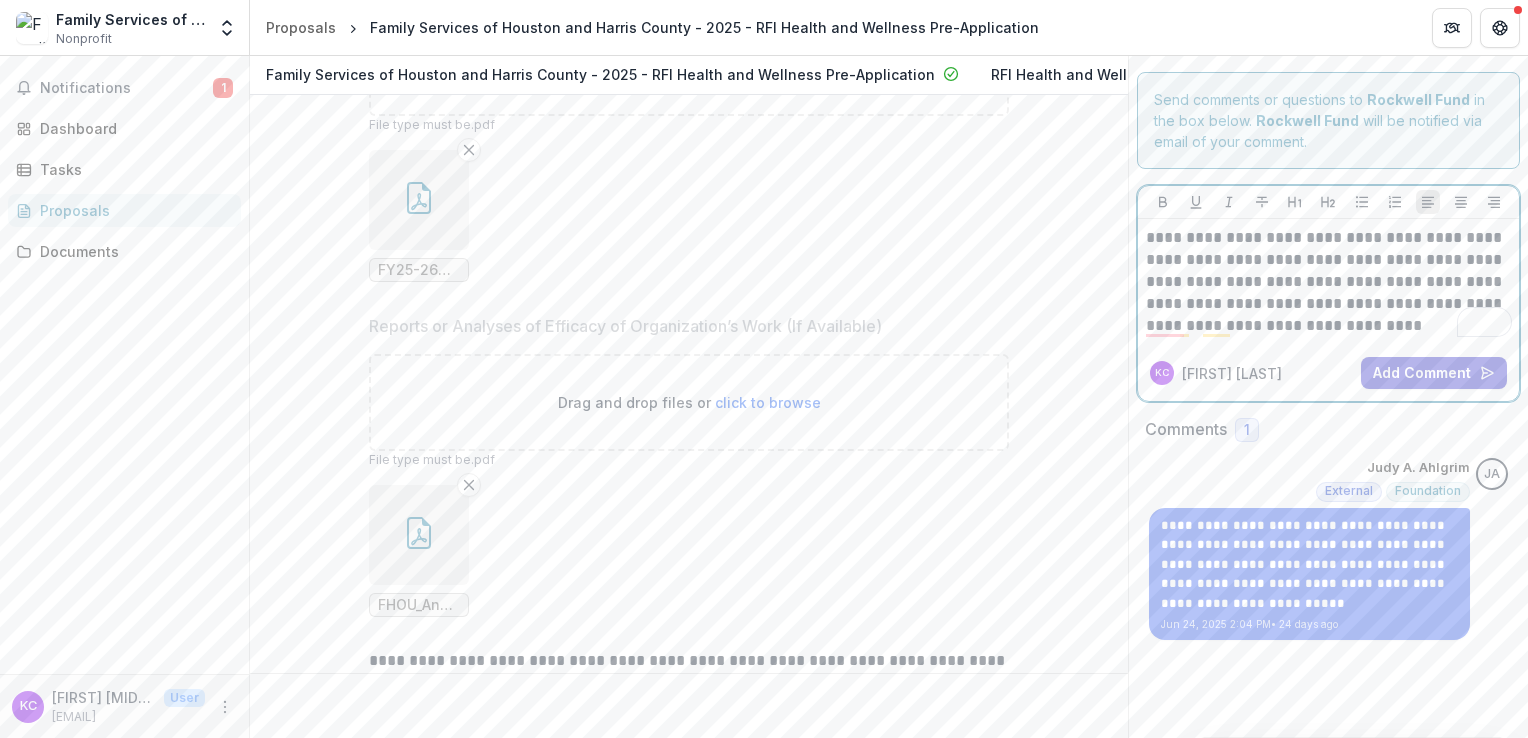 click on "**********" at bounding box center (1329, 282) 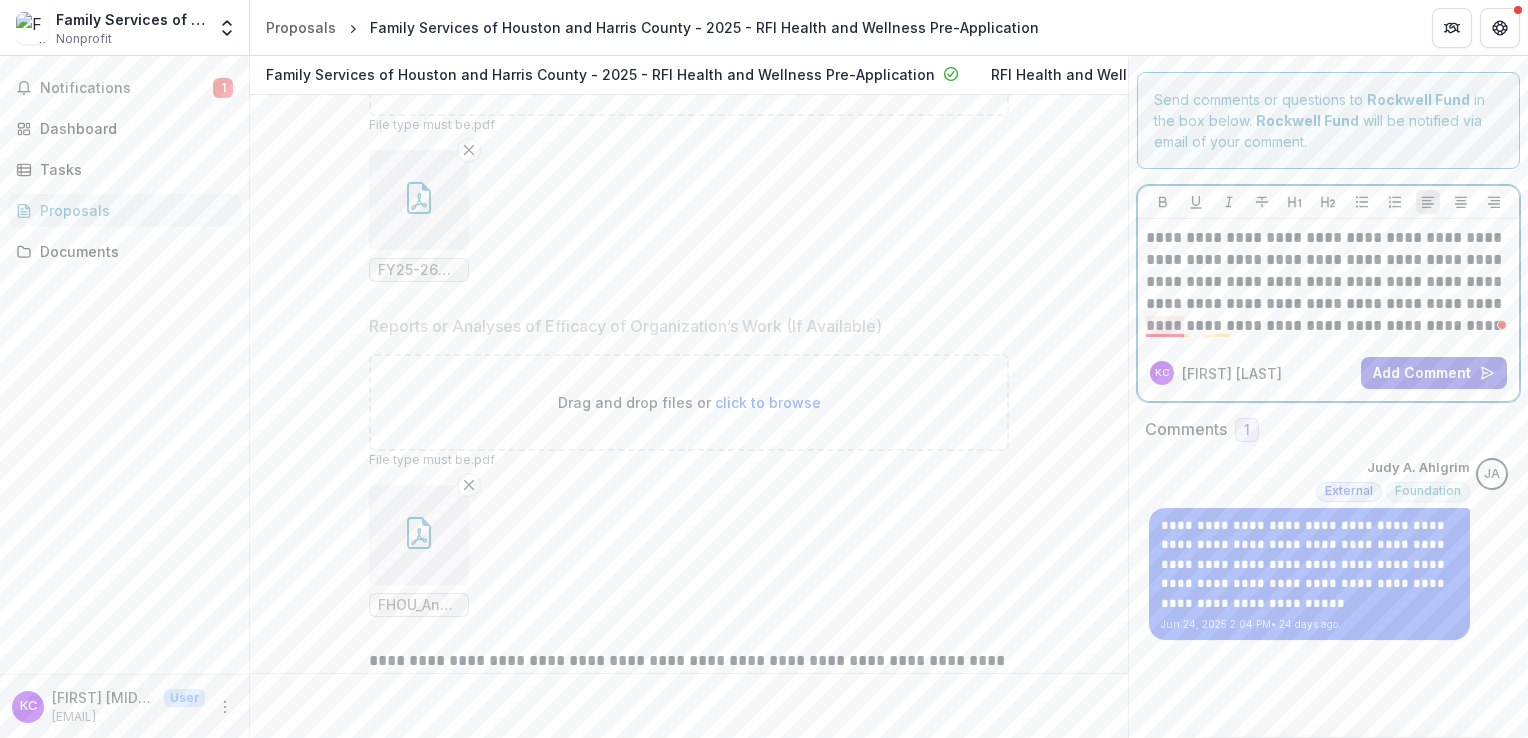 click on "**********" at bounding box center [1329, 282] 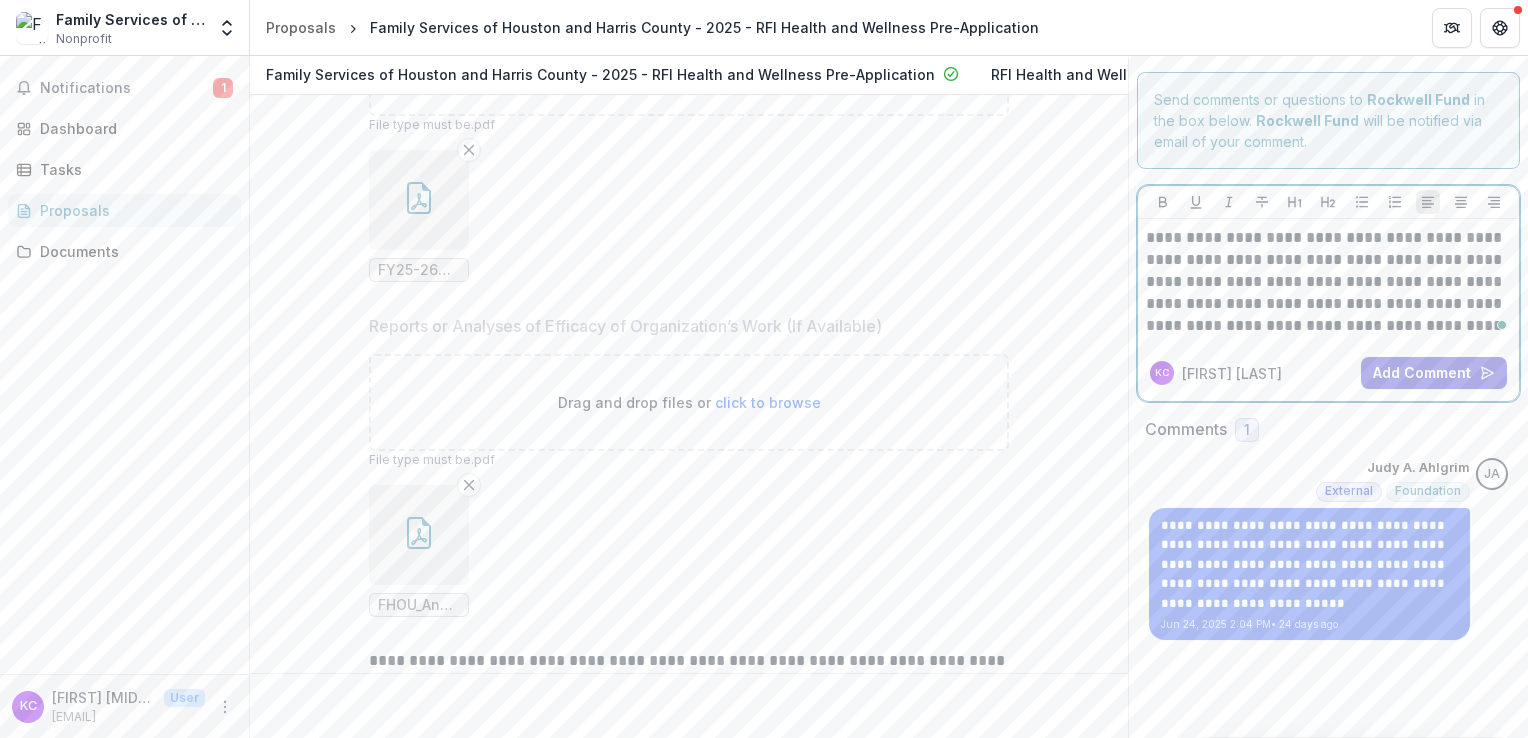 click on "**********" at bounding box center (1329, 282) 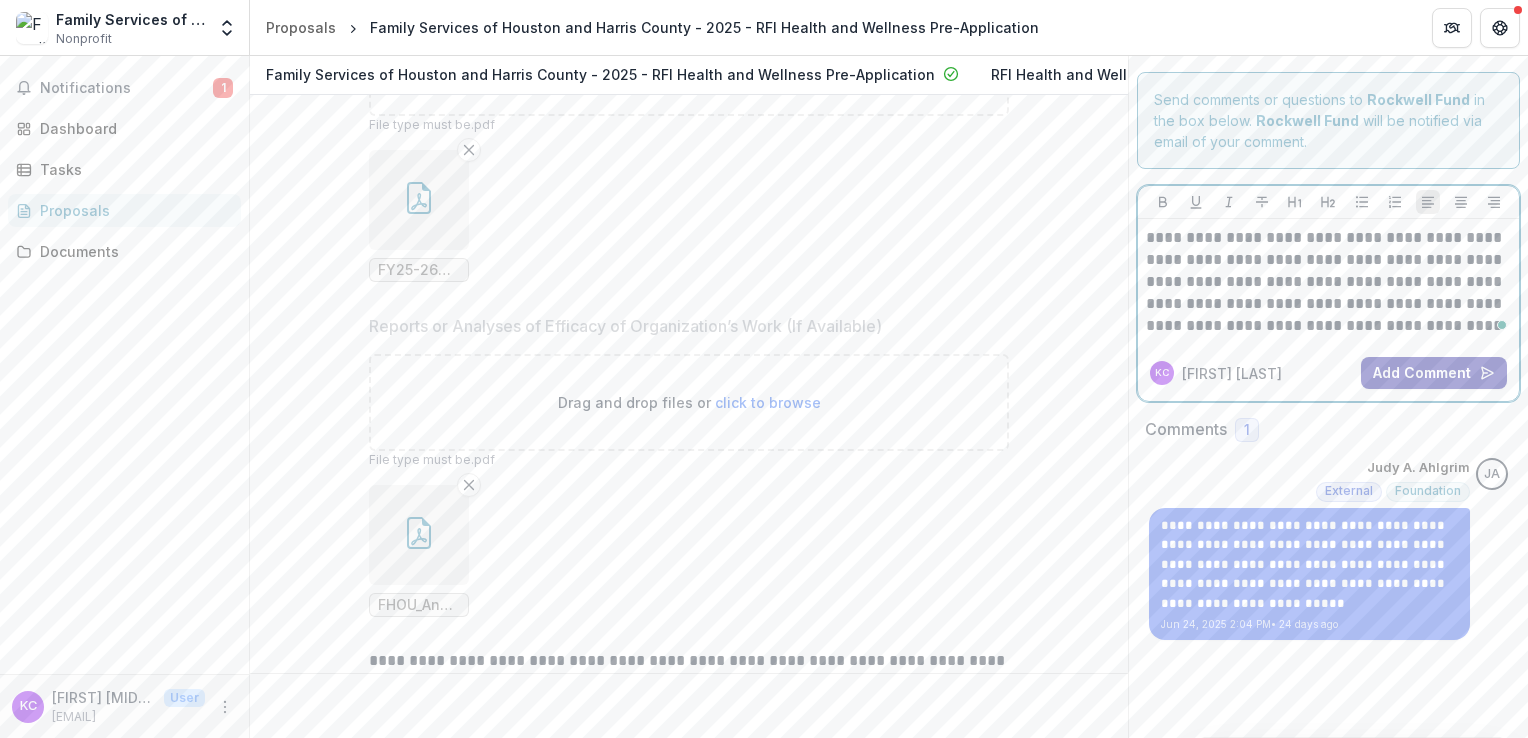 click on "Add Comment" at bounding box center [1434, 373] 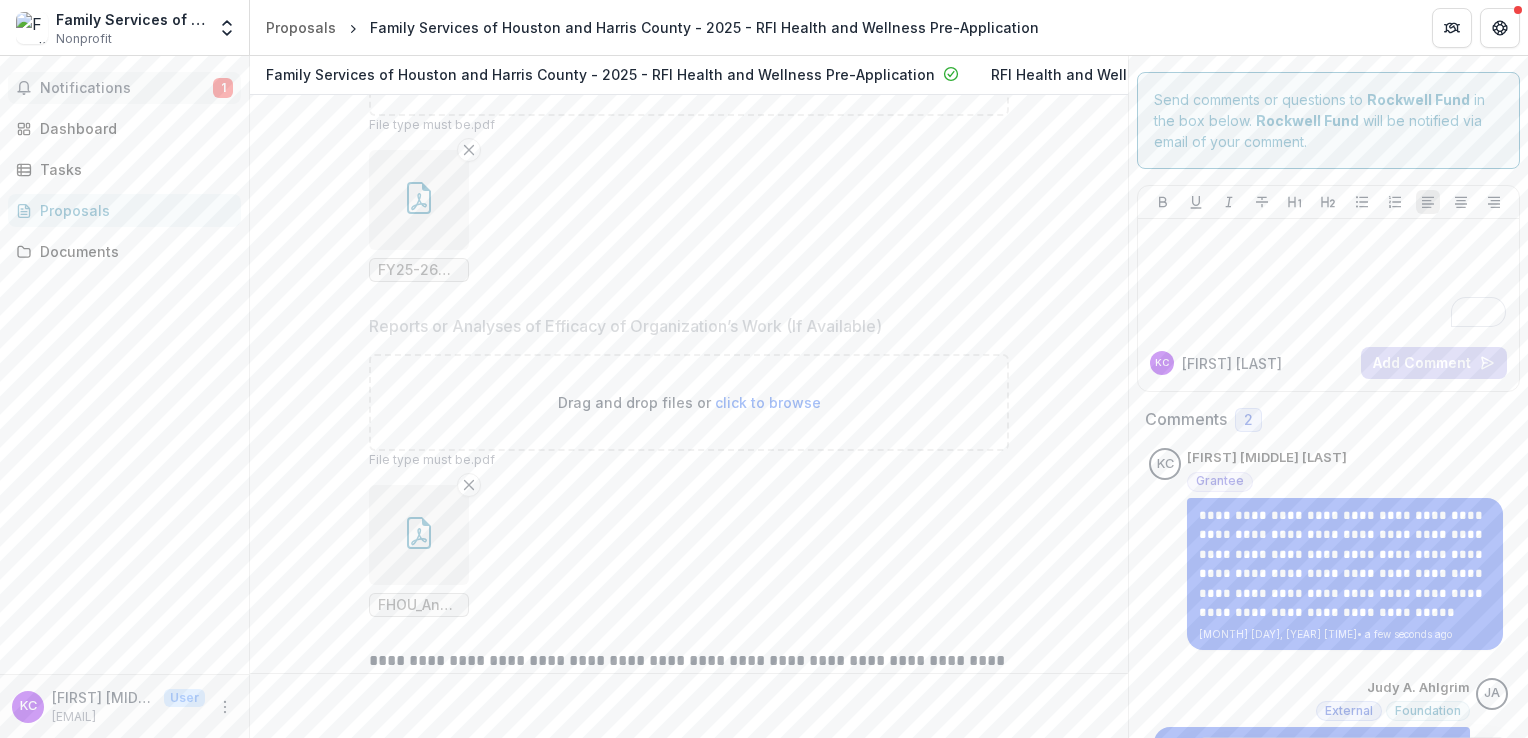 click on "Notifications" at bounding box center (126, 88) 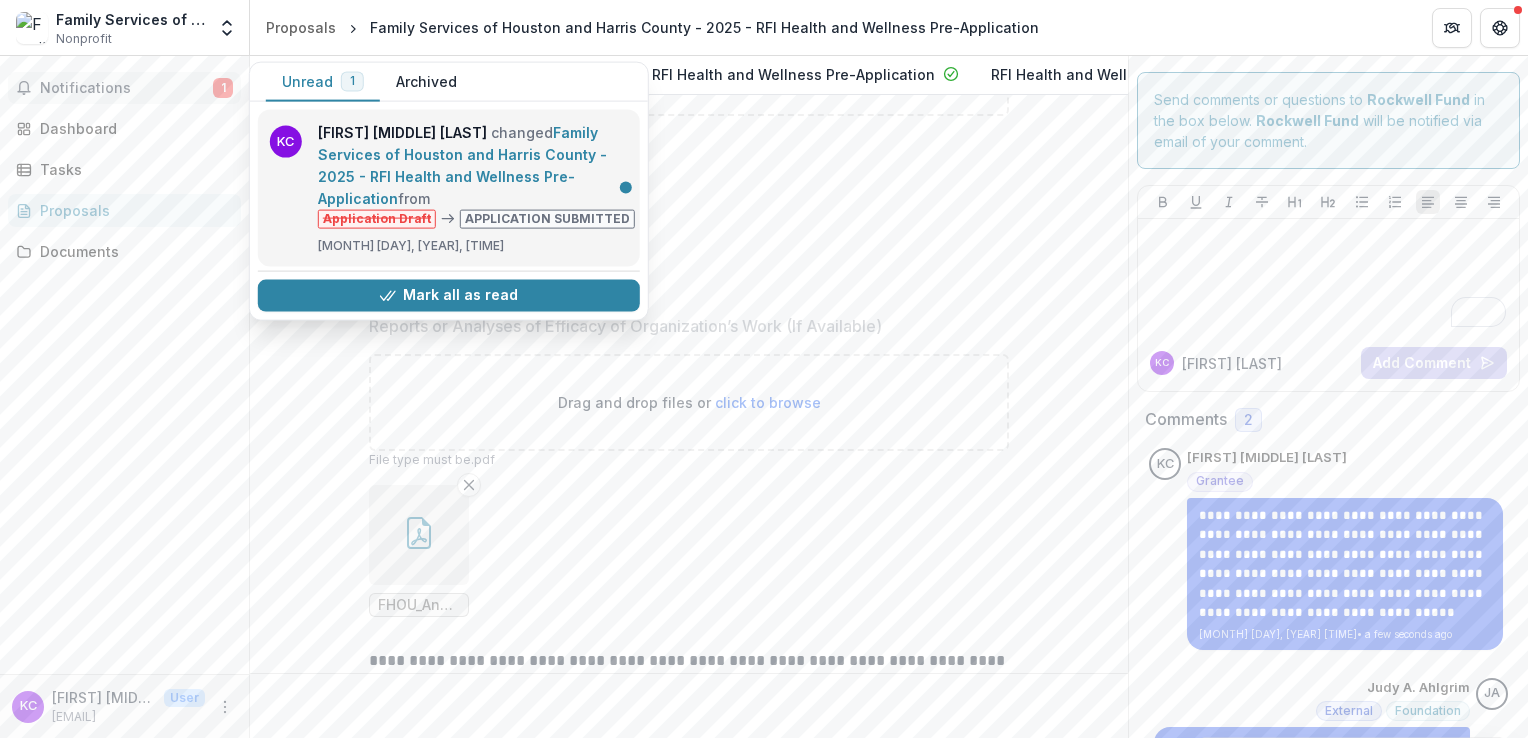 click on "Family Services of Houston and Harris County - 2025 - RFI Health and Wellness Pre-Application" at bounding box center [462, 165] 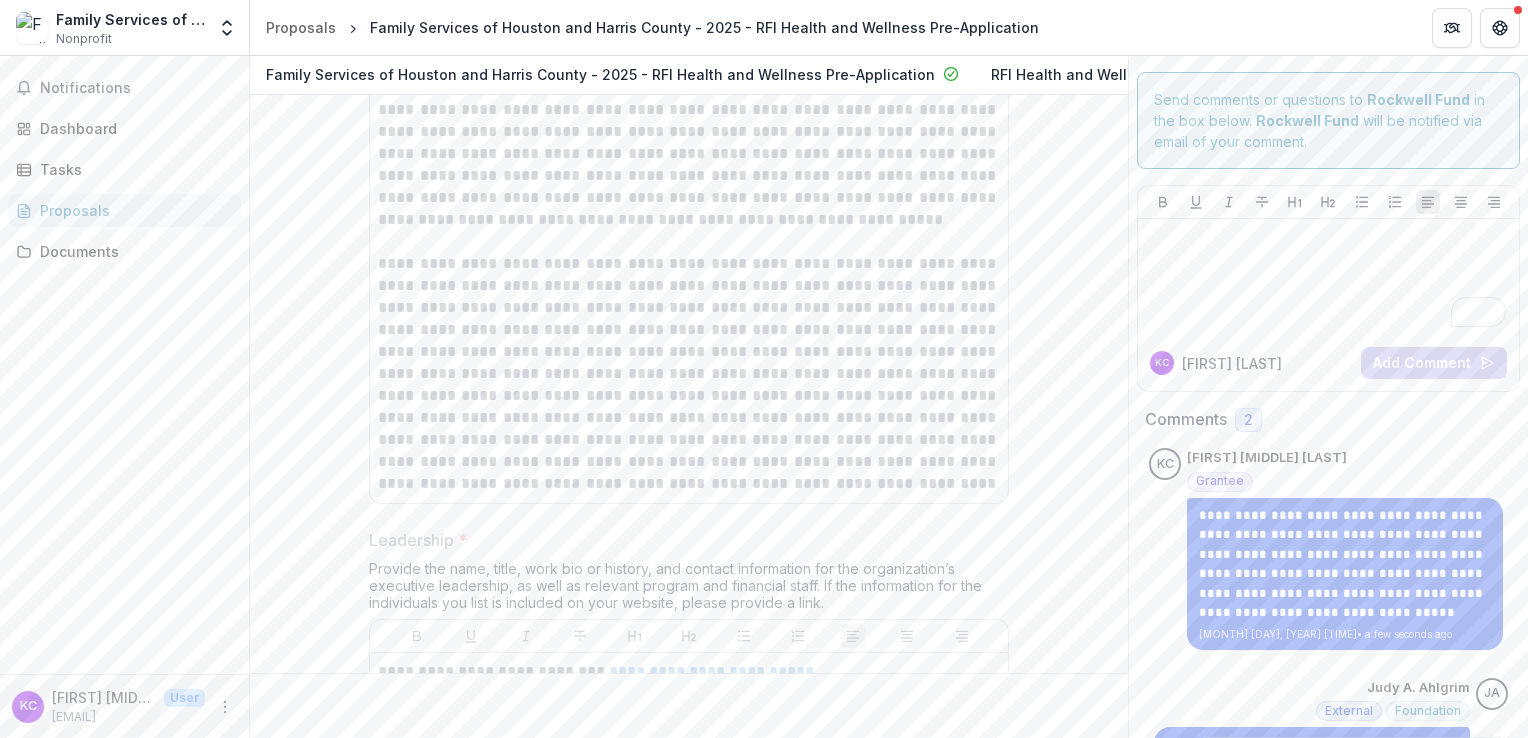 scroll, scrollTop: 10898, scrollLeft: 0, axis: vertical 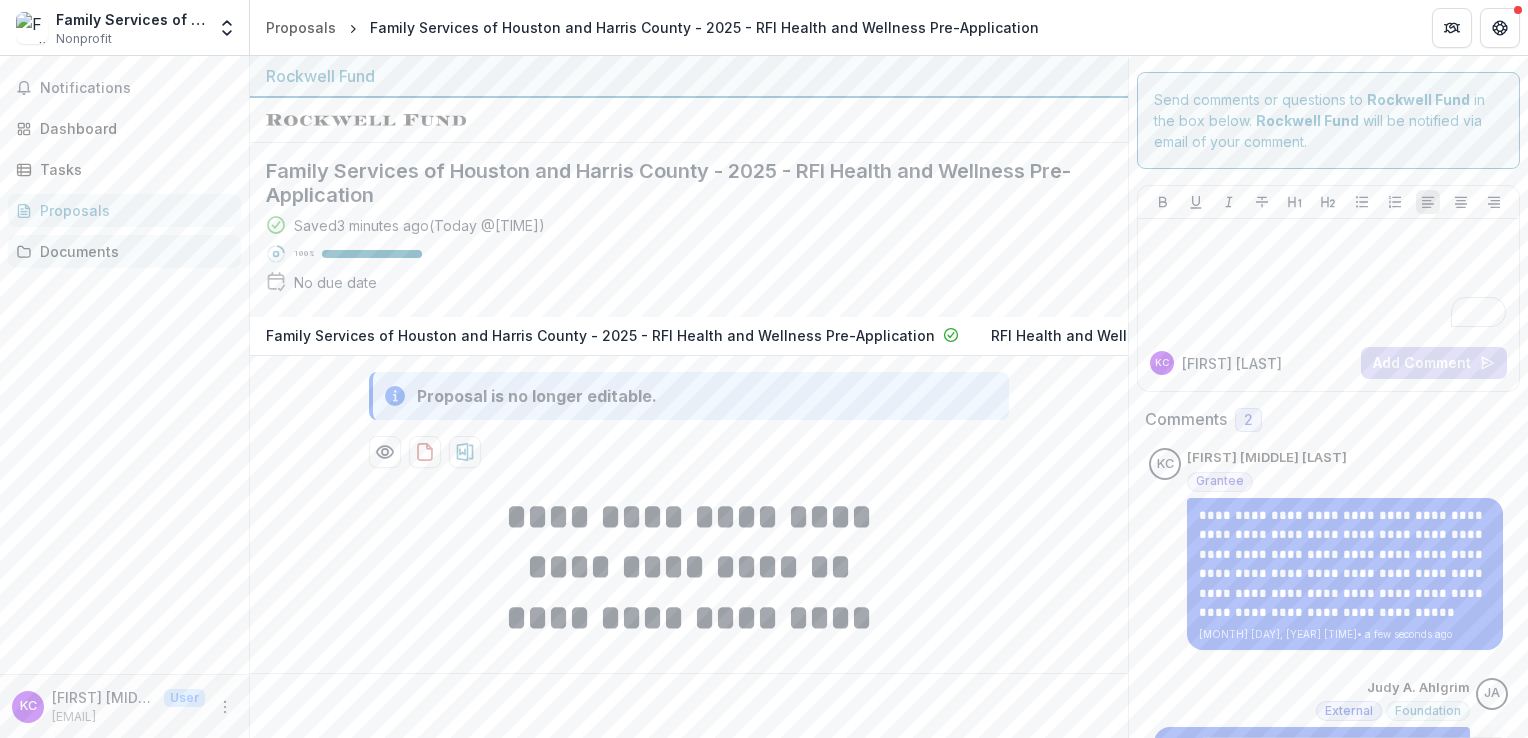 click on "Documents" at bounding box center (132, 251) 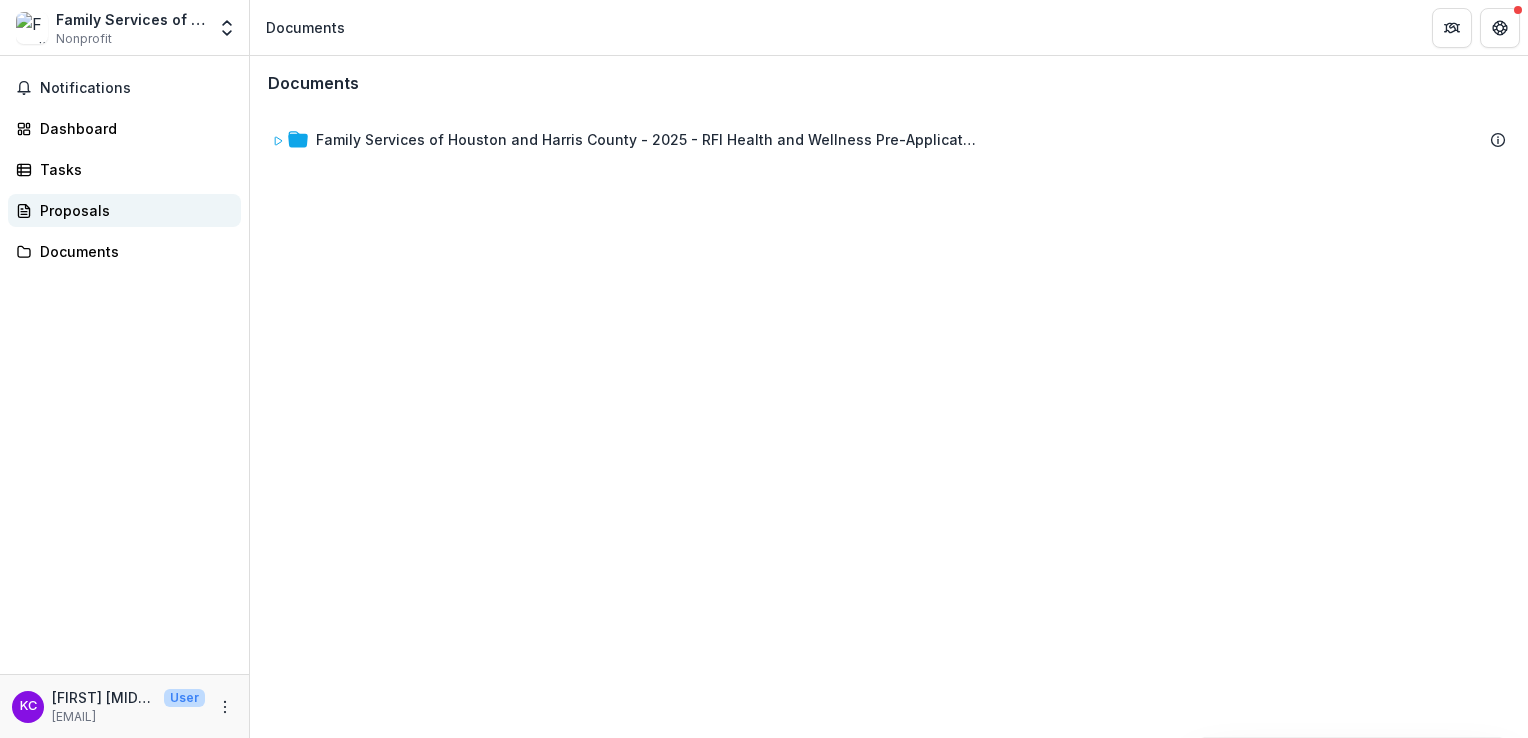 click on "Proposals" at bounding box center (132, 210) 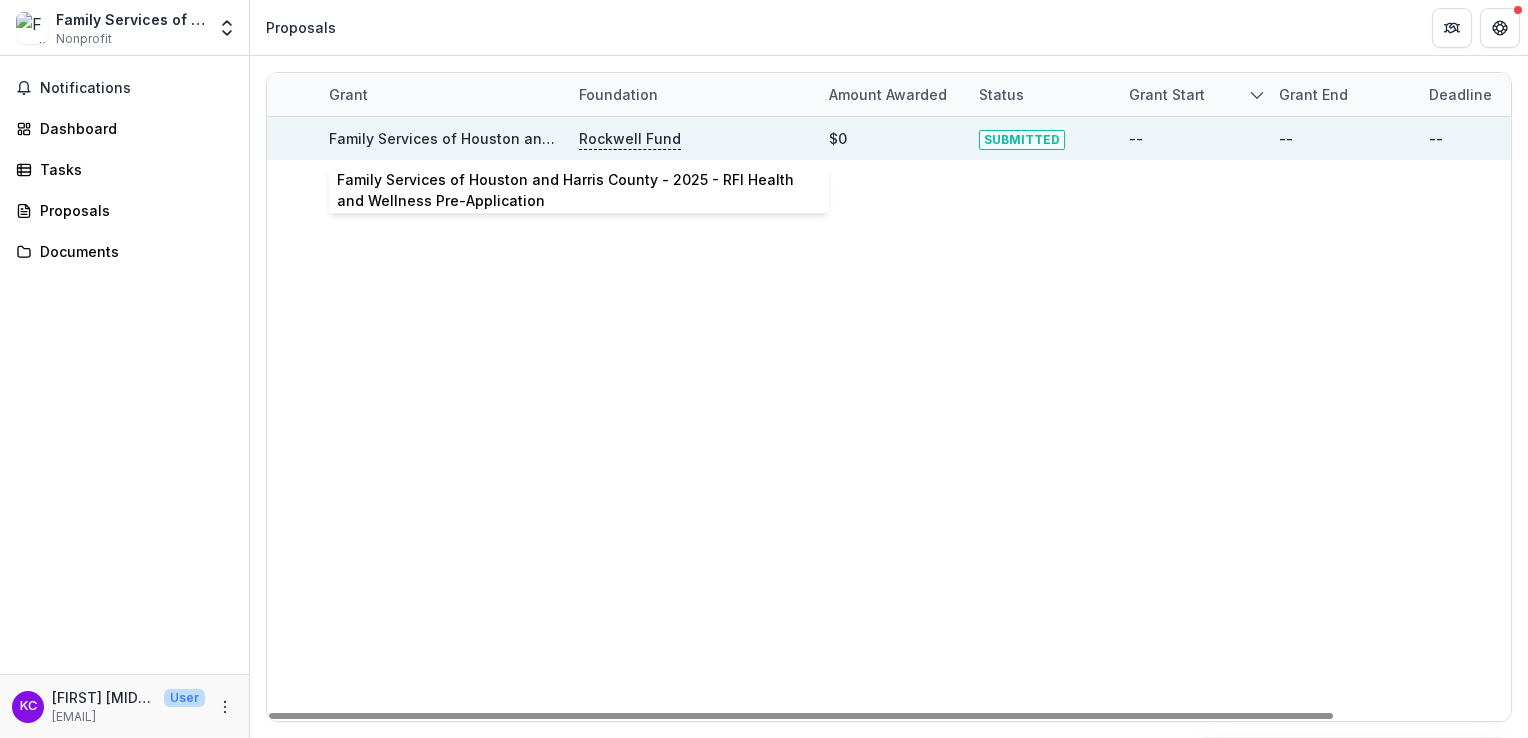 click on "Family Services of Houston and Harris County - 2025 - RFI Health and Wellness Pre-Application" at bounding box center (663, 138) 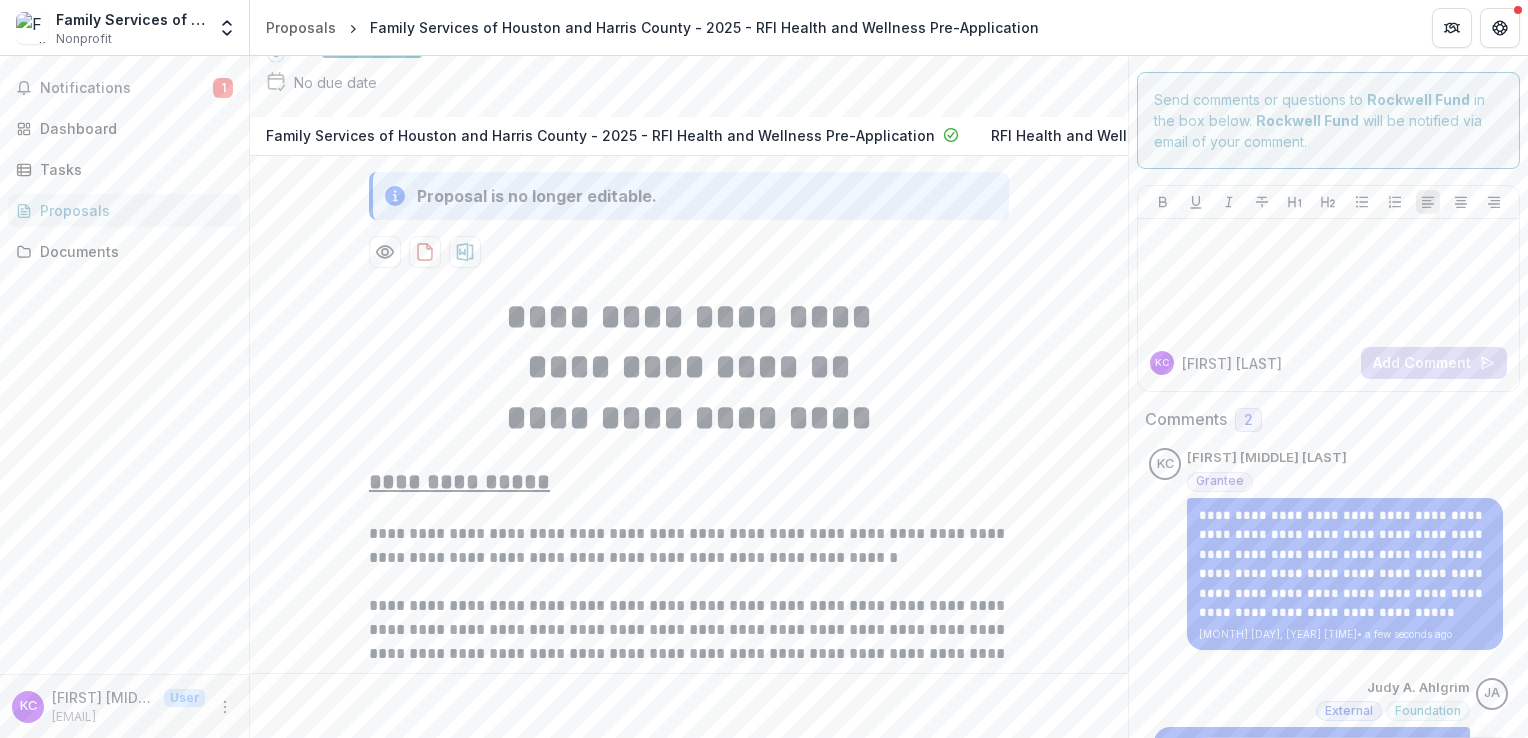 scroll, scrollTop: 0, scrollLeft: 0, axis: both 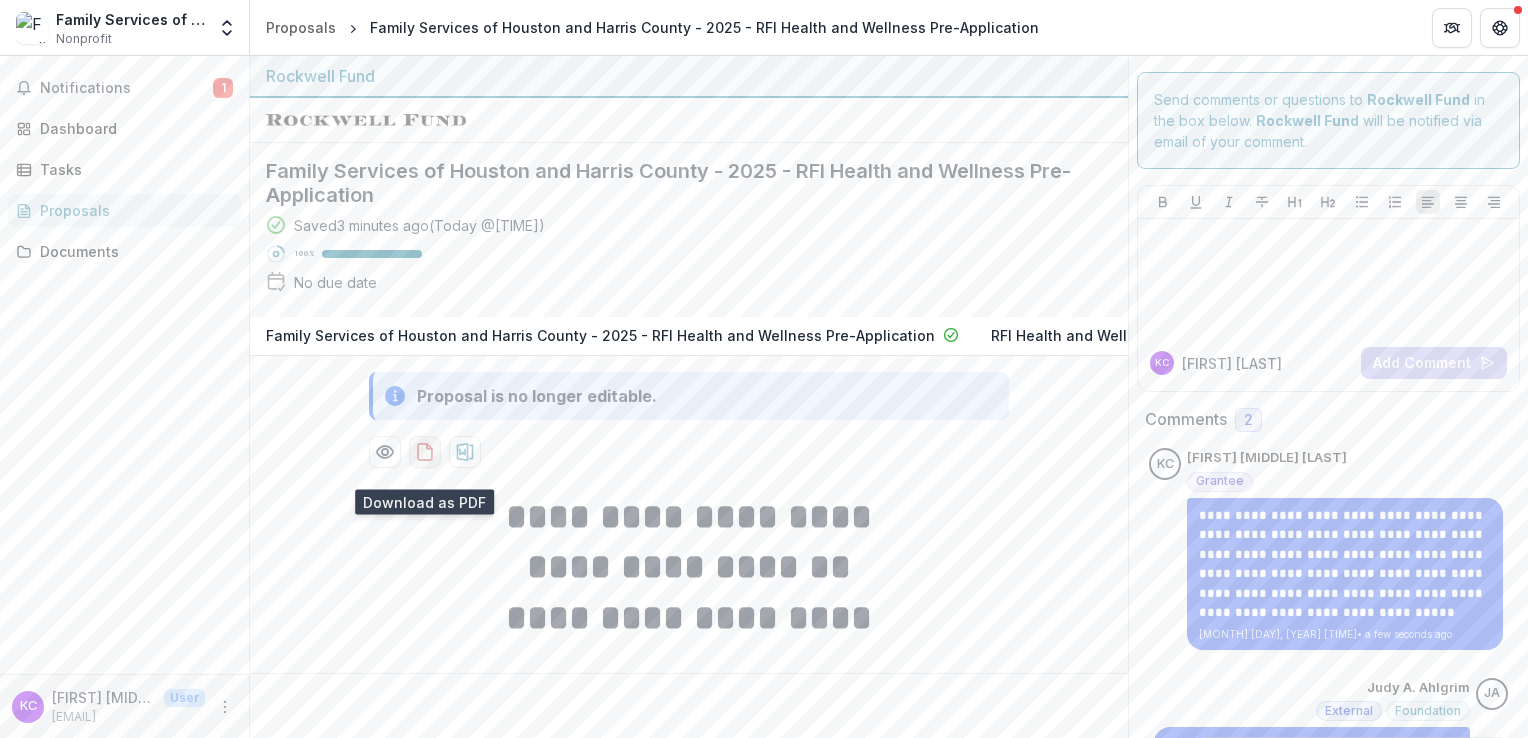 click 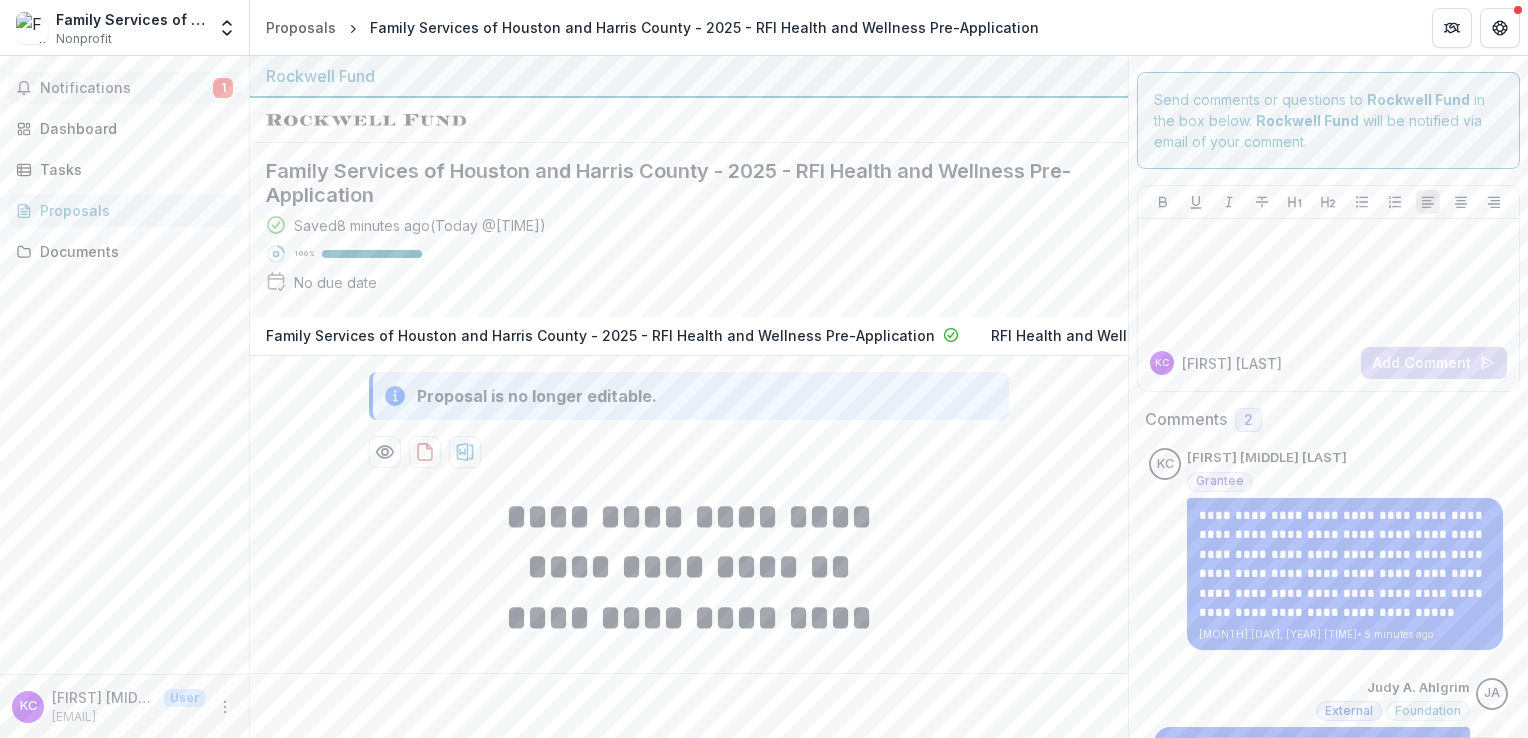 click on "Notifications" at bounding box center [126, 88] 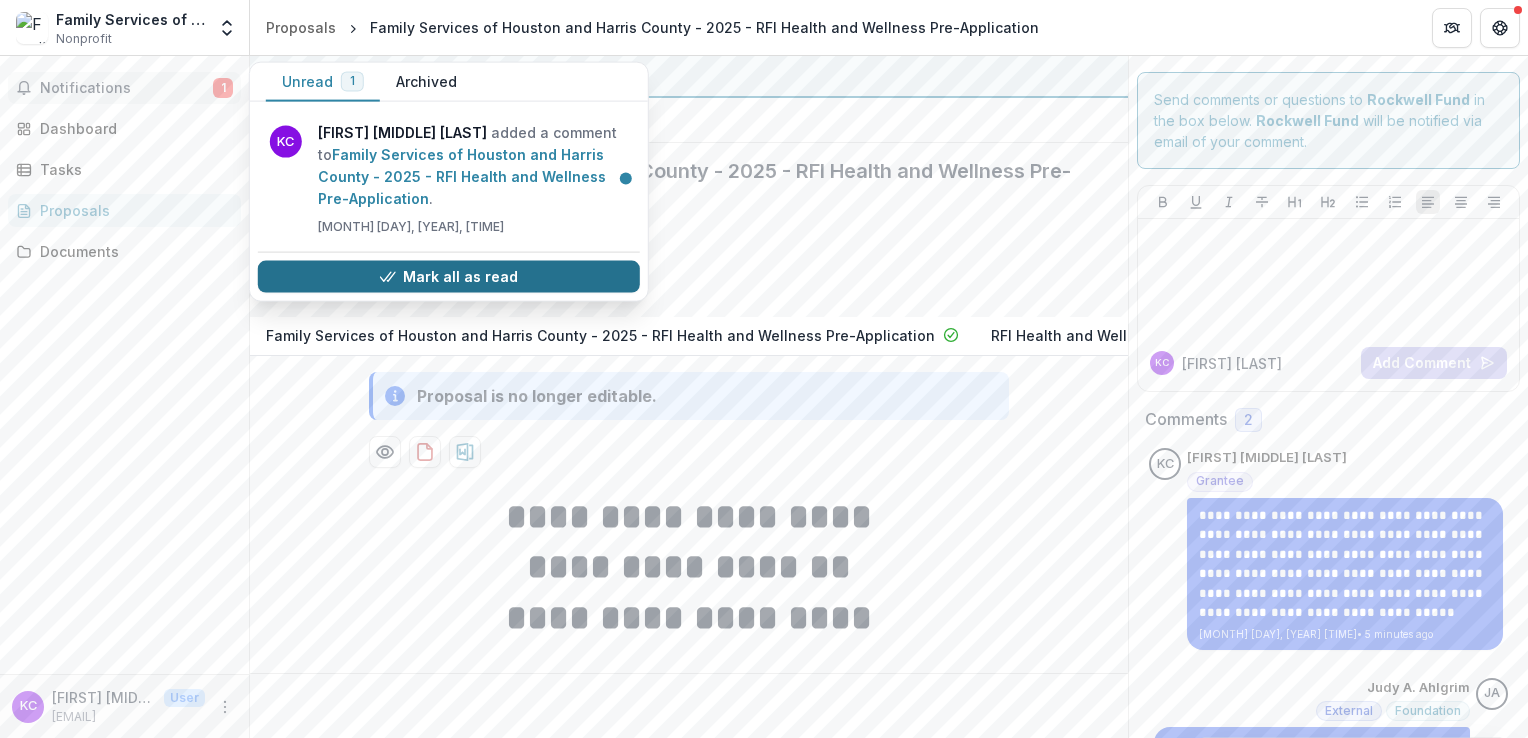 click on "Mark all as read" at bounding box center [449, 277] 